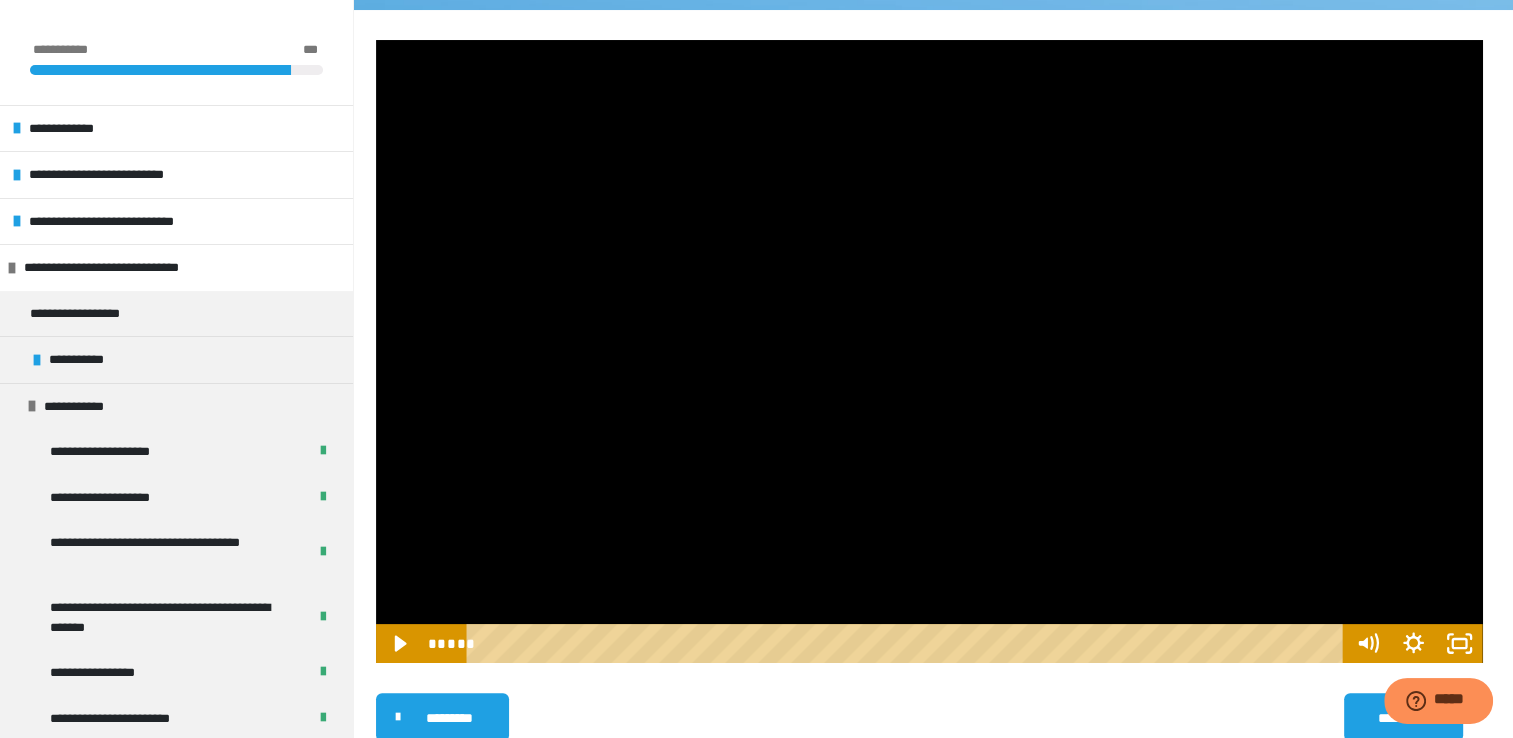 scroll, scrollTop: 0, scrollLeft: 0, axis: both 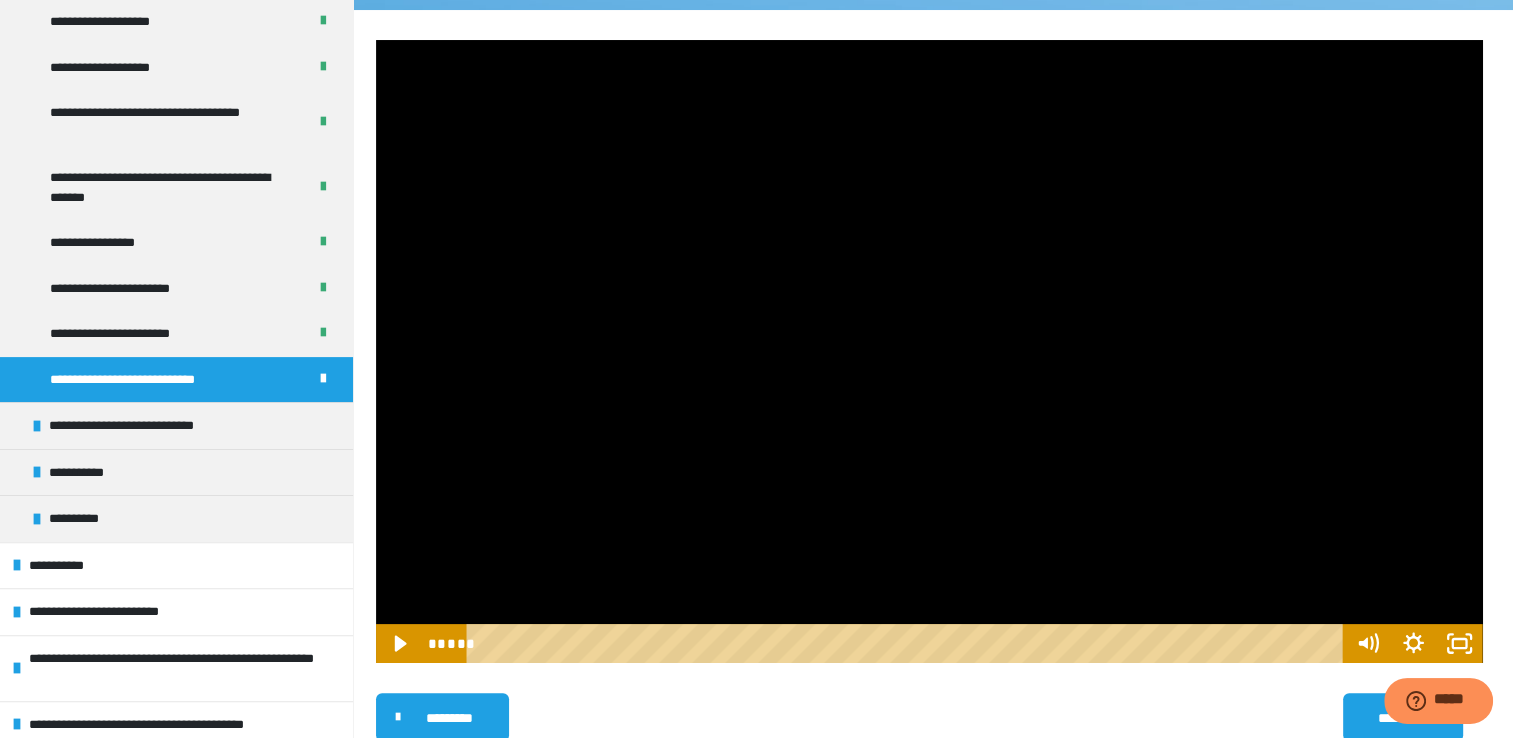 click at bounding box center (908, 643) 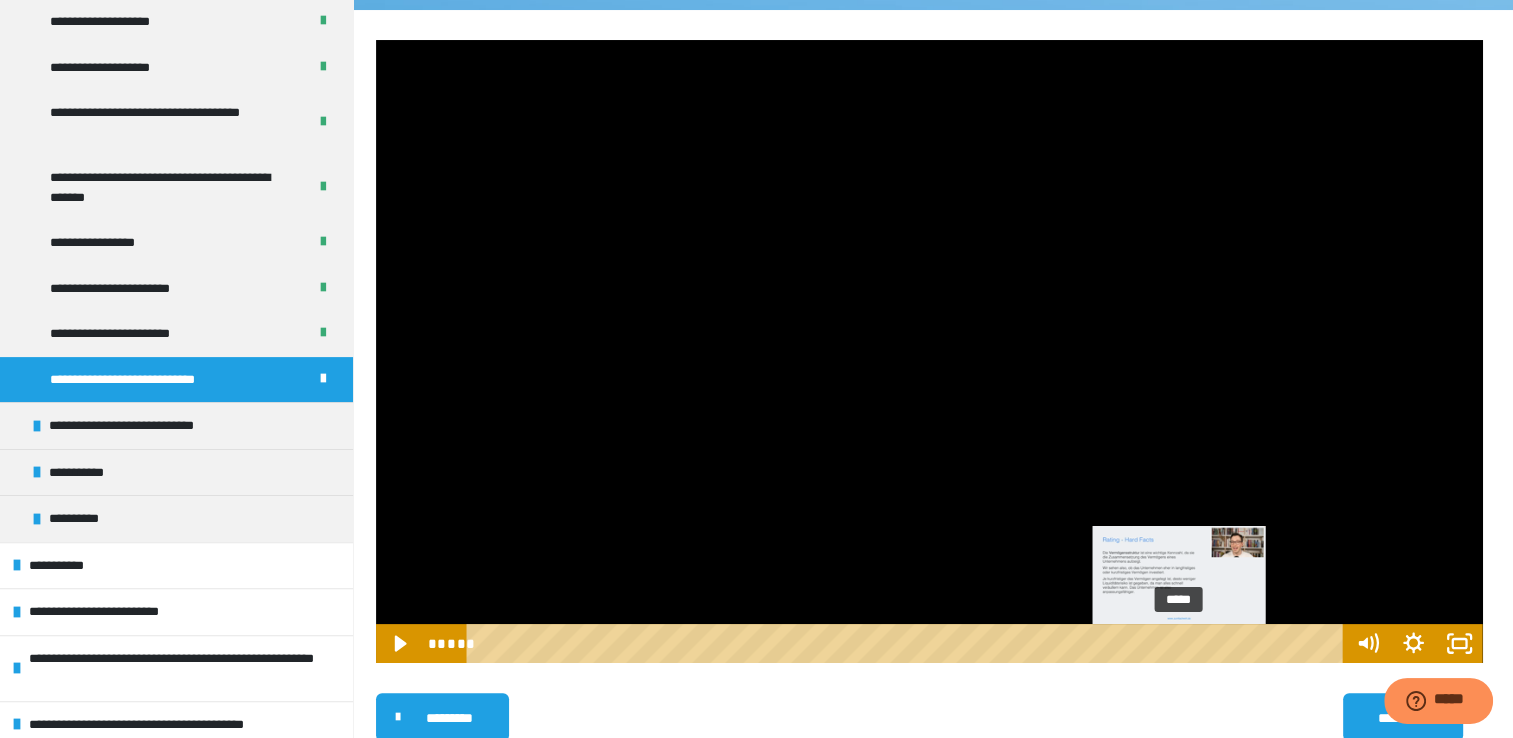 click on "*****" at bounding box center (908, 643) 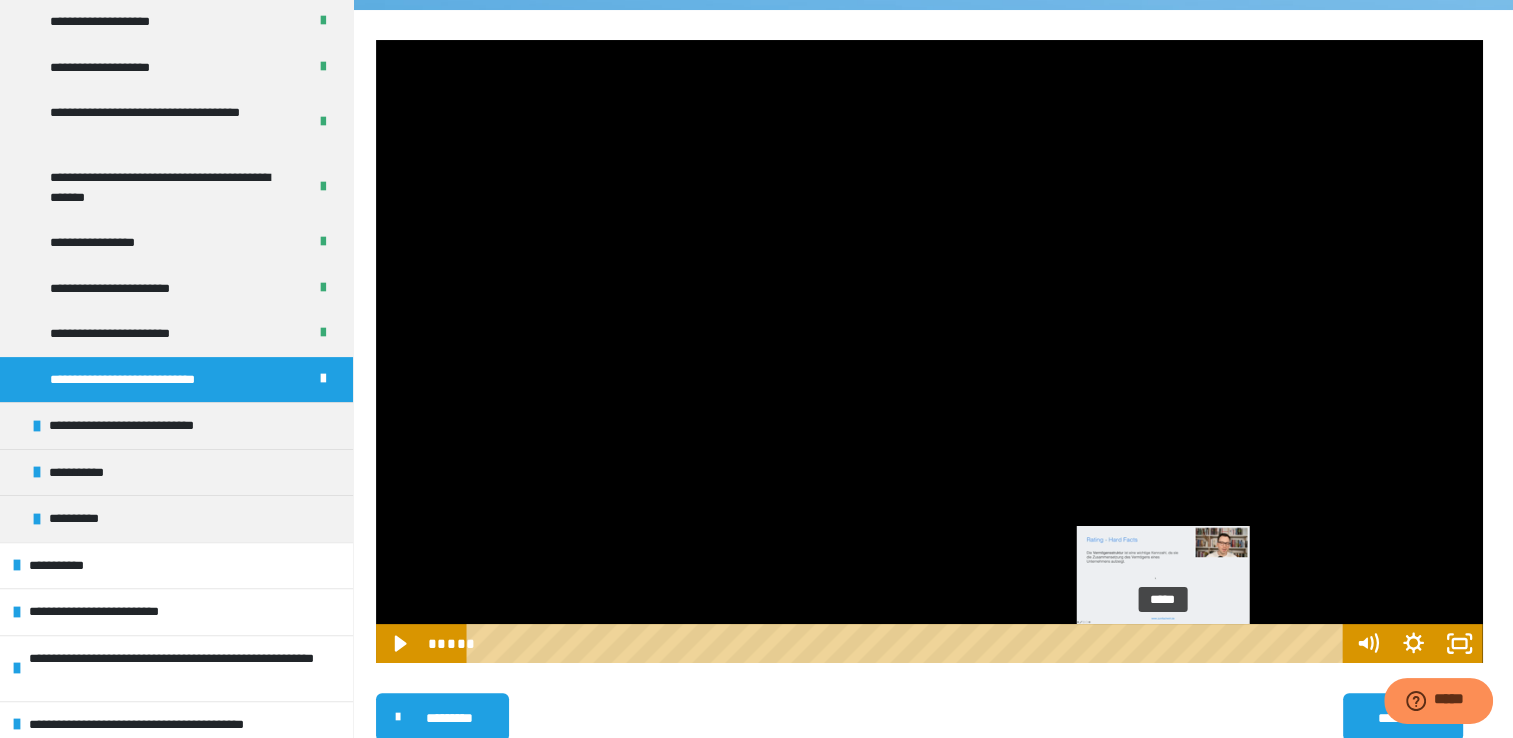click on "*****" at bounding box center [908, 643] 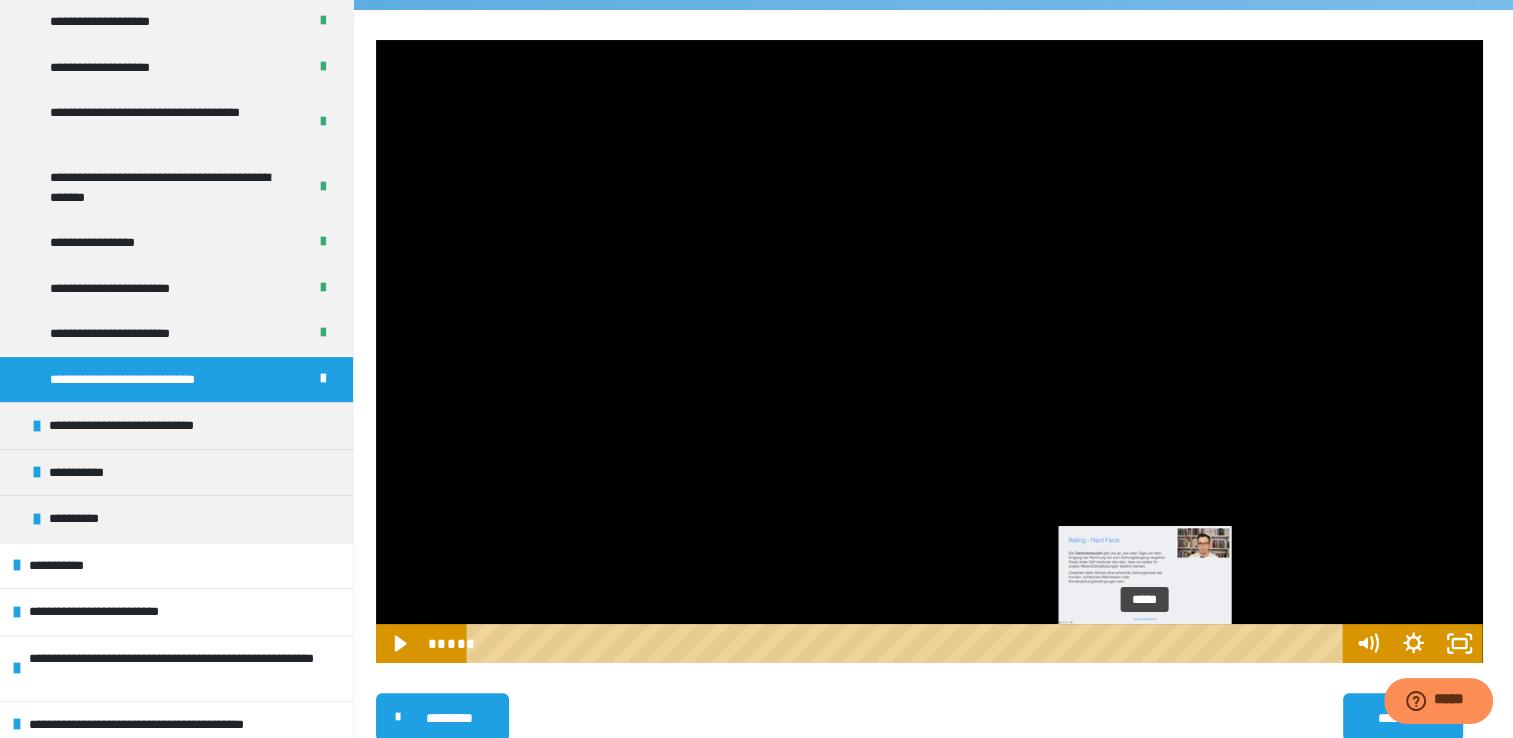 click on "*****" at bounding box center [908, 643] 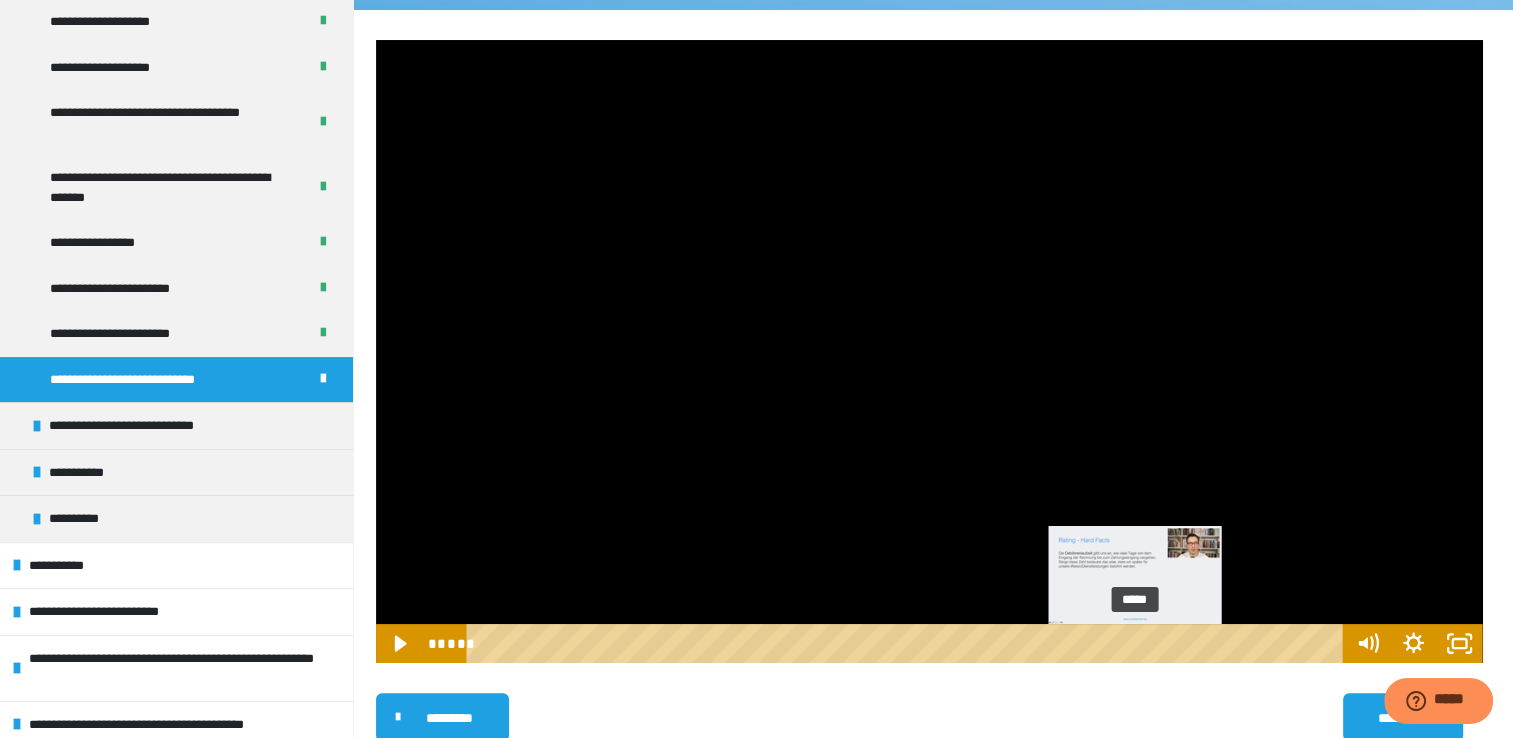 click on "*****" at bounding box center (908, 643) 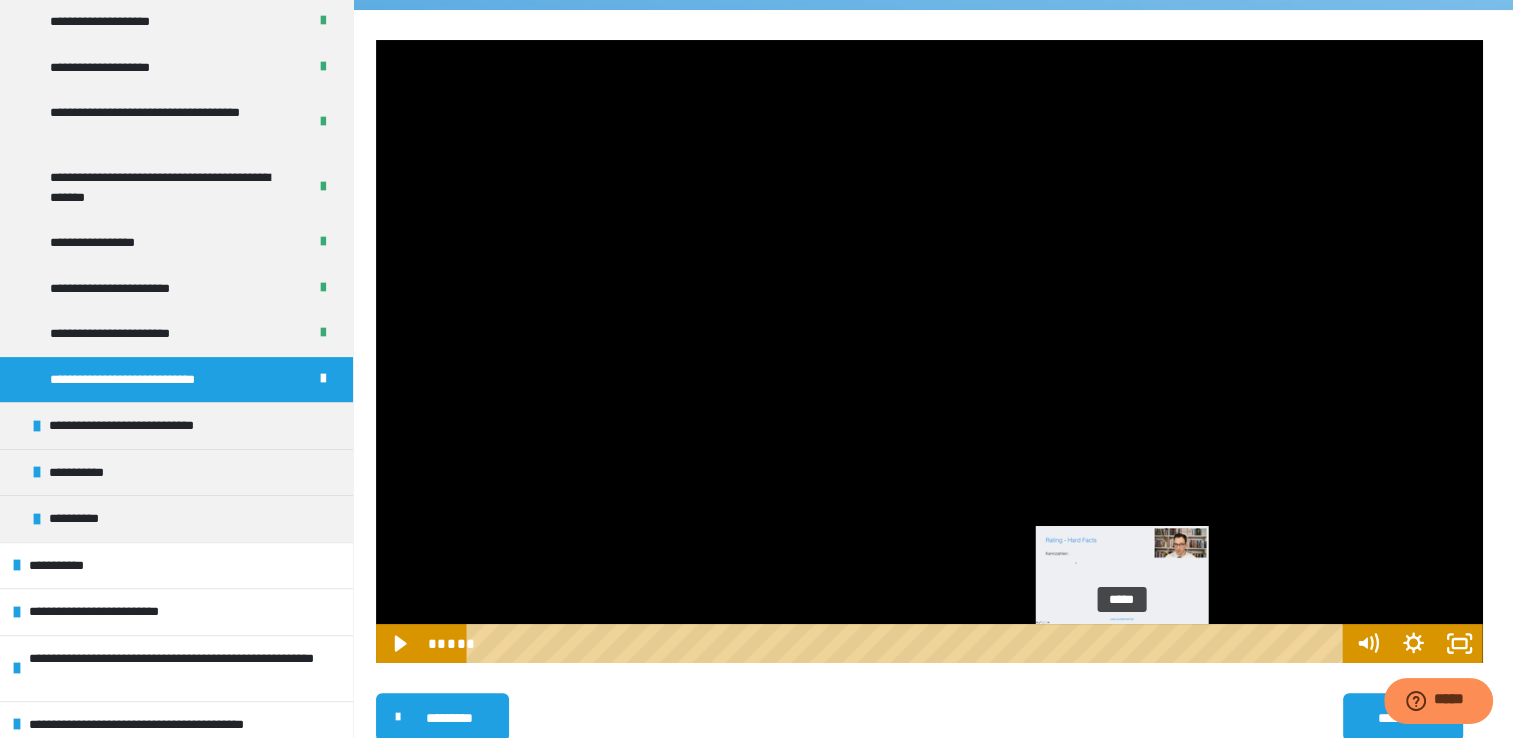 click on "*****" at bounding box center (908, 643) 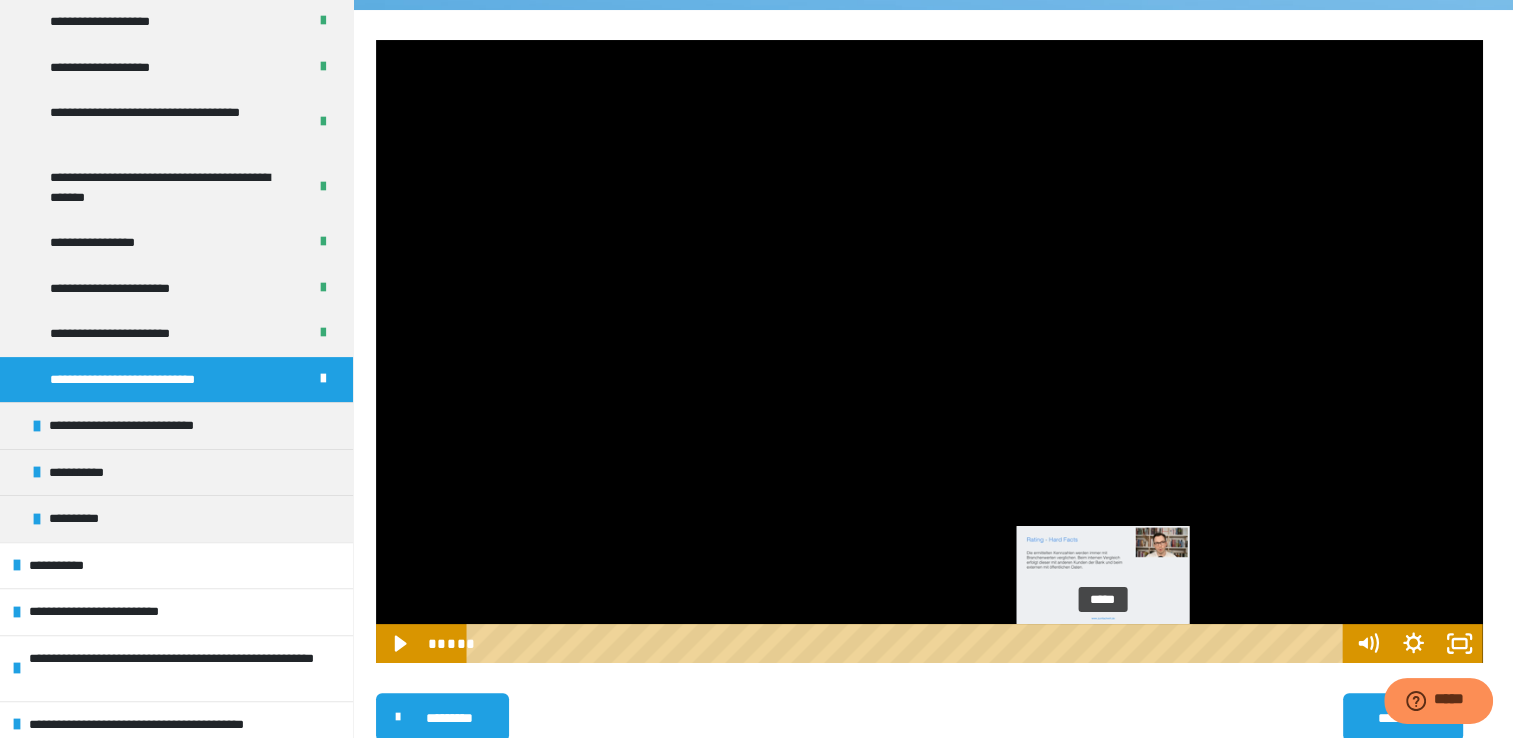 click on "*****" at bounding box center [908, 643] 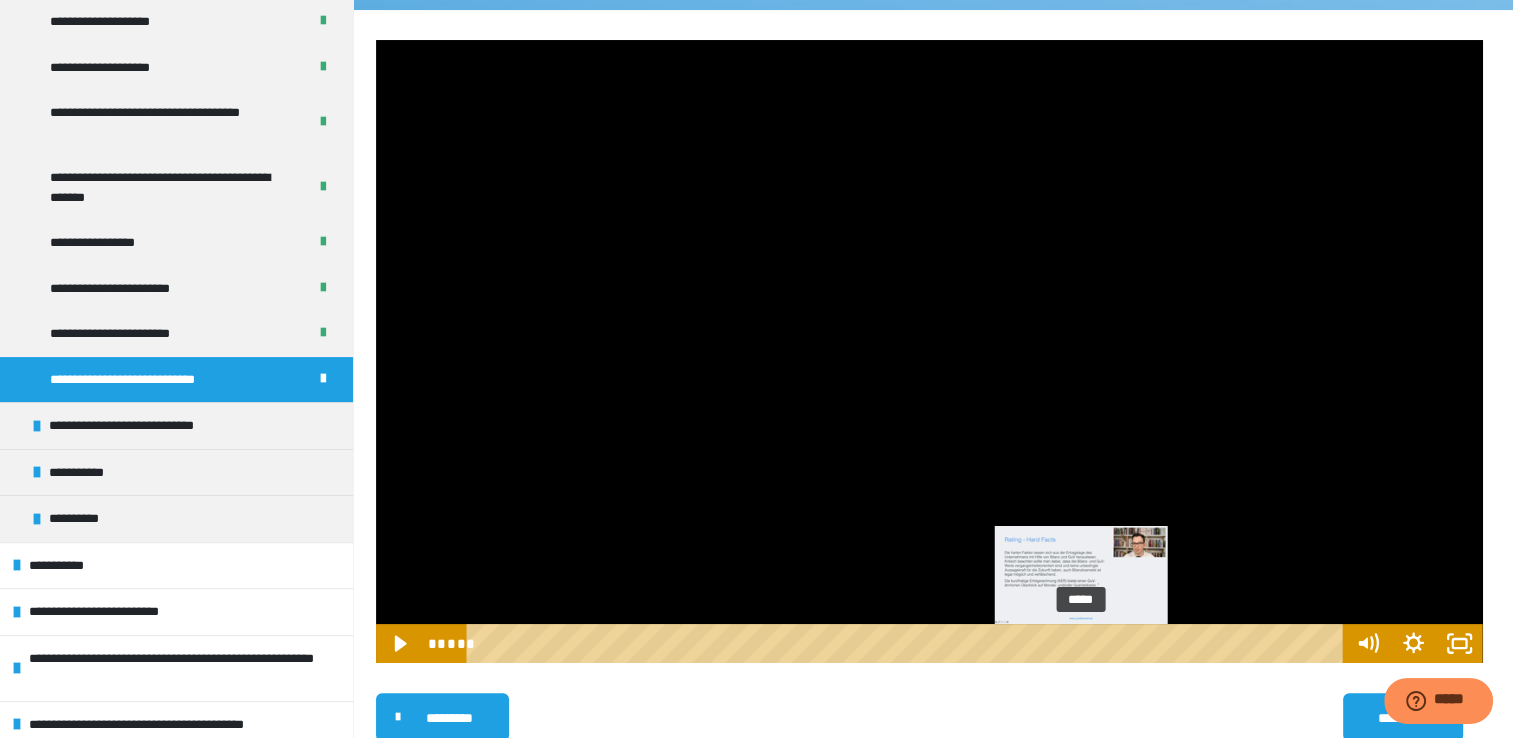 click on "*****" at bounding box center [908, 643] 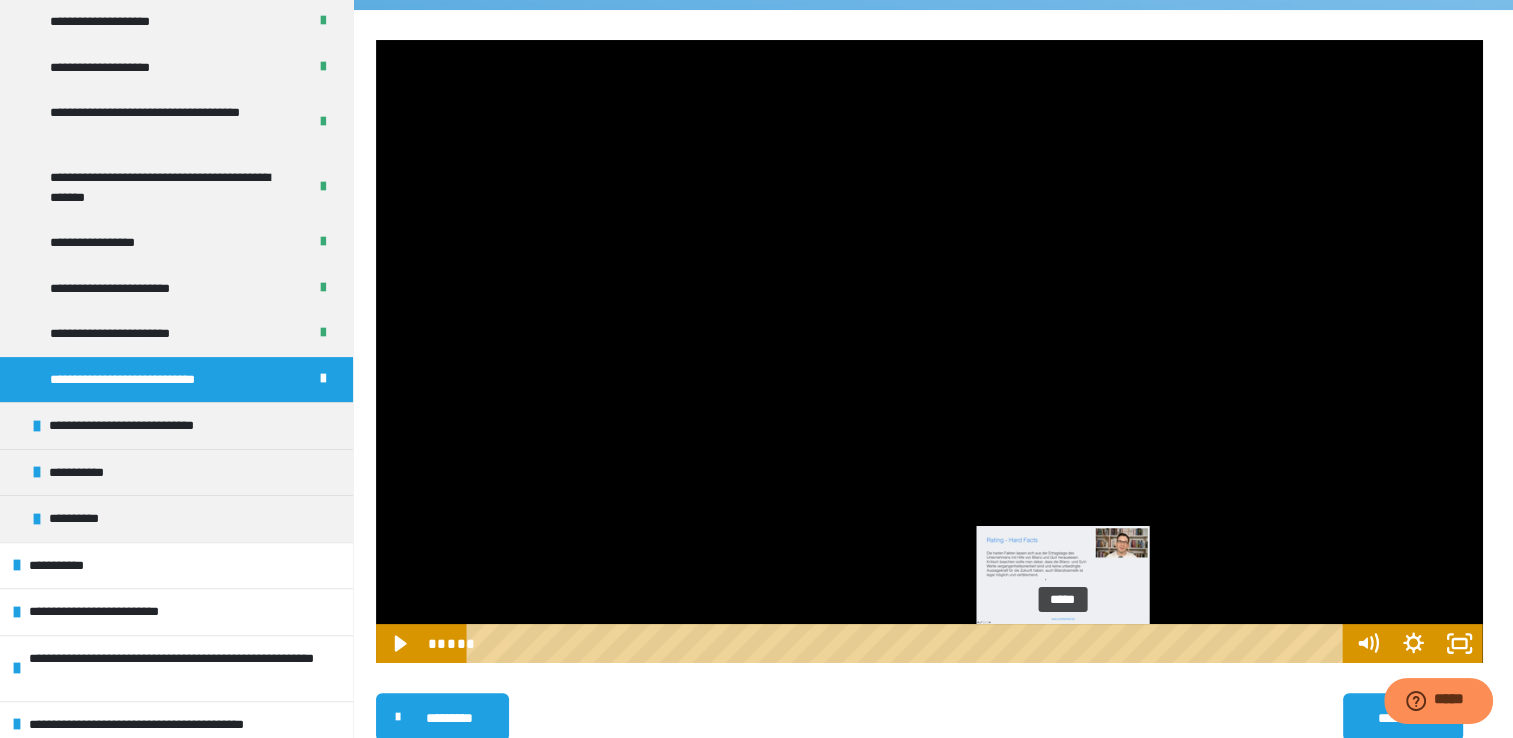 click on "*****" at bounding box center [908, 643] 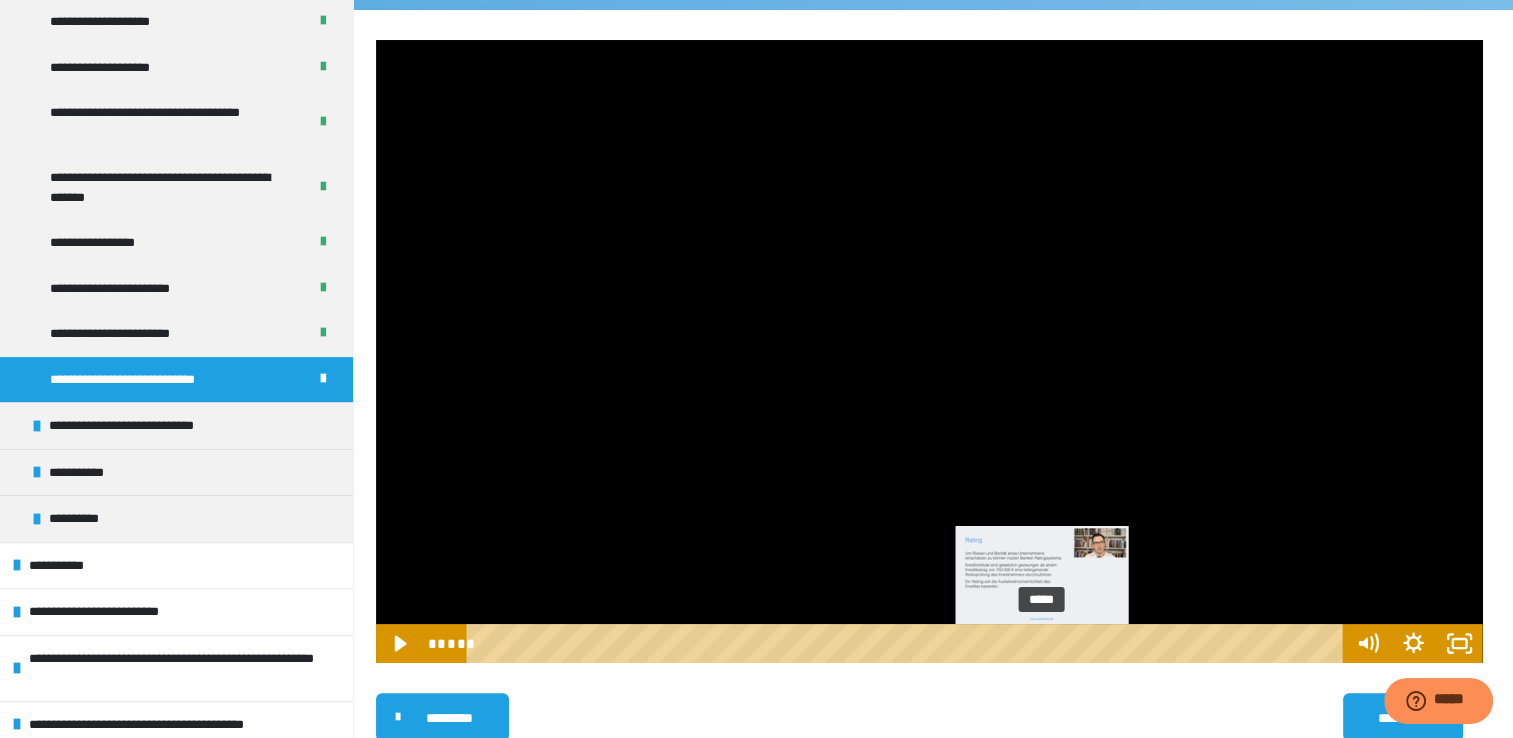 click on "*****" at bounding box center (908, 643) 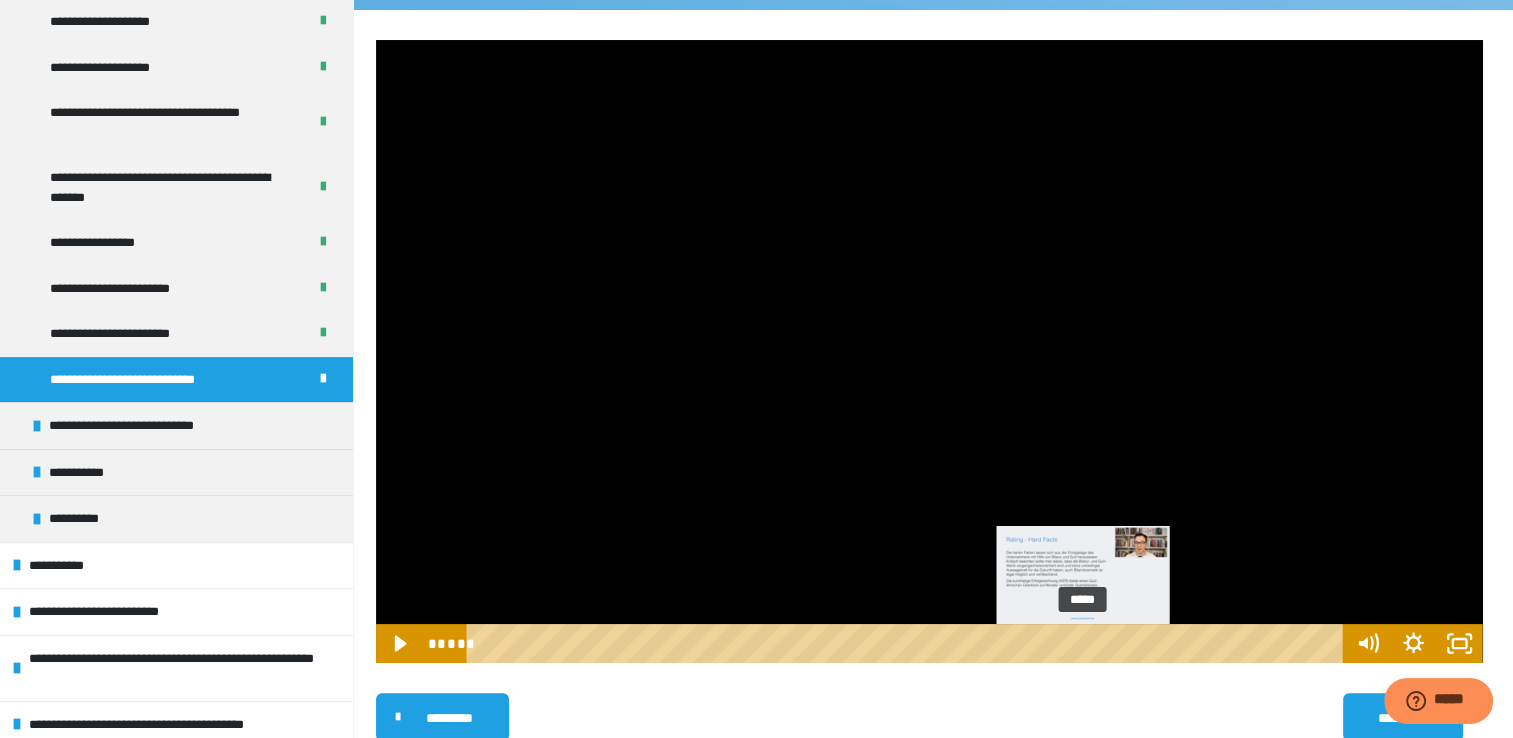 click on "*****" at bounding box center (908, 643) 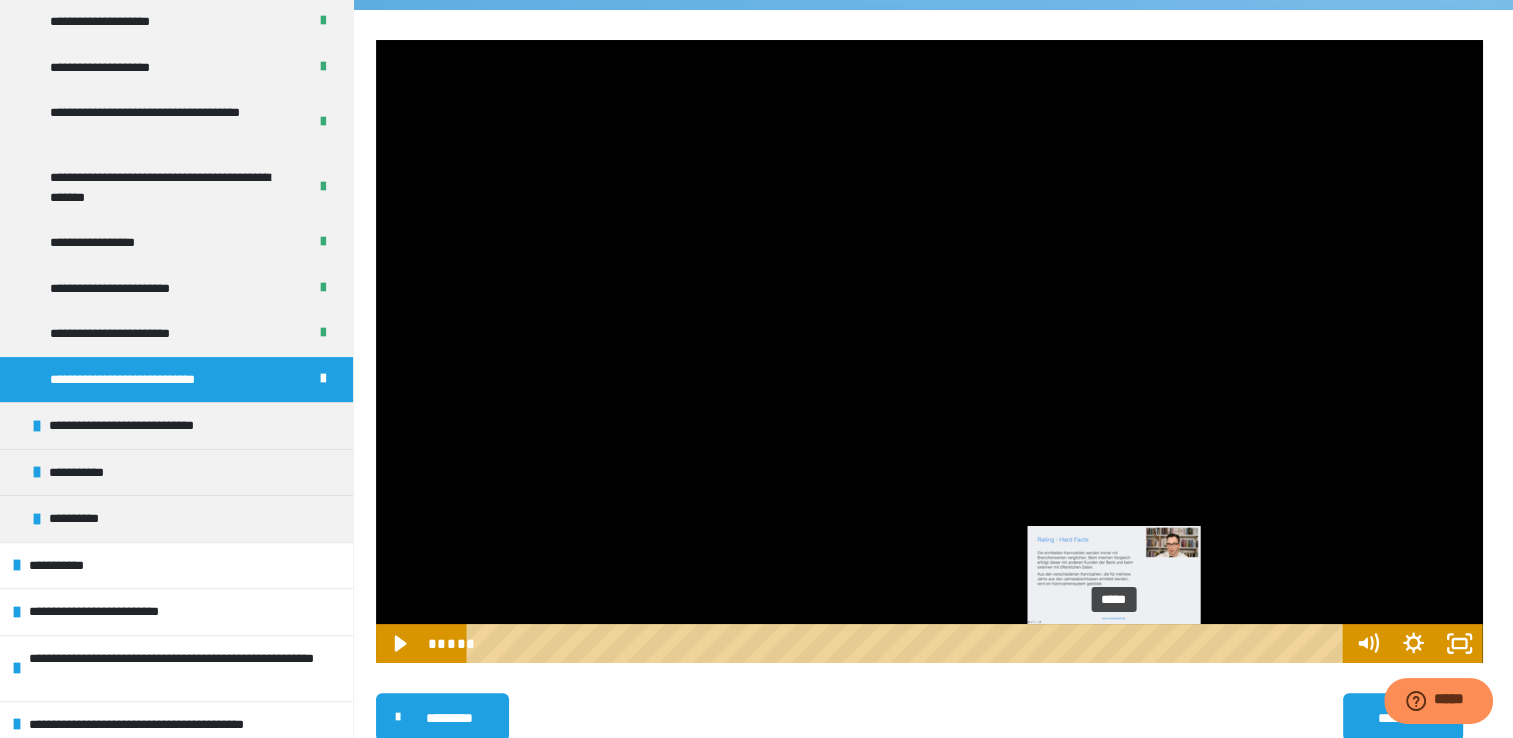 click on "*****" at bounding box center [908, 643] 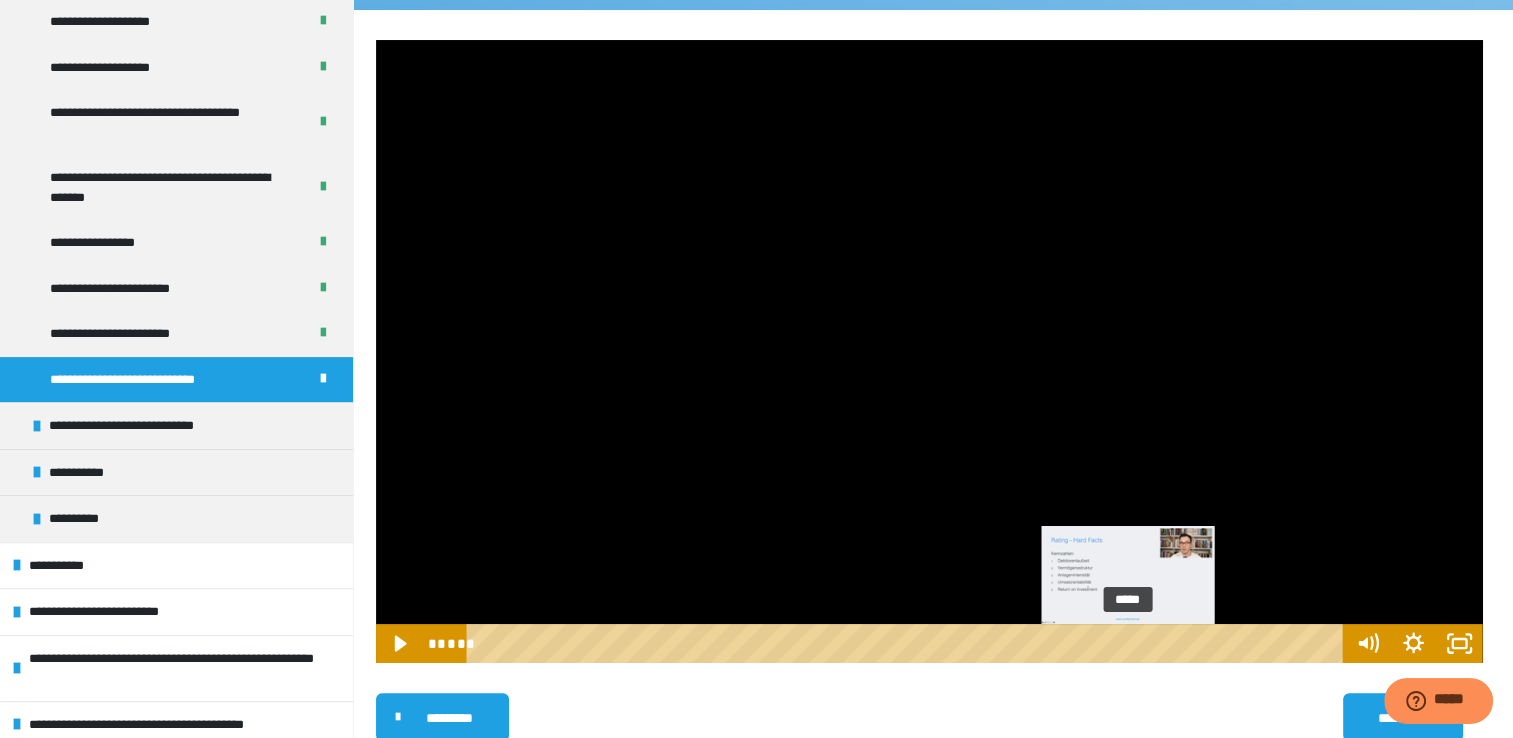click on "*****" at bounding box center (908, 643) 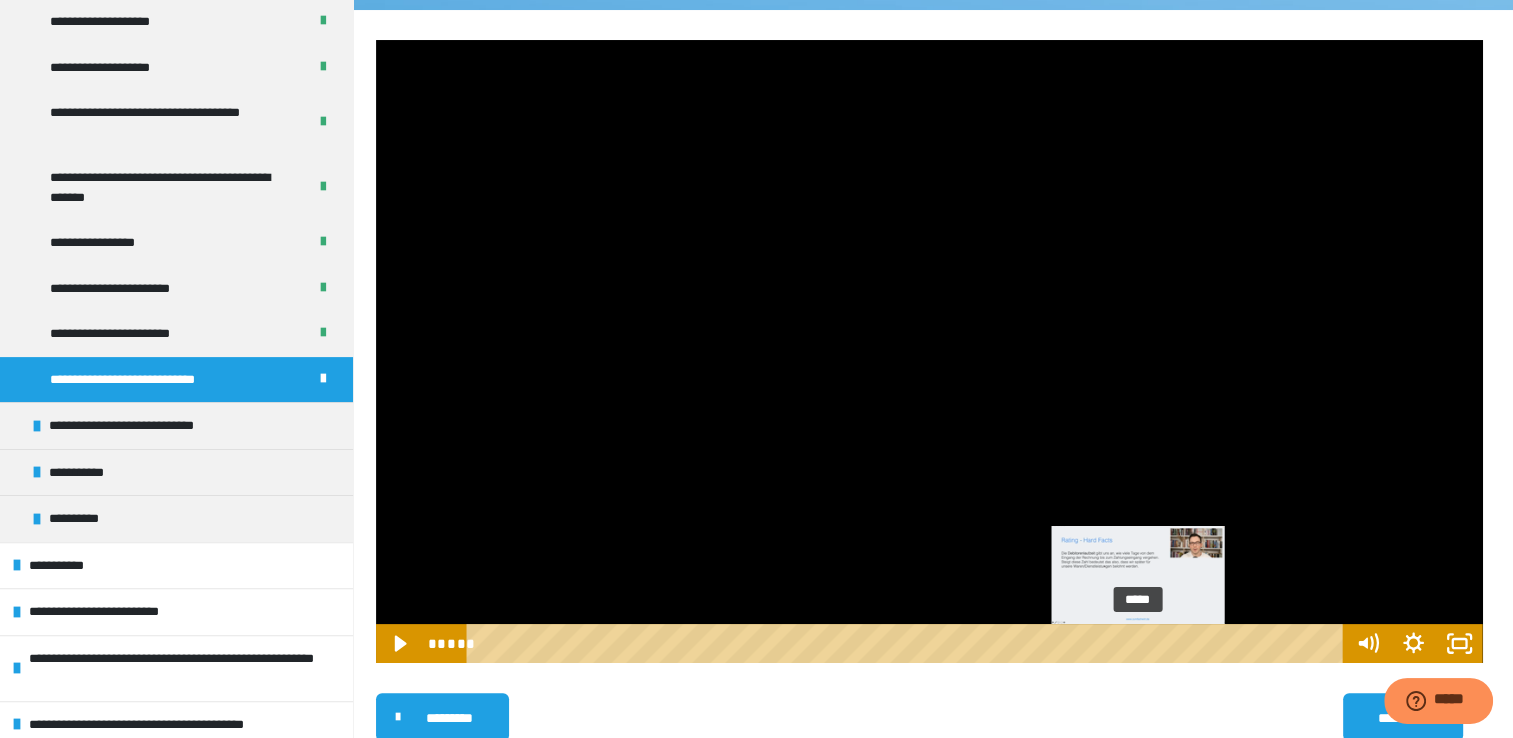click on "*****" at bounding box center [908, 643] 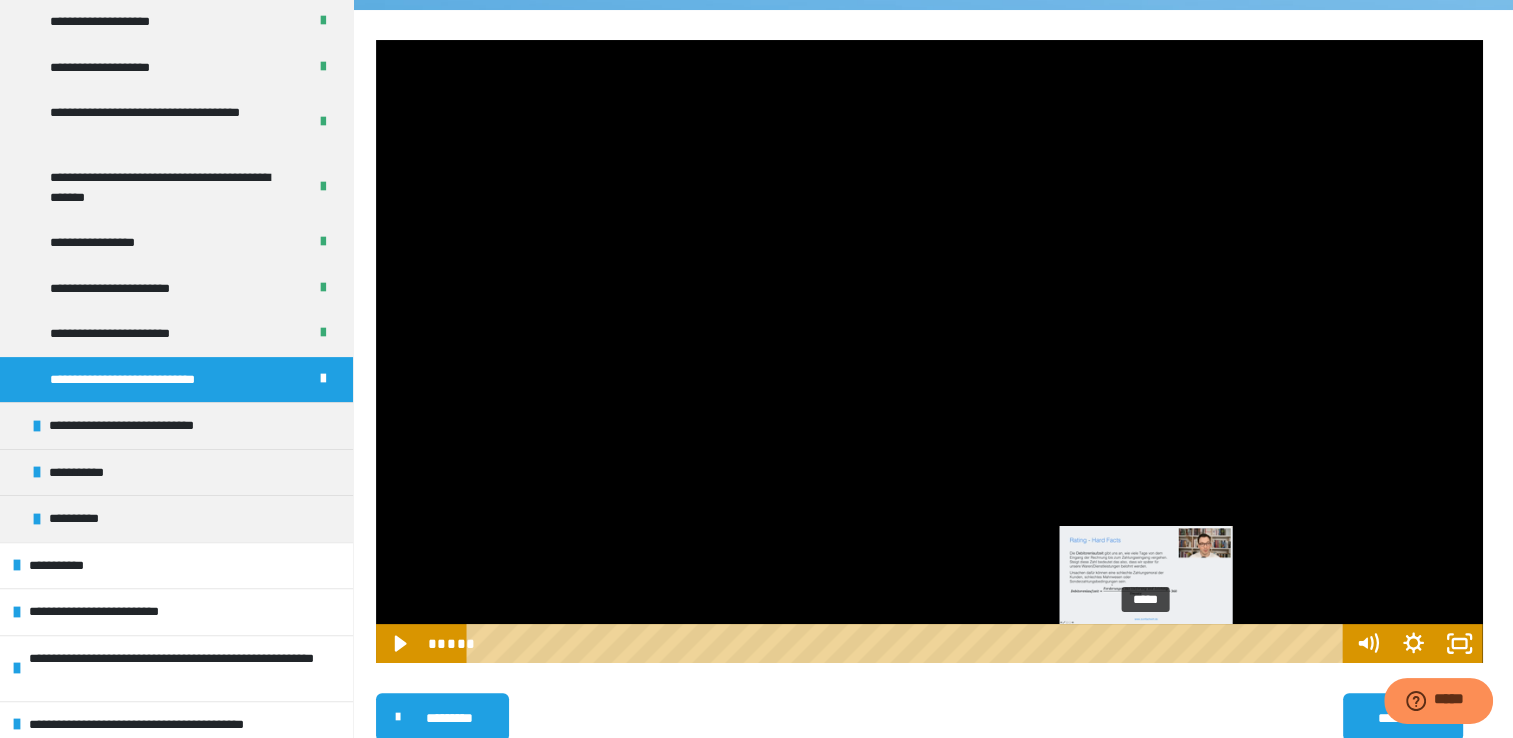 click on "*****" at bounding box center [908, 643] 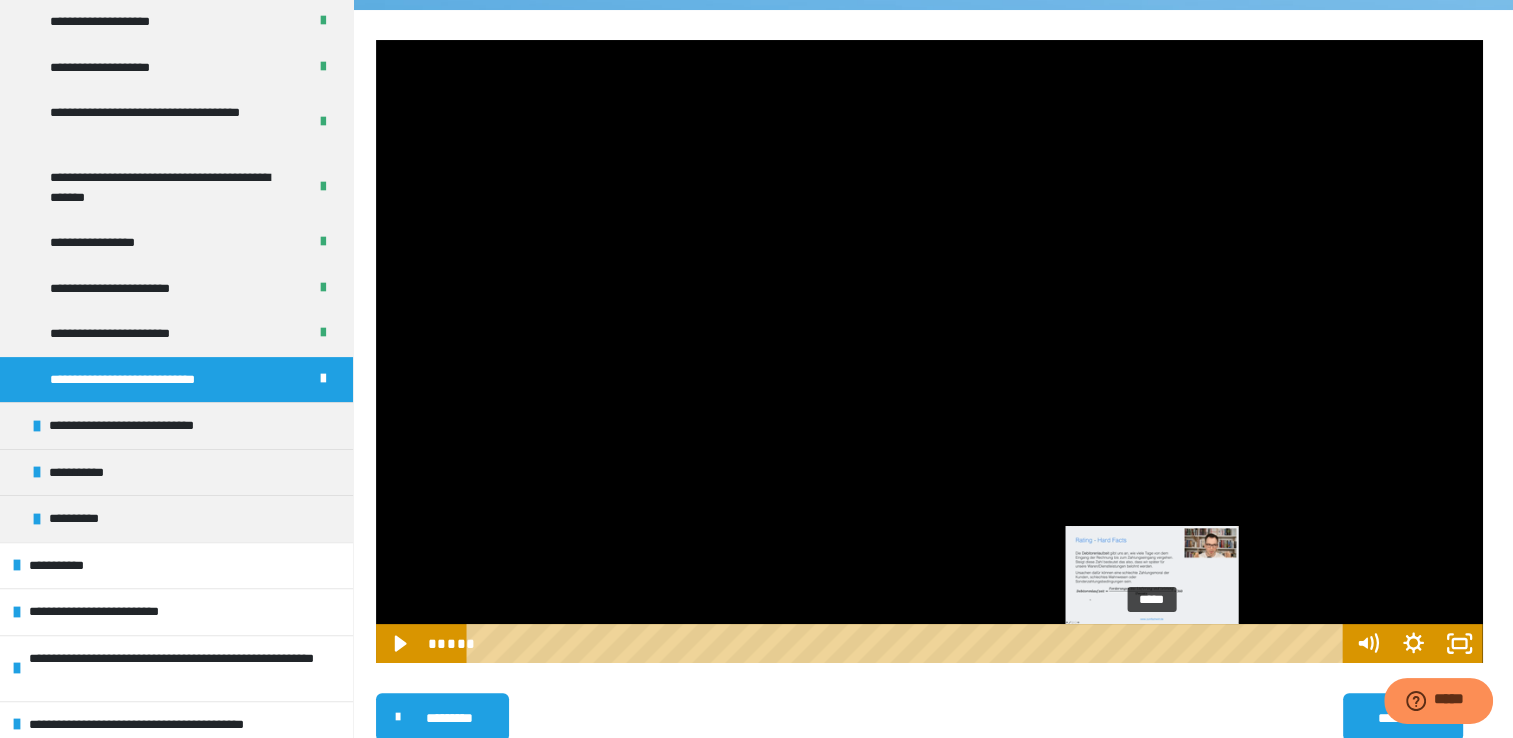 click on "*****" at bounding box center [908, 643] 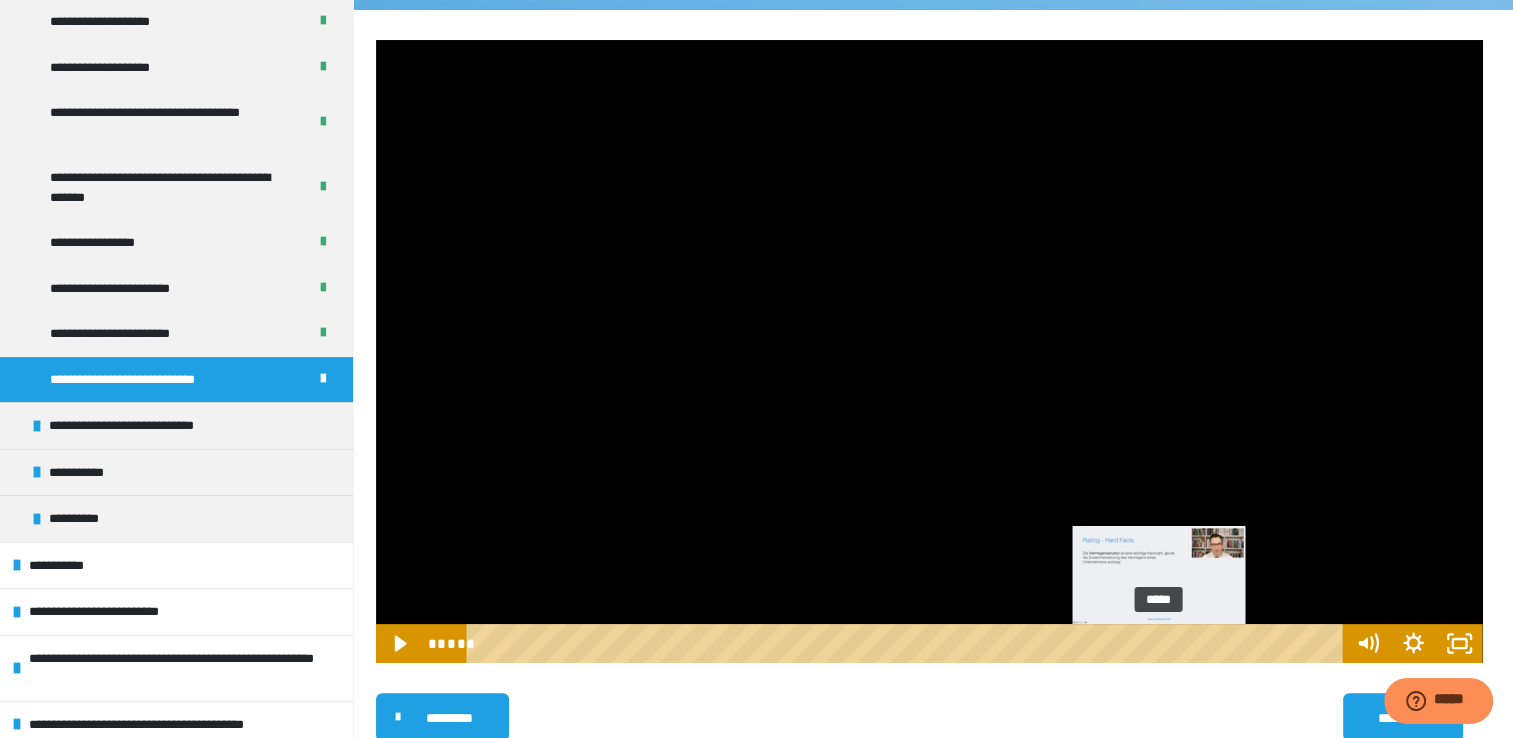 click on "*****" at bounding box center [908, 643] 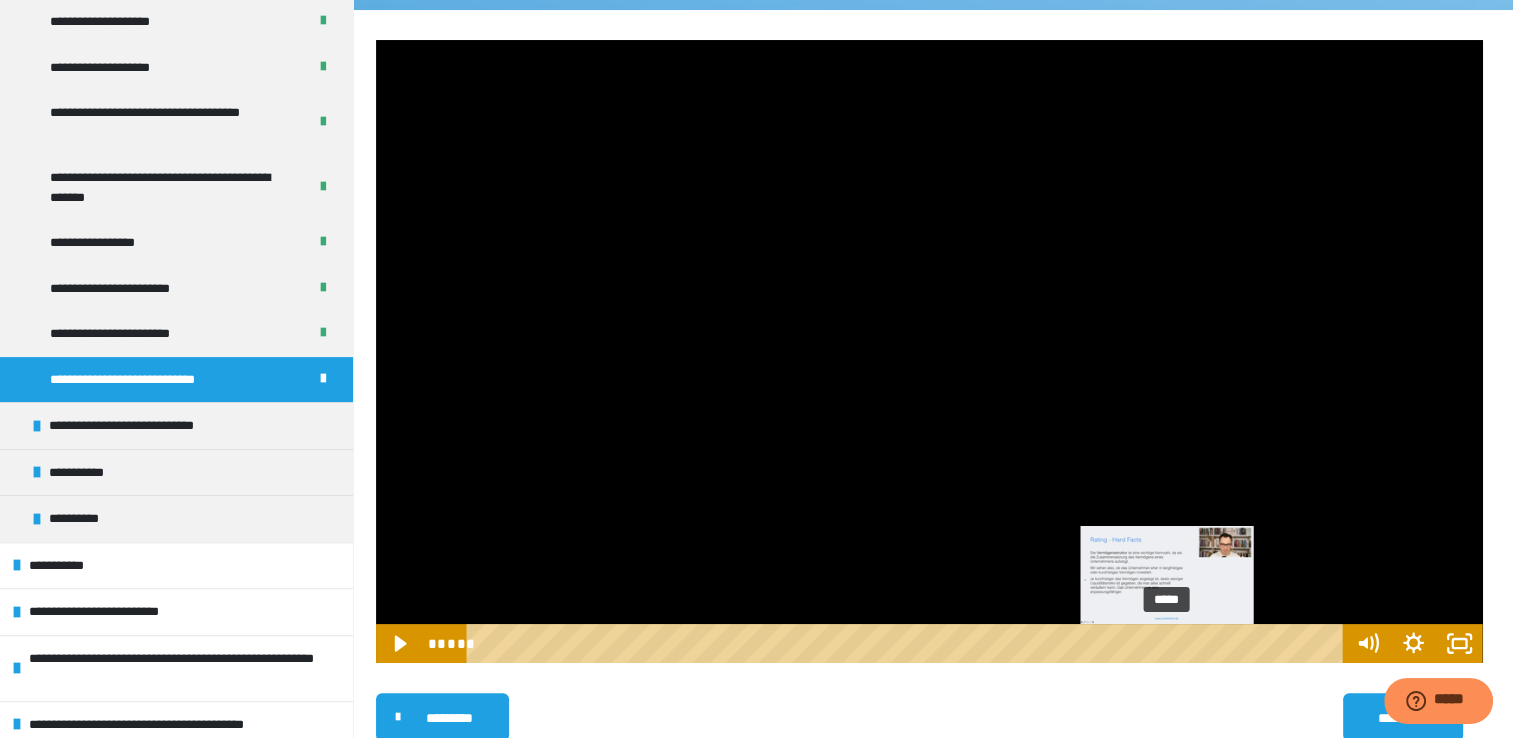 click on "*****" at bounding box center (908, 643) 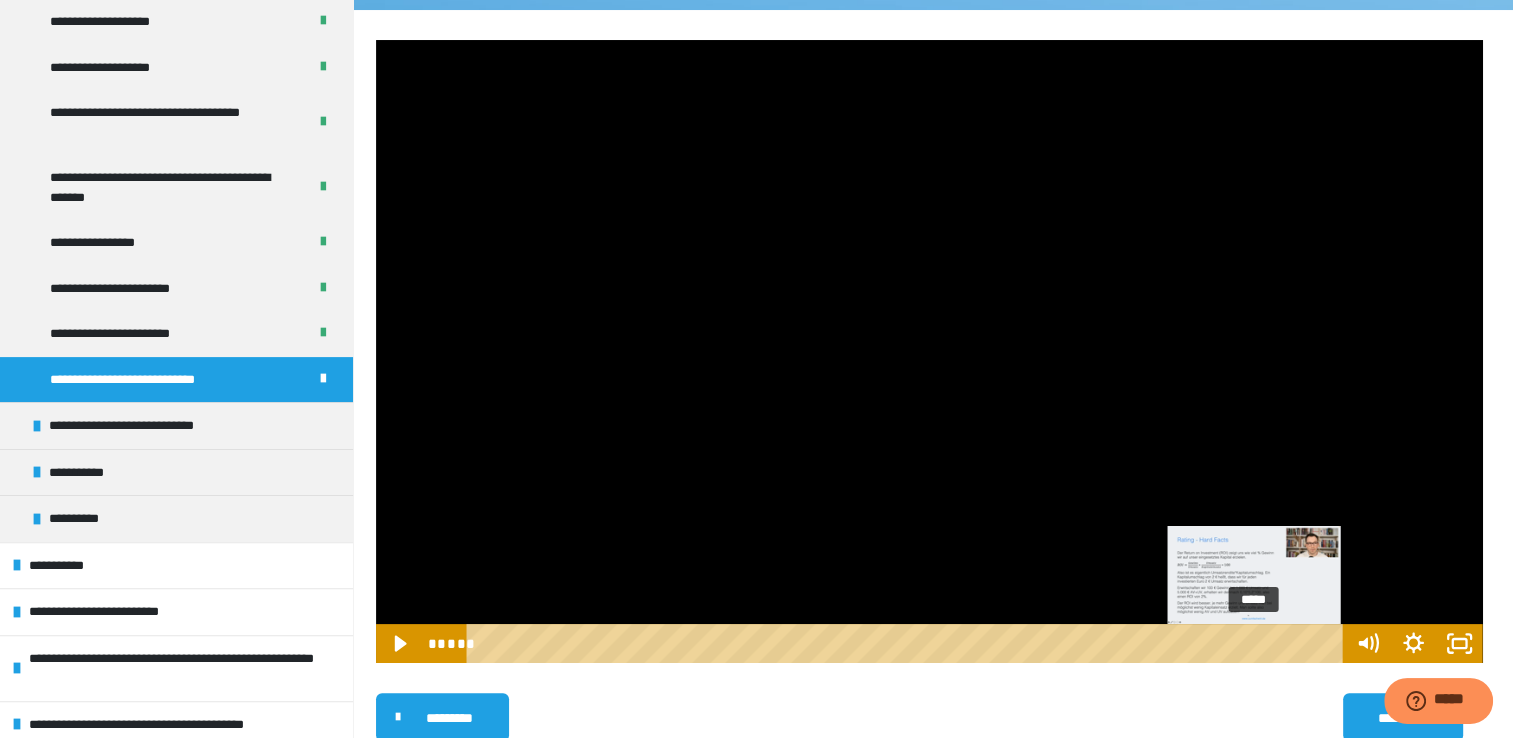 click on "*****" at bounding box center (908, 643) 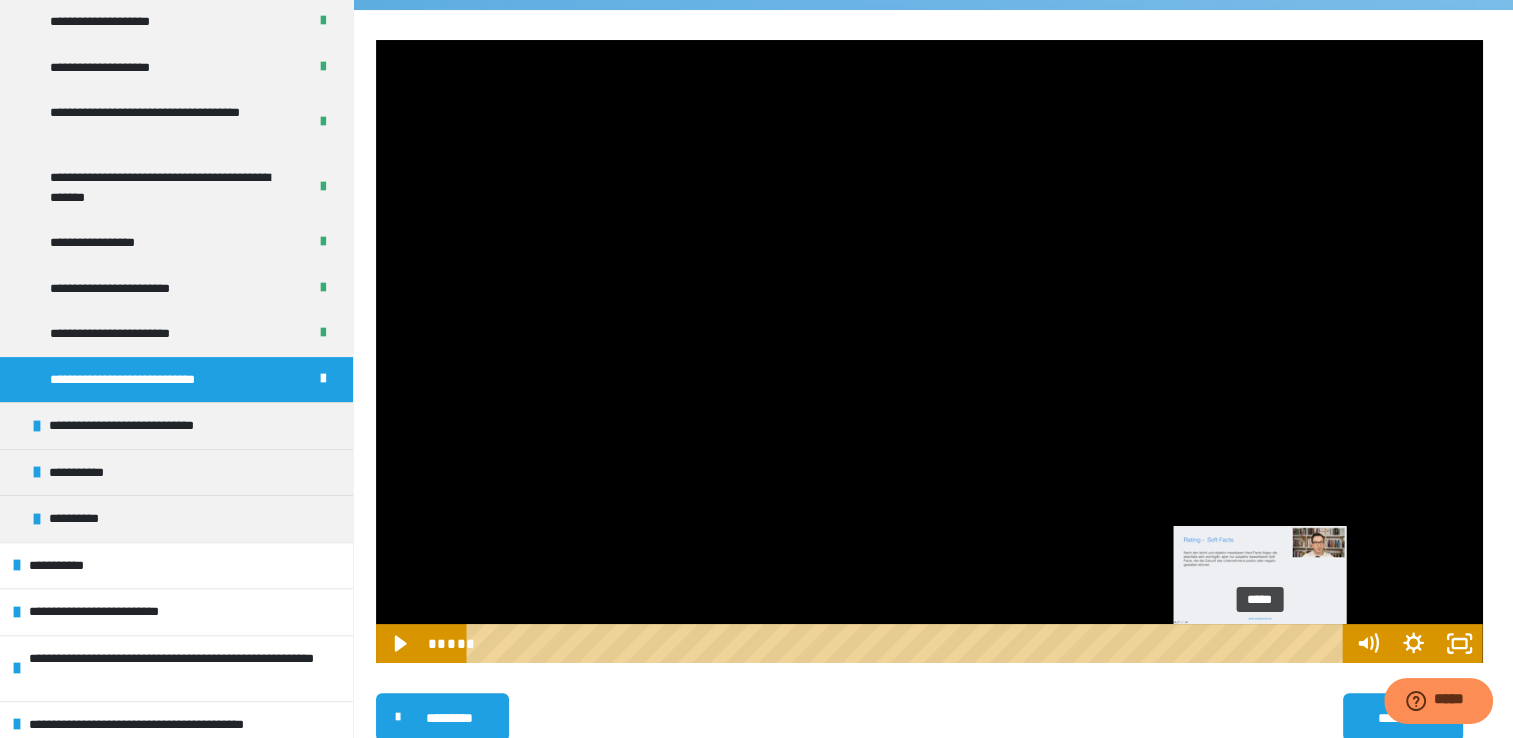 click on "*****" at bounding box center (908, 643) 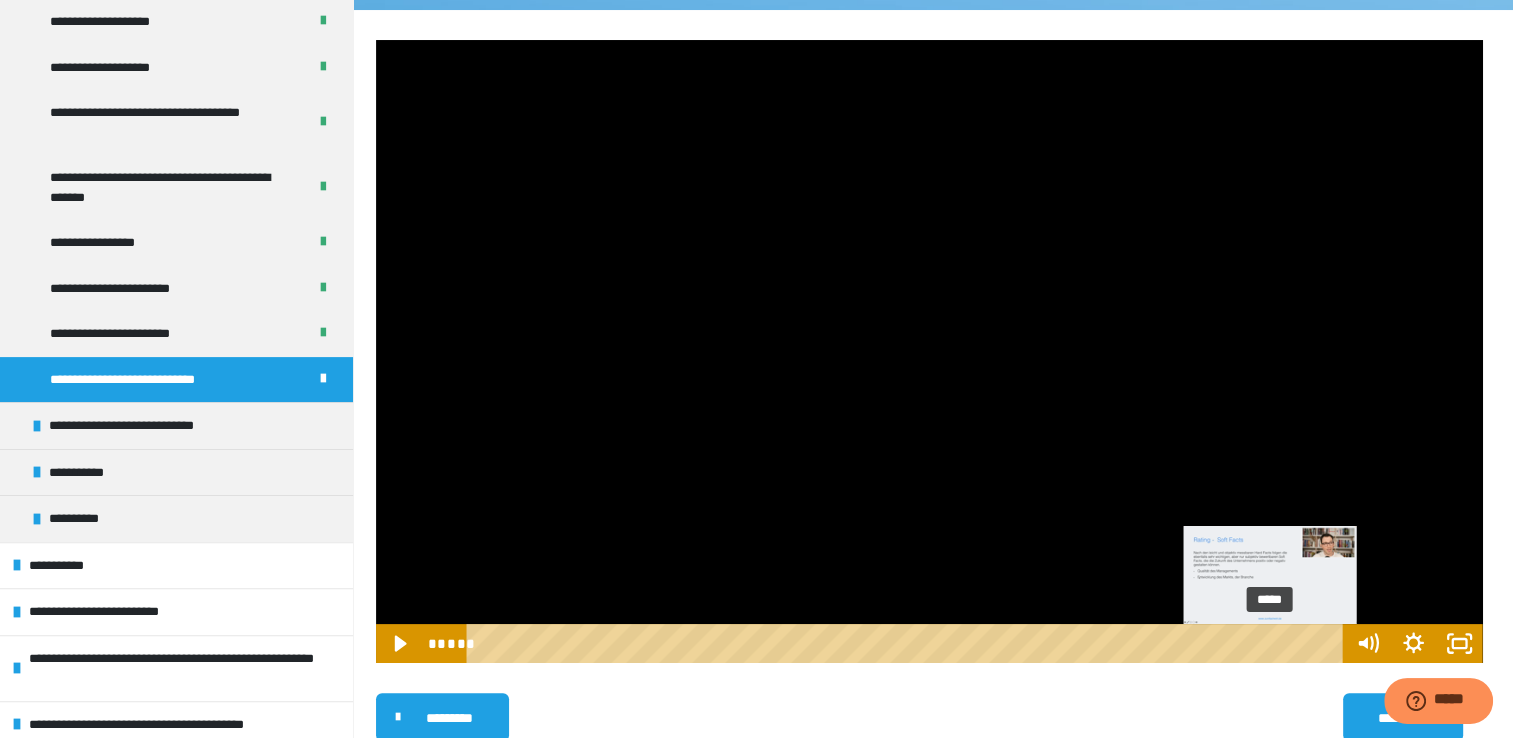 click on "*****" at bounding box center [908, 643] 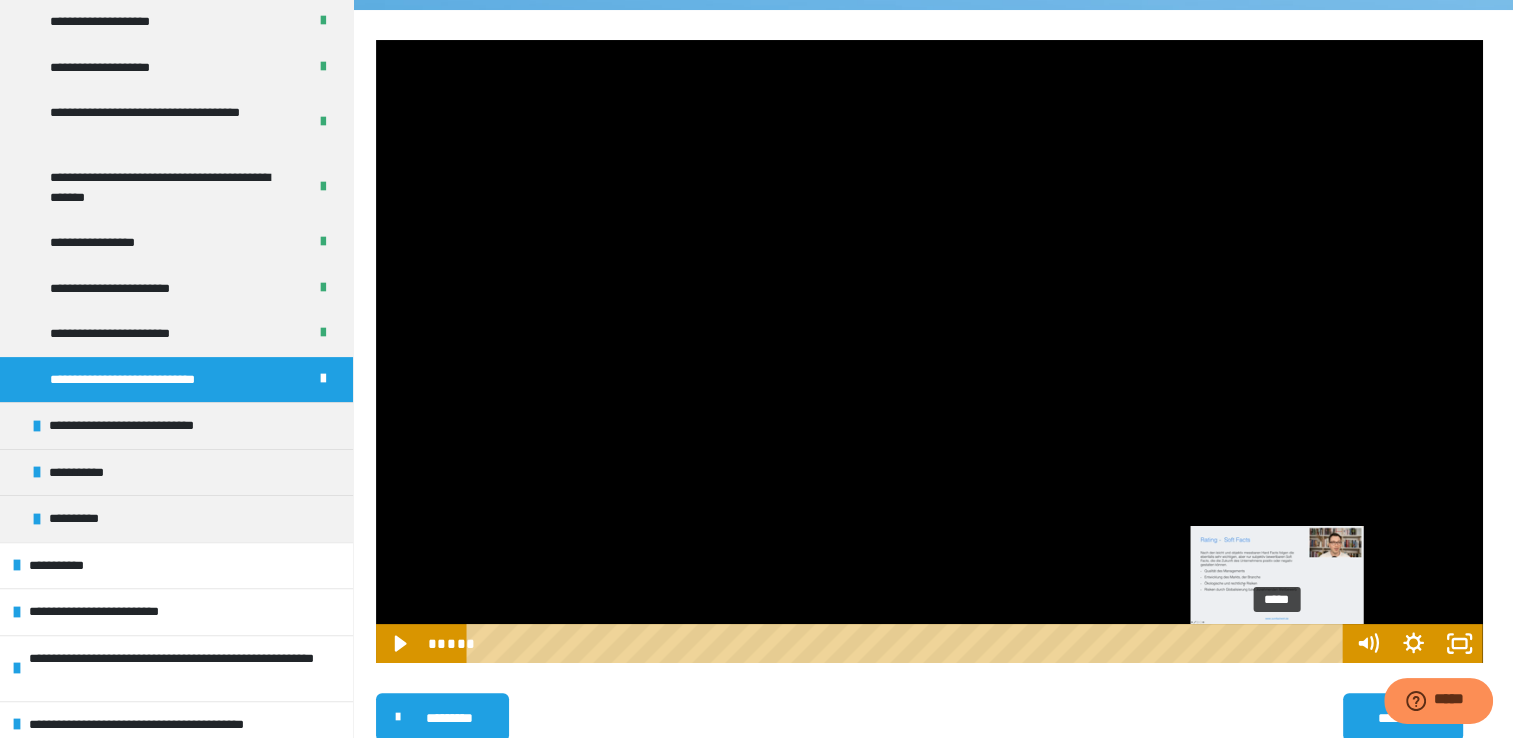 click on "*****" at bounding box center [908, 643] 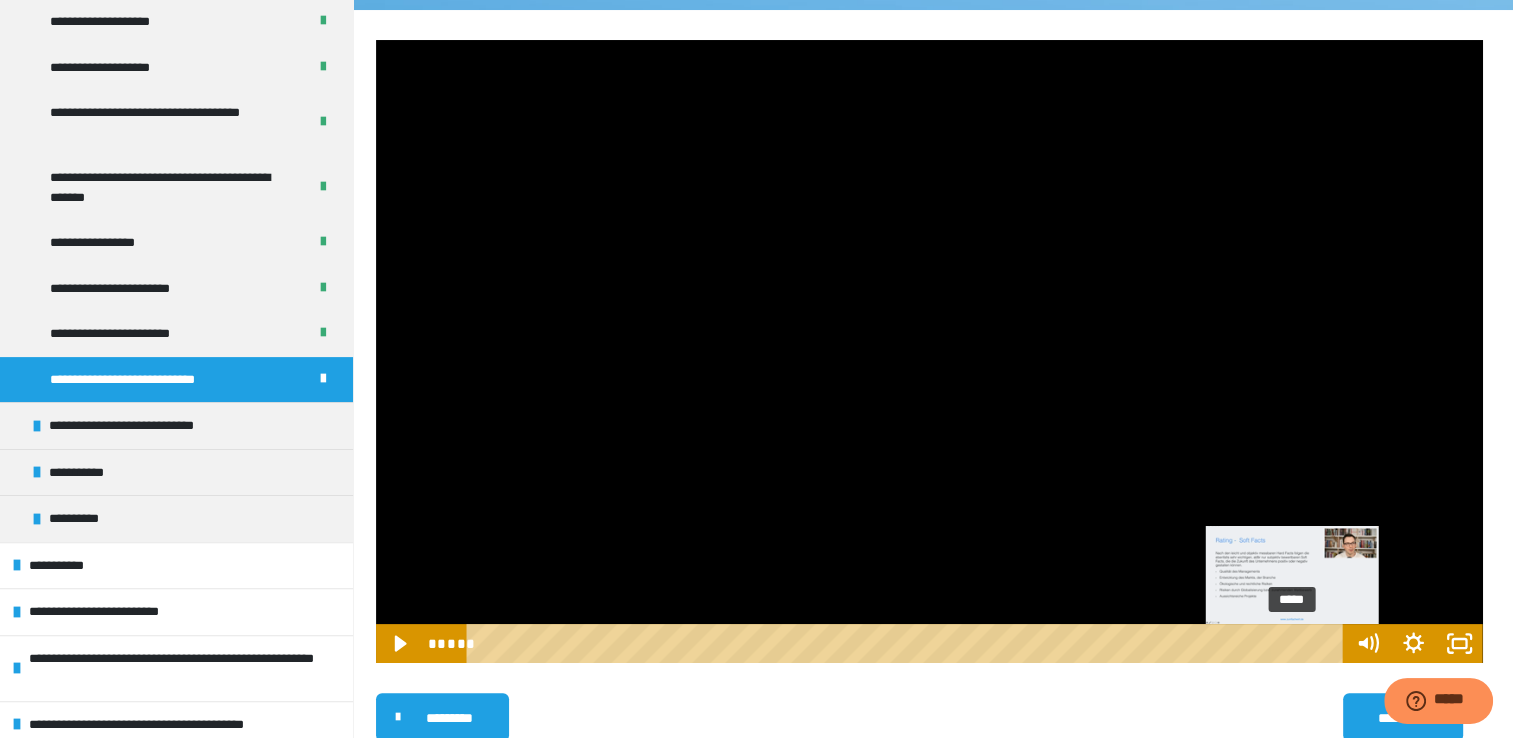 click on "*****" at bounding box center [908, 643] 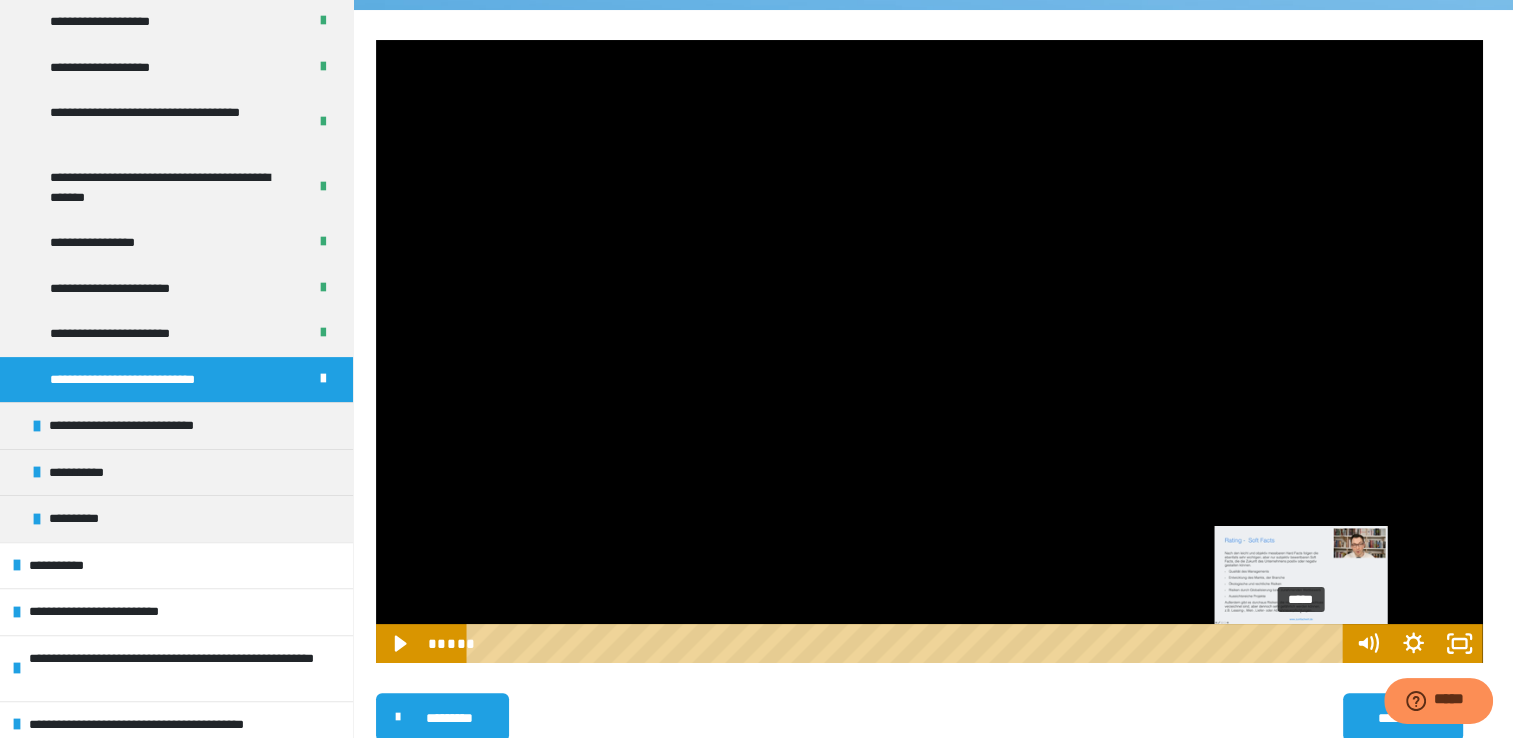 click on "*****" at bounding box center [908, 643] 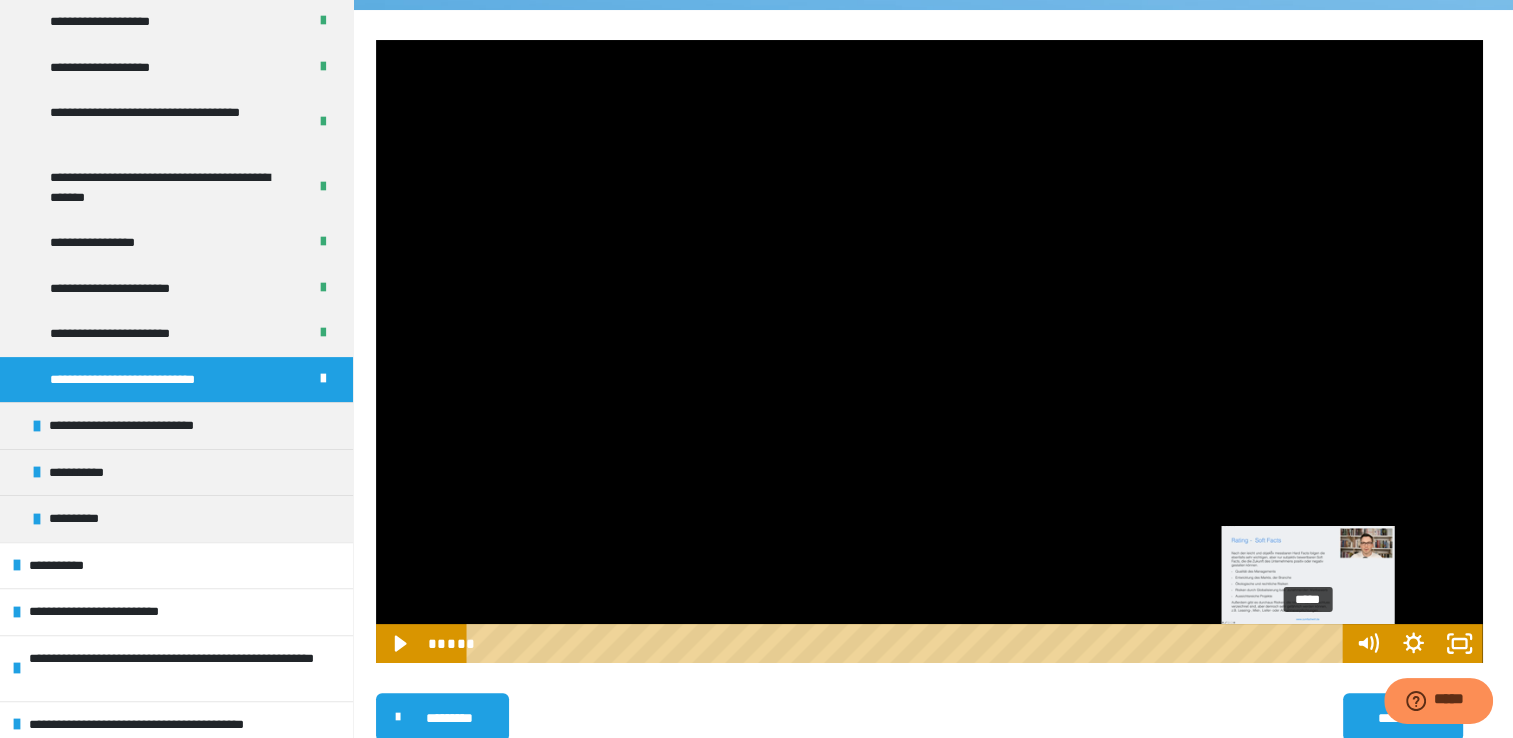click on "*****" at bounding box center [908, 643] 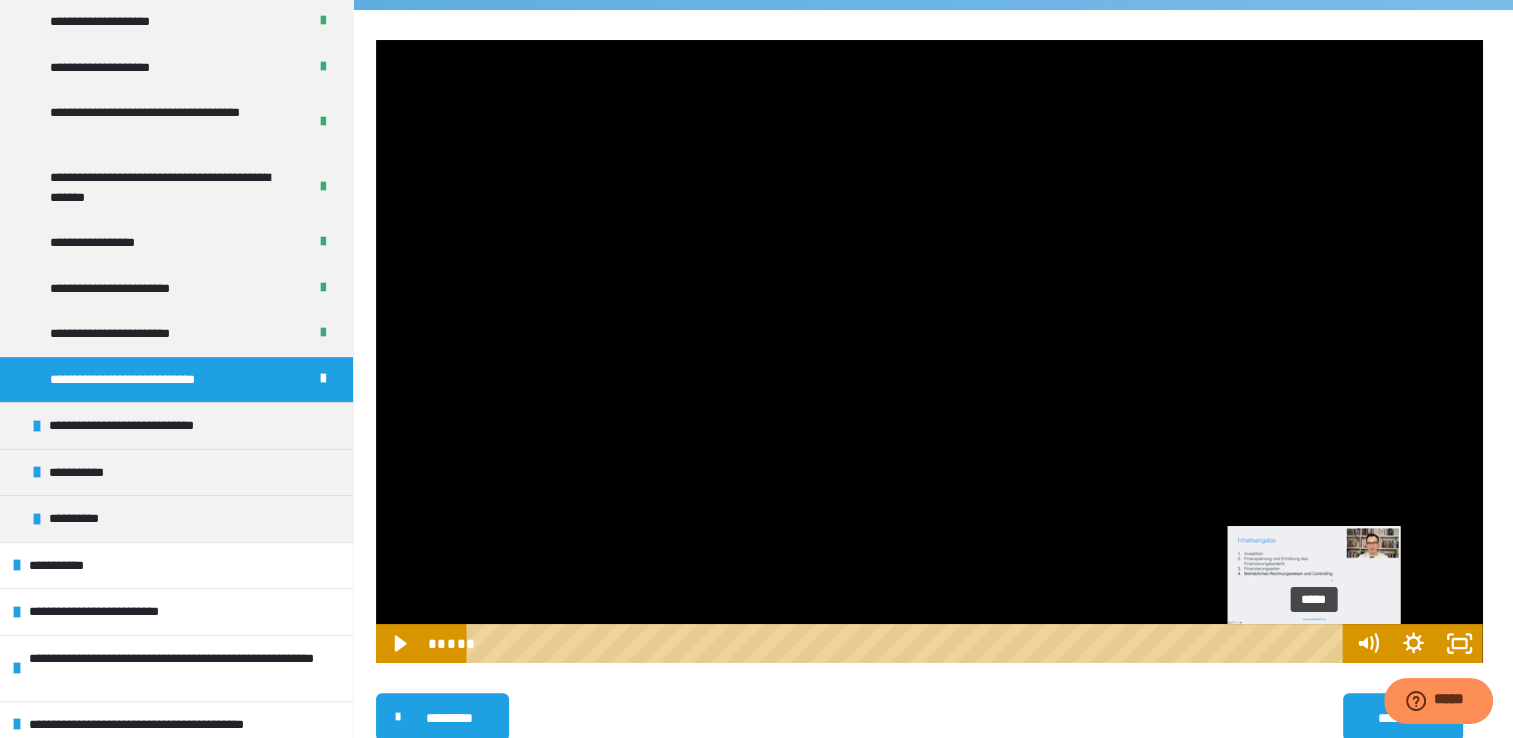 click on "*****" at bounding box center [908, 643] 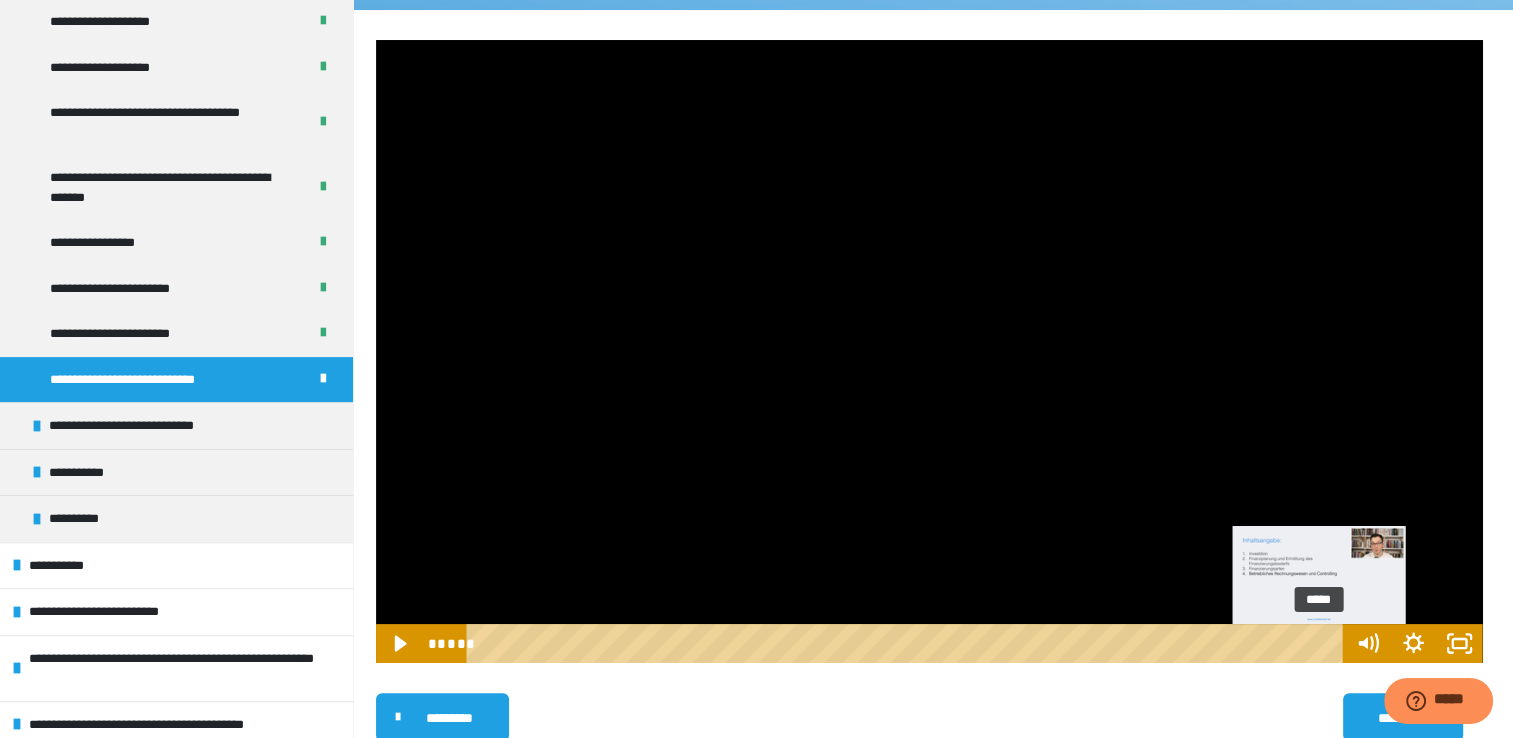 click on "*****" at bounding box center (908, 643) 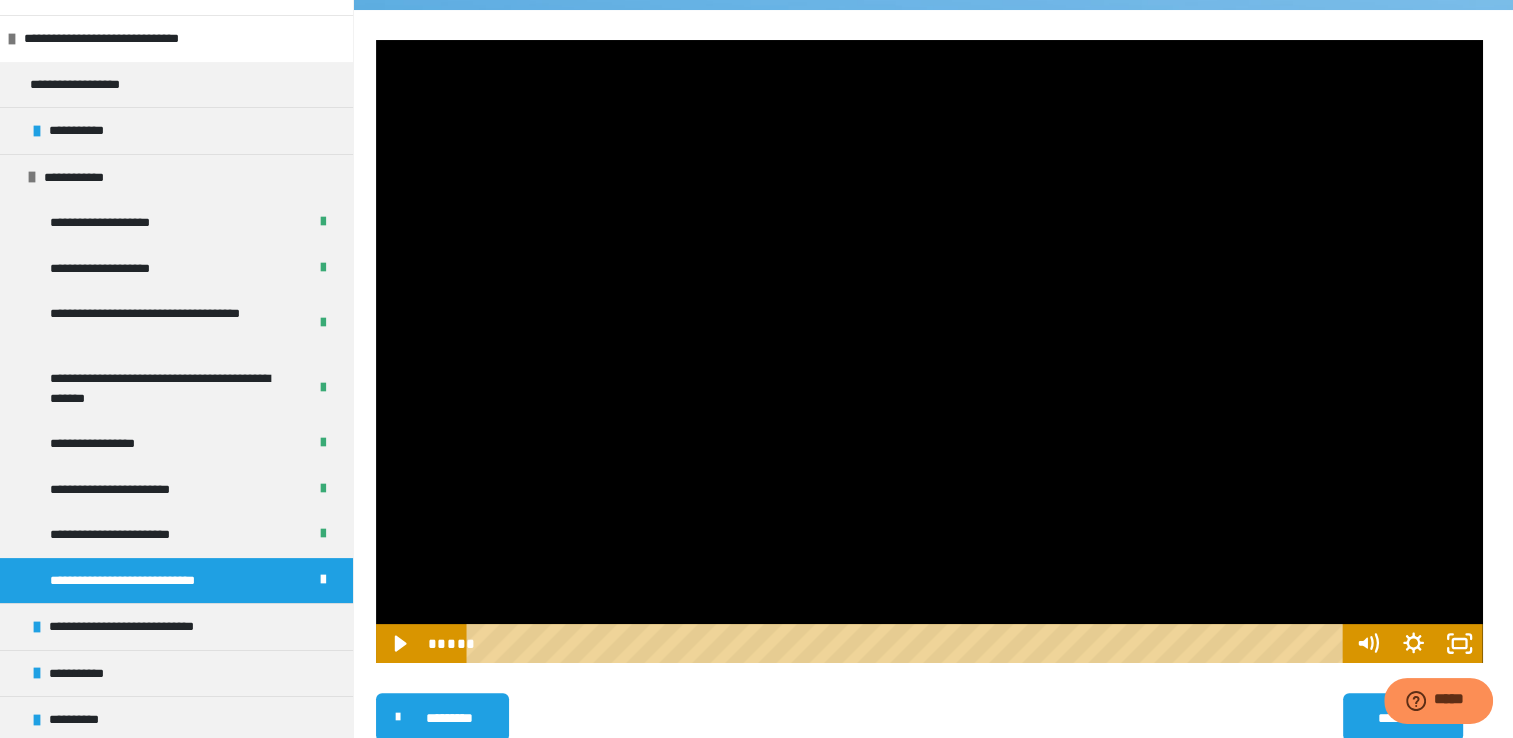 scroll, scrollTop: 256, scrollLeft: 0, axis: vertical 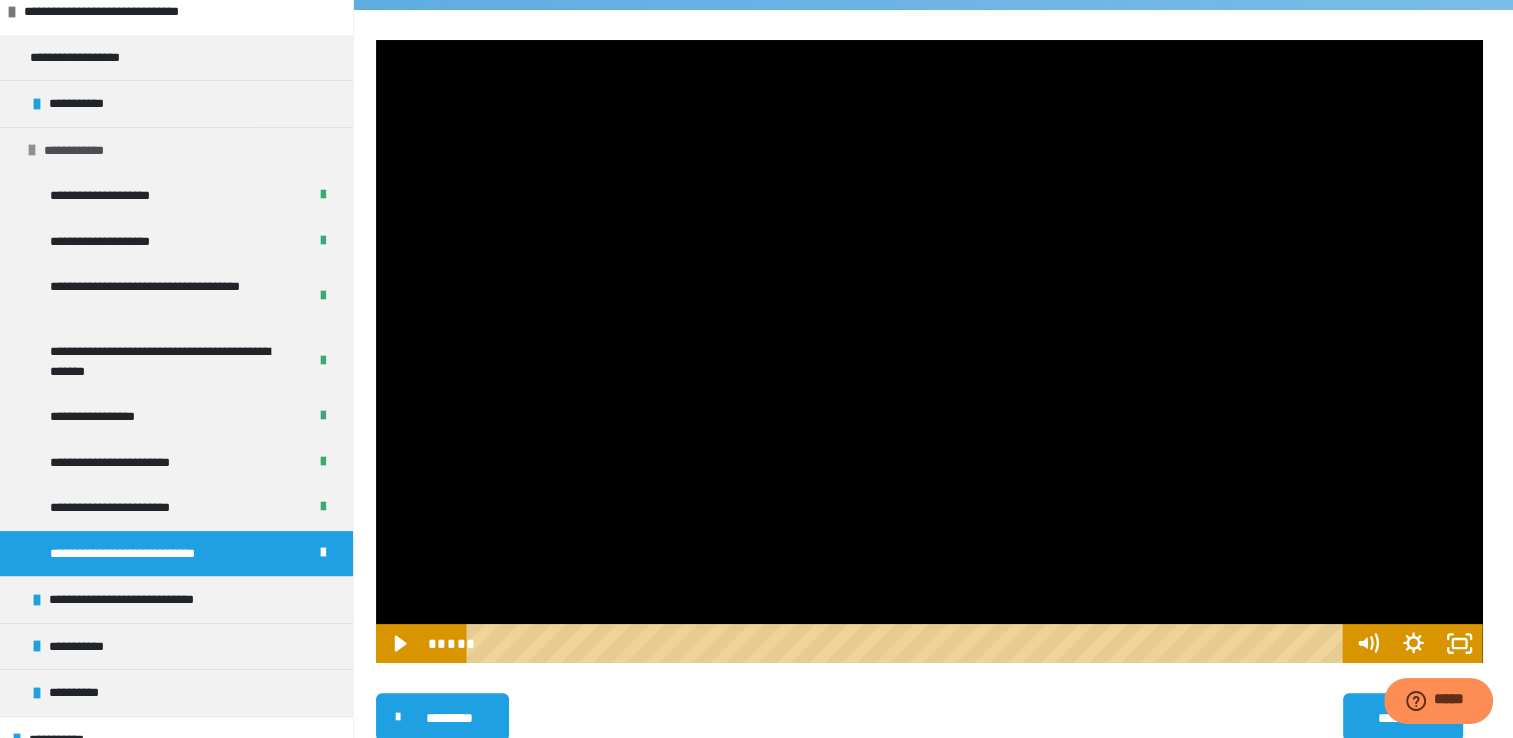 click at bounding box center (32, 150) 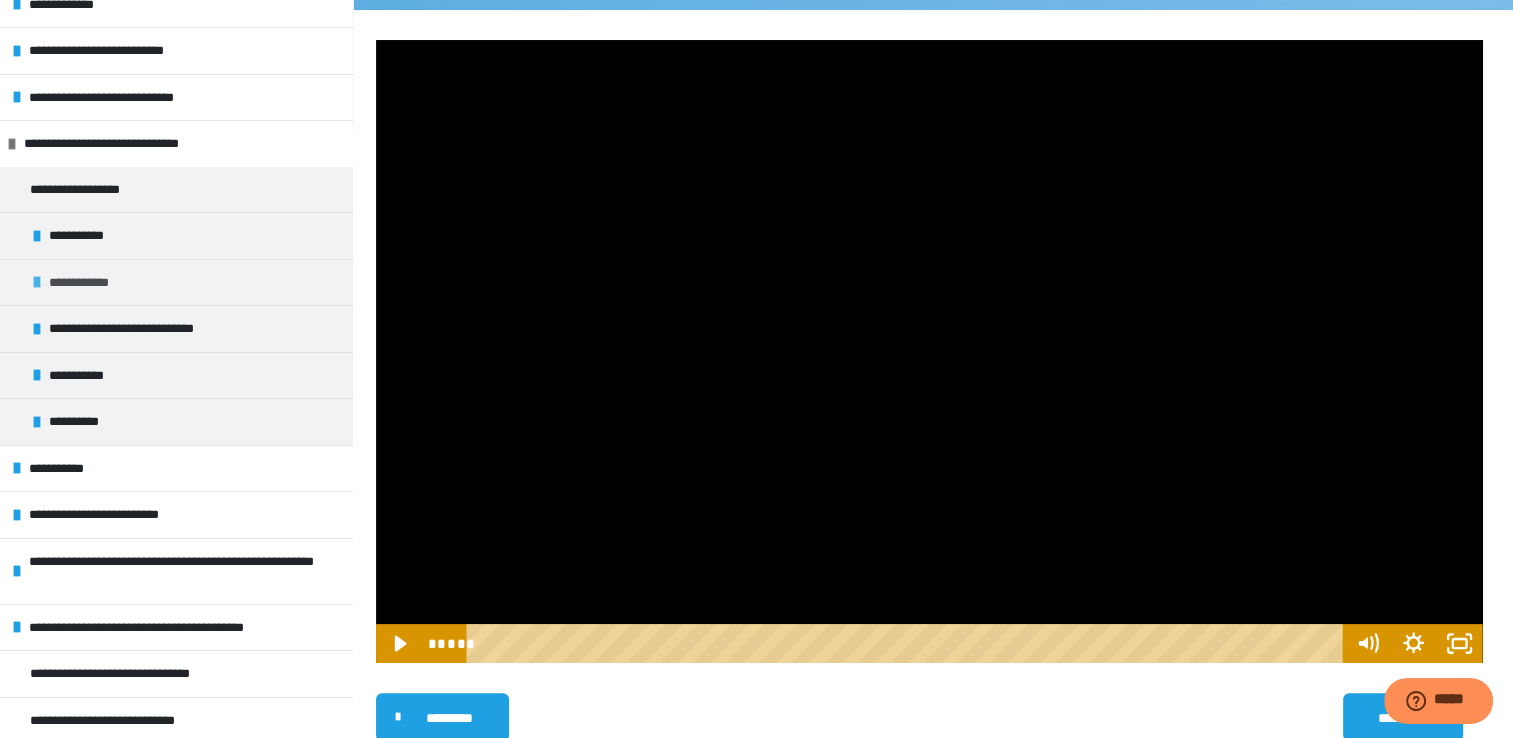scroll, scrollTop: 120, scrollLeft: 0, axis: vertical 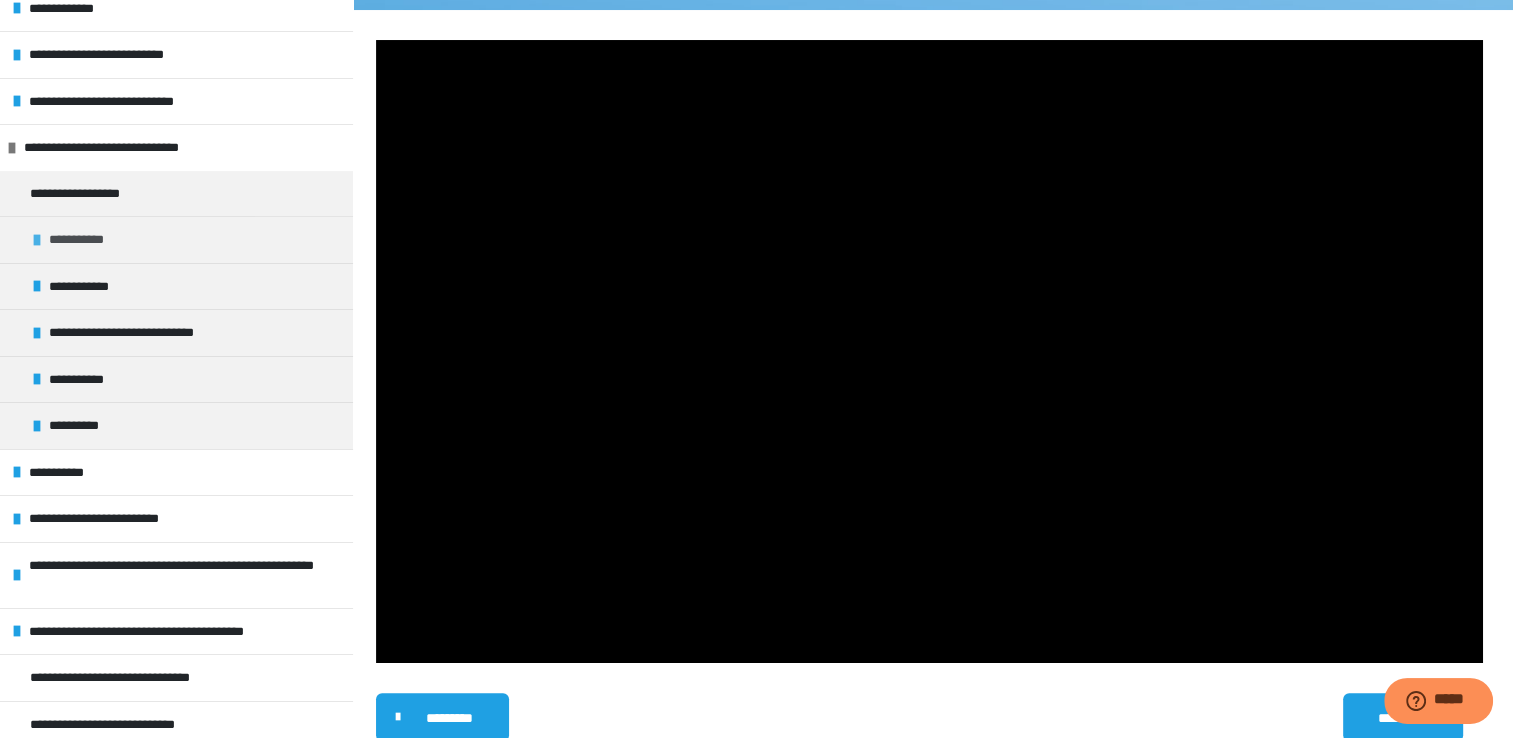 click on "**********" at bounding box center [79, 240] 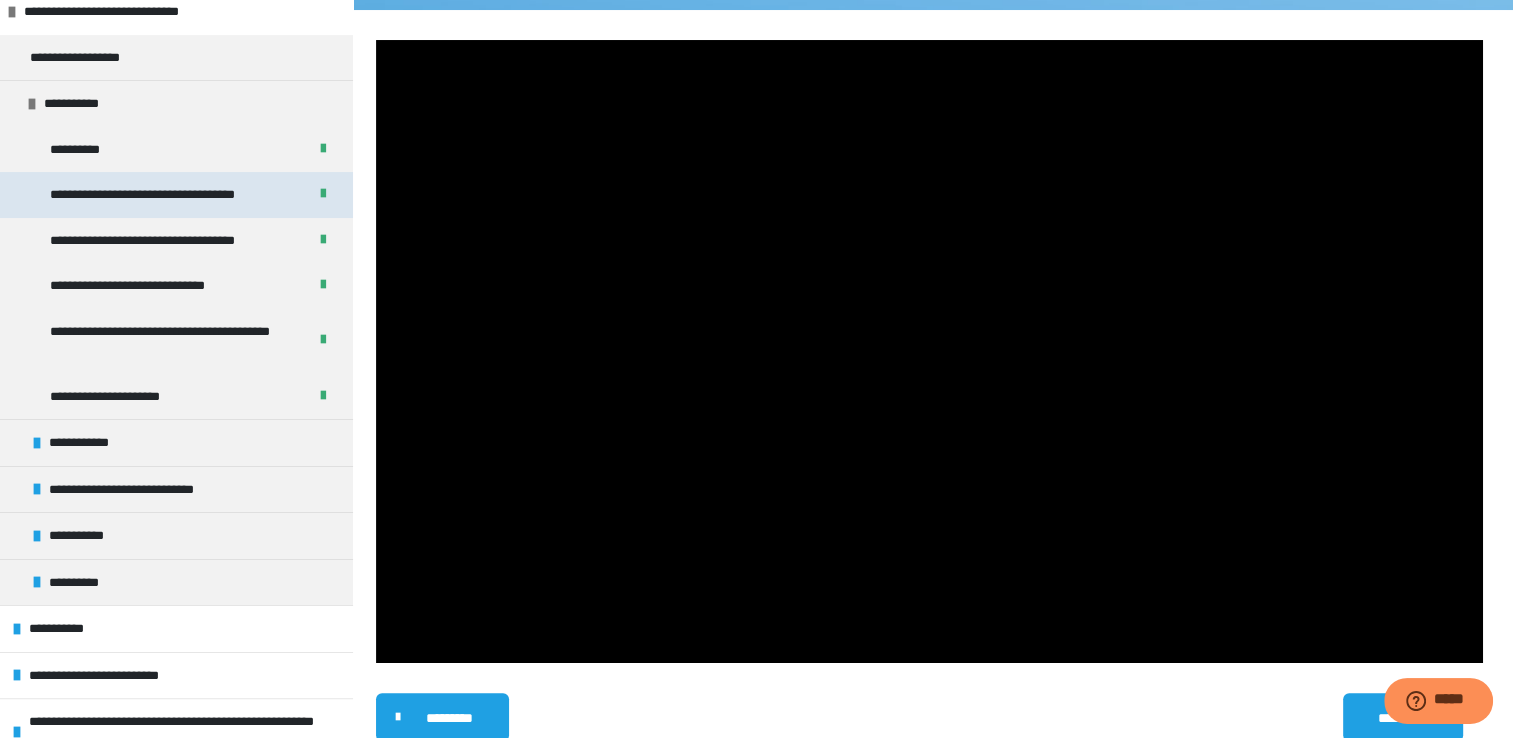 click on "**********" at bounding box center [157, 195] 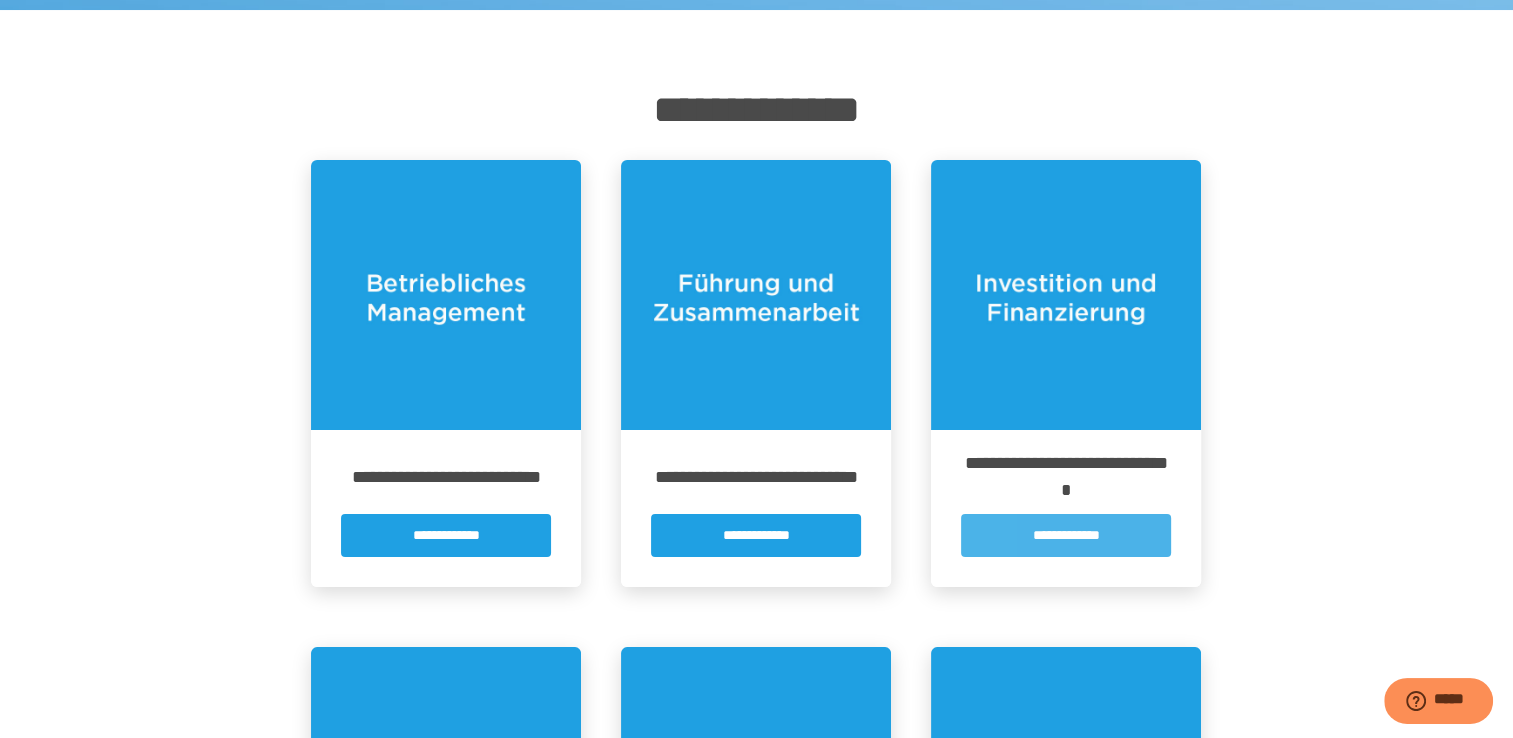 click on "**********" at bounding box center (1066, 535) 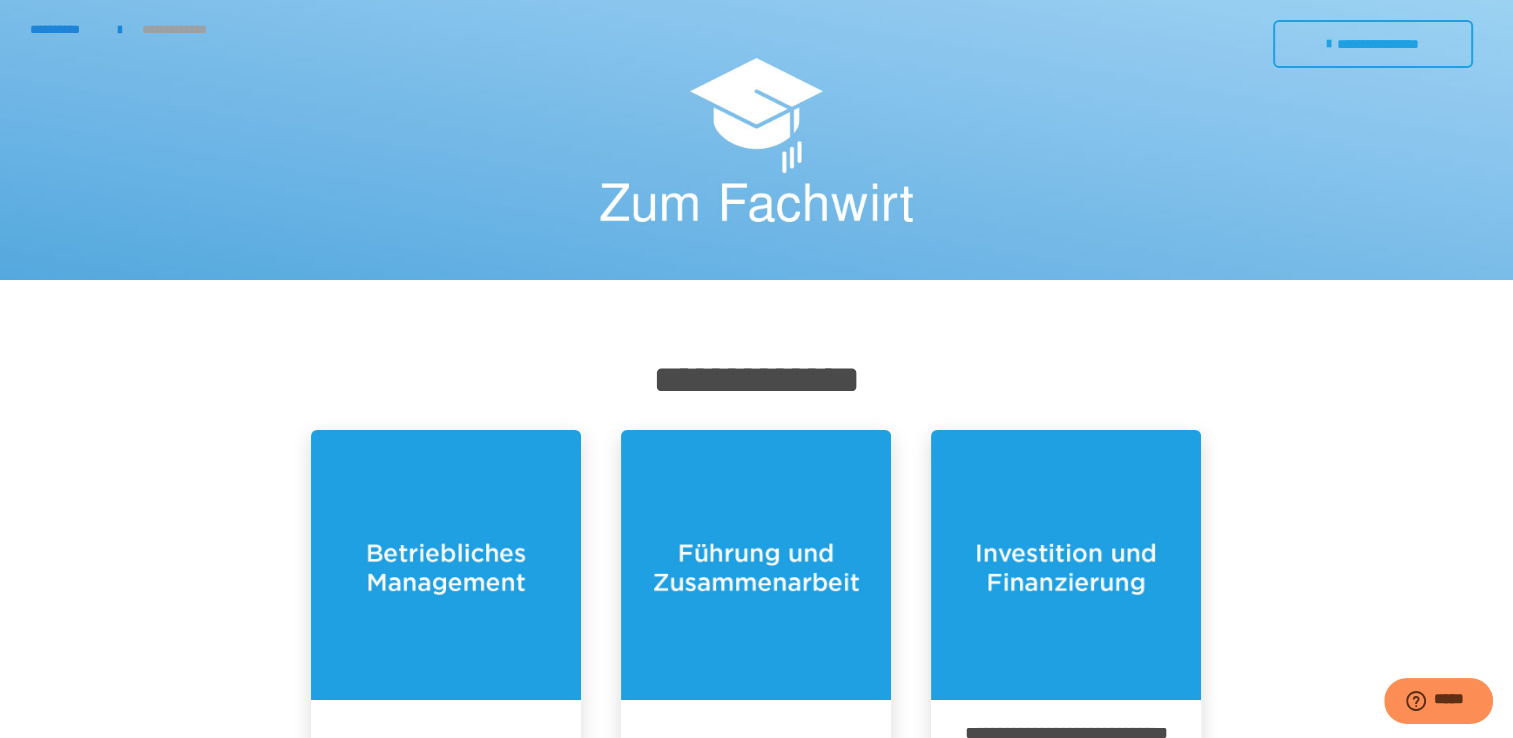 click at bounding box center (756, 140) 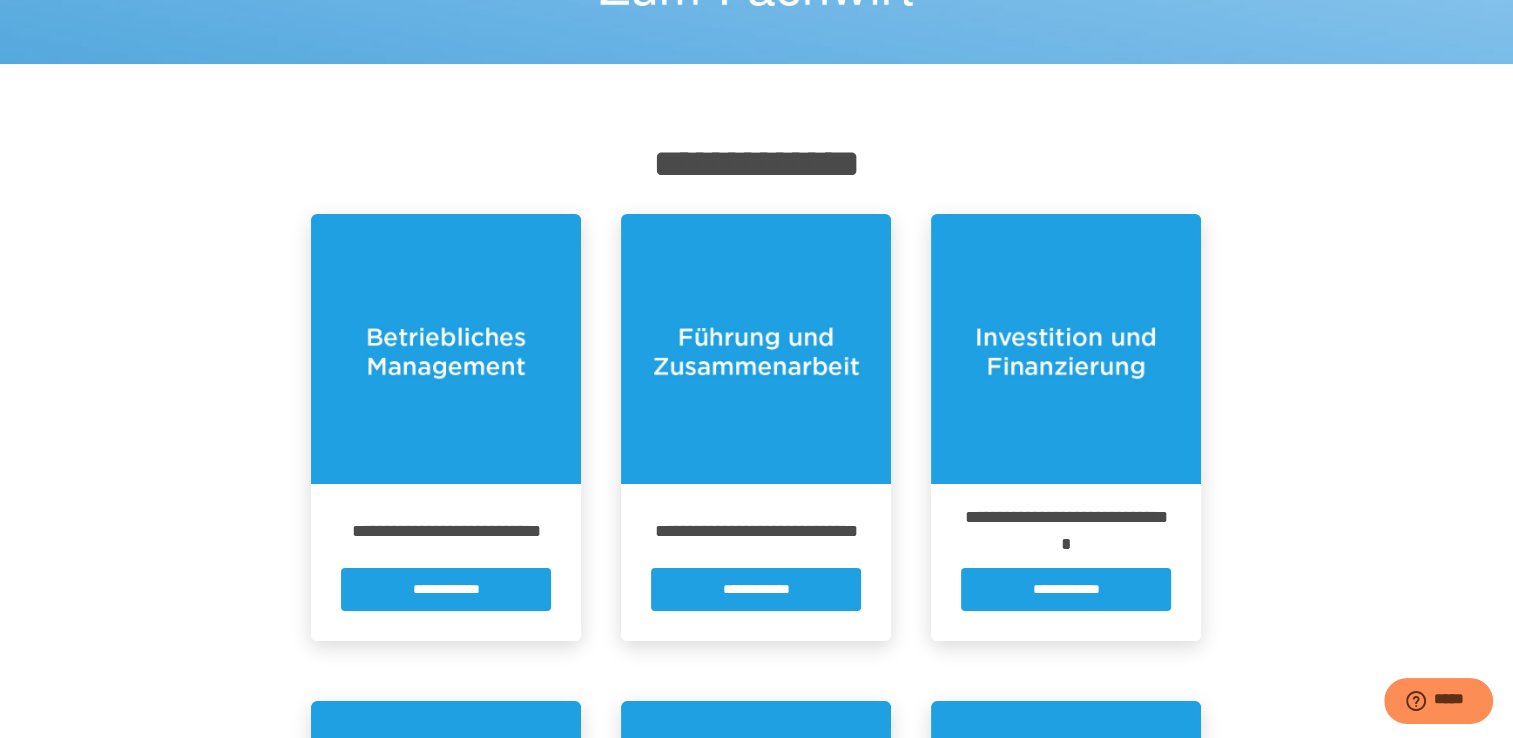 scroll, scrollTop: 400, scrollLeft: 0, axis: vertical 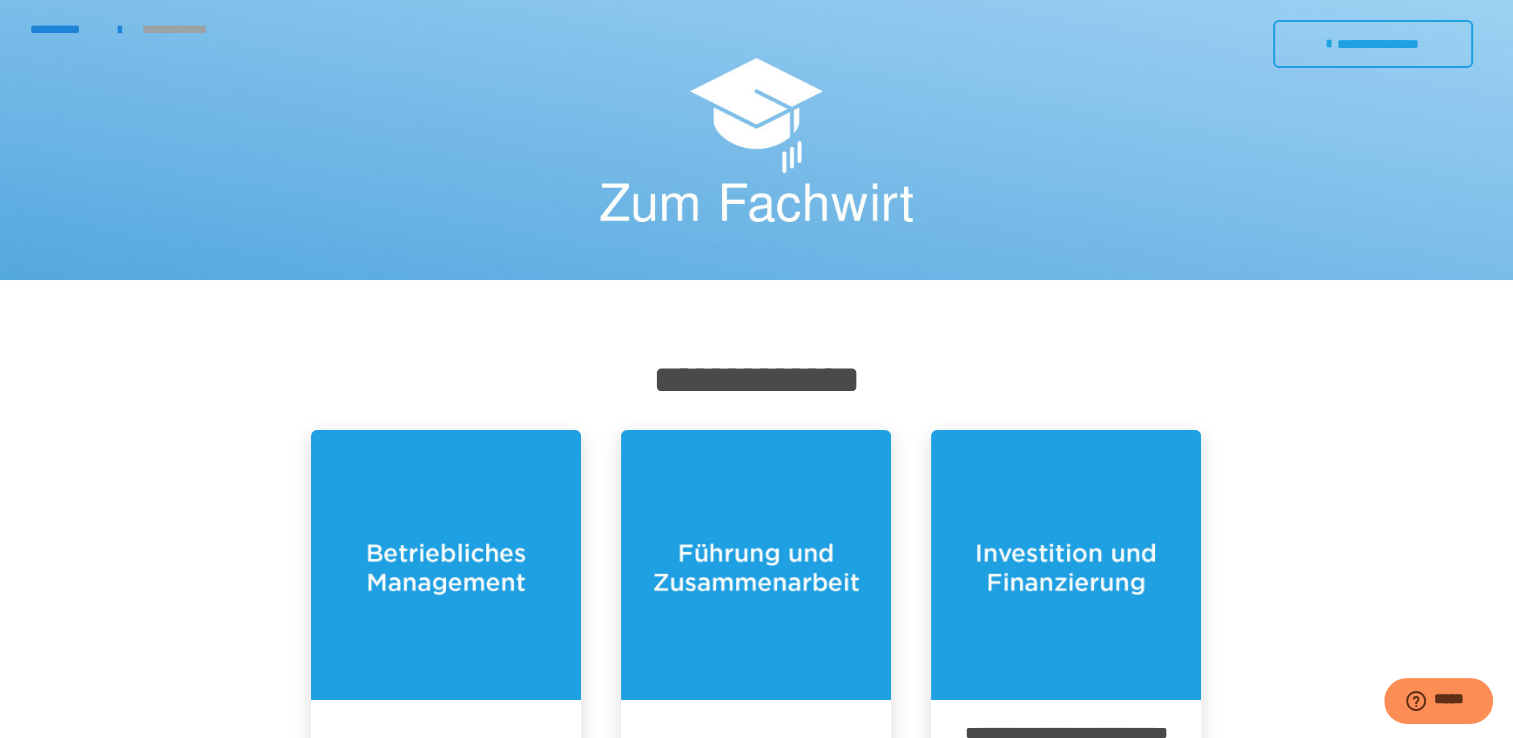 click on "**********" at bounding box center [756, 1139] 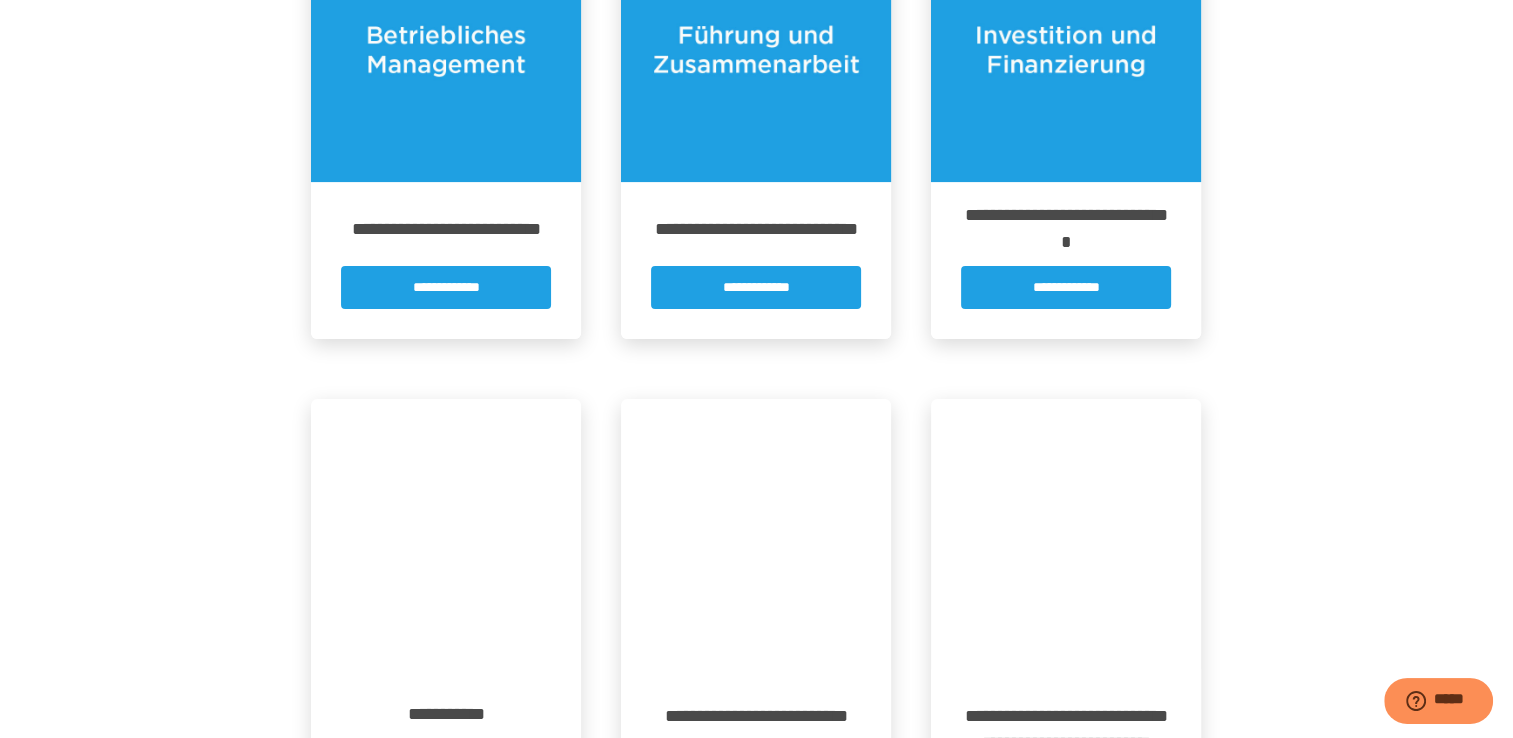 scroll, scrollTop: 520, scrollLeft: 0, axis: vertical 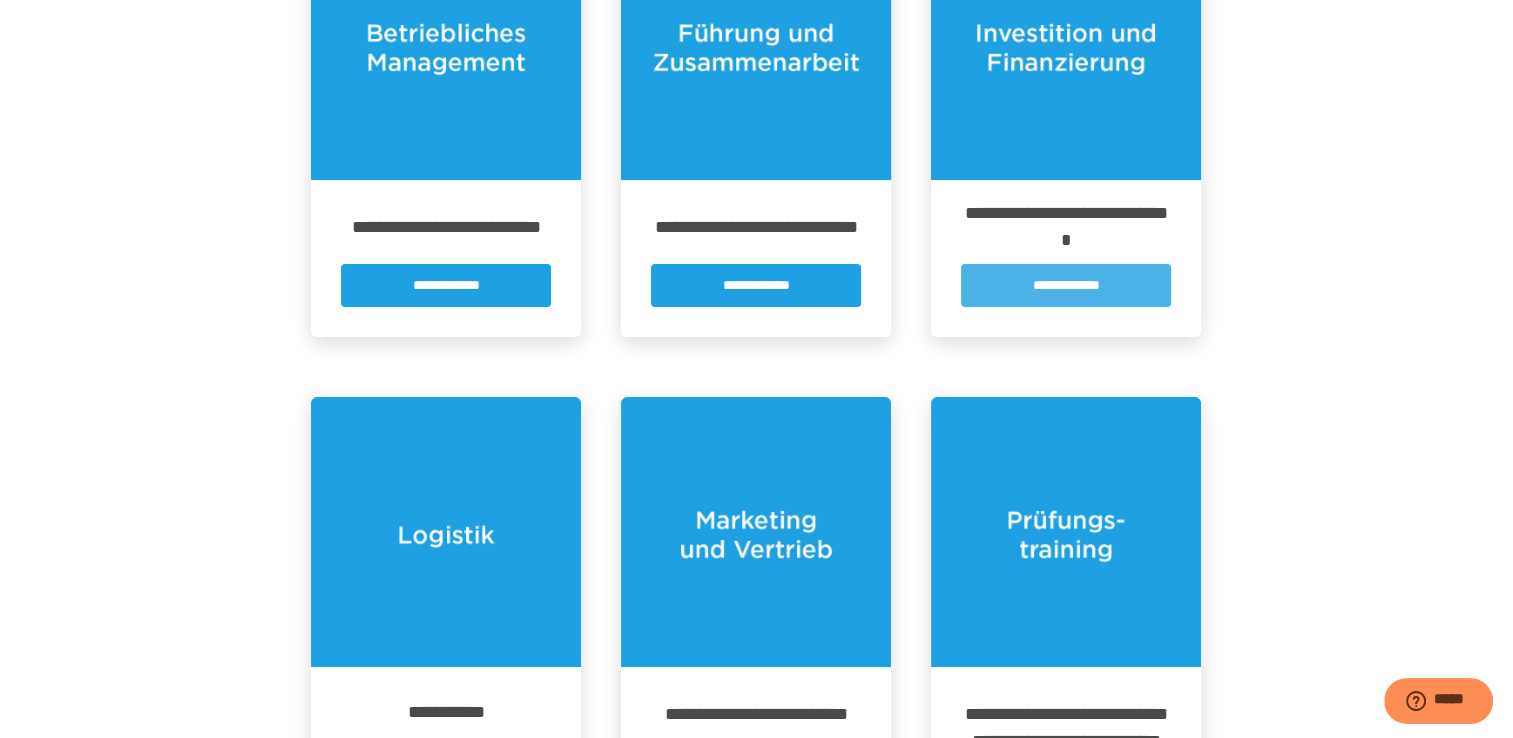 click on "**********" at bounding box center (1066, 285) 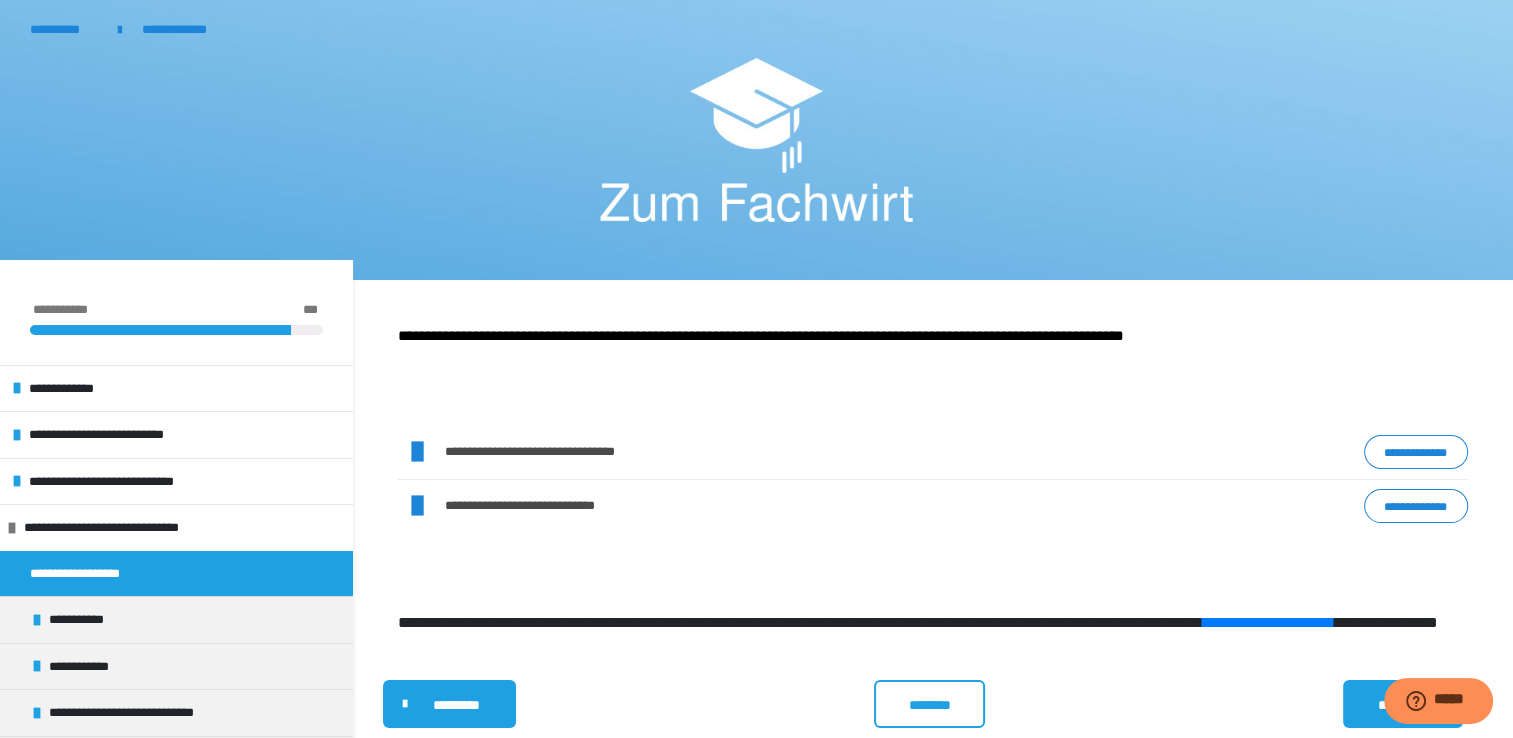 click at bounding box center (756, 140) 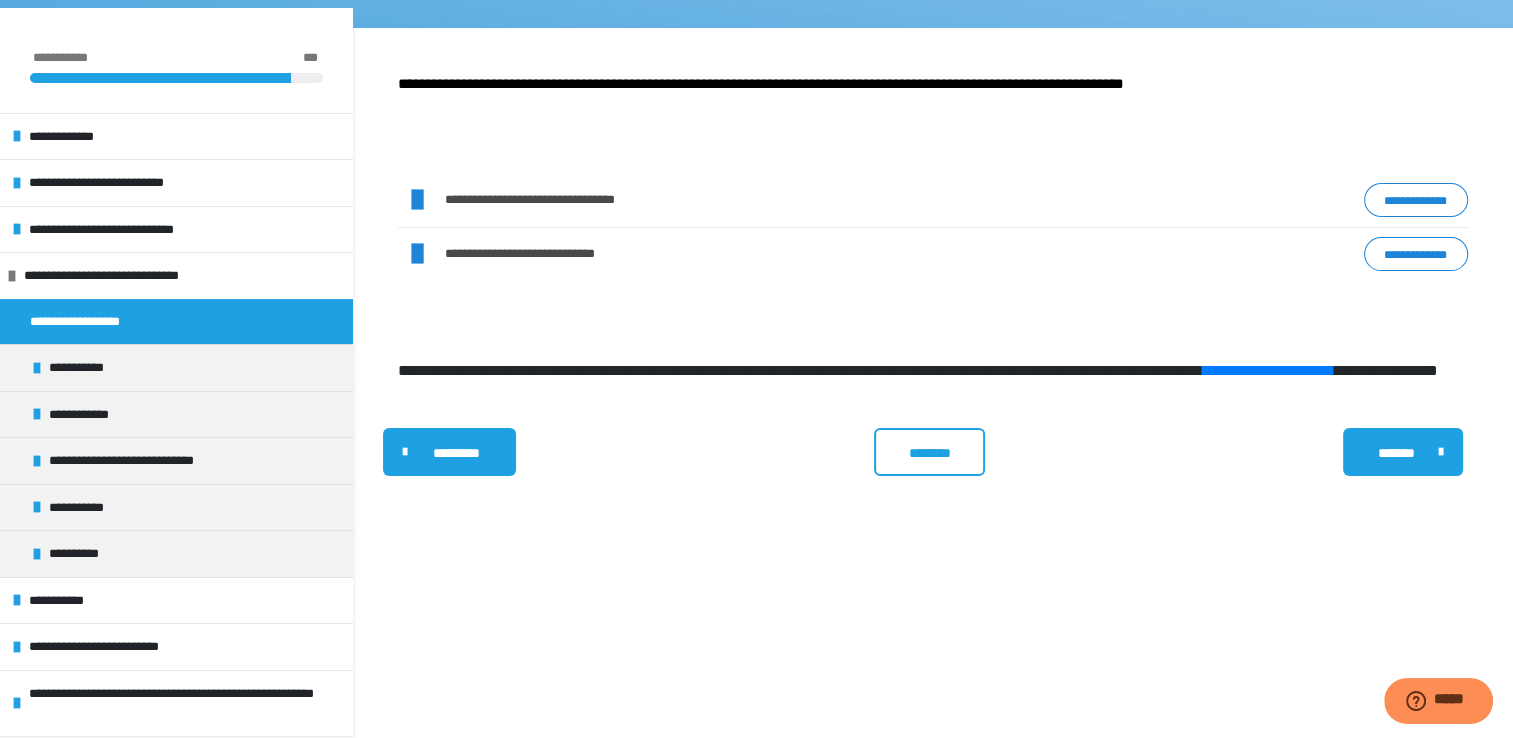 scroll, scrollTop: 320, scrollLeft: 0, axis: vertical 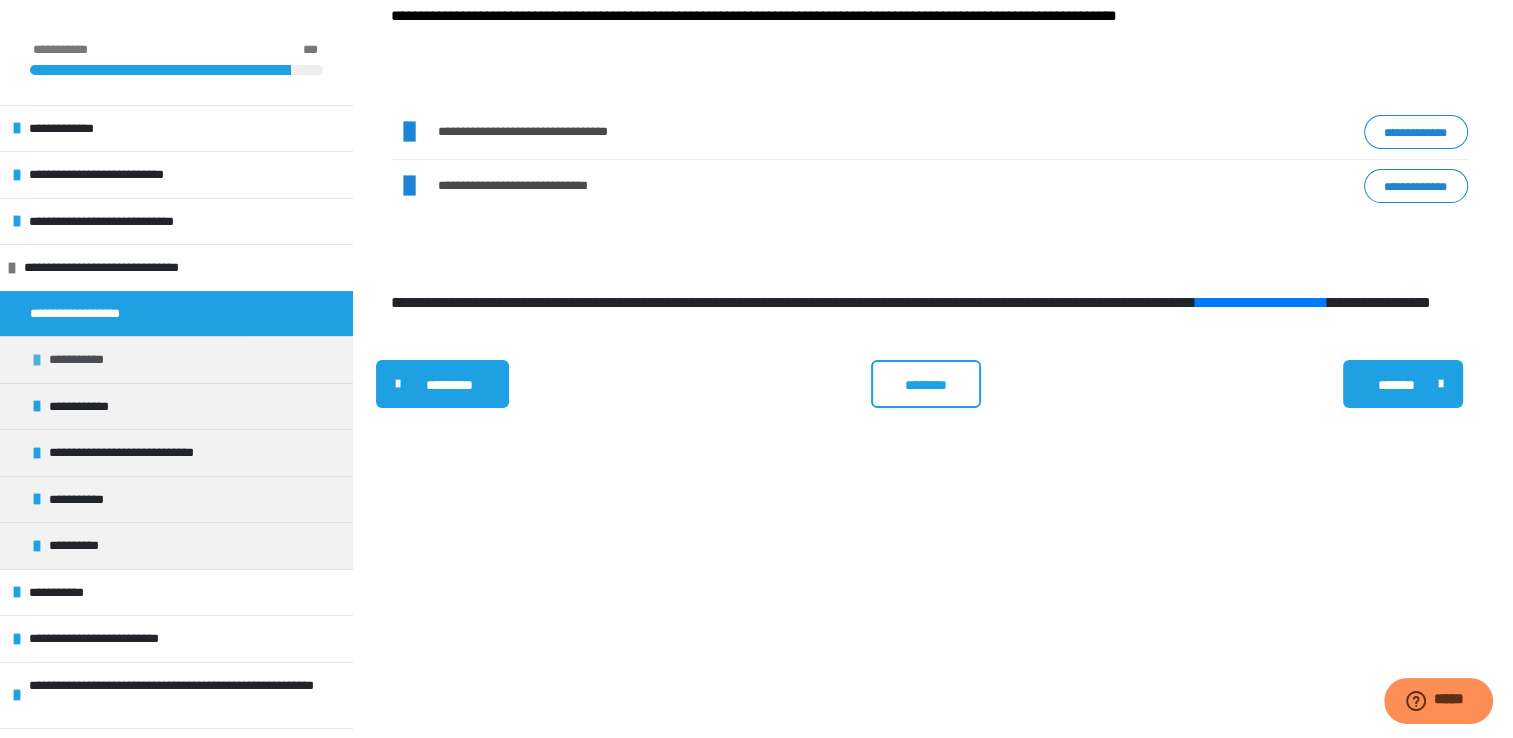 click on "**********" at bounding box center [176, 359] 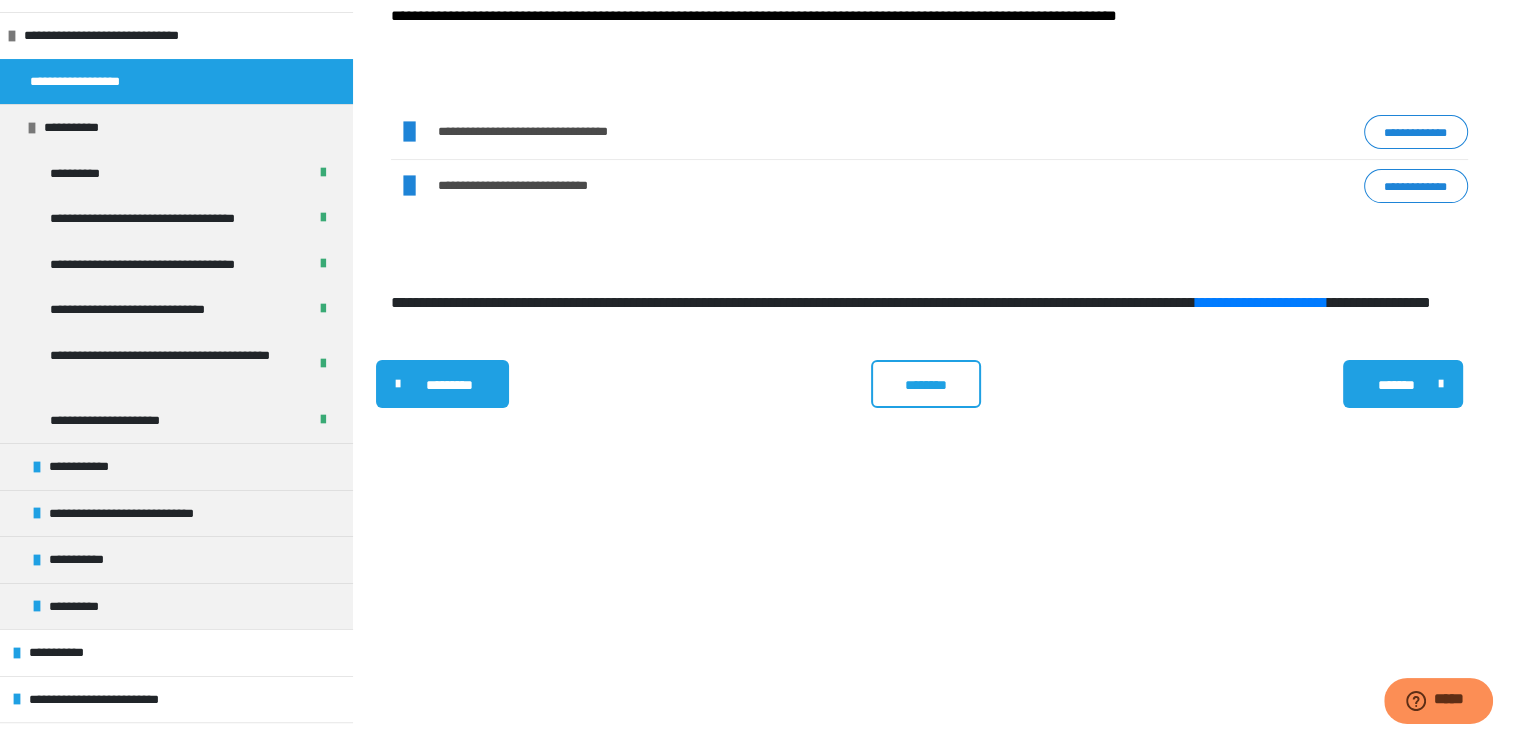 scroll, scrollTop: 230, scrollLeft: 0, axis: vertical 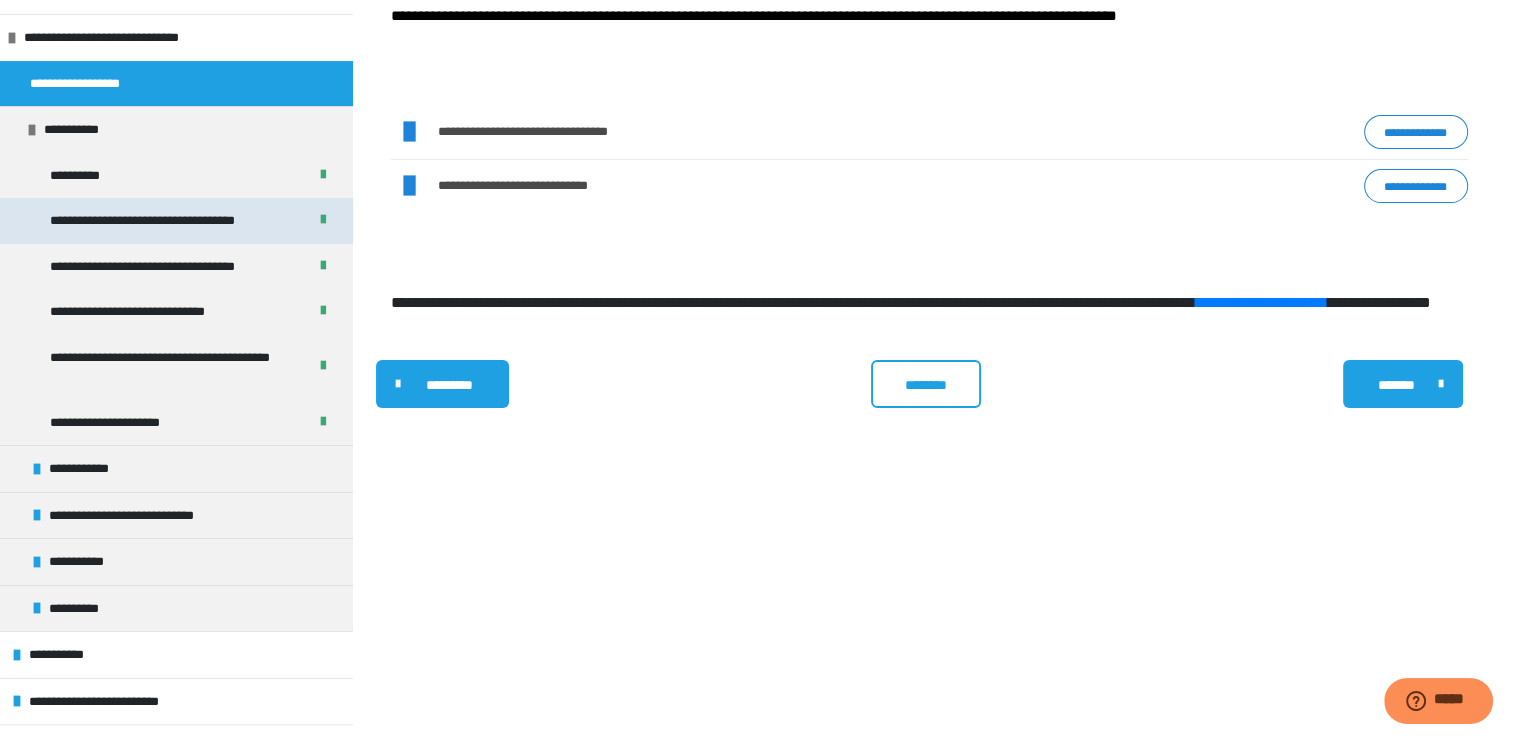 click on "**********" at bounding box center (157, 221) 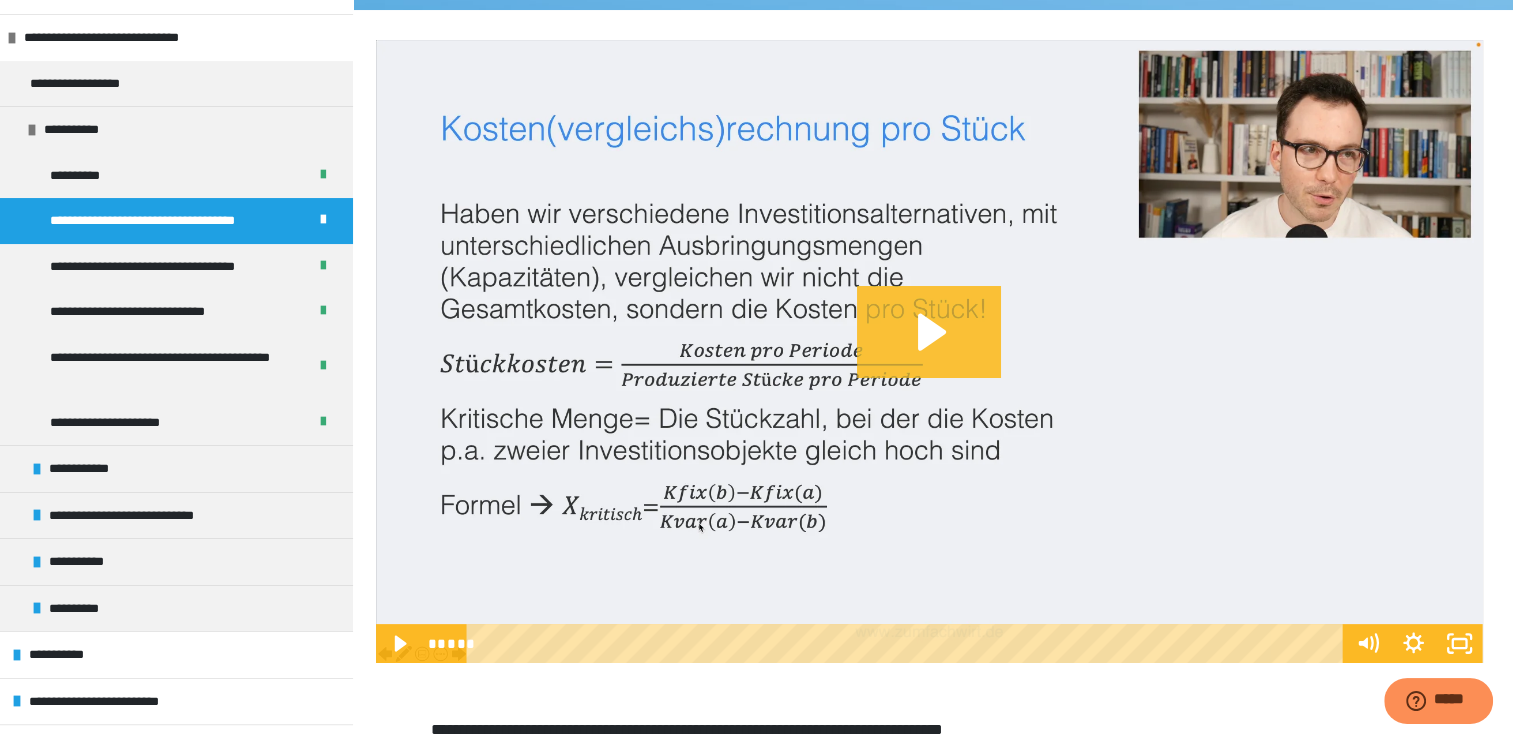 click 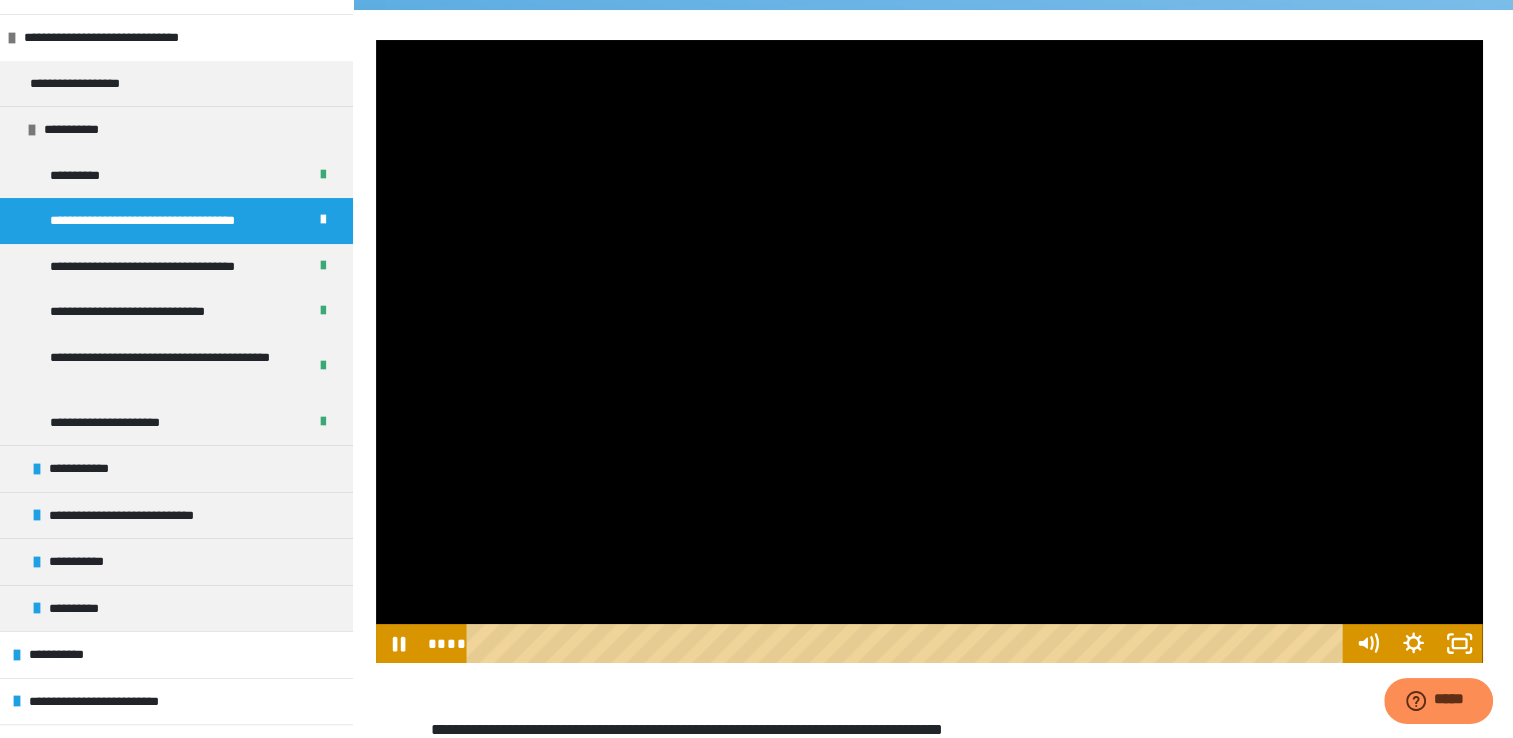 click at bounding box center (929, 351) 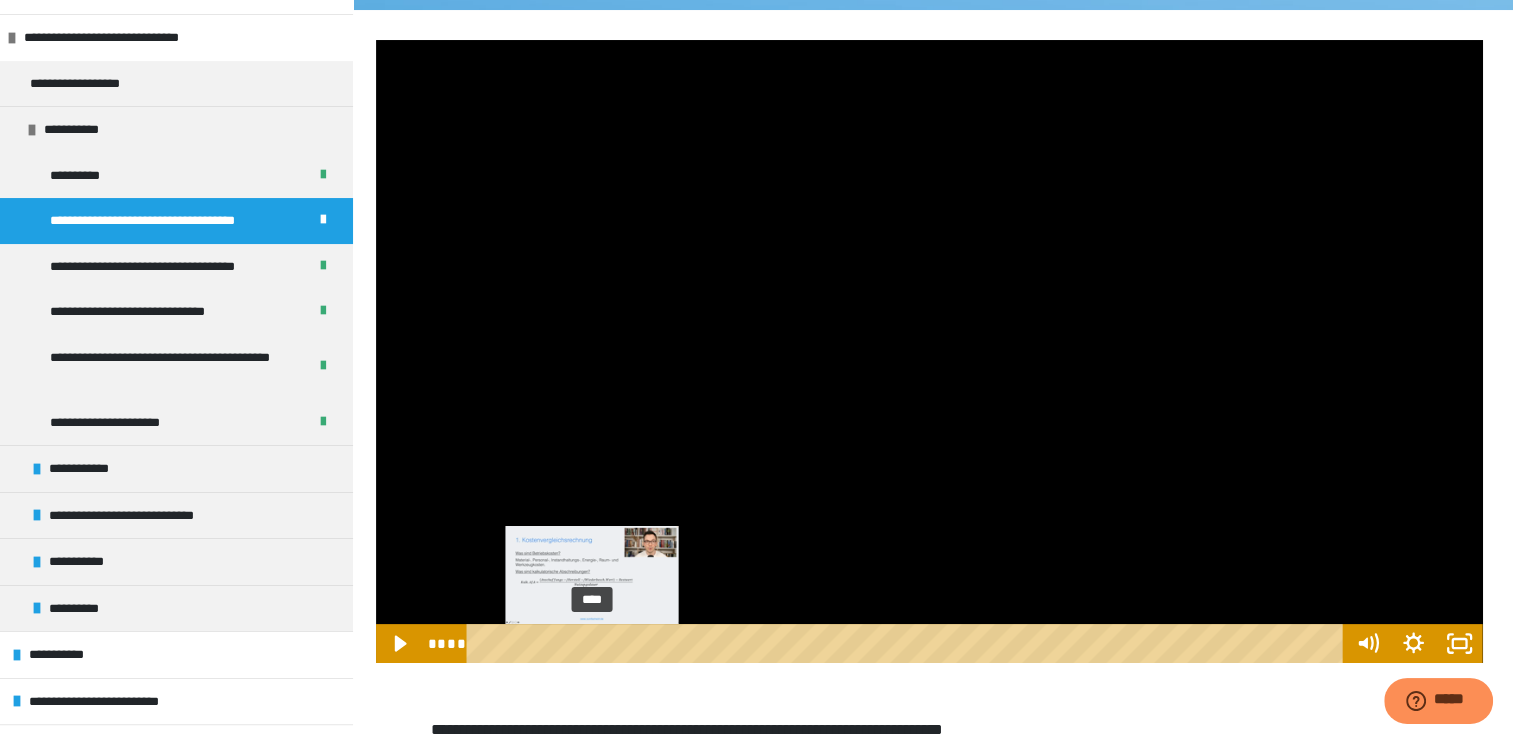 click on "****" at bounding box center [908, 643] 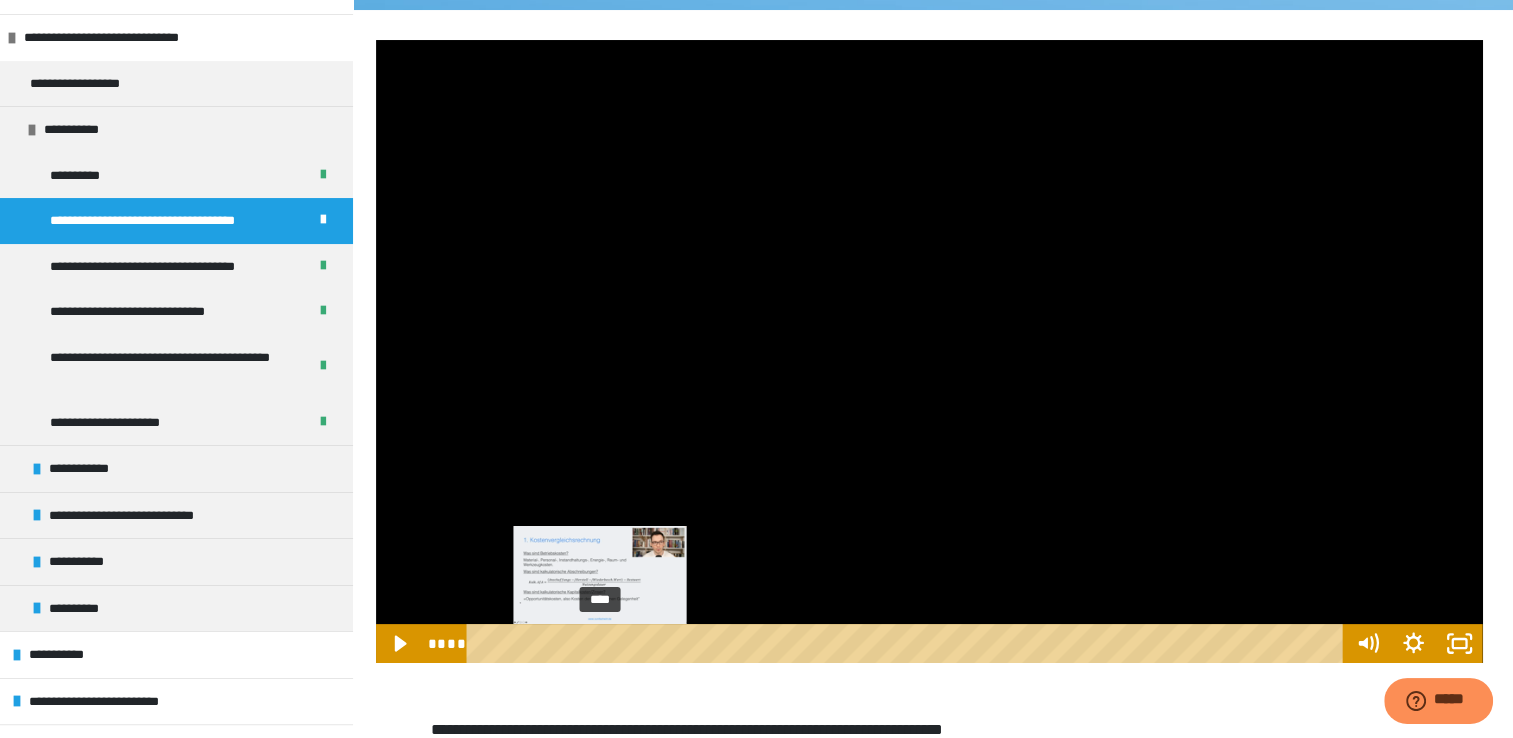 click on "****" at bounding box center [908, 643] 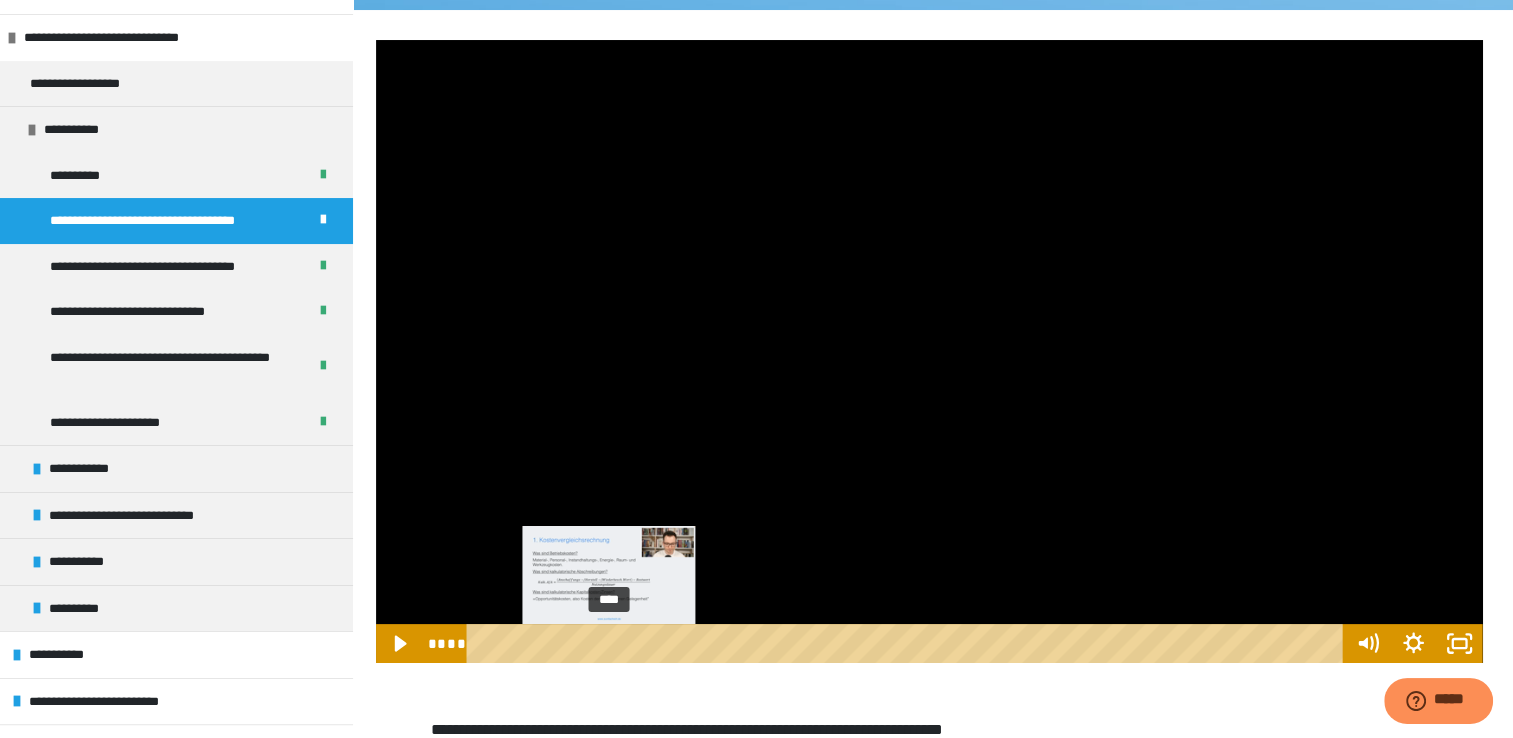 click on "****" at bounding box center [908, 643] 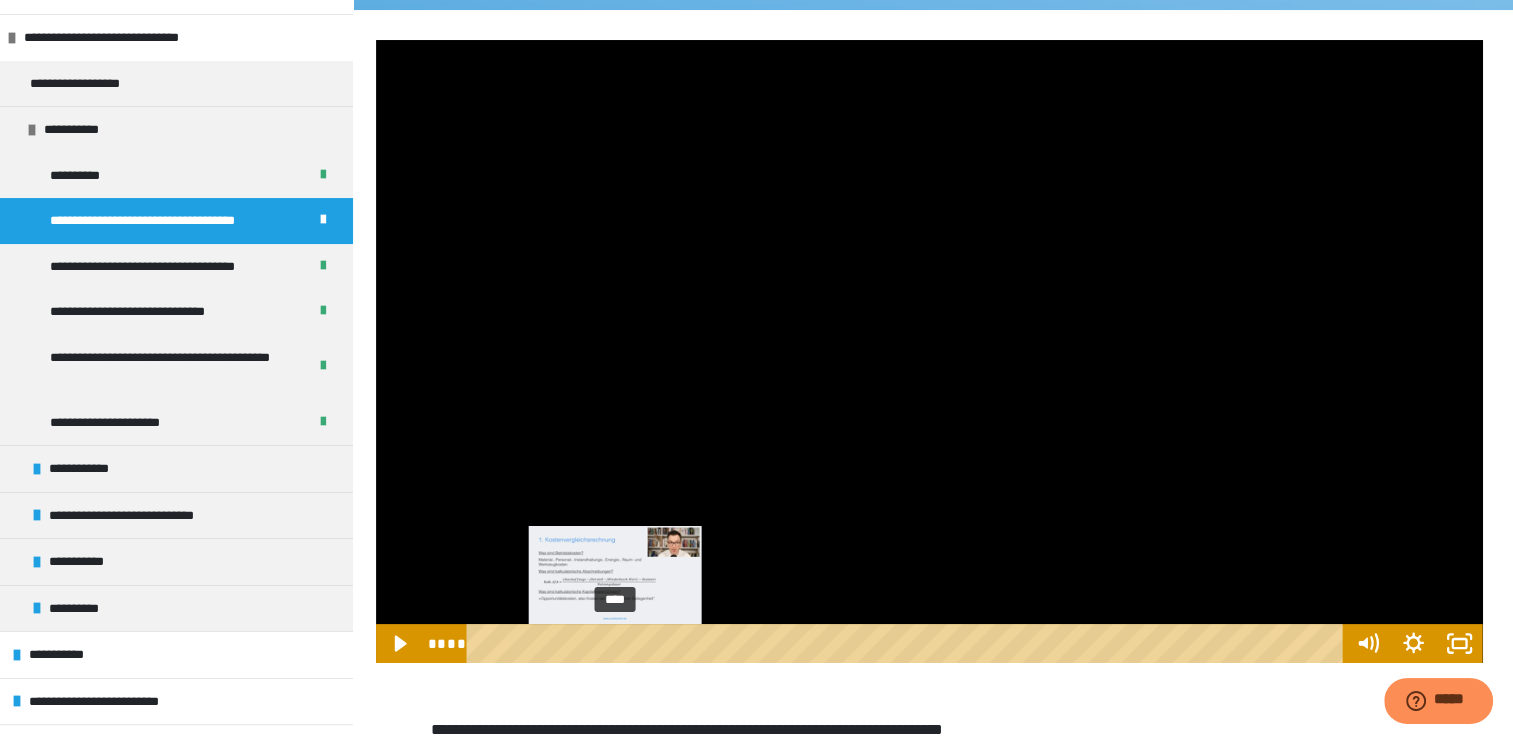 click on "****" at bounding box center (908, 643) 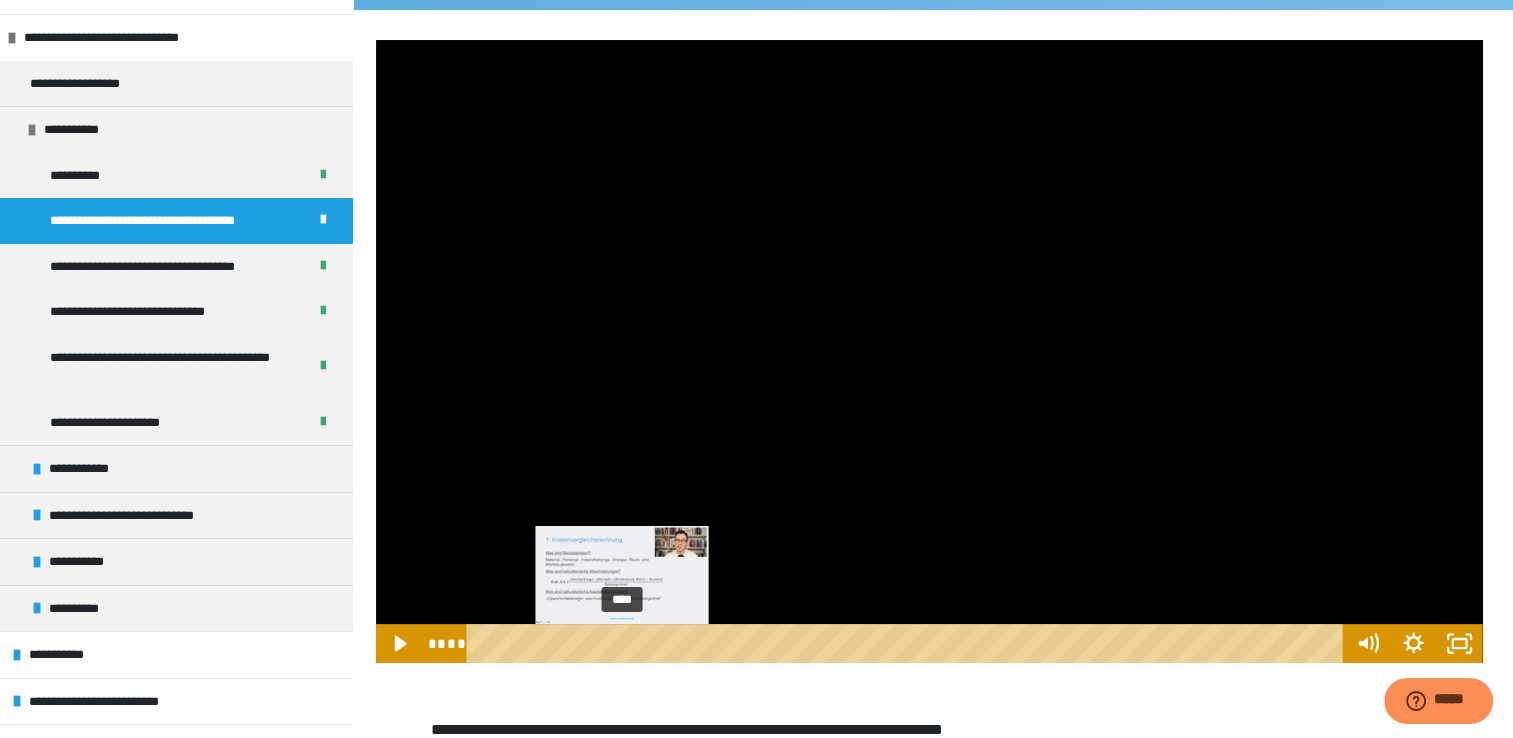 click on "****" at bounding box center [908, 643] 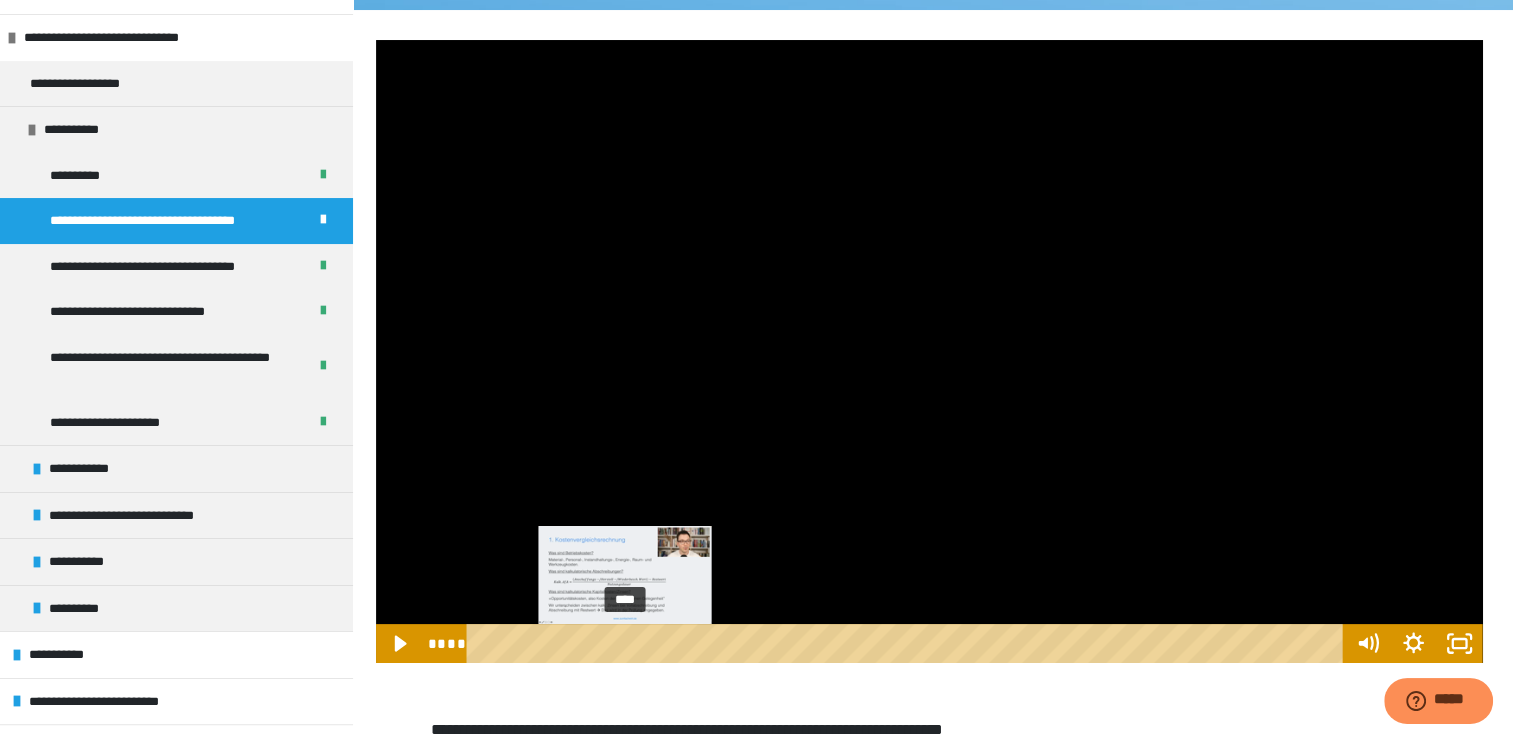 click at bounding box center [624, 643] 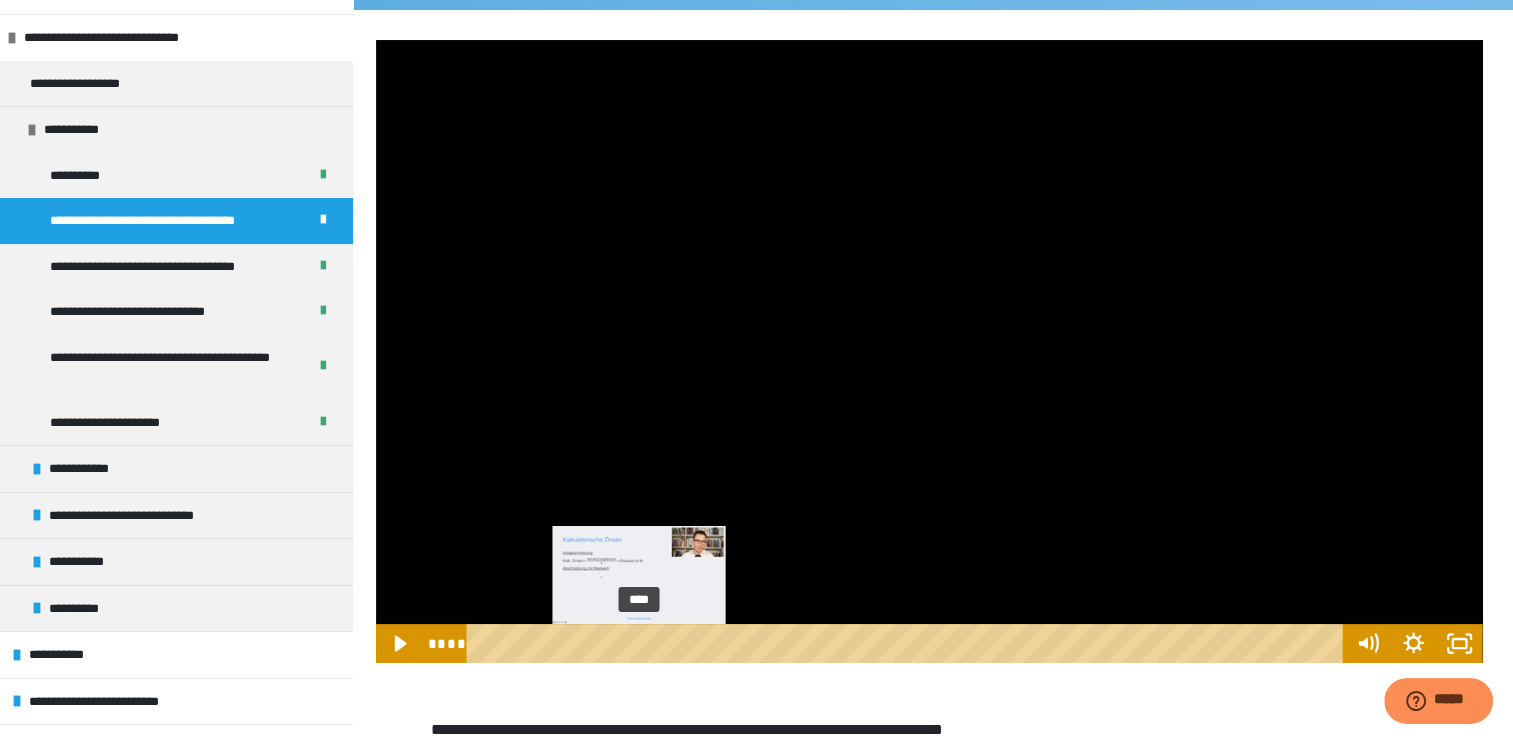 click on "****" at bounding box center (908, 643) 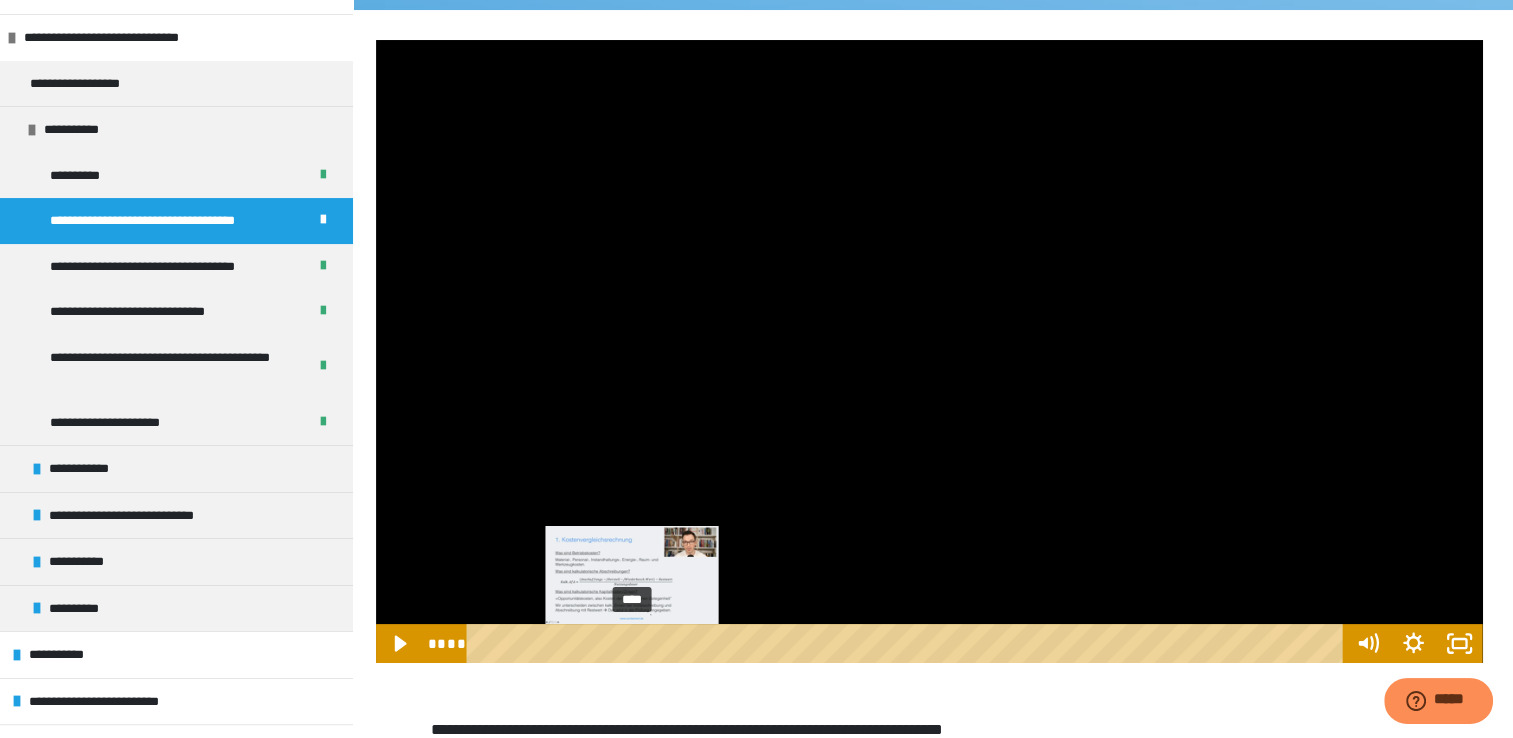 click at bounding box center [631, 643] 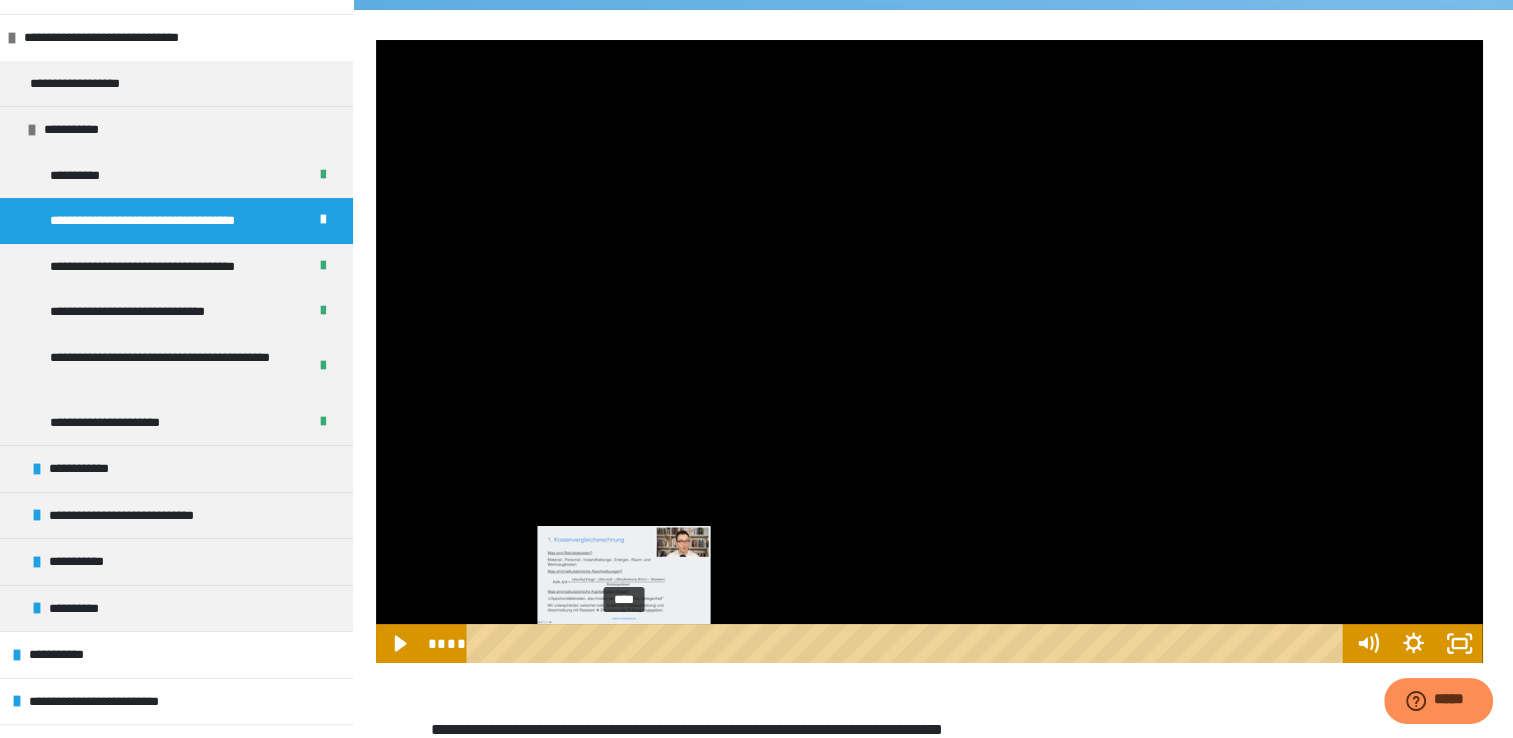 click at bounding box center [623, 643] 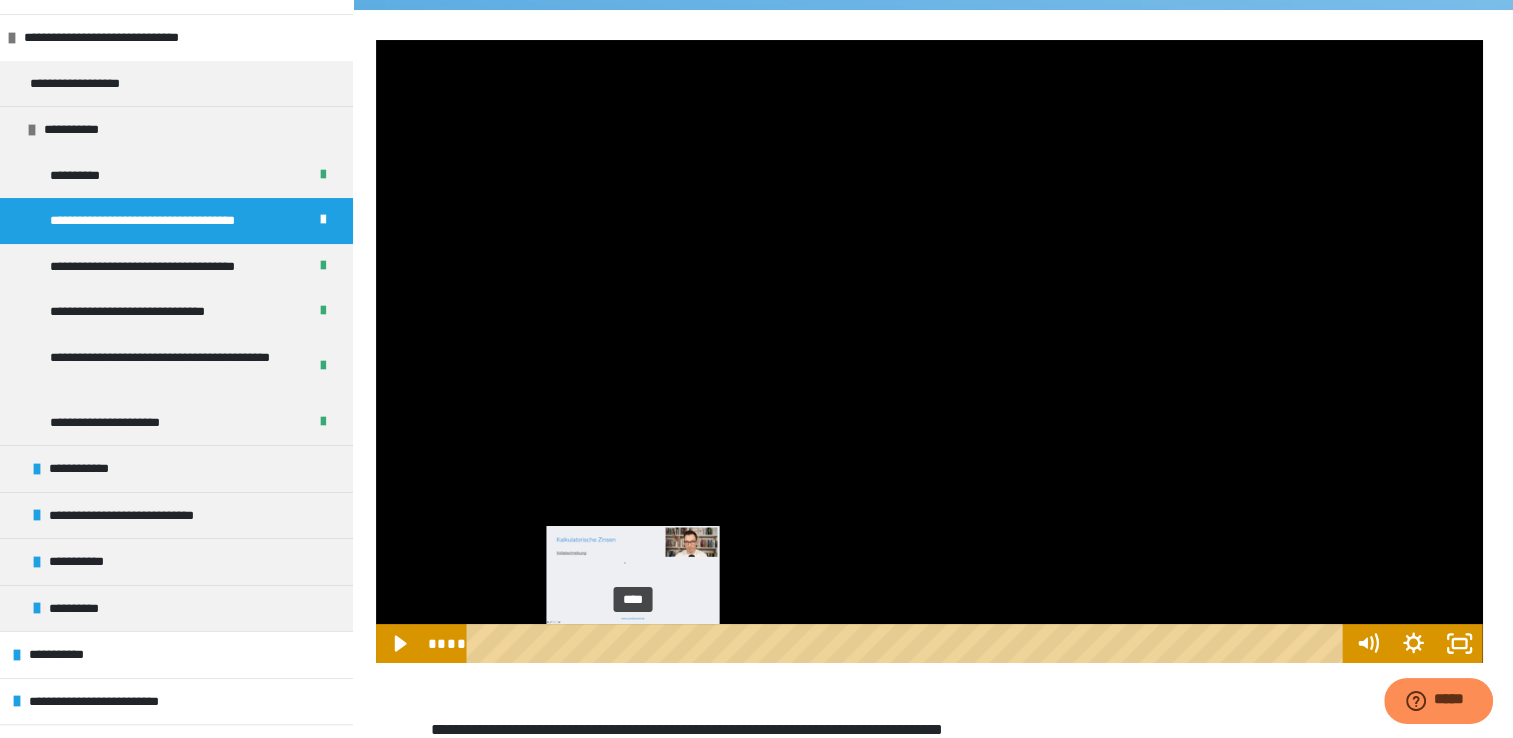 click on "****" at bounding box center (908, 643) 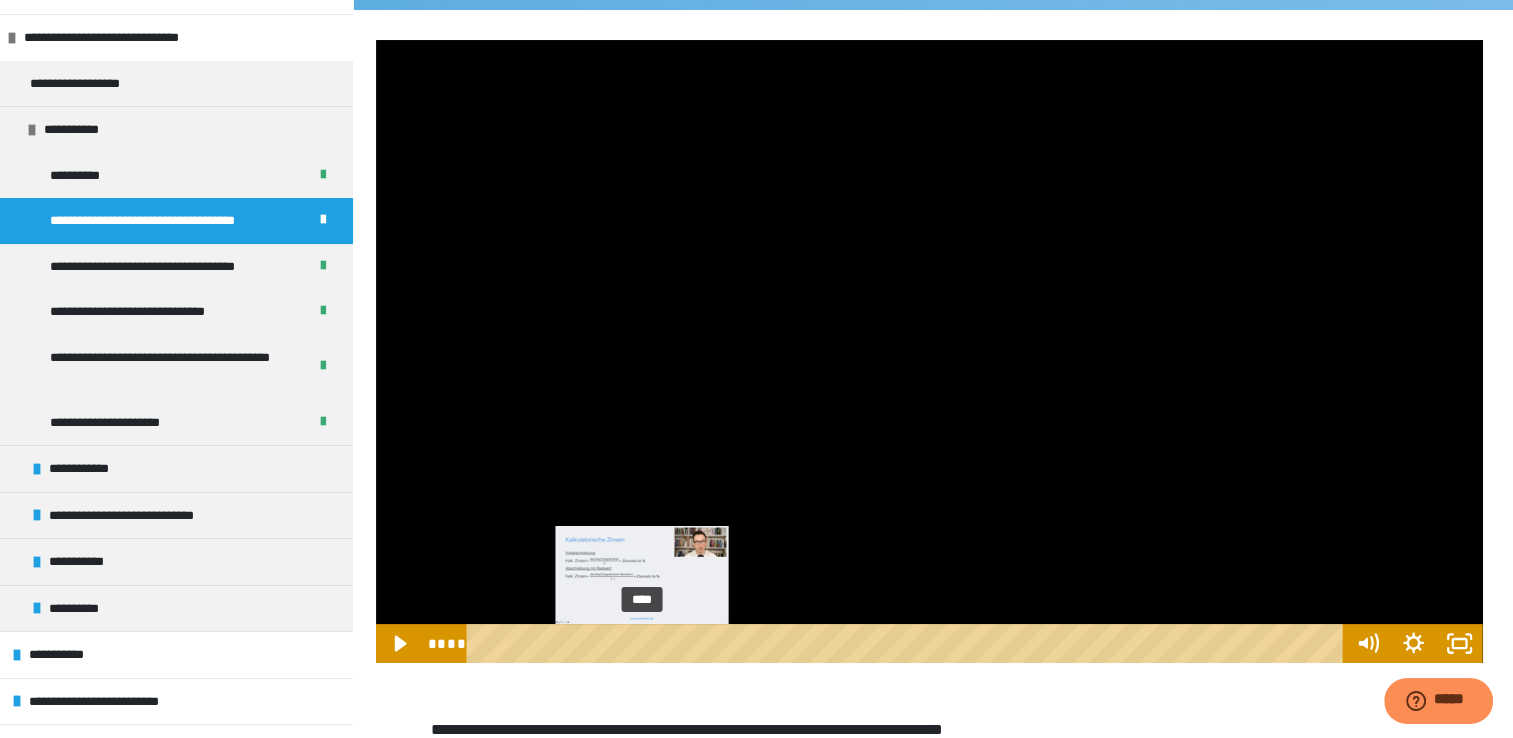 click on "****" at bounding box center (908, 643) 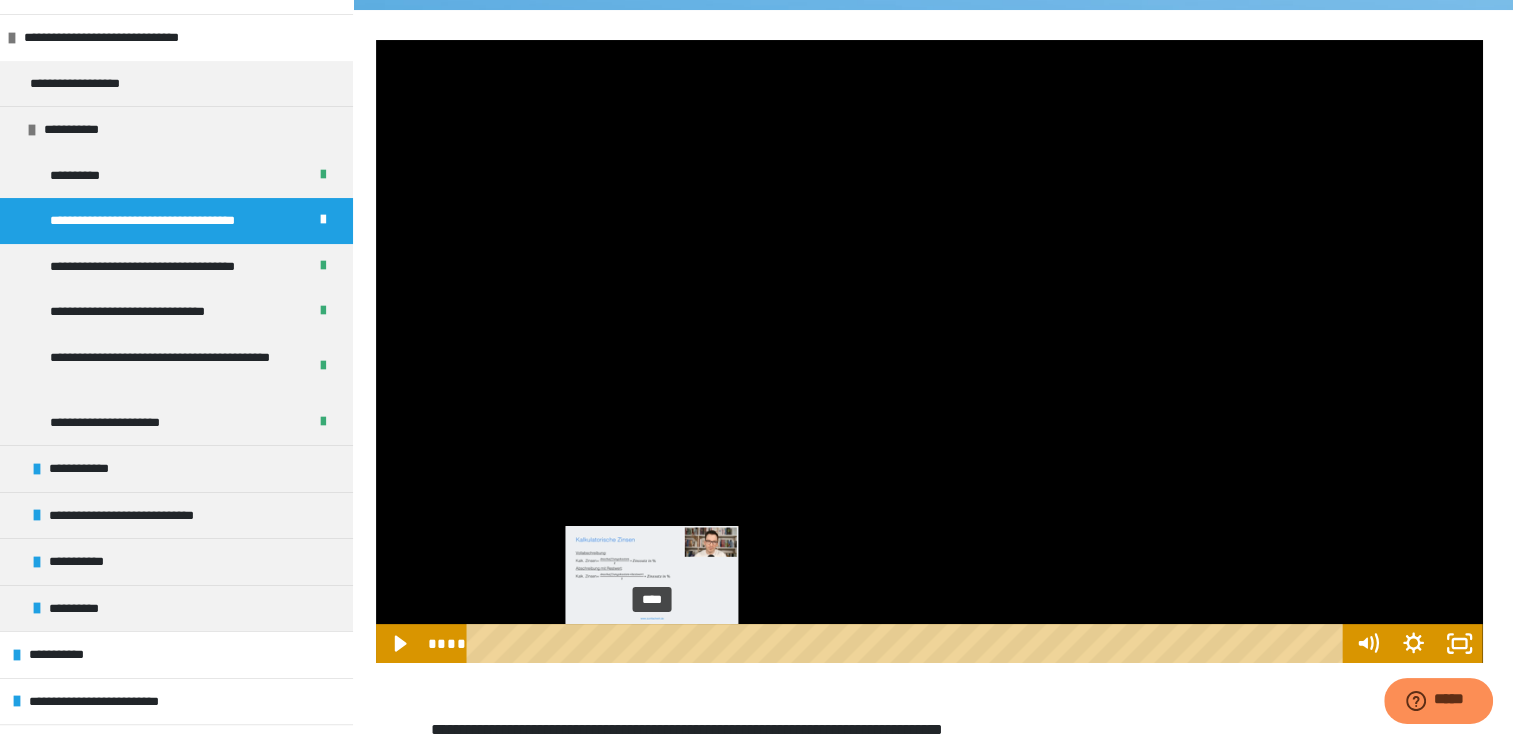 click on "****" at bounding box center (908, 643) 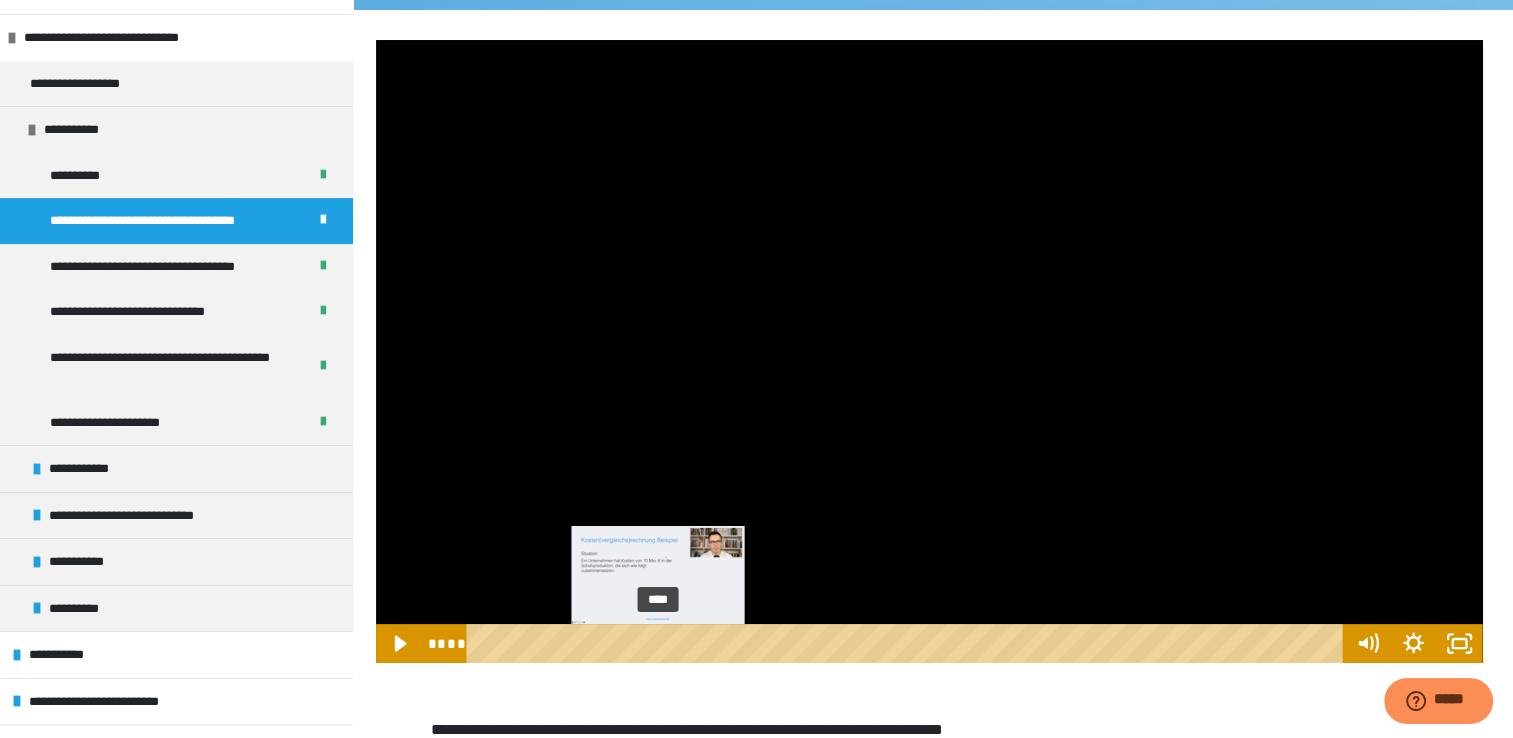 click on "****" at bounding box center (908, 643) 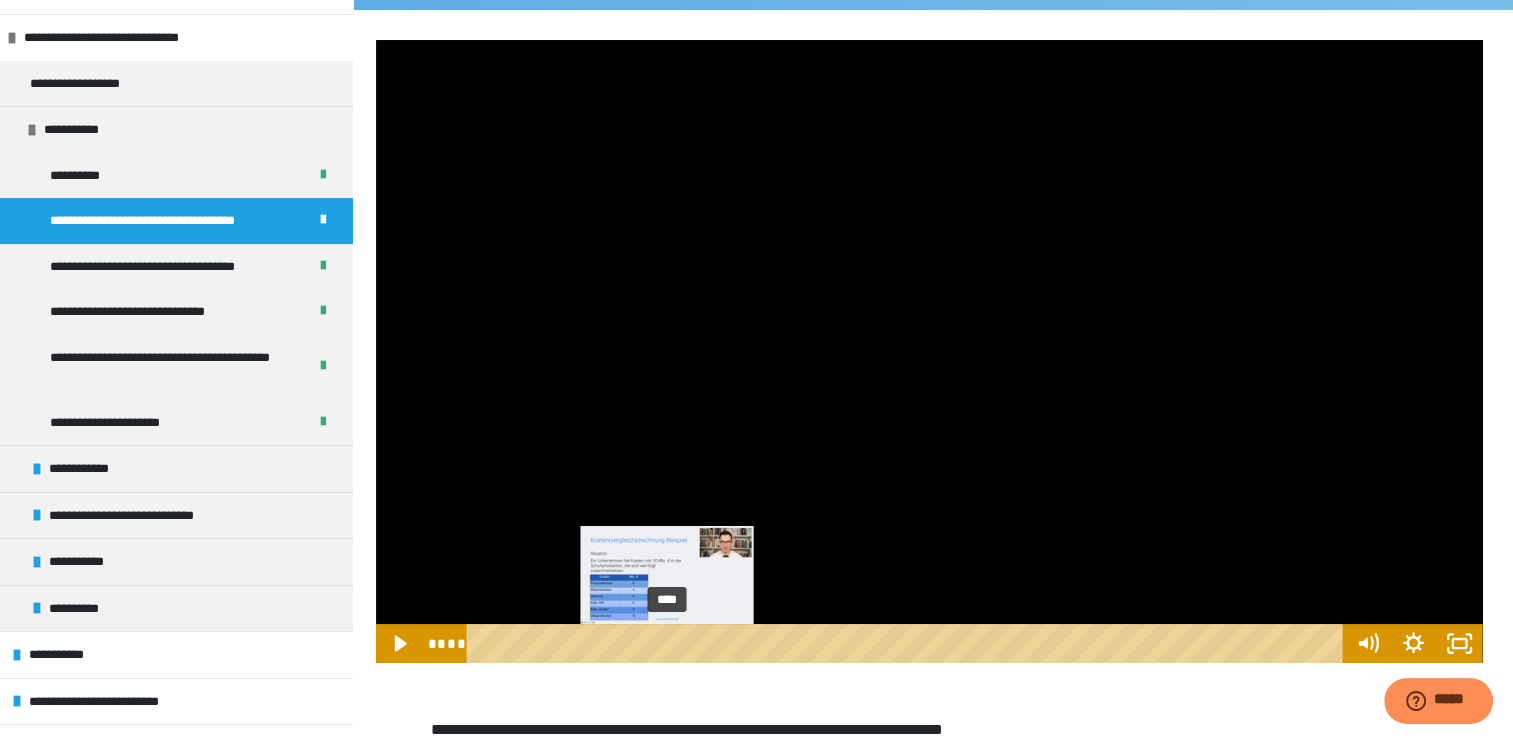 click on "****" at bounding box center [908, 643] 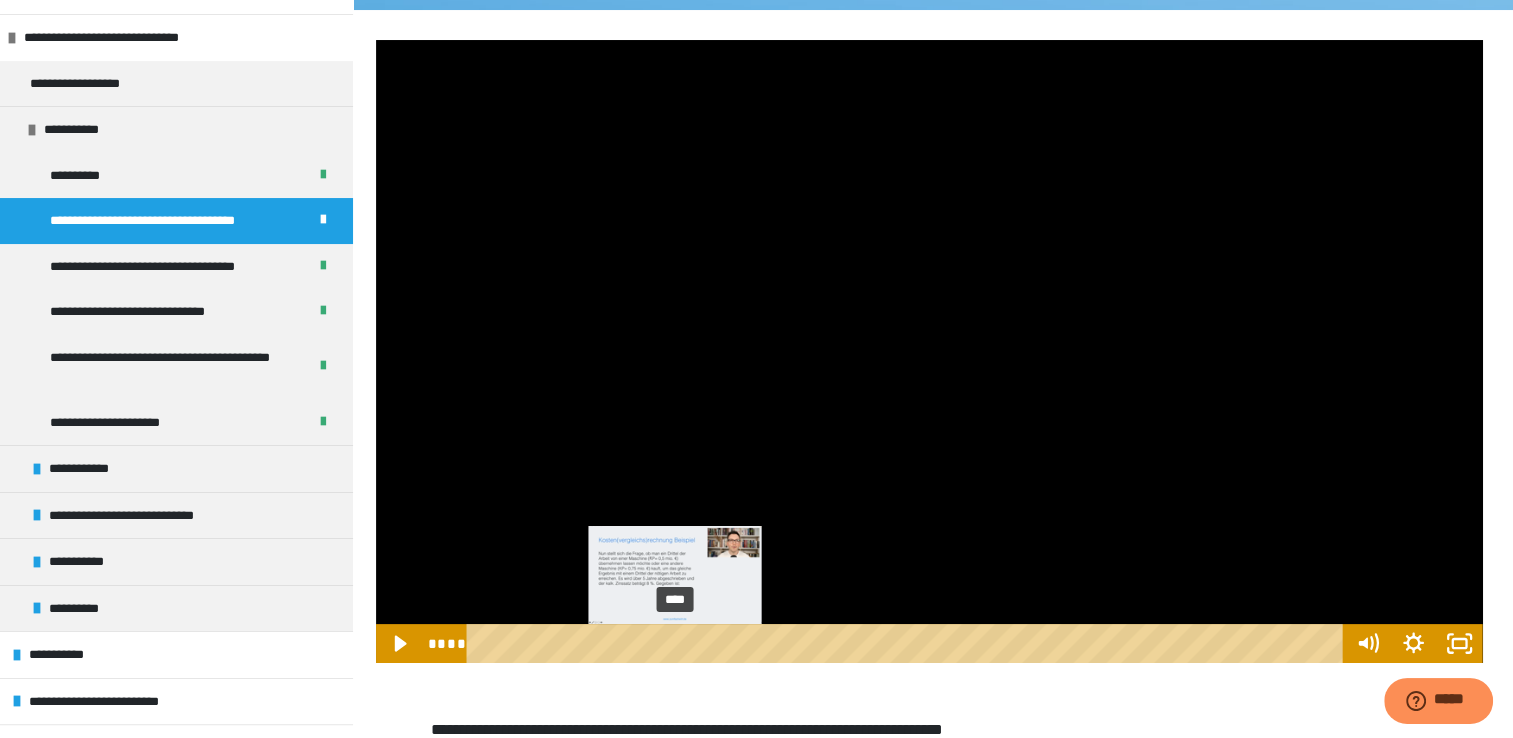 click on "****" at bounding box center (908, 643) 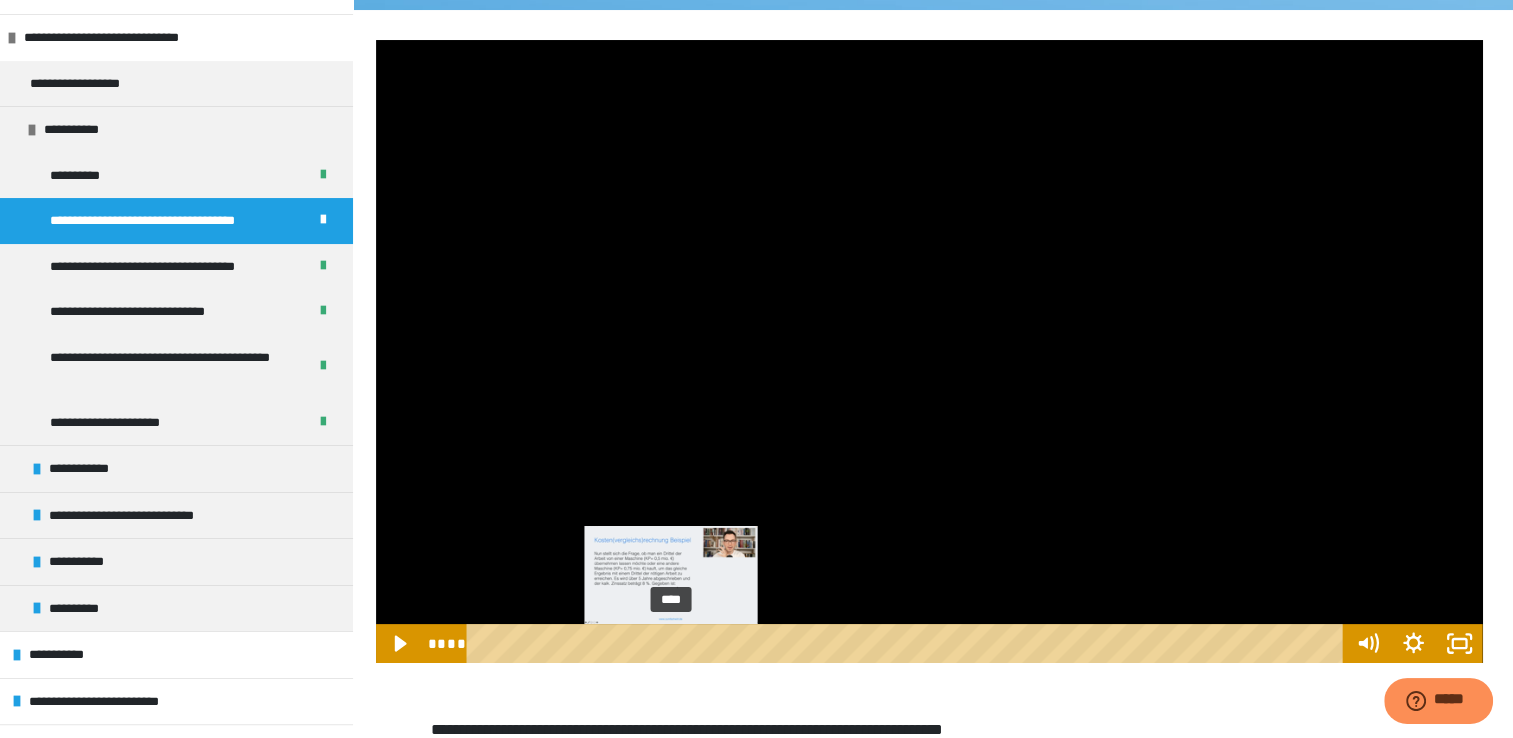 click at bounding box center [670, 643] 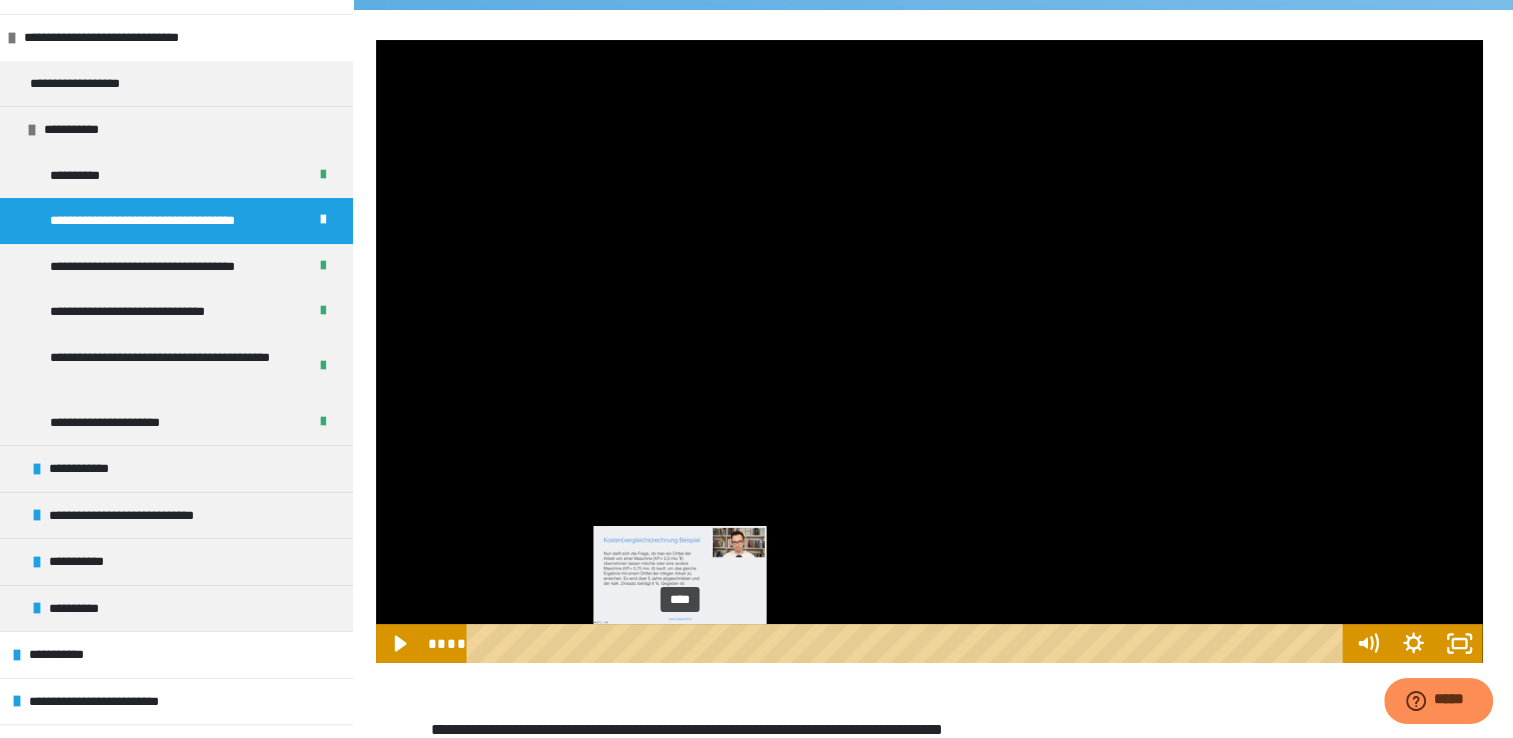 click on "****" at bounding box center (908, 643) 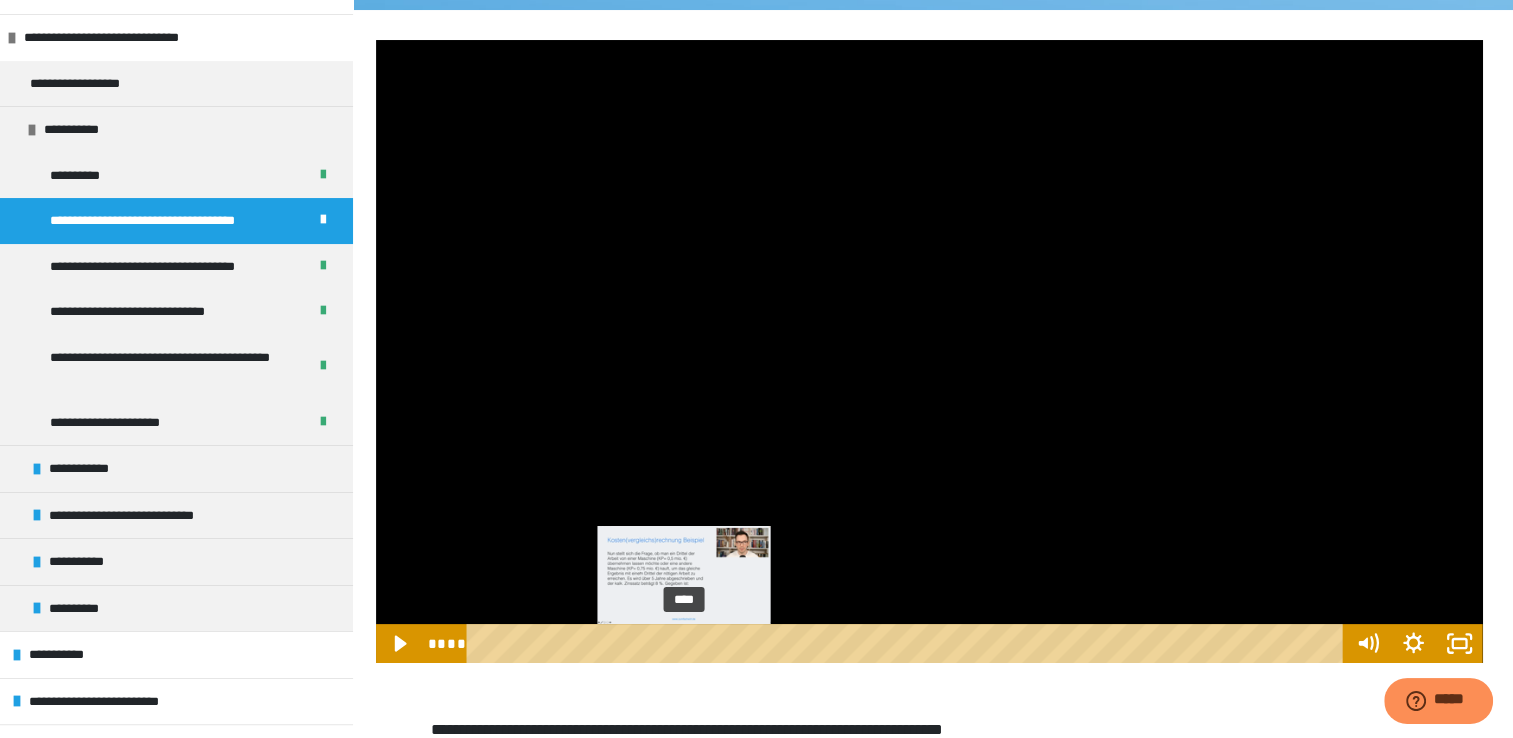 click at bounding box center (683, 643) 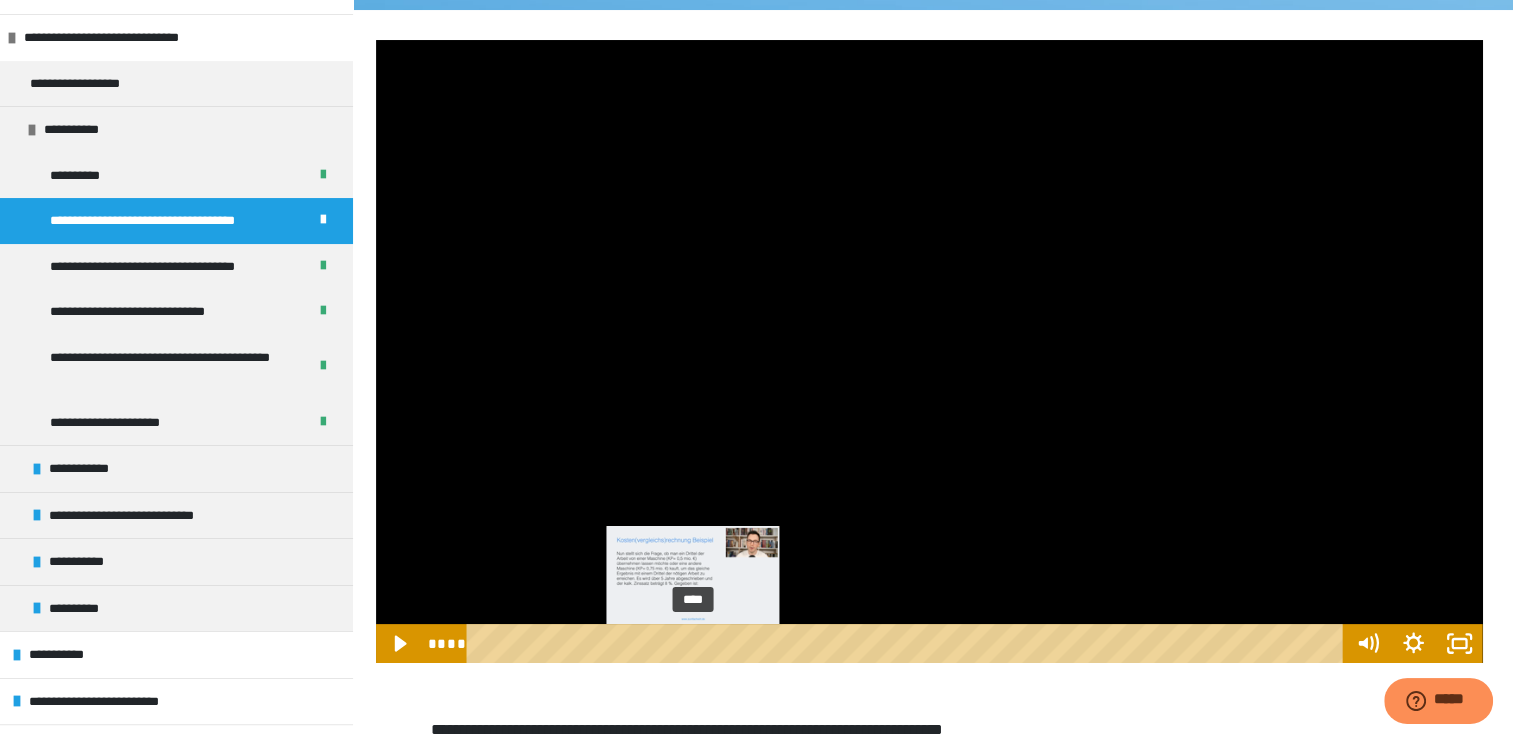 click on "****" at bounding box center (908, 643) 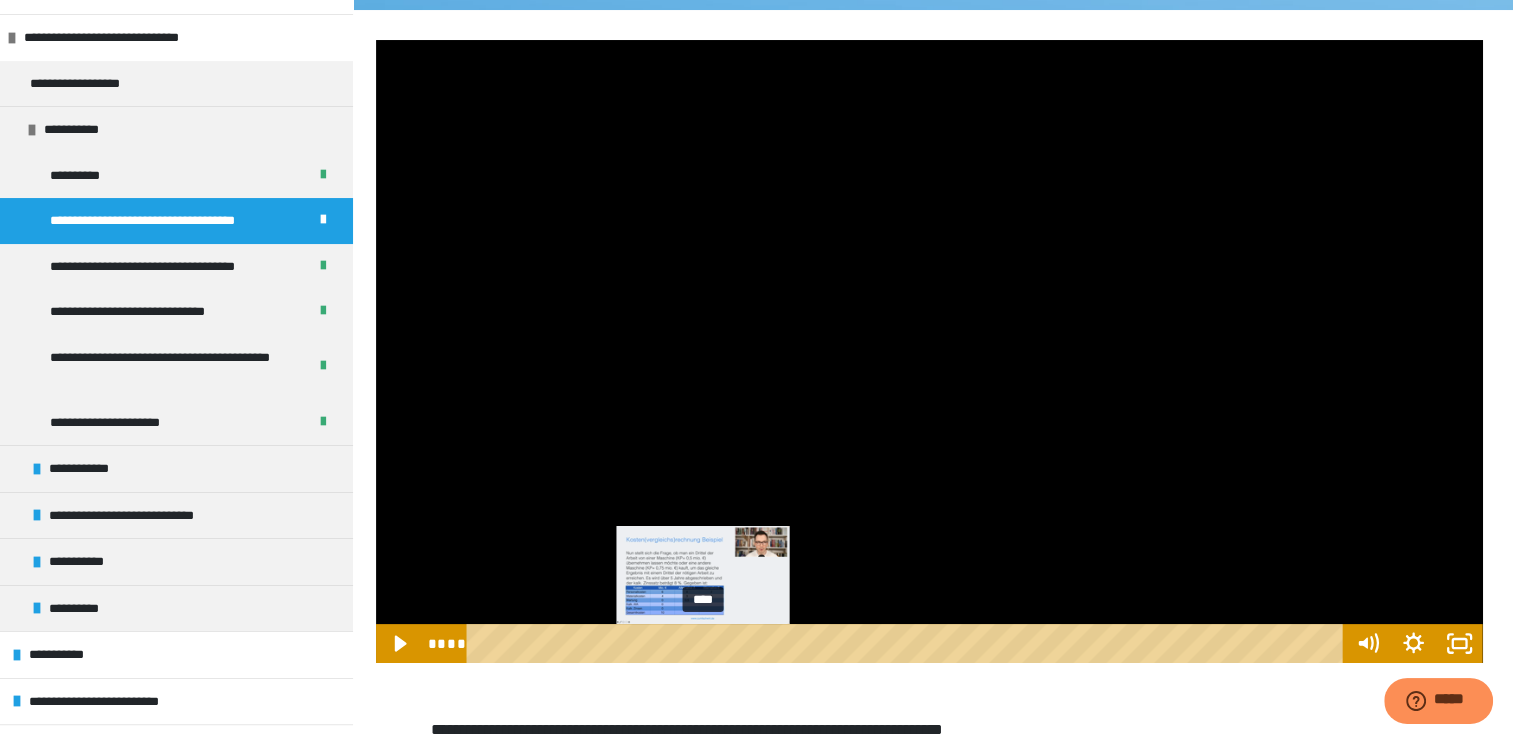 click on "****" at bounding box center [908, 643] 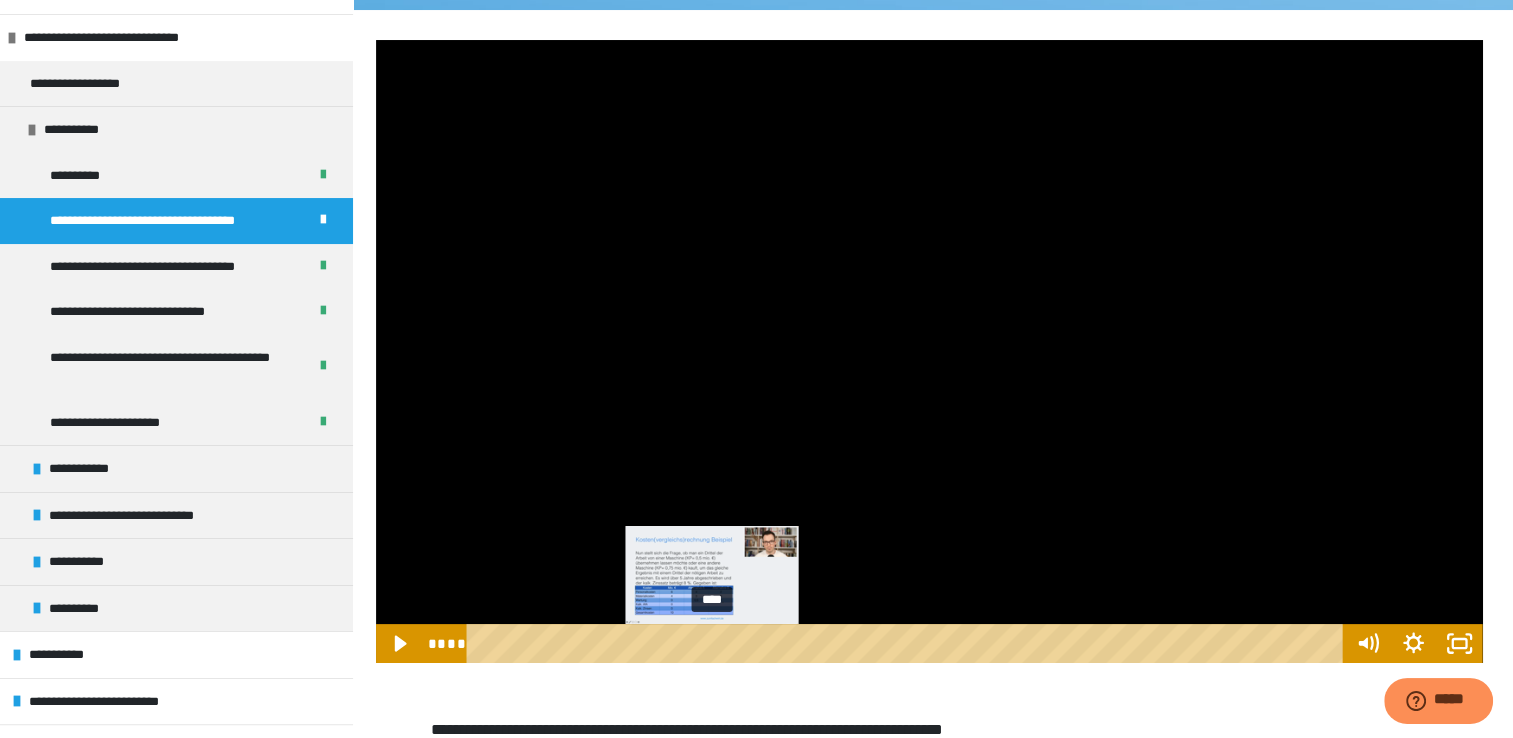click on "****" at bounding box center [908, 643] 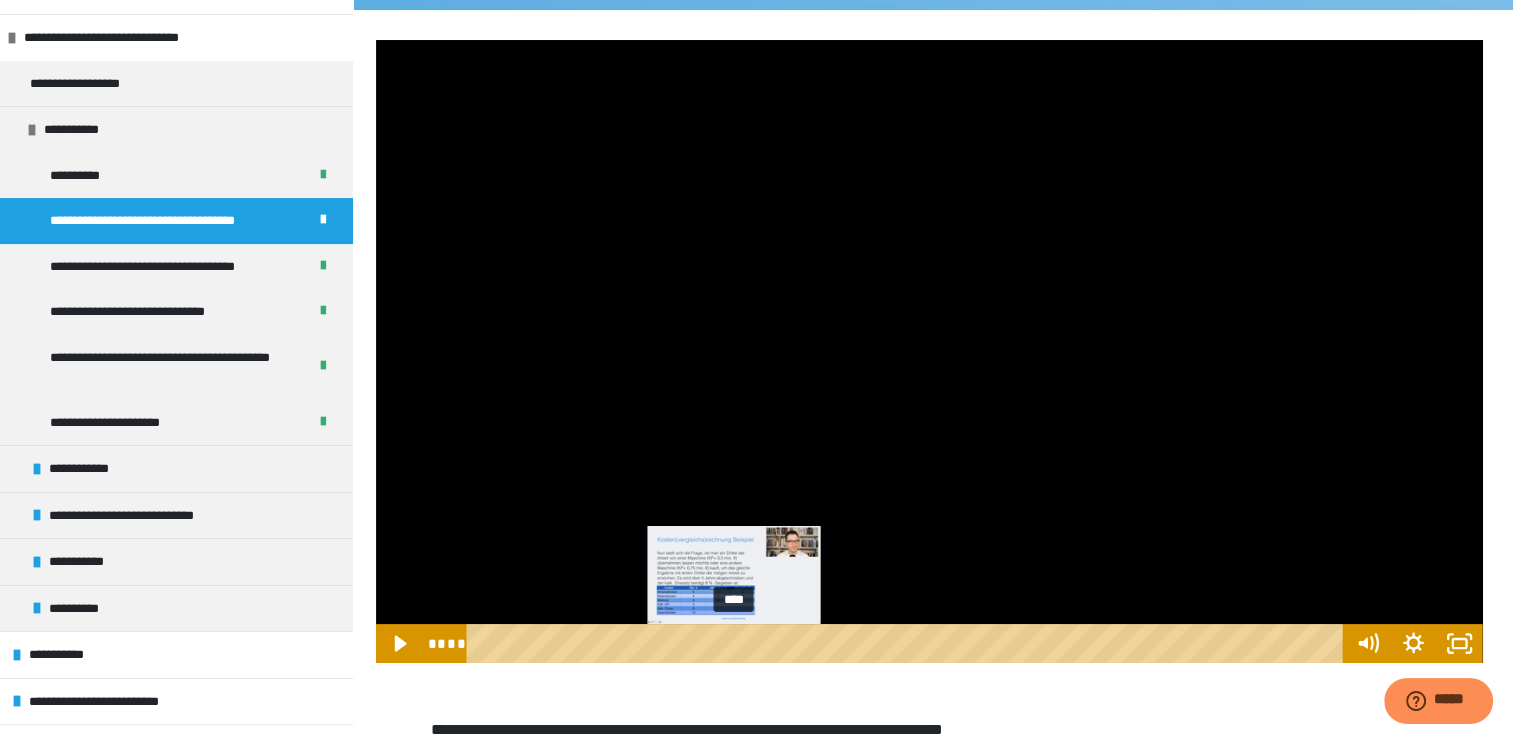 click on "****" at bounding box center [908, 643] 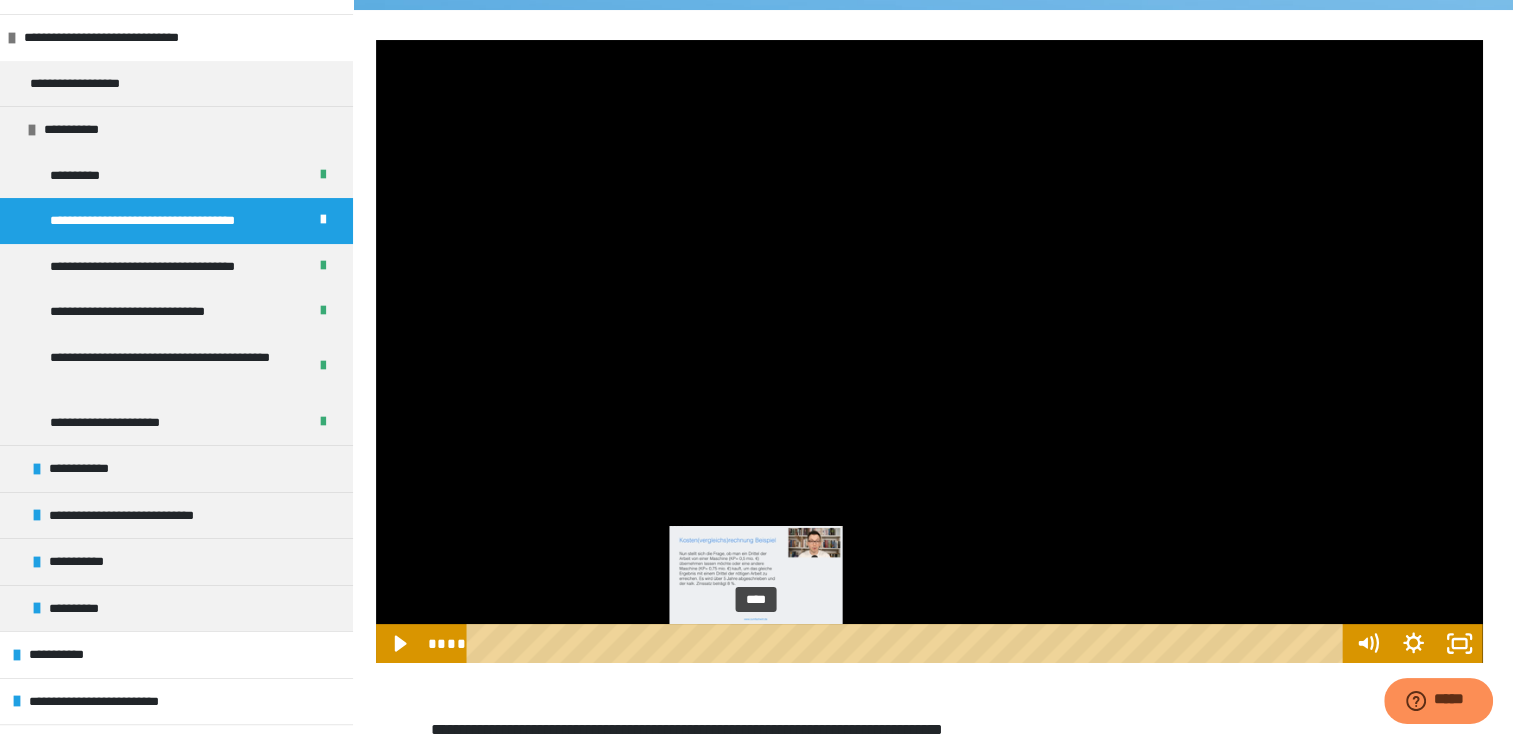 click on "****" at bounding box center [908, 643] 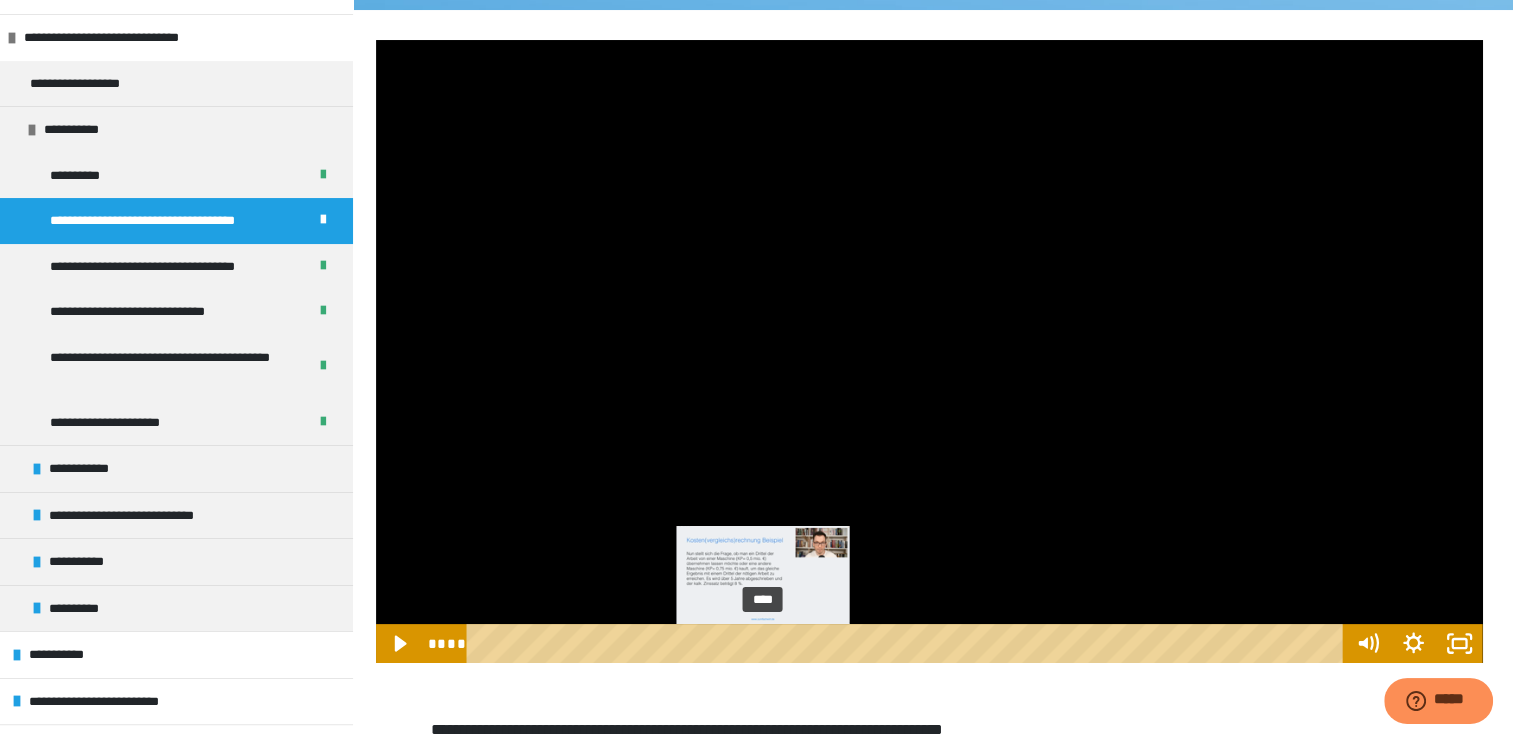 click on "****" at bounding box center (908, 643) 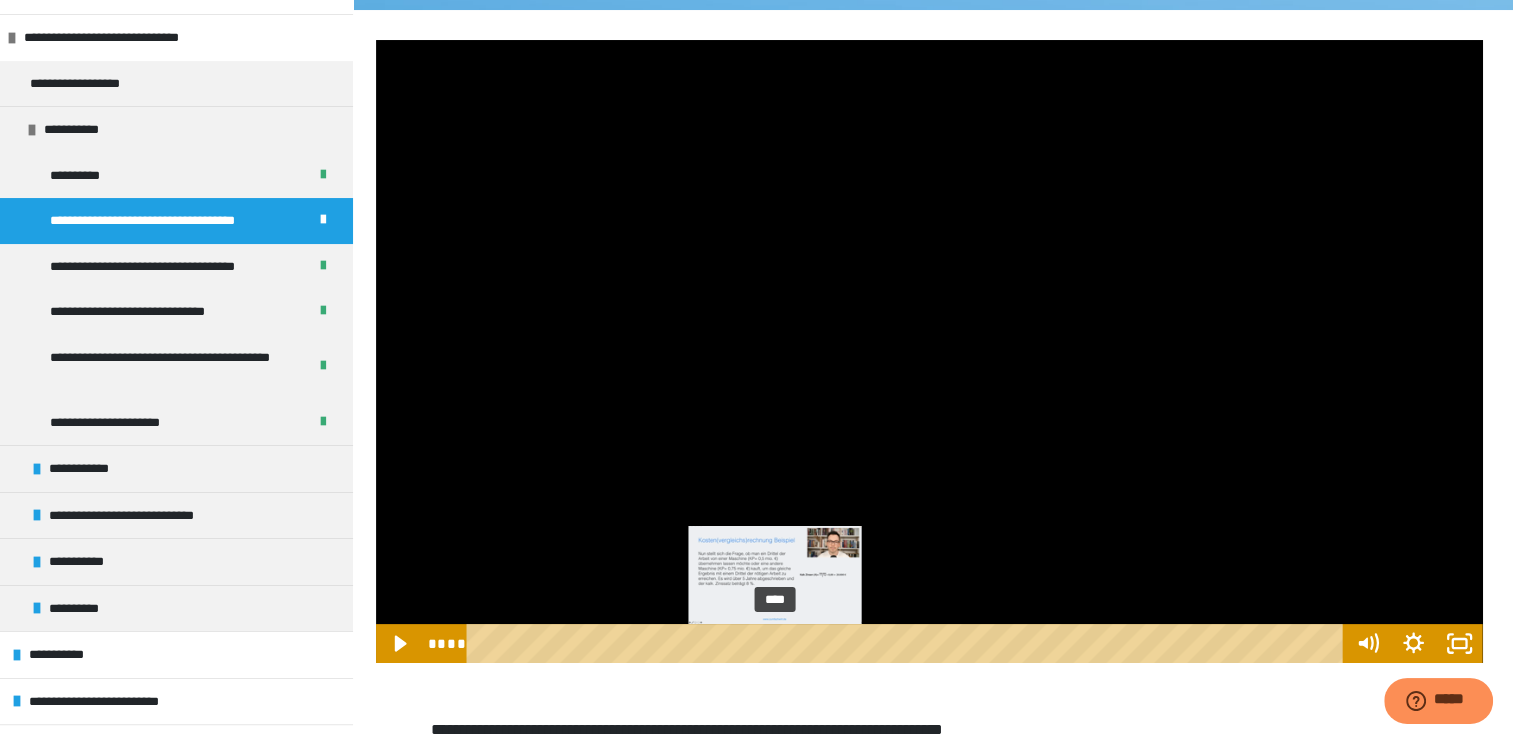 click on "****" at bounding box center (908, 643) 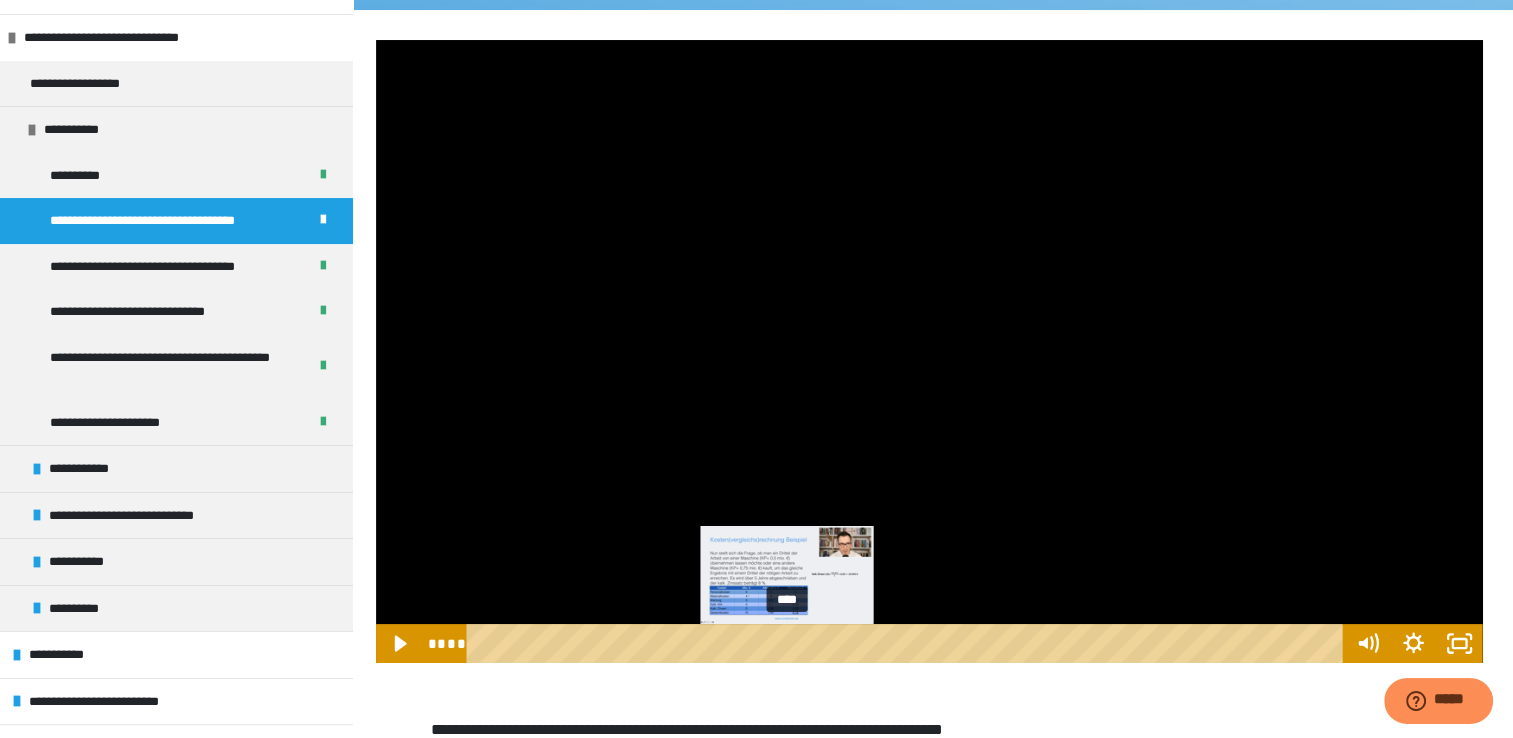 click on "****" at bounding box center (908, 643) 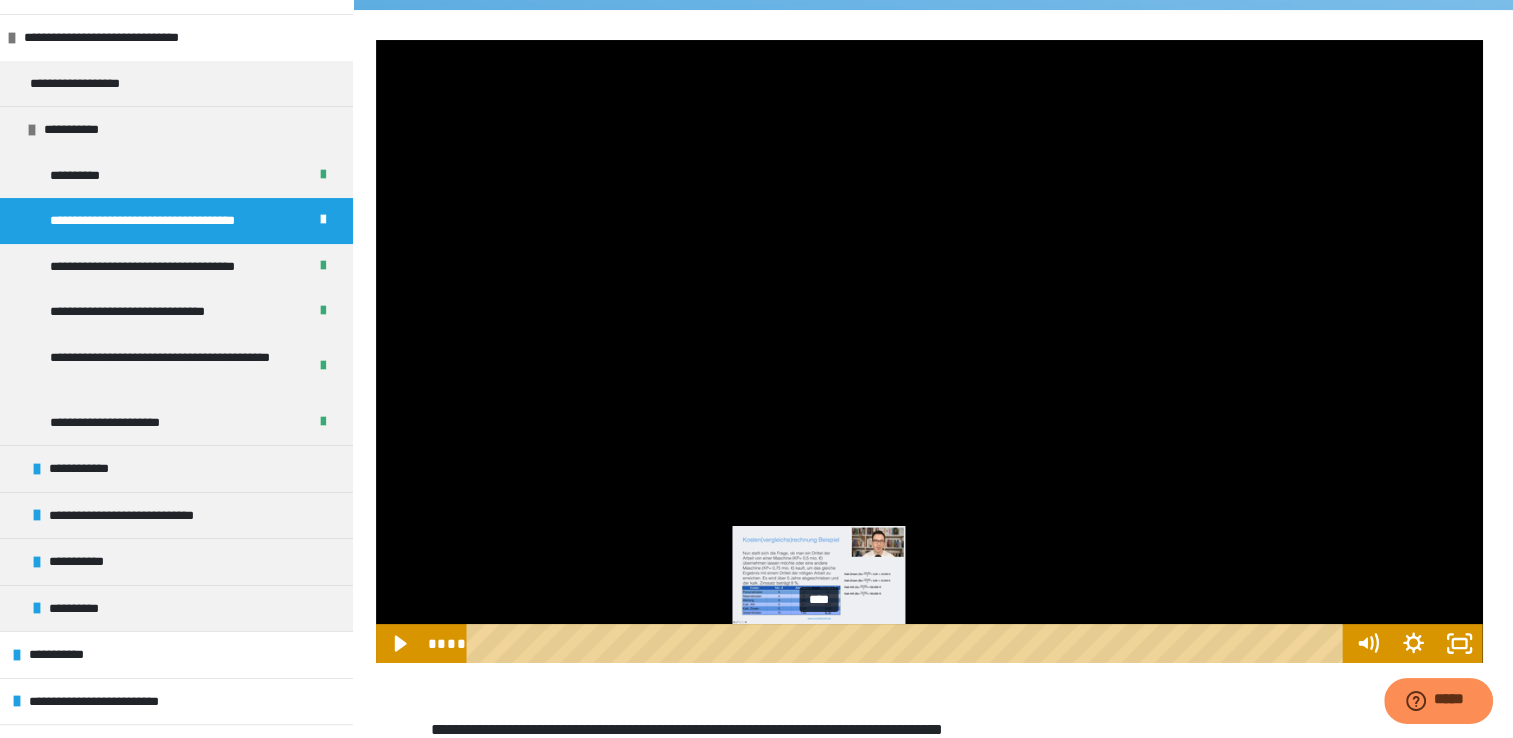 click on "****" at bounding box center (908, 643) 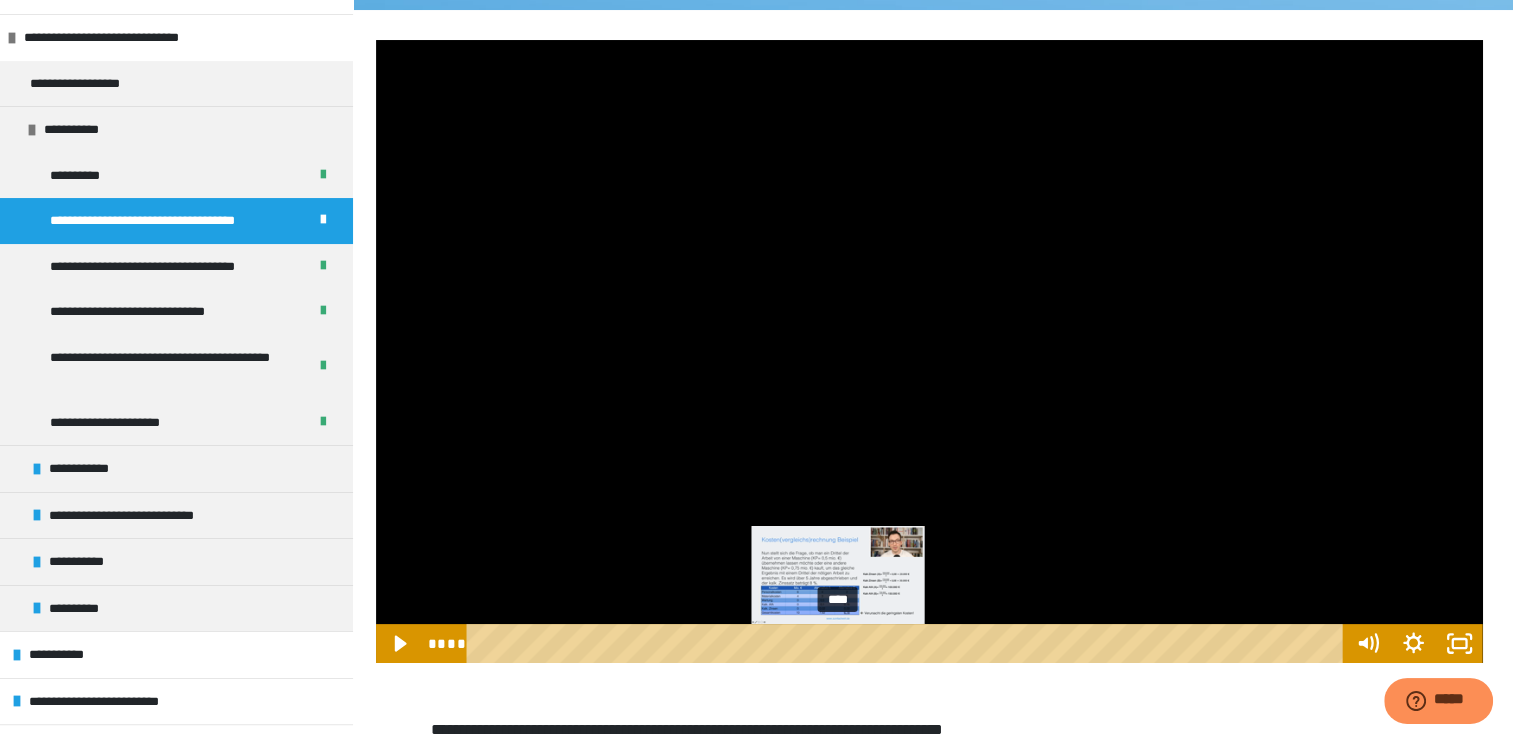click on "****" at bounding box center [908, 643] 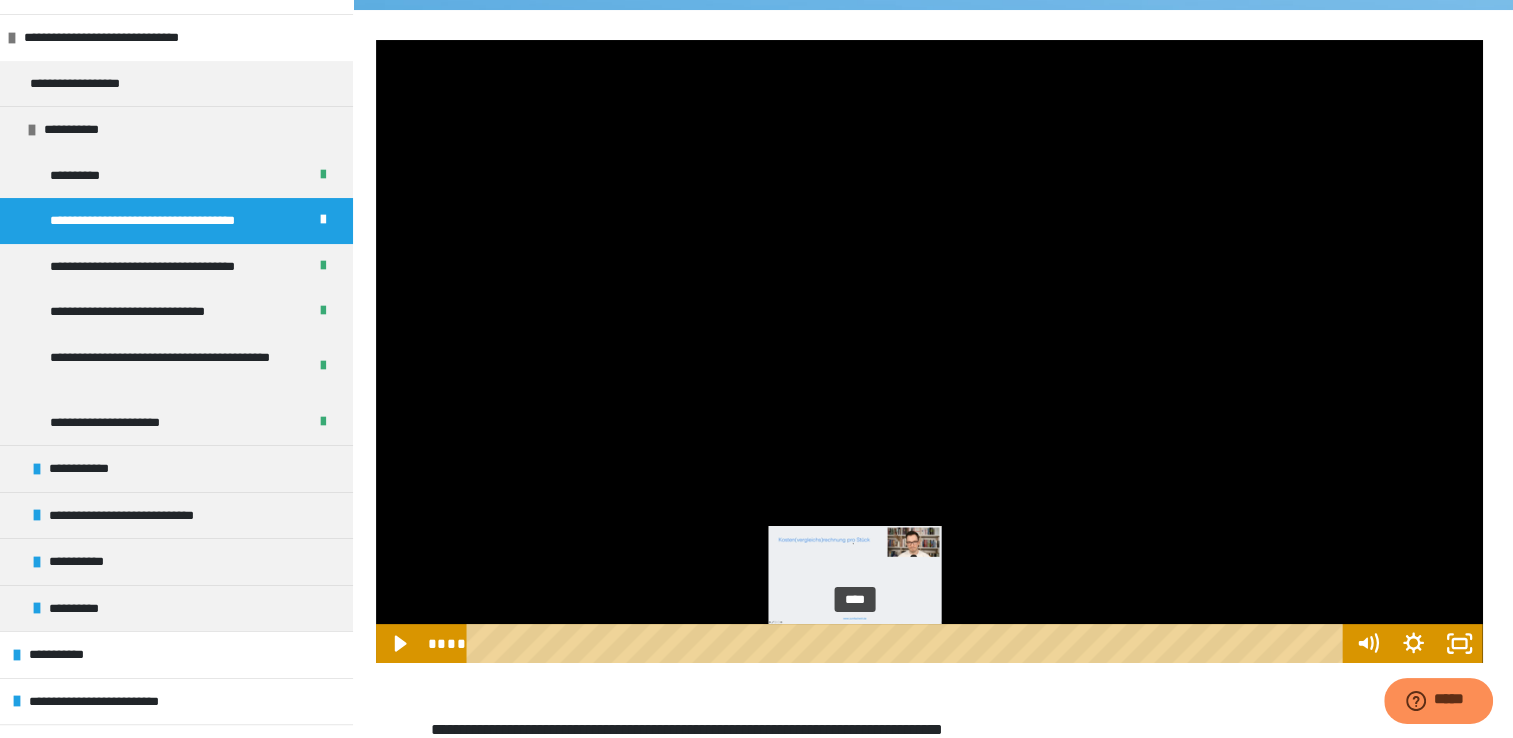 click on "****" at bounding box center (908, 643) 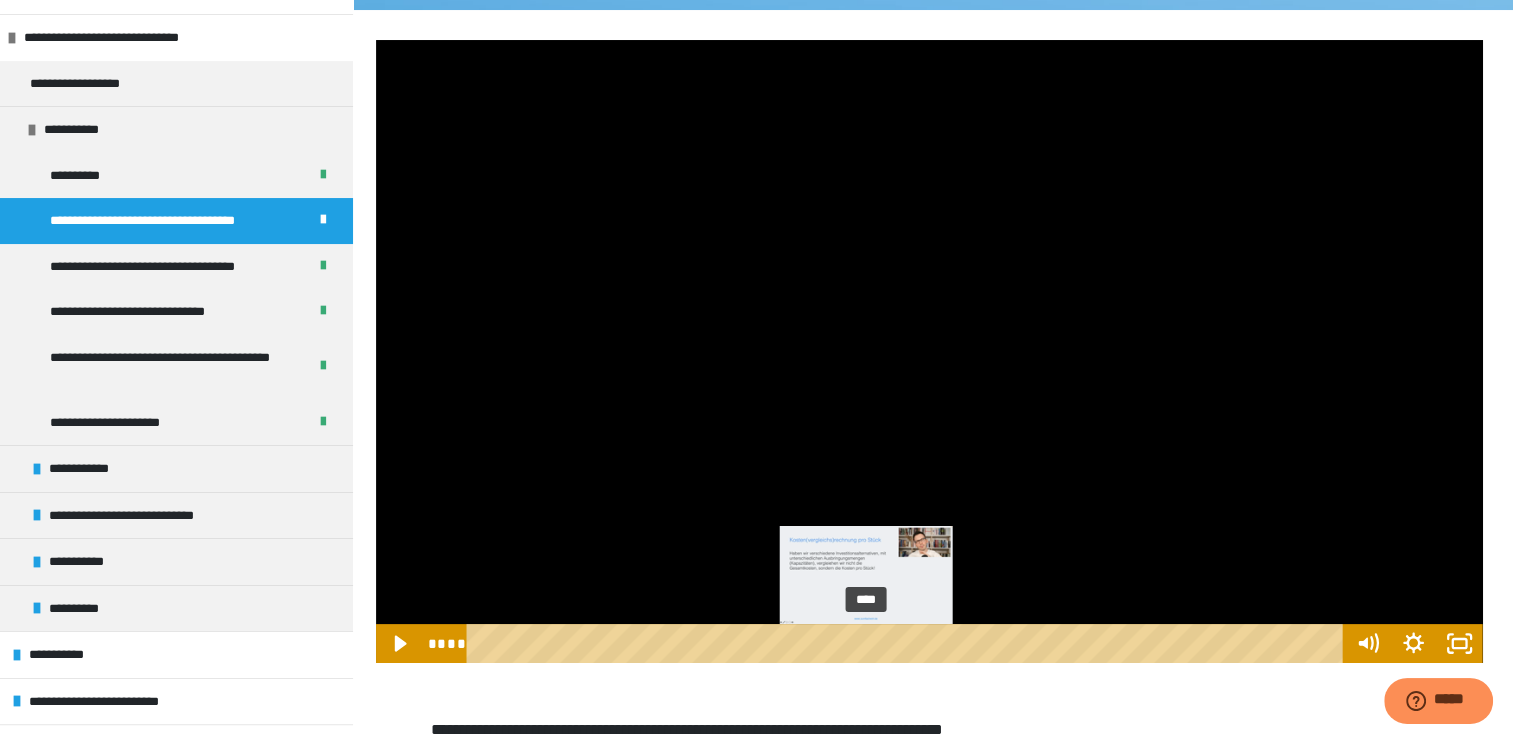 click on "****" at bounding box center (908, 643) 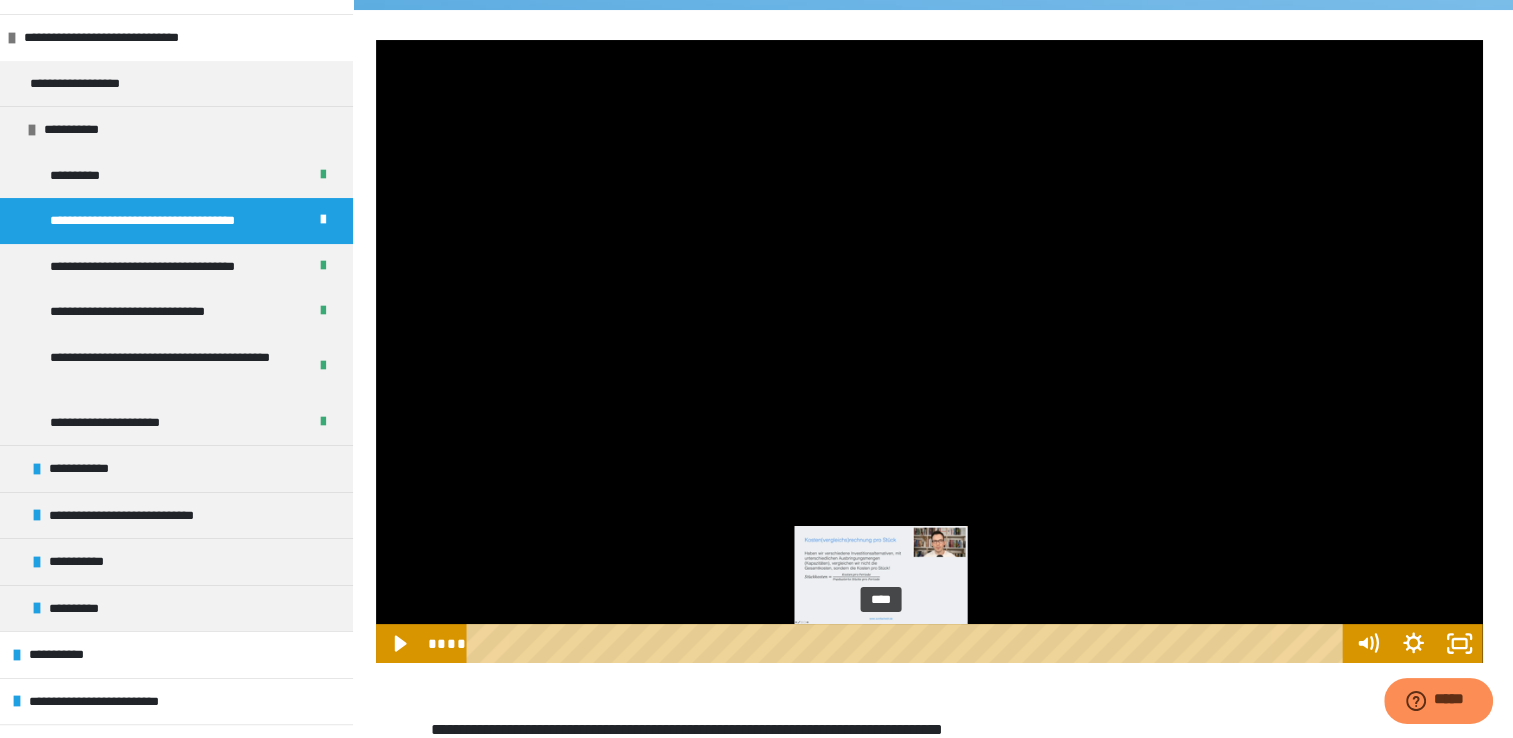 click on "****" at bounding box center (908, 643) 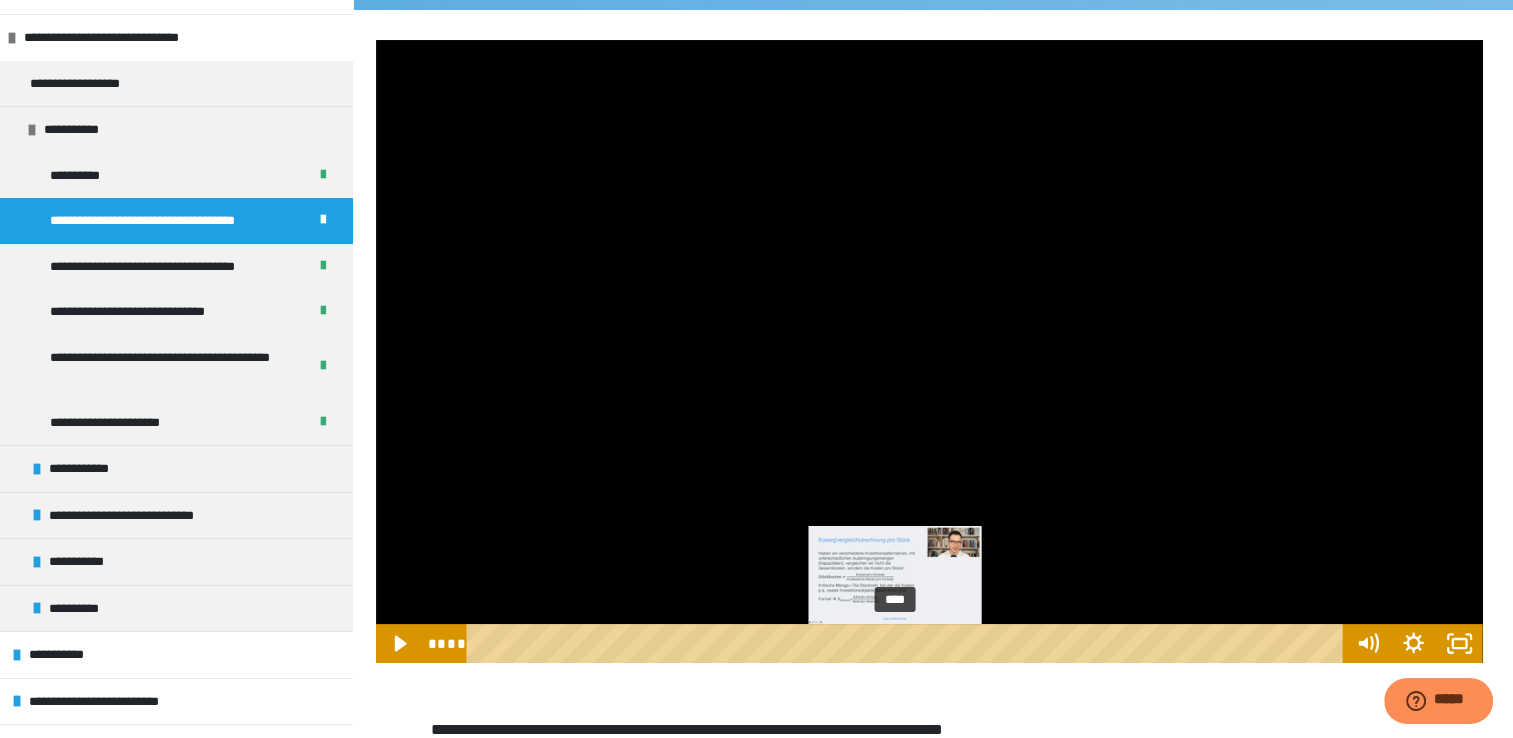 click on "****" at bounding box center [908, 643] 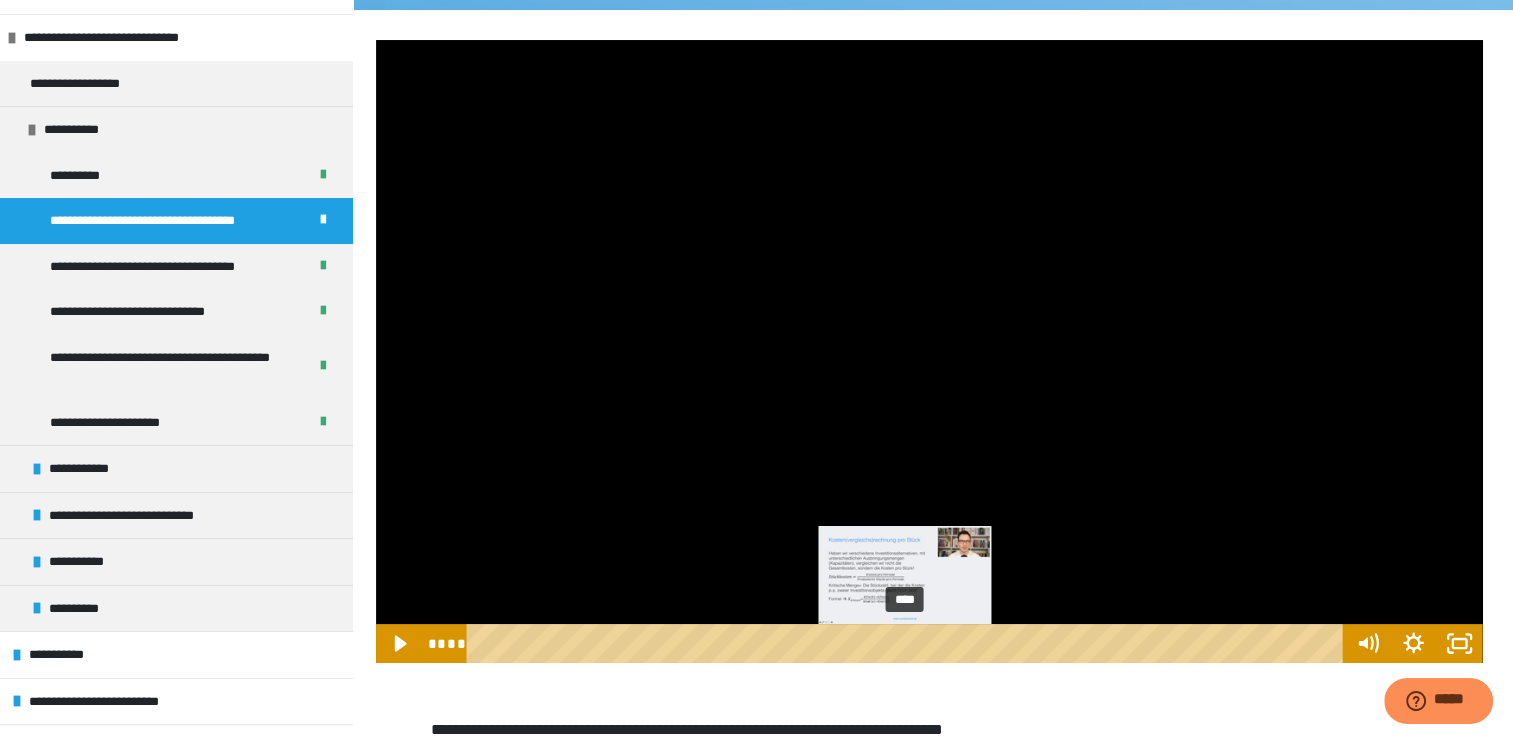 click on "****" at bounding box center (908, 643) 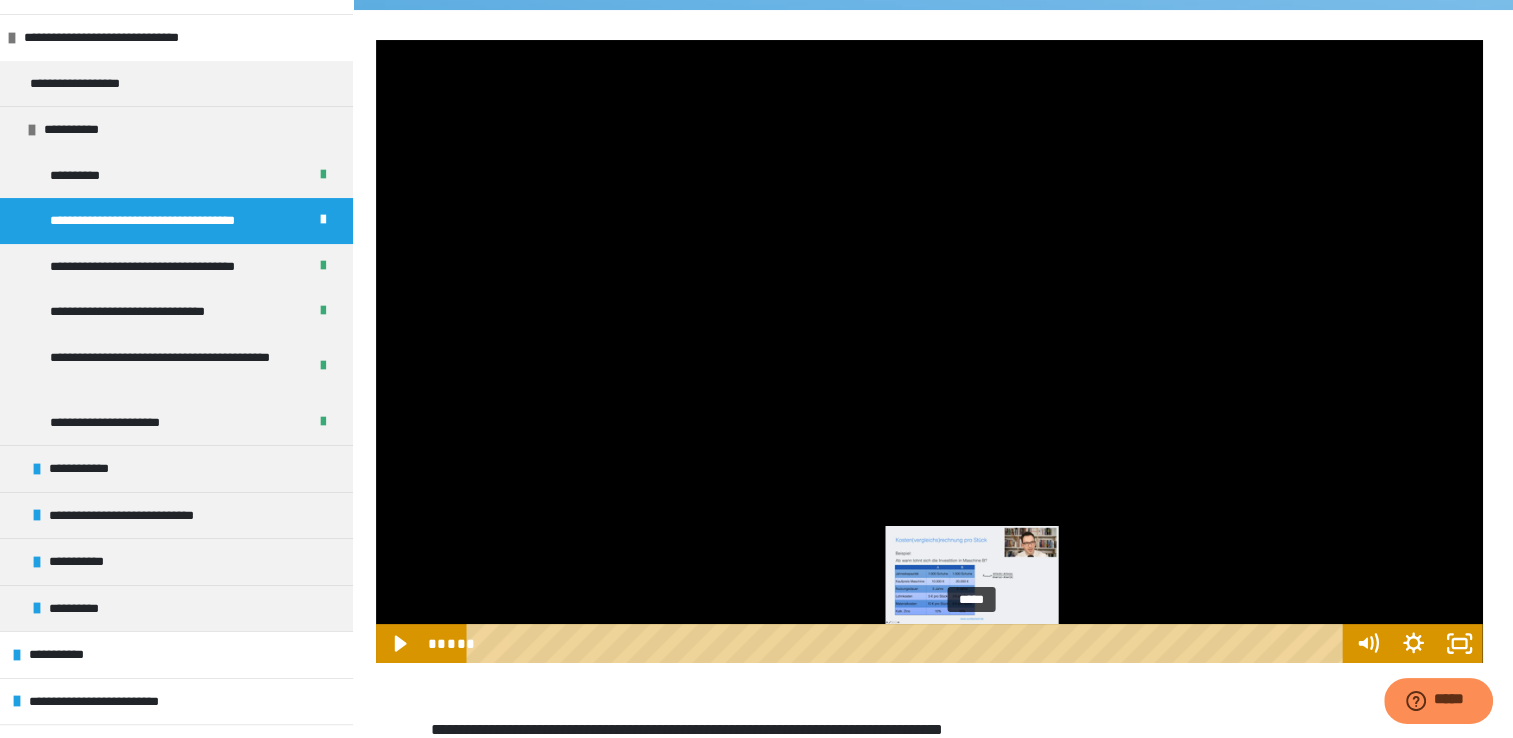 click on "*****" at bounding box center (908, 643) 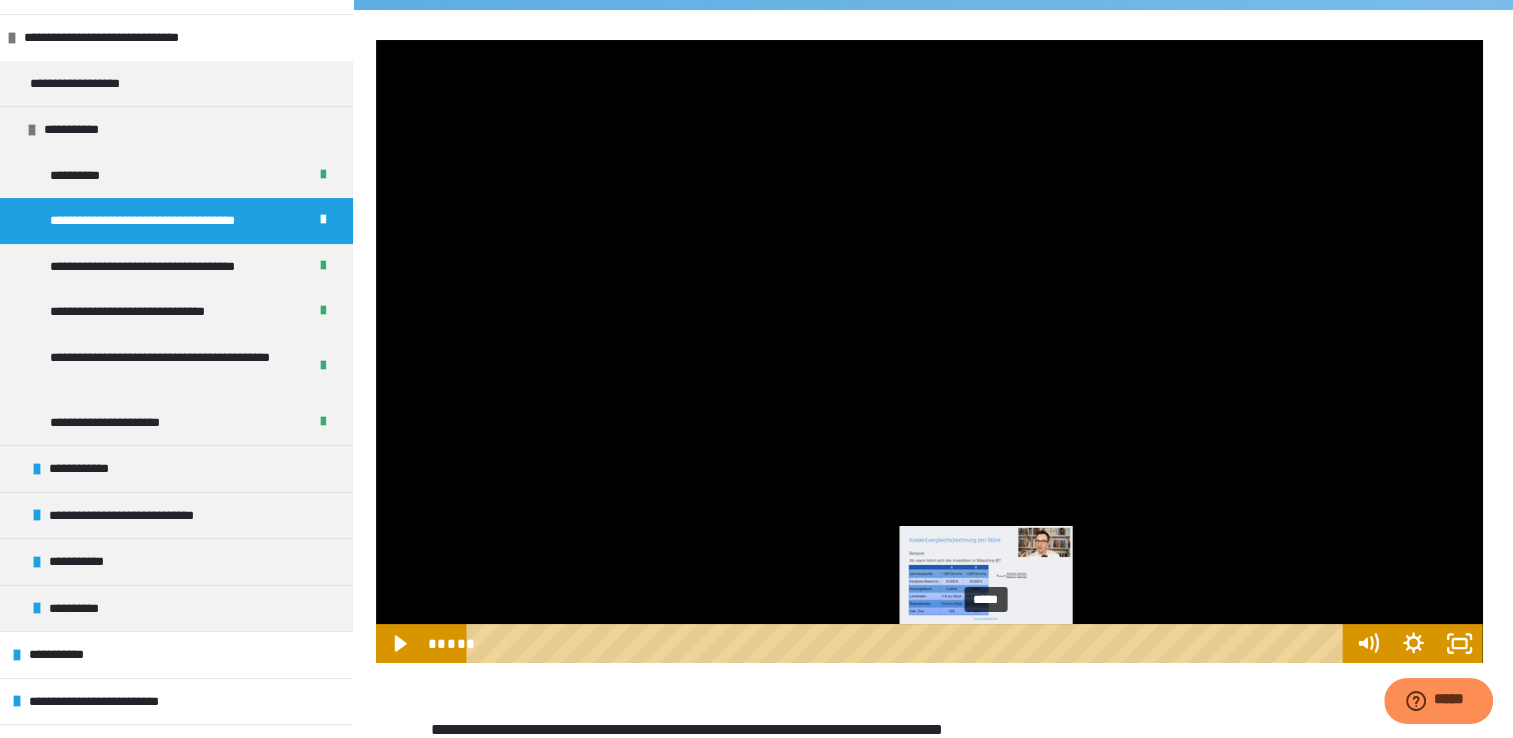 click on "*****" at bounding box center (908, 643) 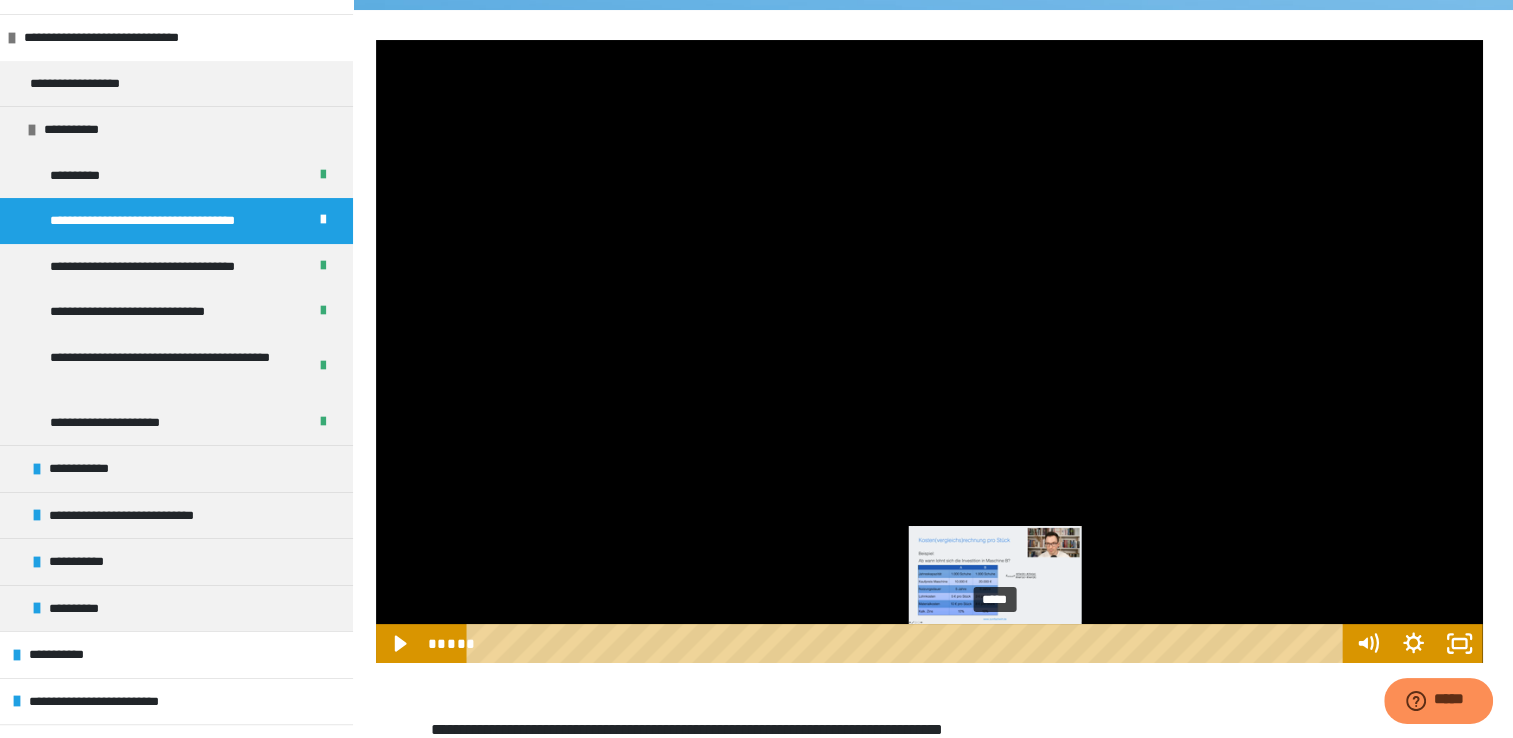 click on "*****" at bounding box center [908, 643] 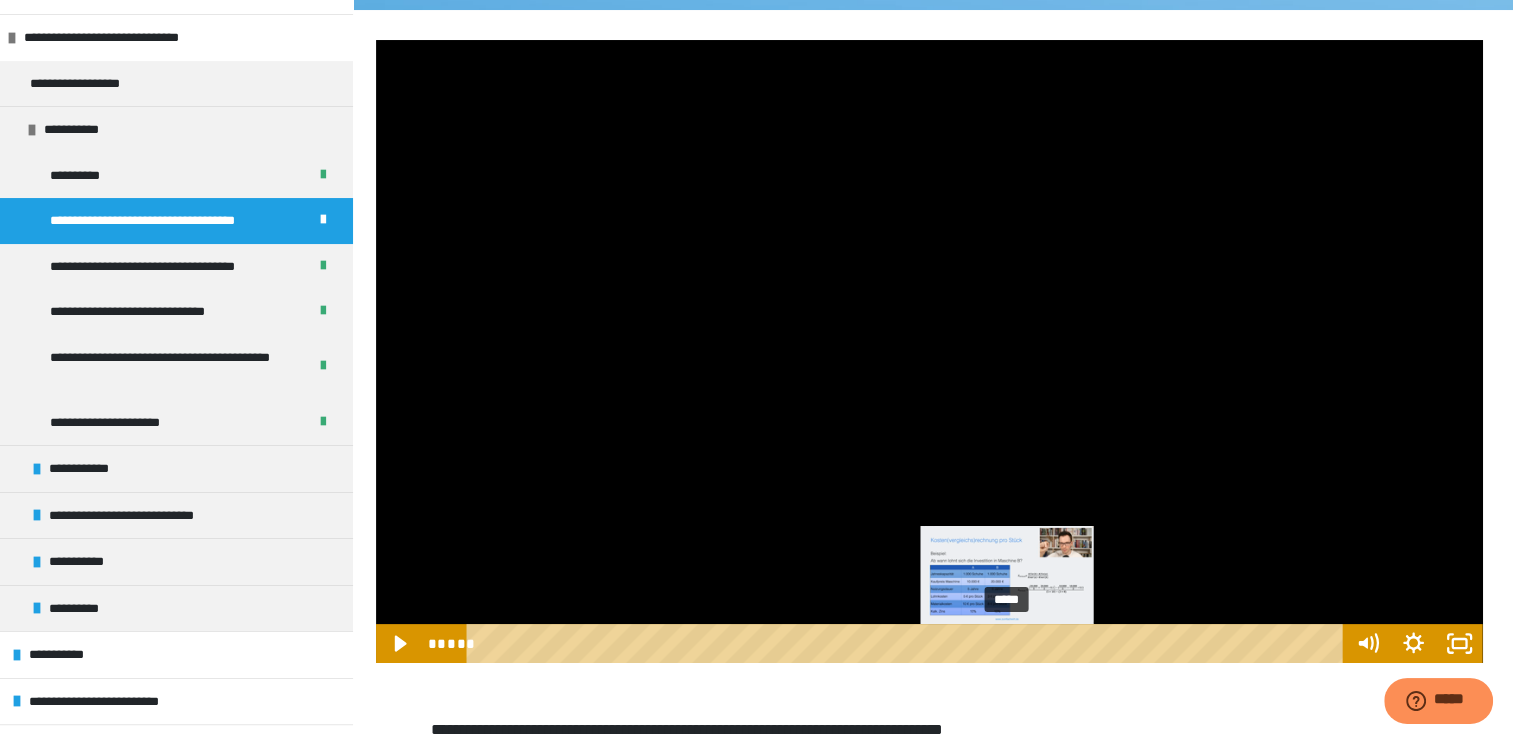 click on "*****" at bounding box center [908, 643] 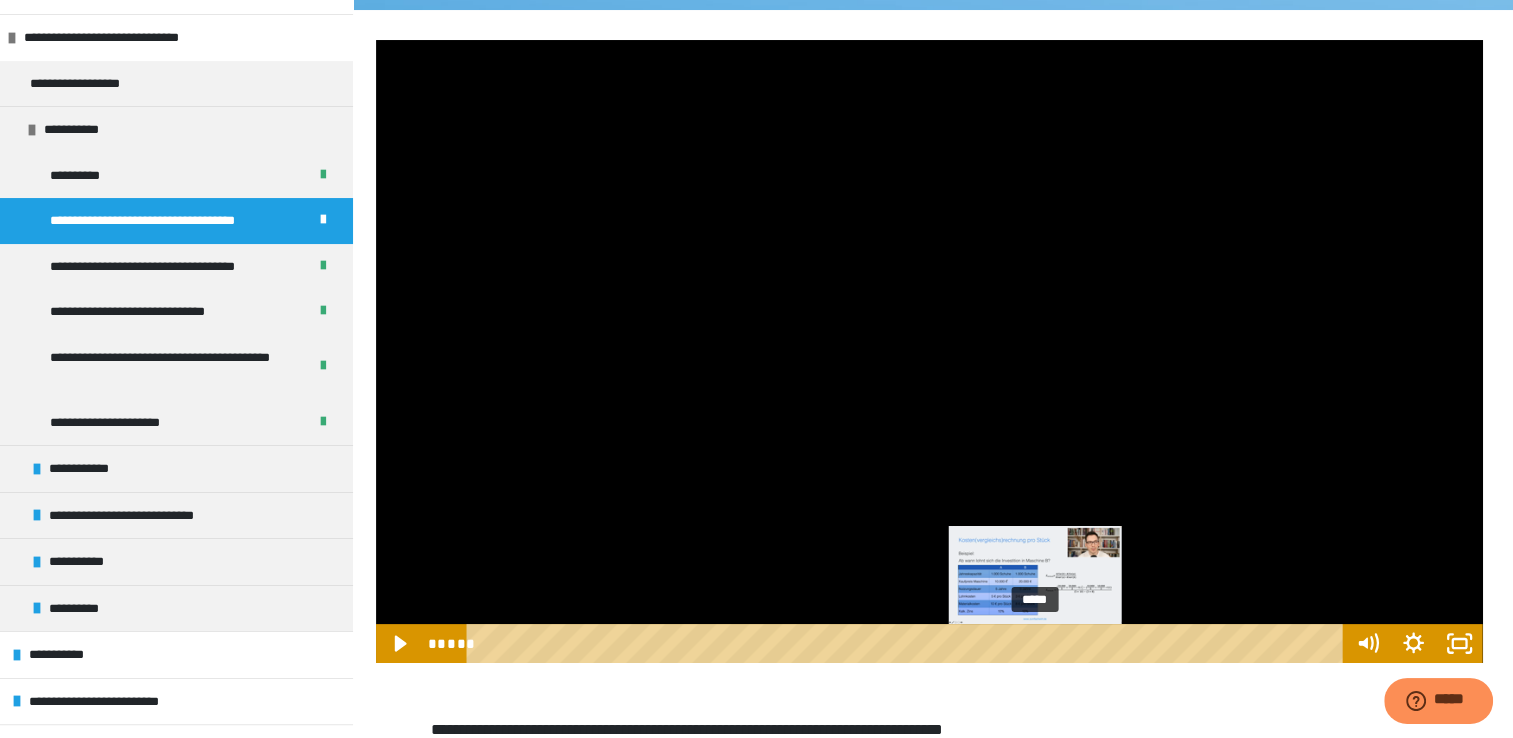 click on "*****" at bounding box center (908, 643) 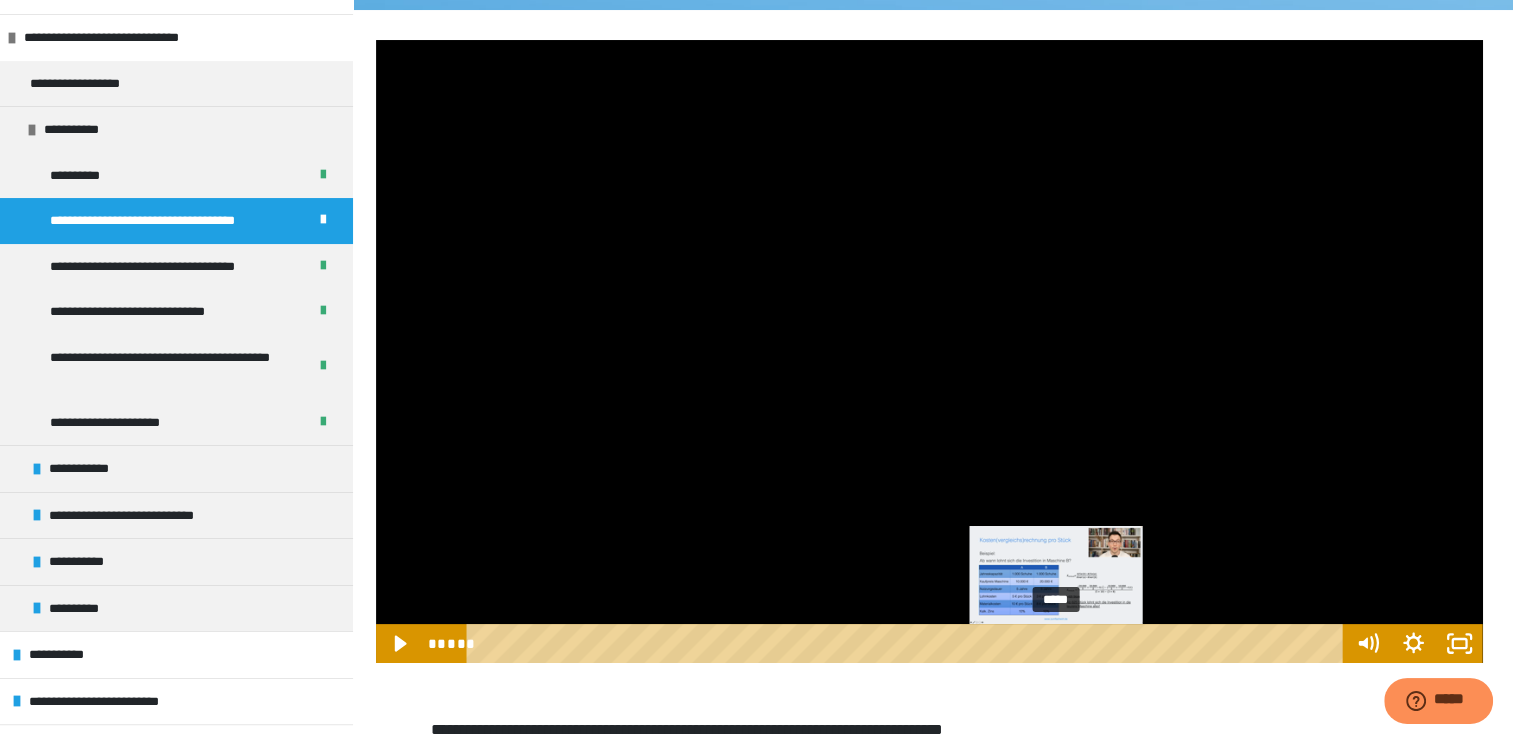 click on "*****" at bounding box center [908, 643] 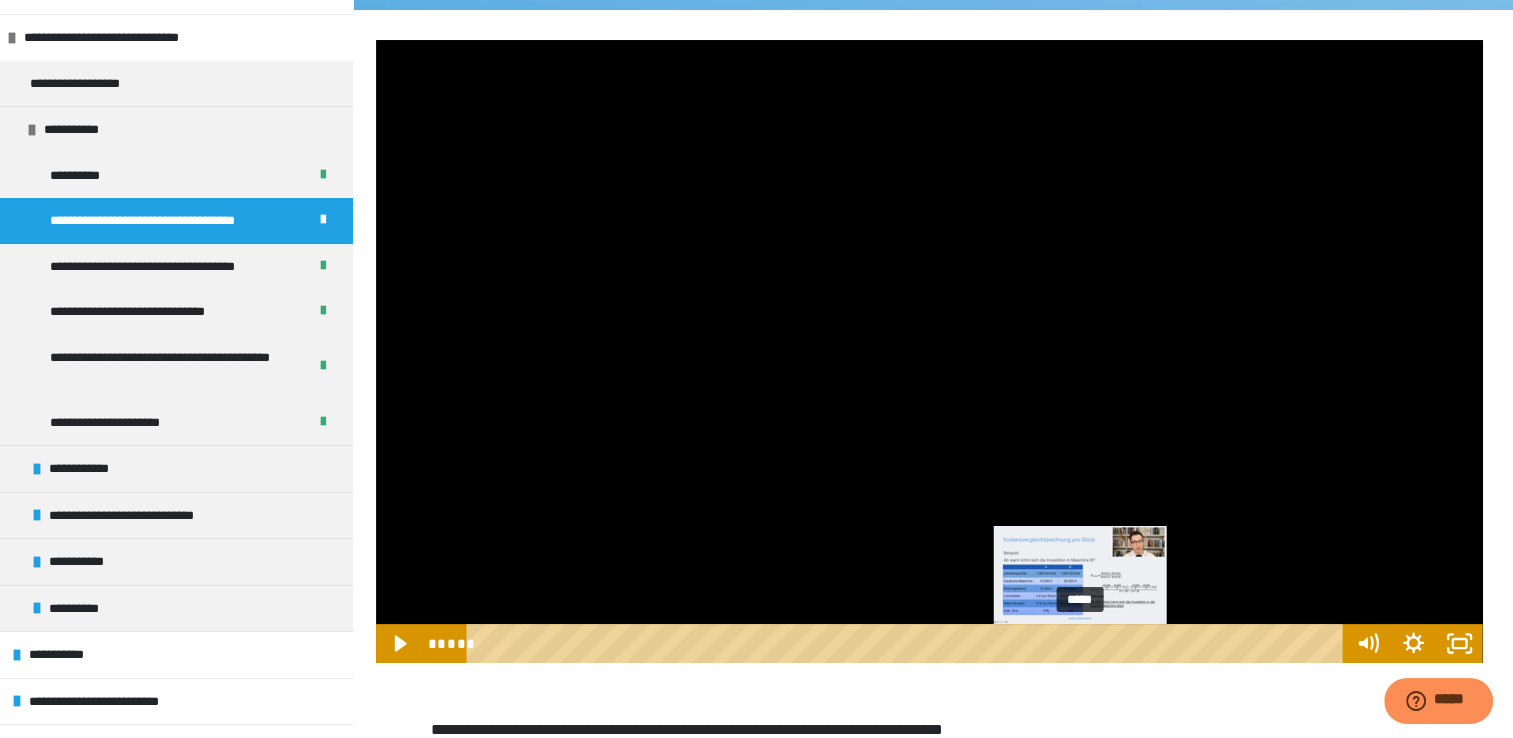 click on "*****" at bounding box center [908, 643] 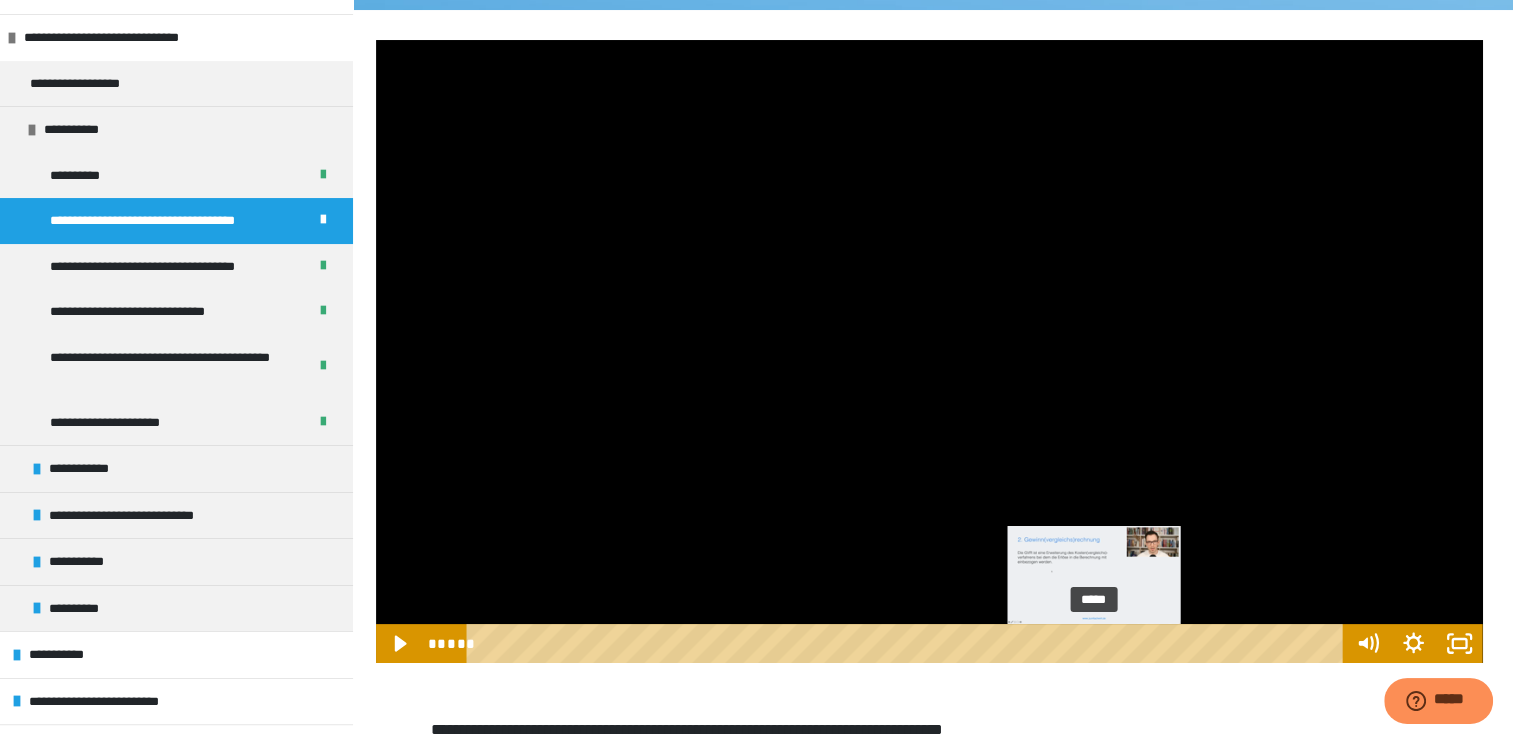 click on "*****" at bounding box center [908, 643] 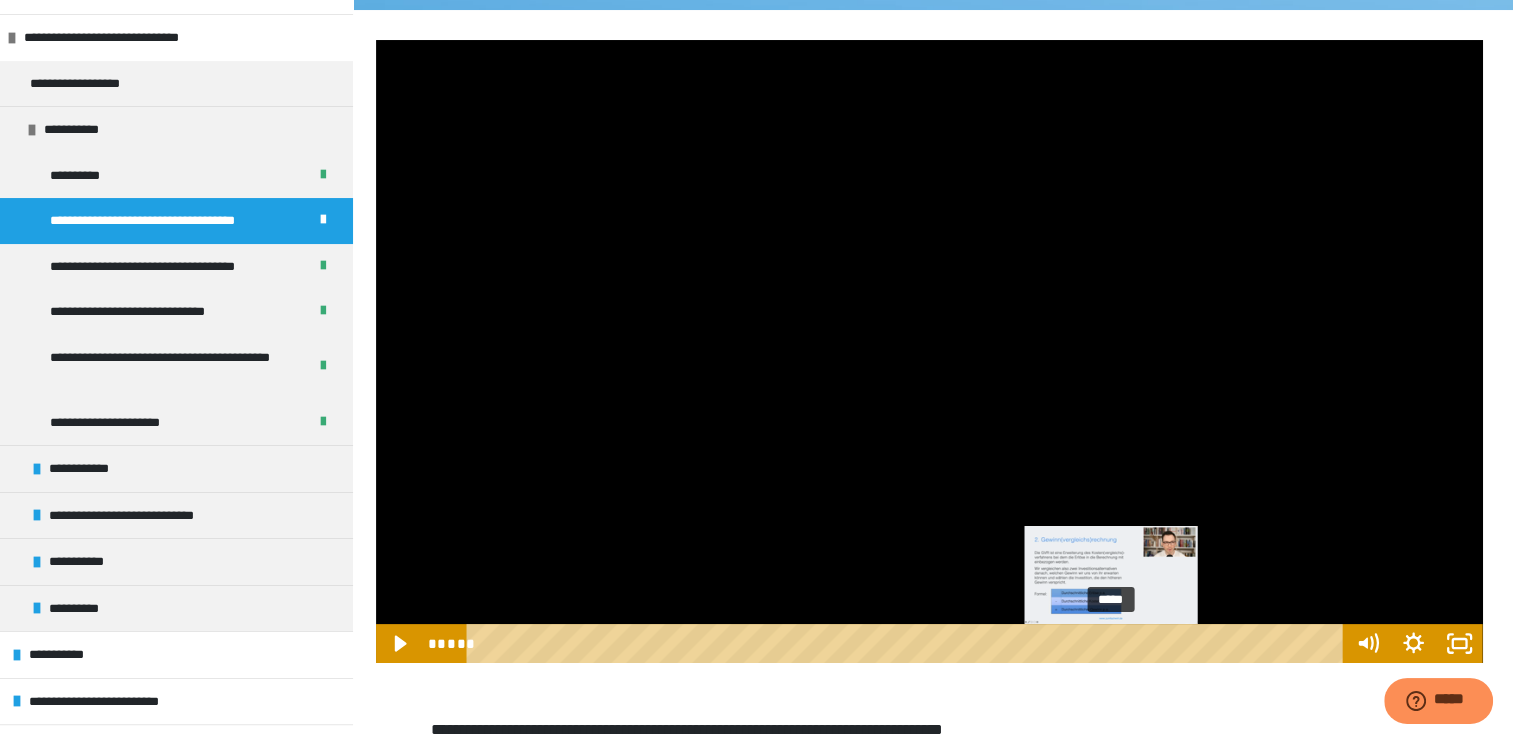 click on "*****" at bounding box center (908, 643) 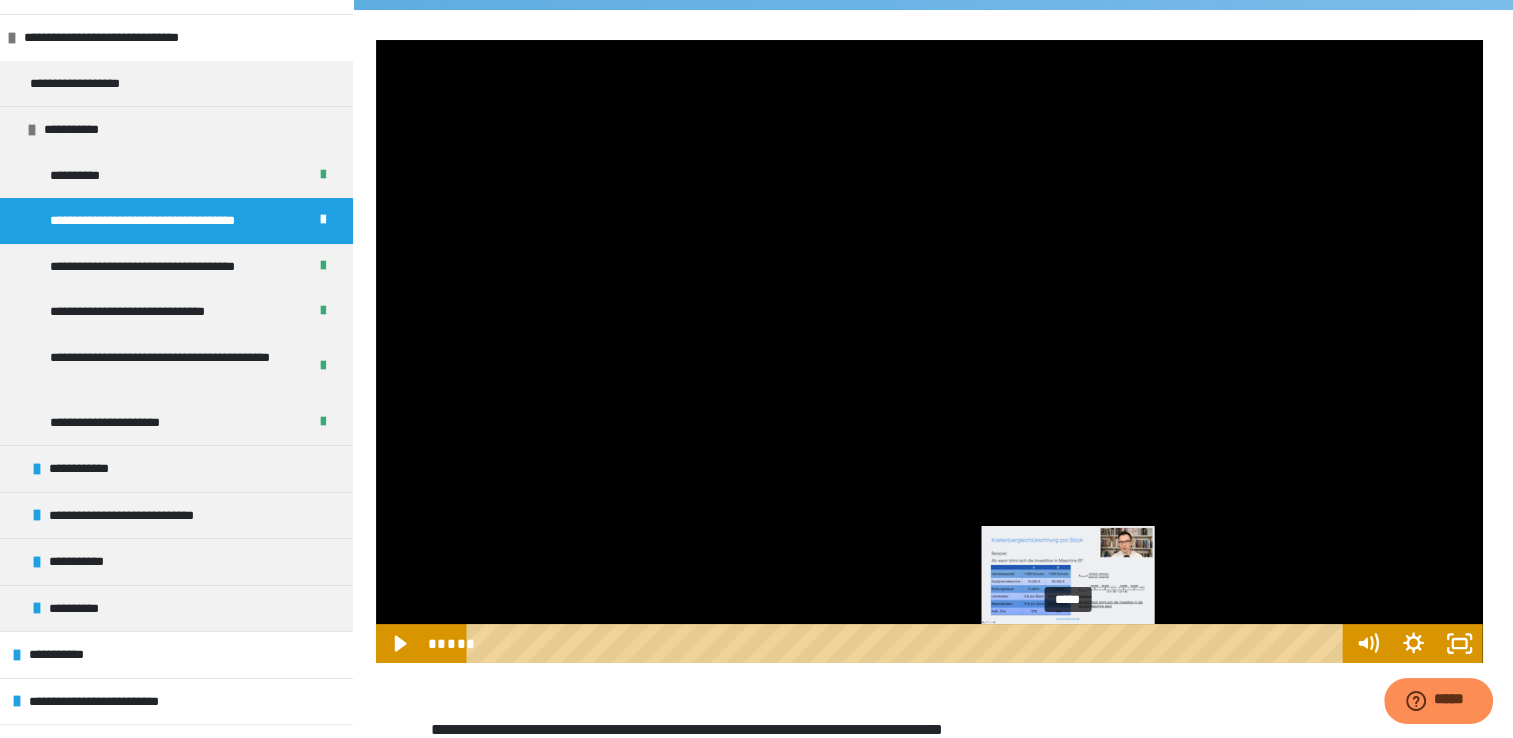 click on "*****" at bounding box center (908, 643) 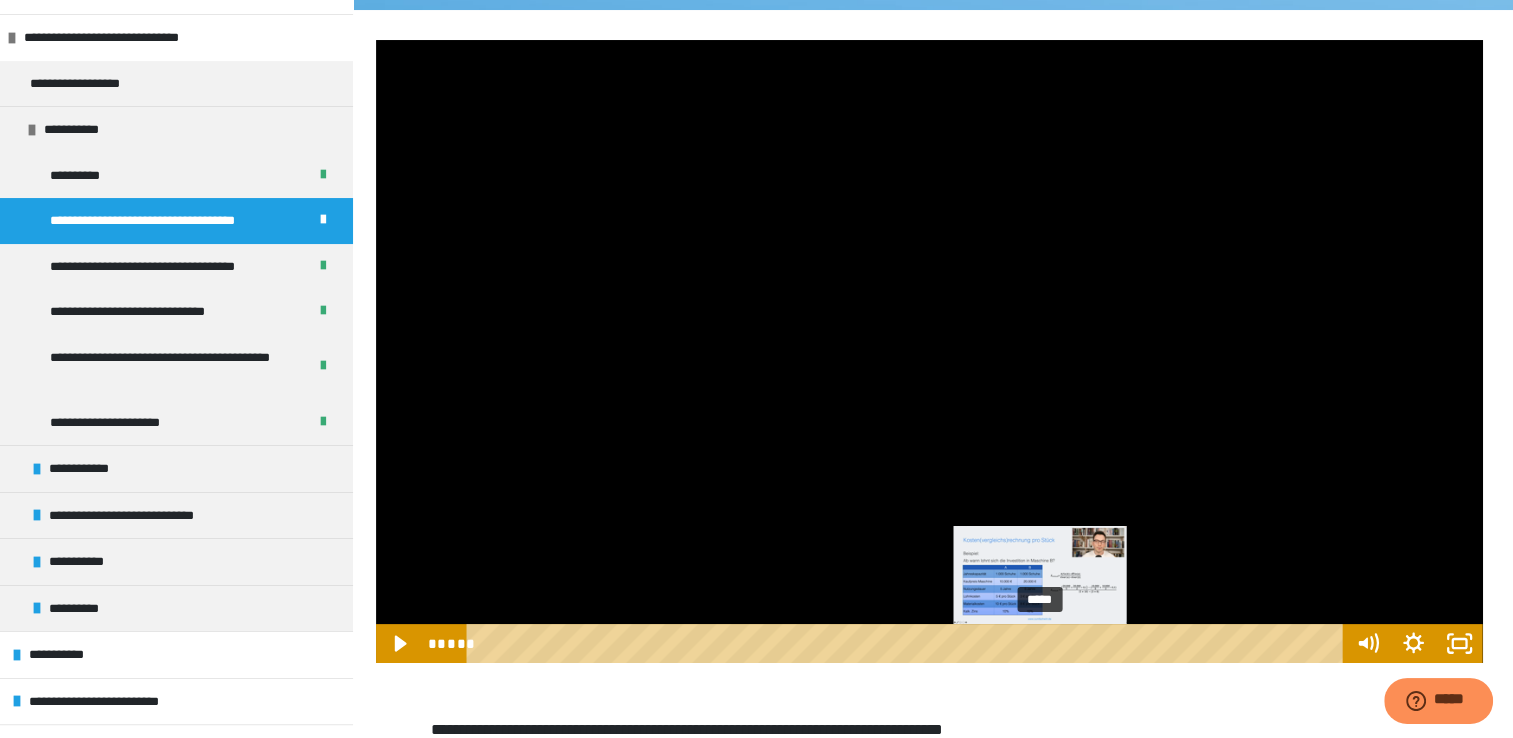 click on "*****" at bounding box center [908, 643] 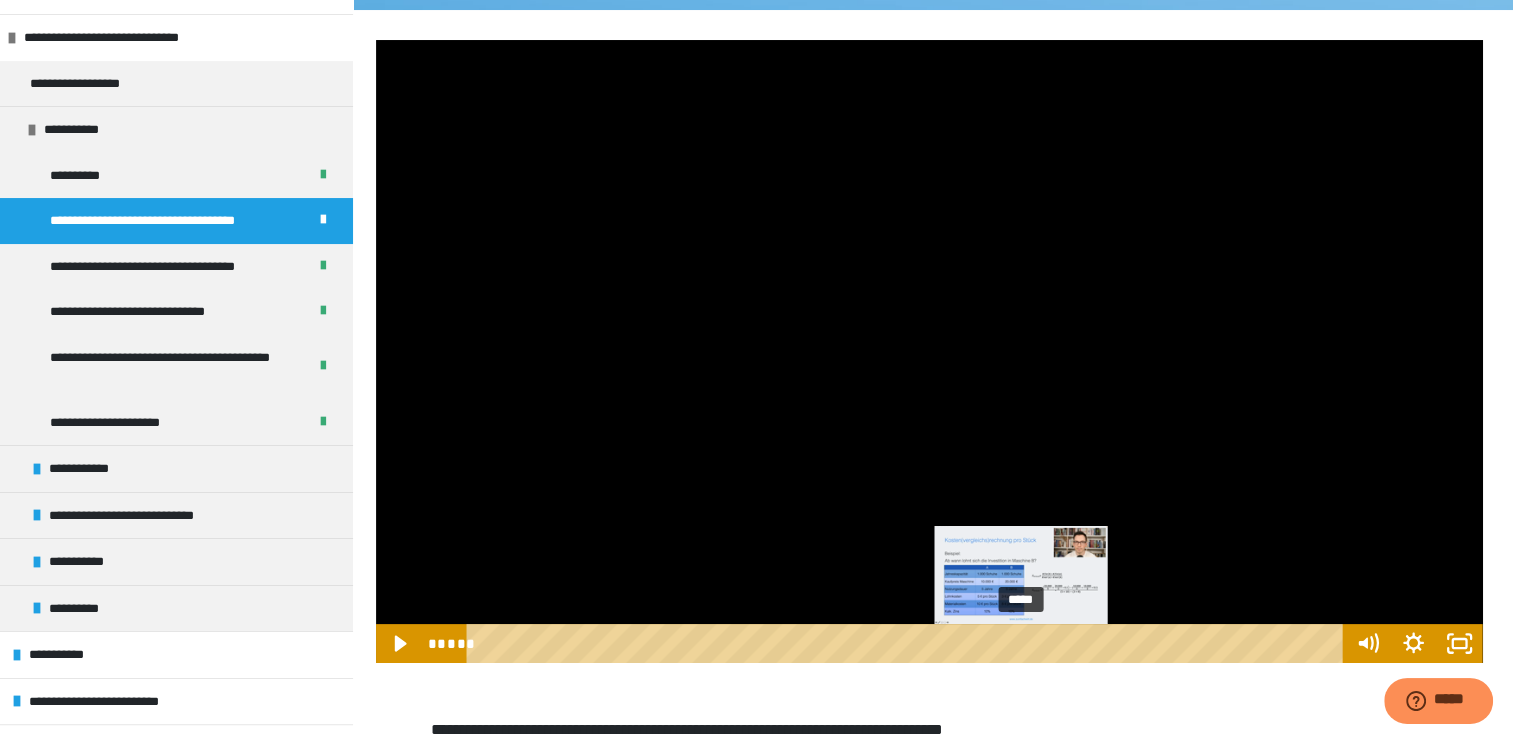 click on "*****" at bounding box center [908, 643] 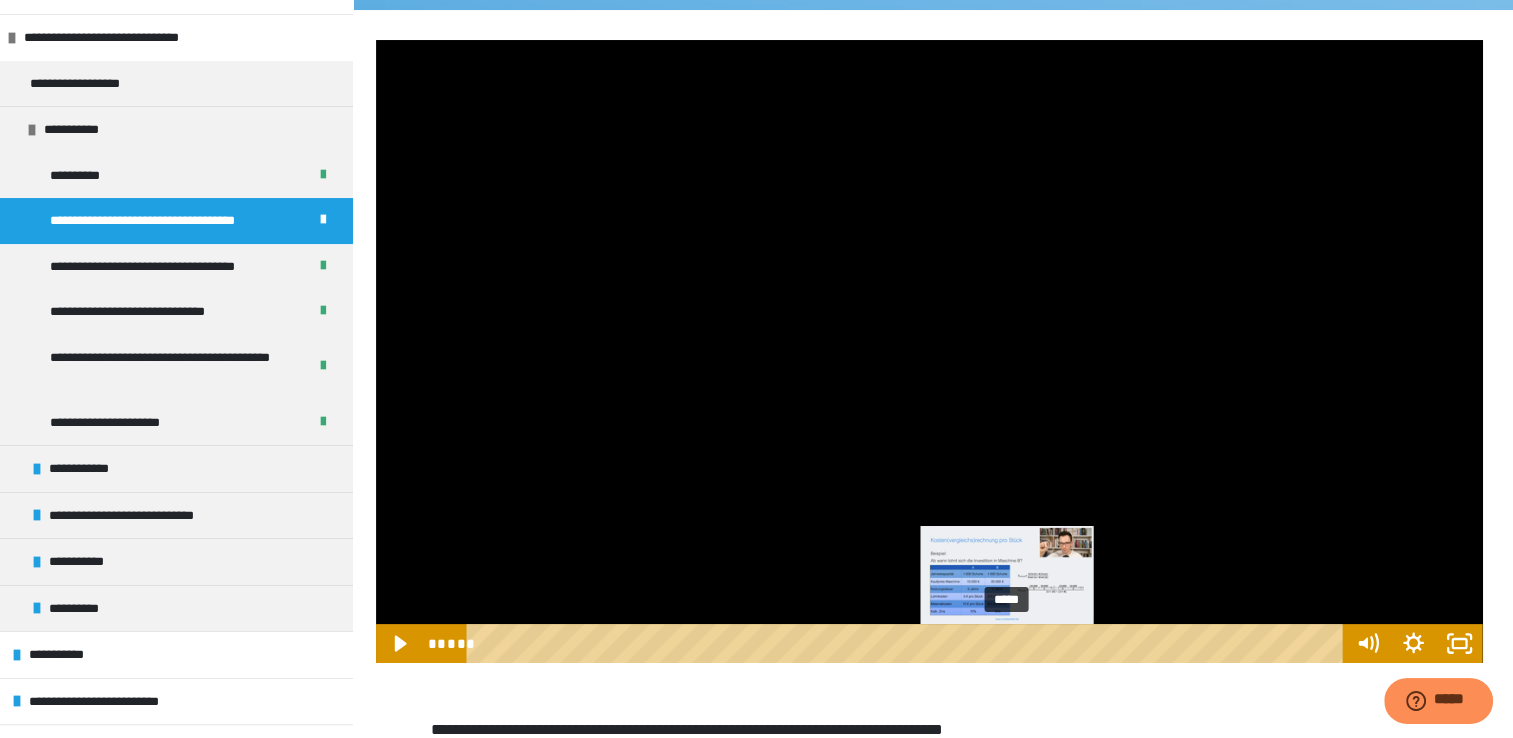 click on "*****" at bounding box center (908, 643) 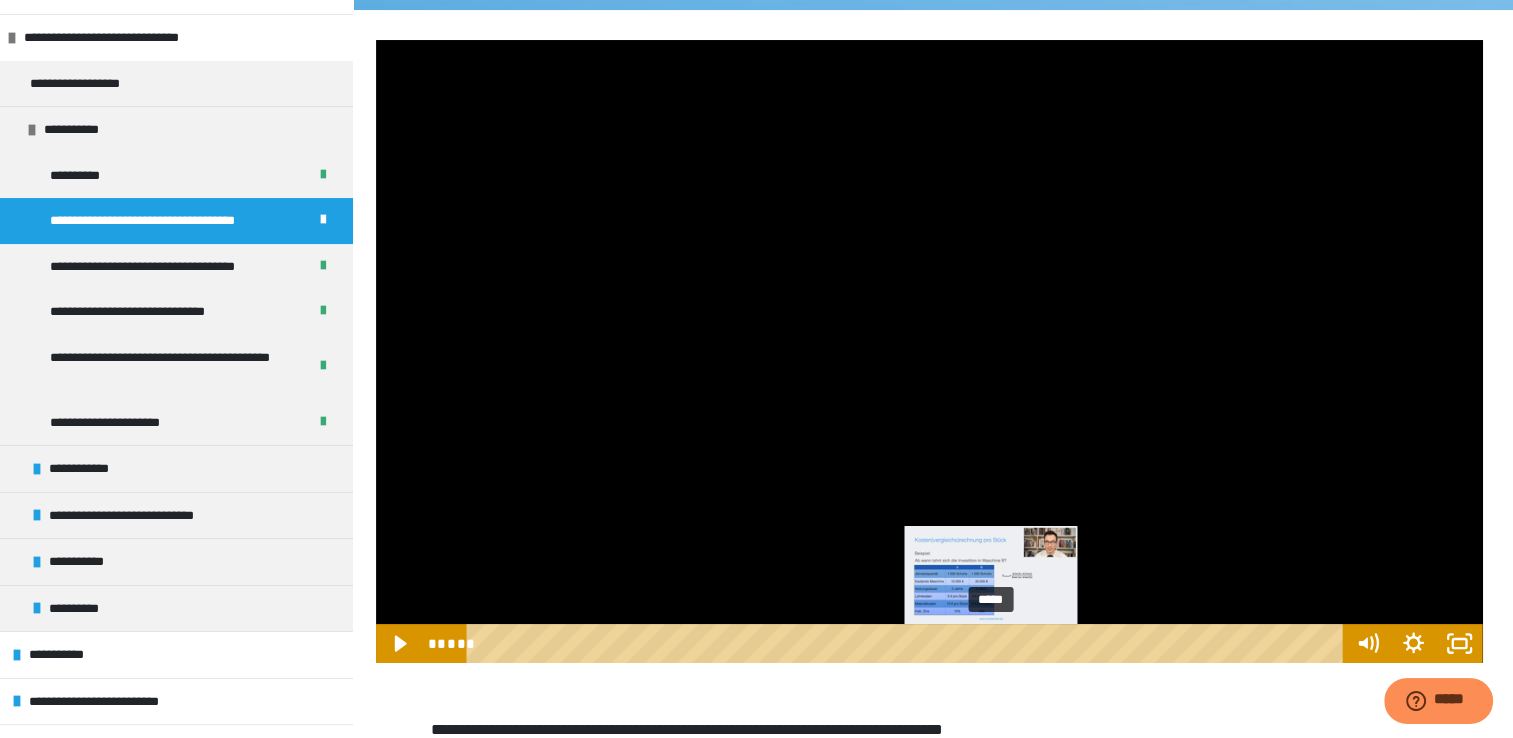 click on "*****" at bounding box center (908, 643) 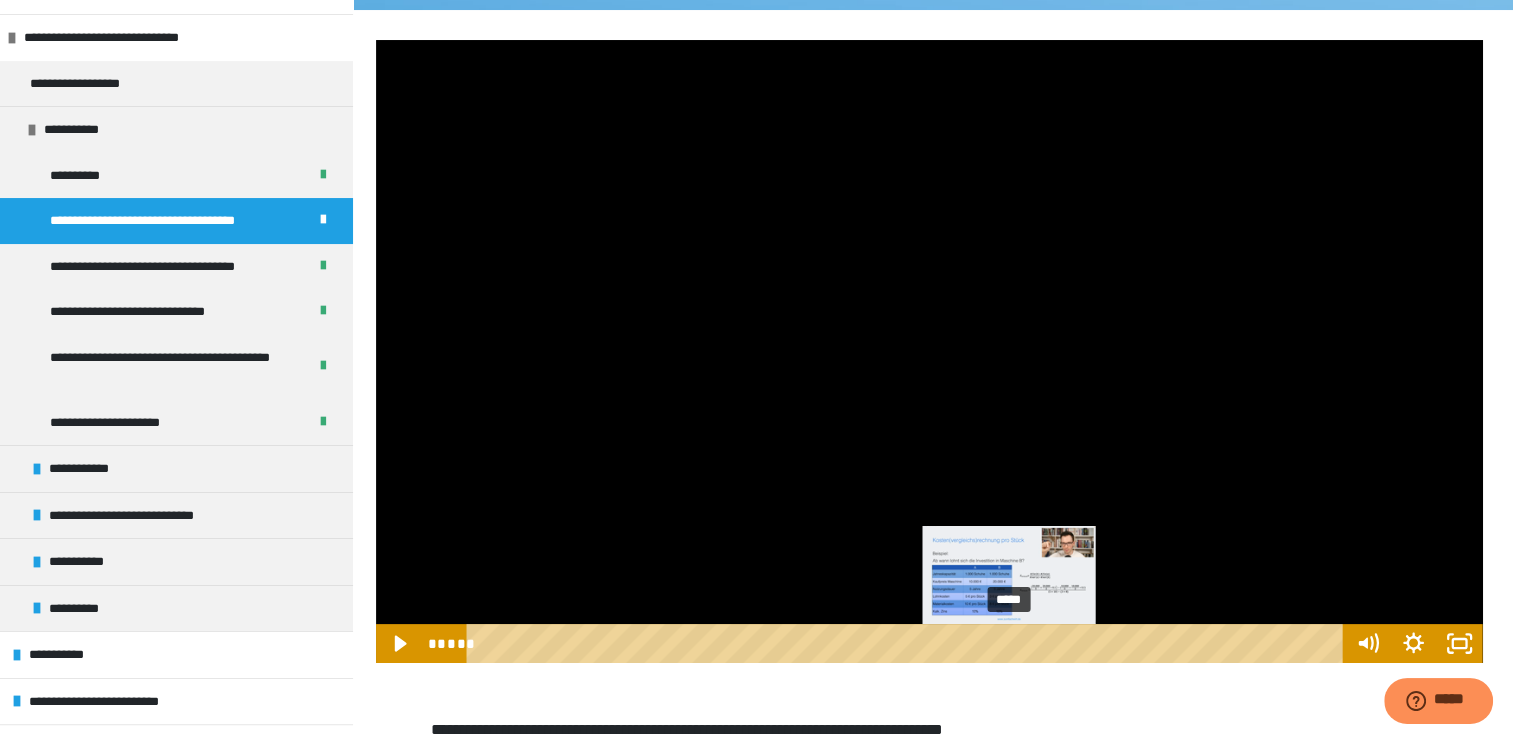 click on "*****" at bounding box center [908, 643] 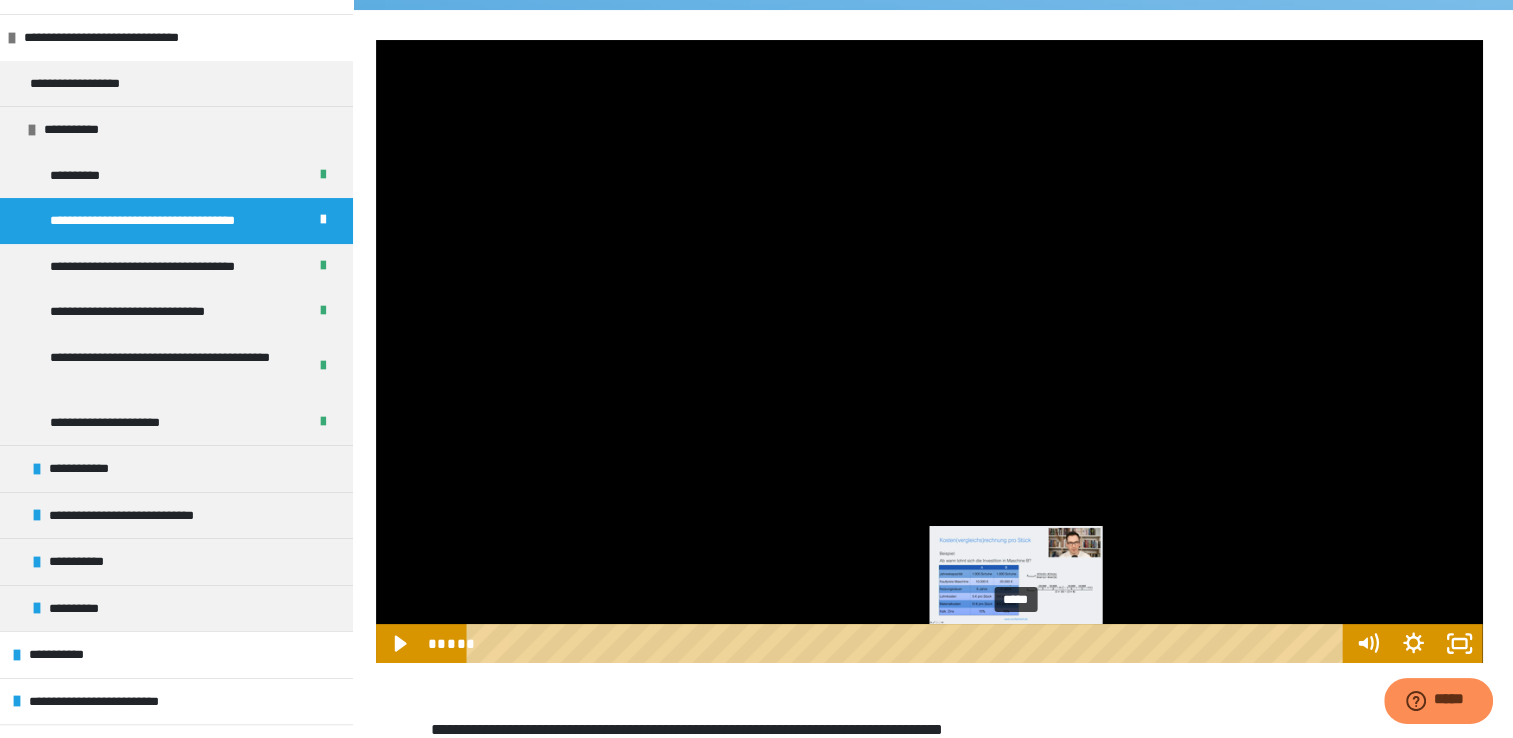click on "*****" at bounding box center (908, 643) 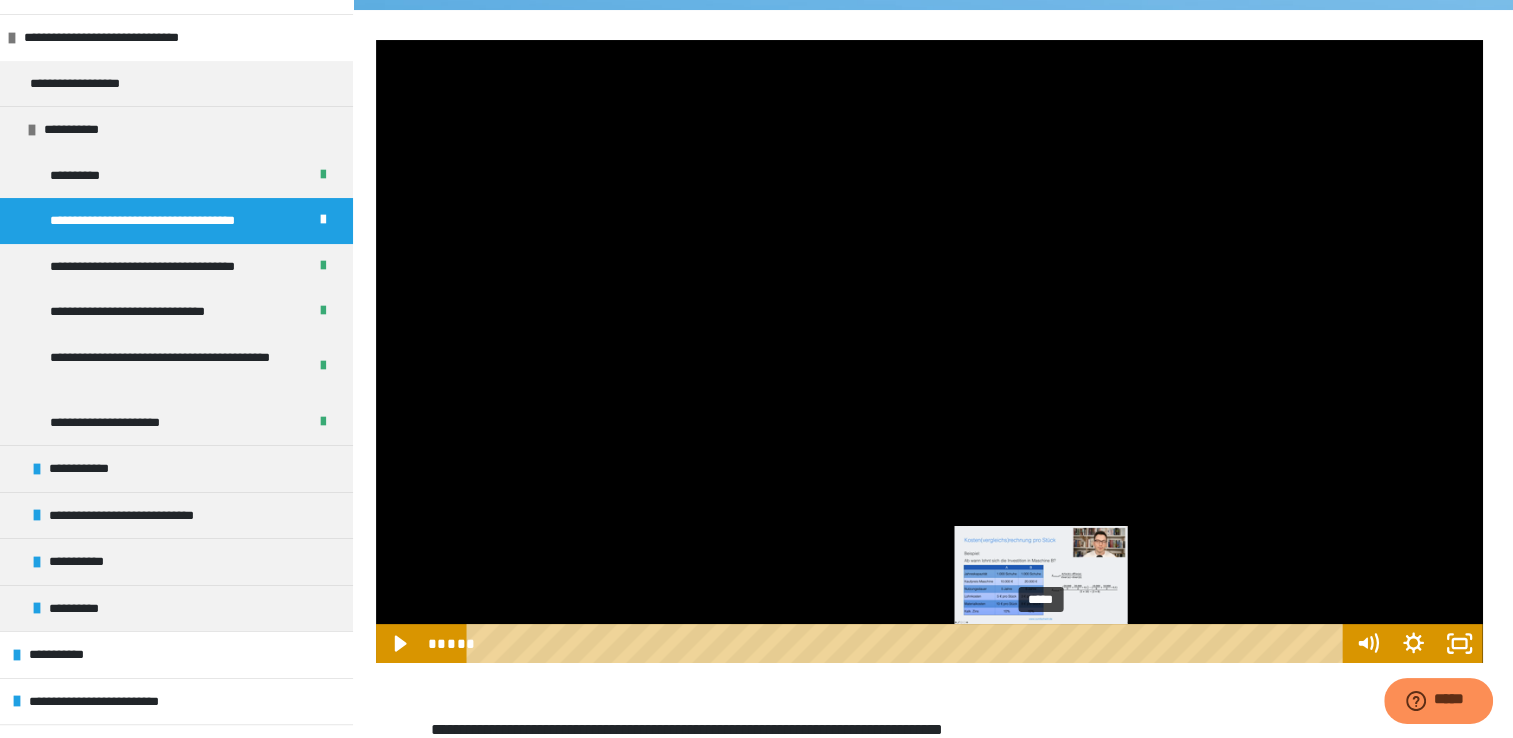 click on "*****" at bounding box center (908, 643) 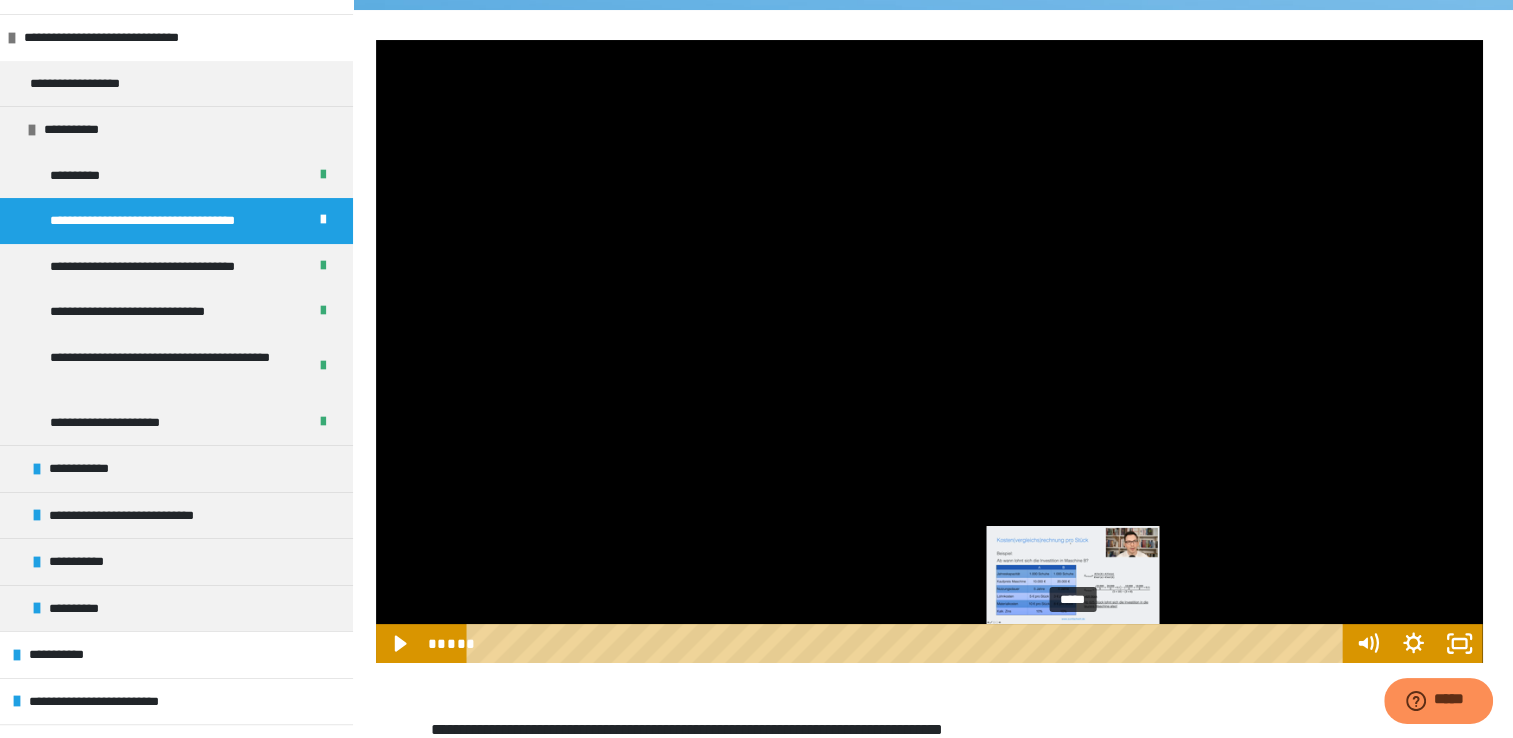 click on "*****" at bounding box center (908, 643) 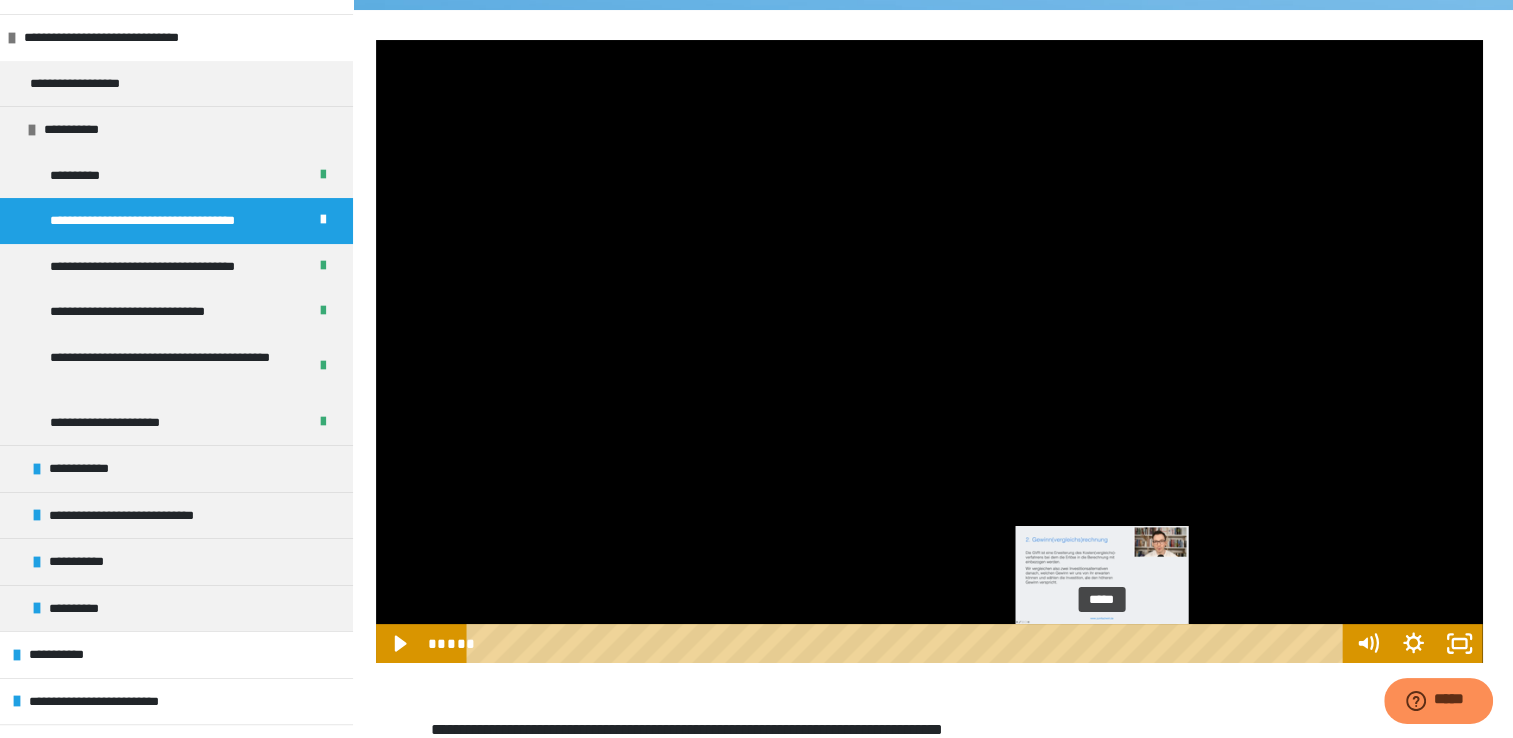 click on "*****" at bounding box center [908, 643] 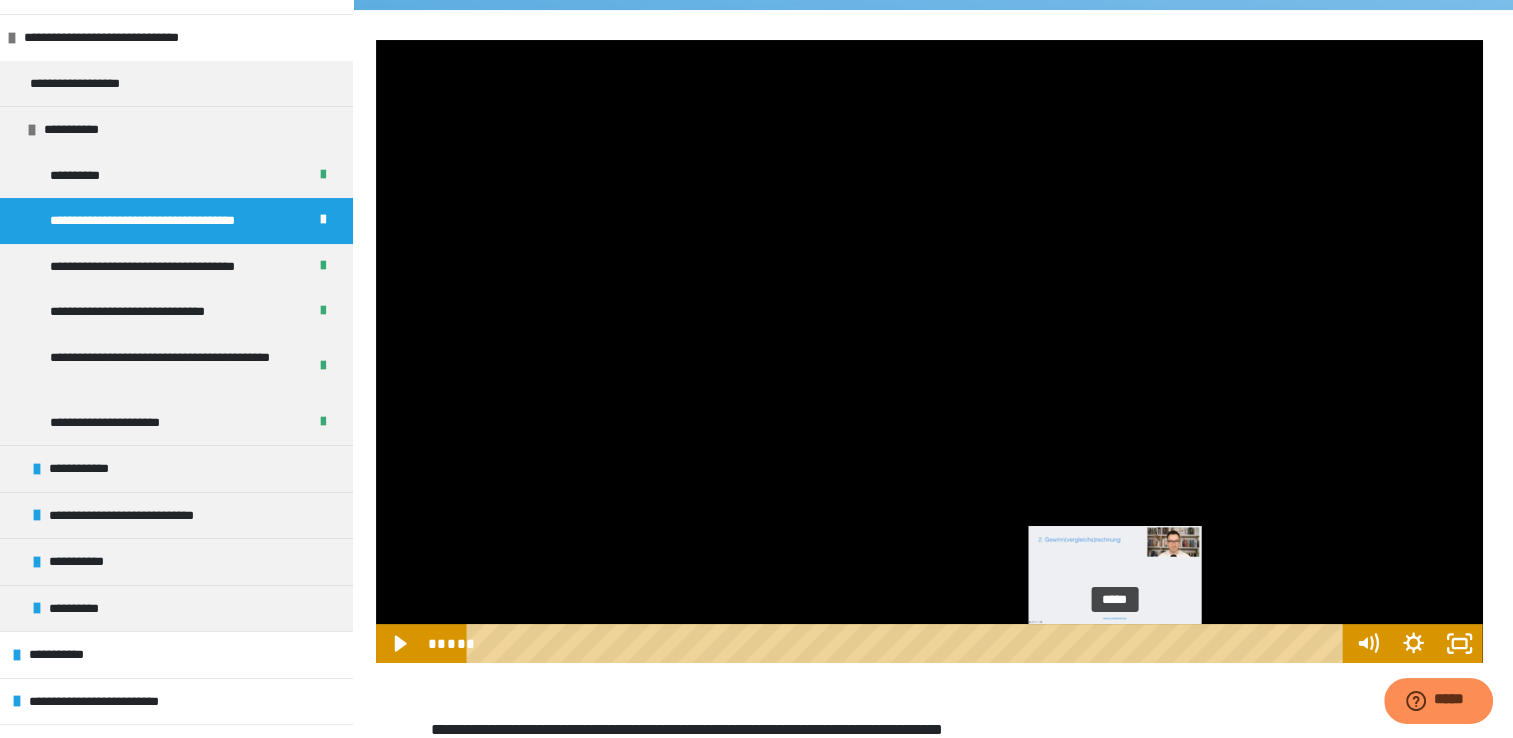 click on "*****" at bounding box center (908, 643) 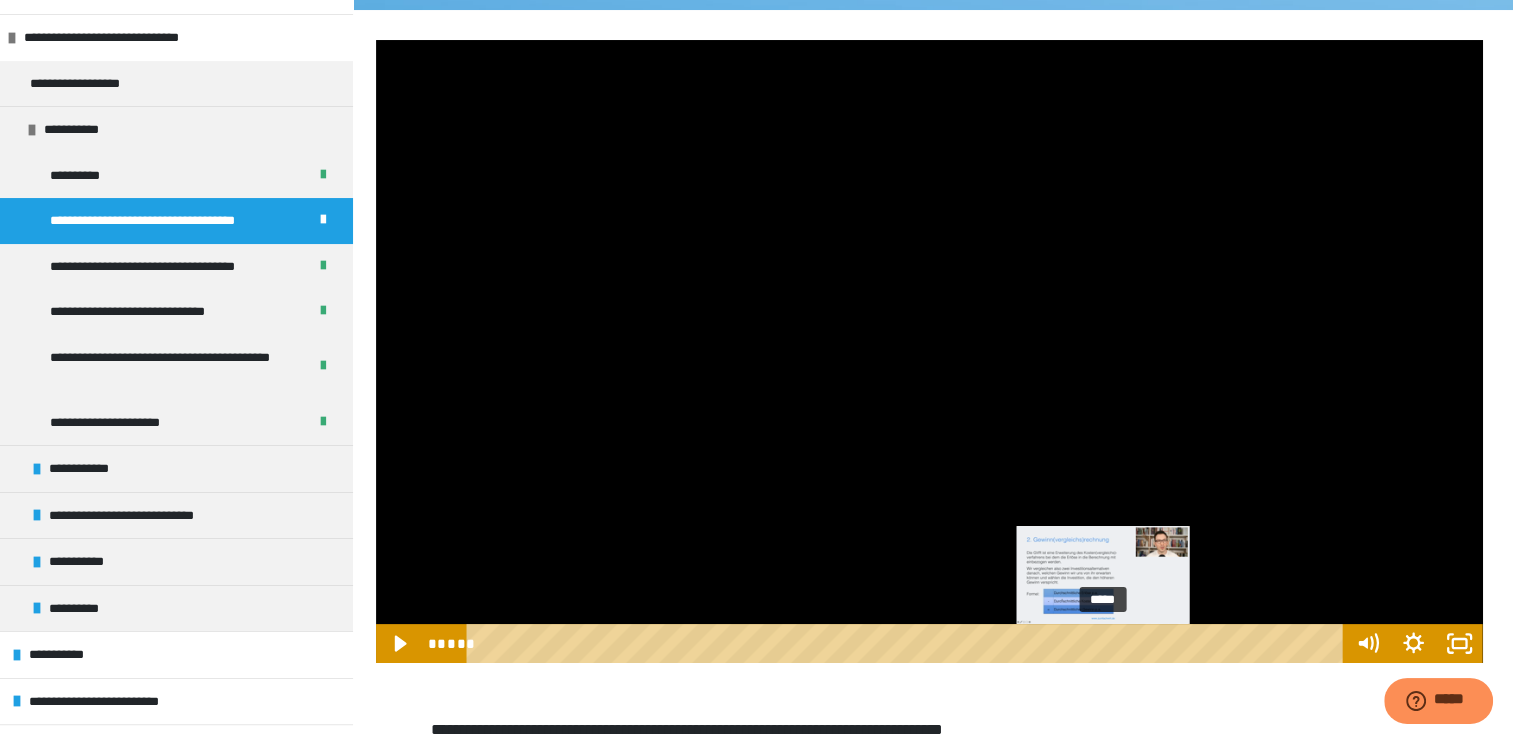 click on "*****" at bounding box center [908, 643] 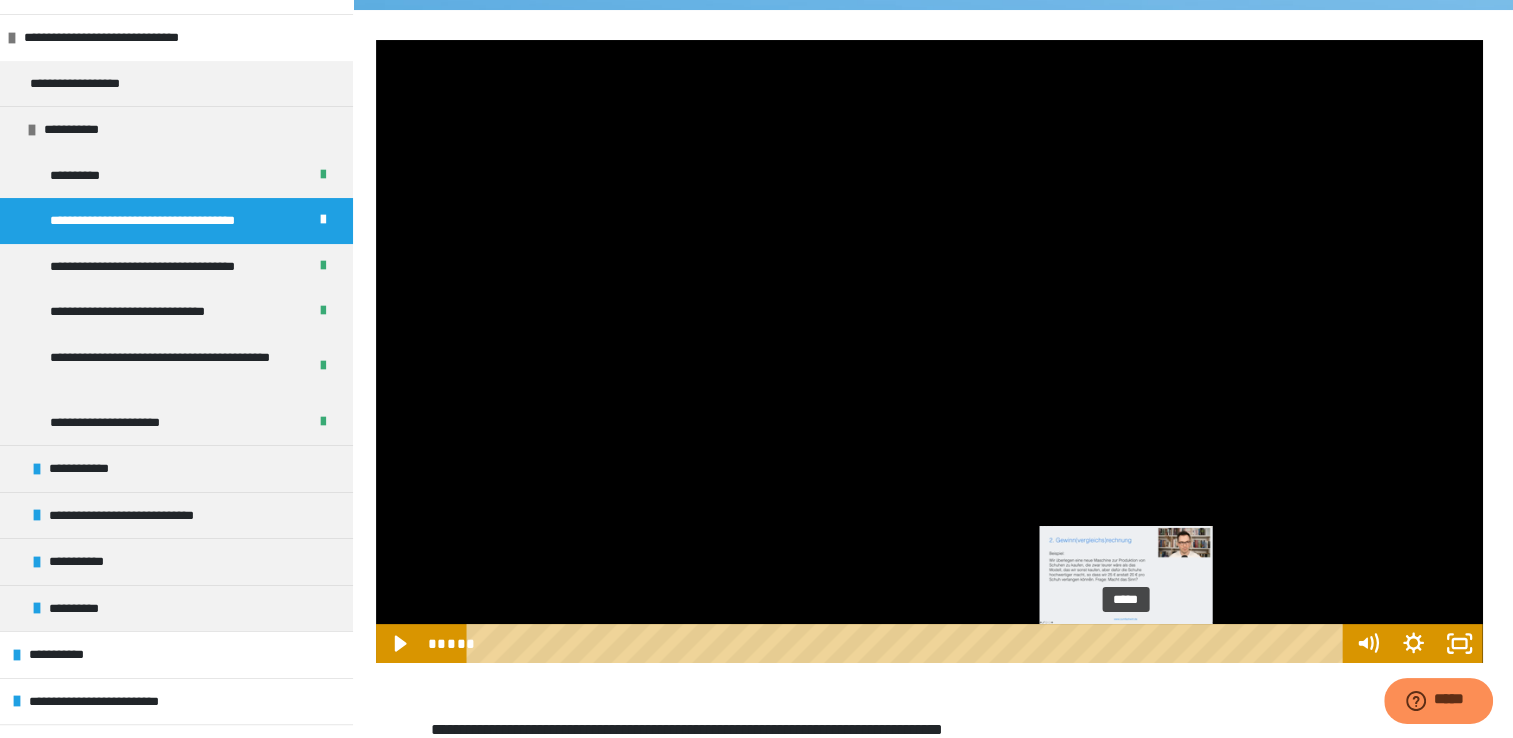 click on "*****" at bounding box center (908, 643) 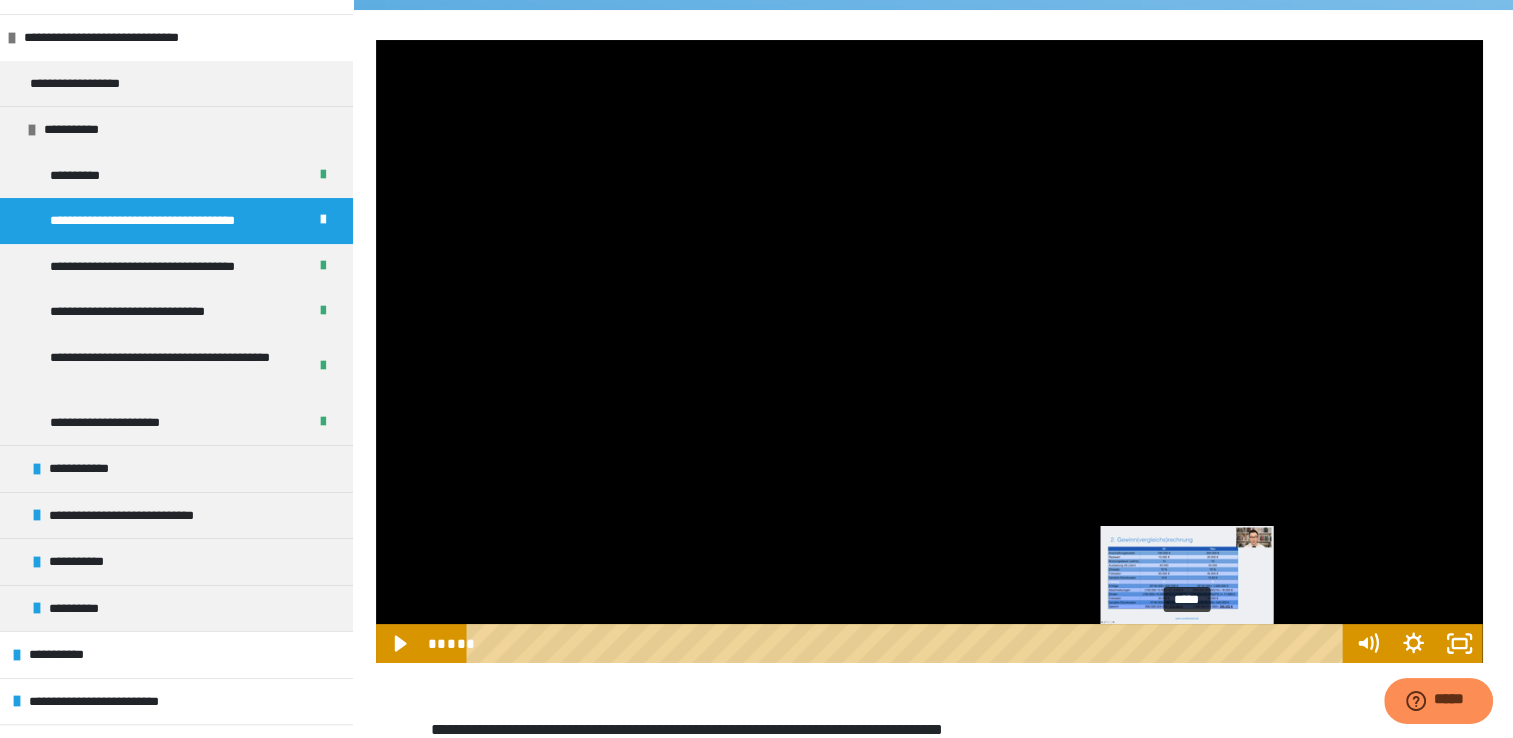 click on "*****" at bounding box center [908, 643] 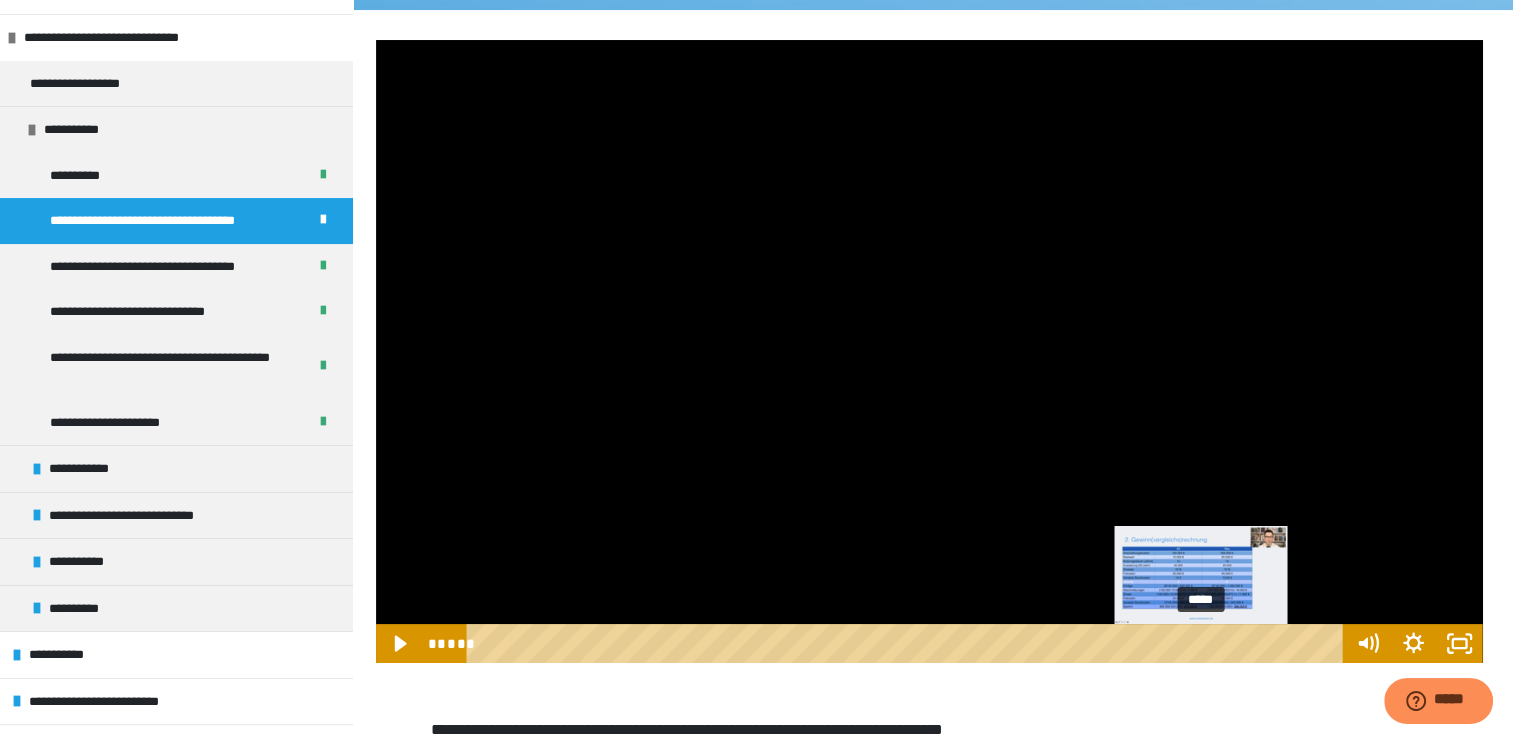 click on "*****" at bounding box center [908, 643] 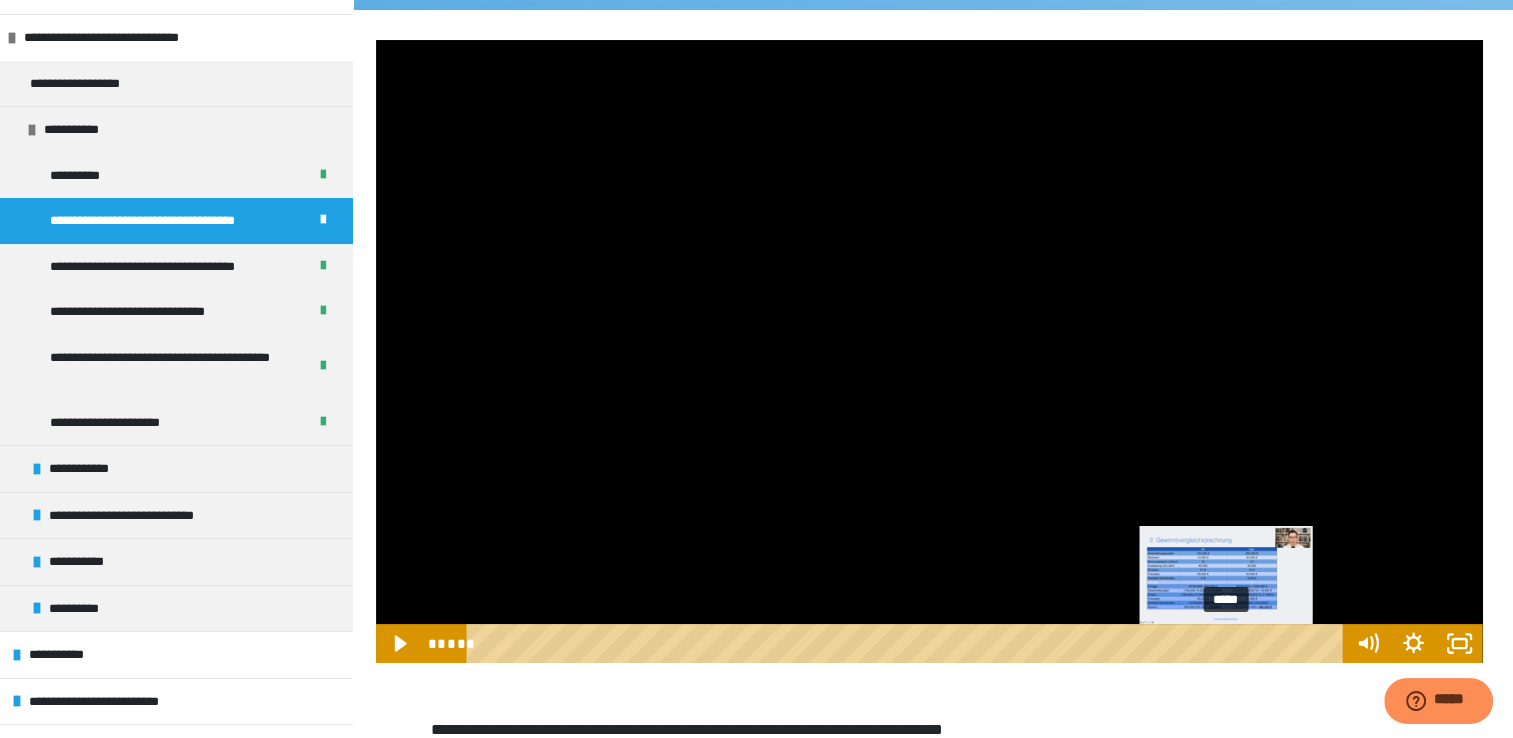 click on "*****" at bounding box center (908, 643) 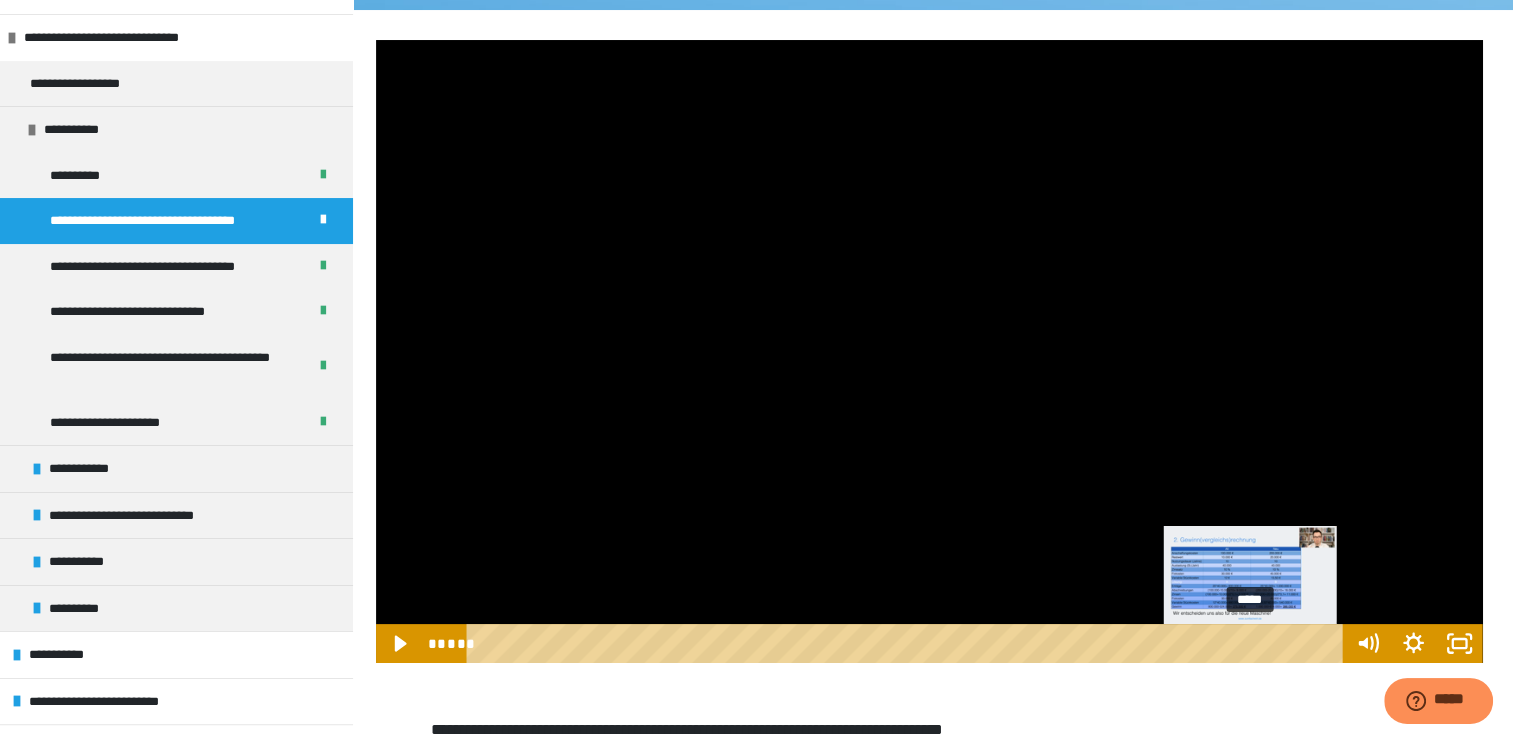 click on "*****" at bounding box center [908, 643] 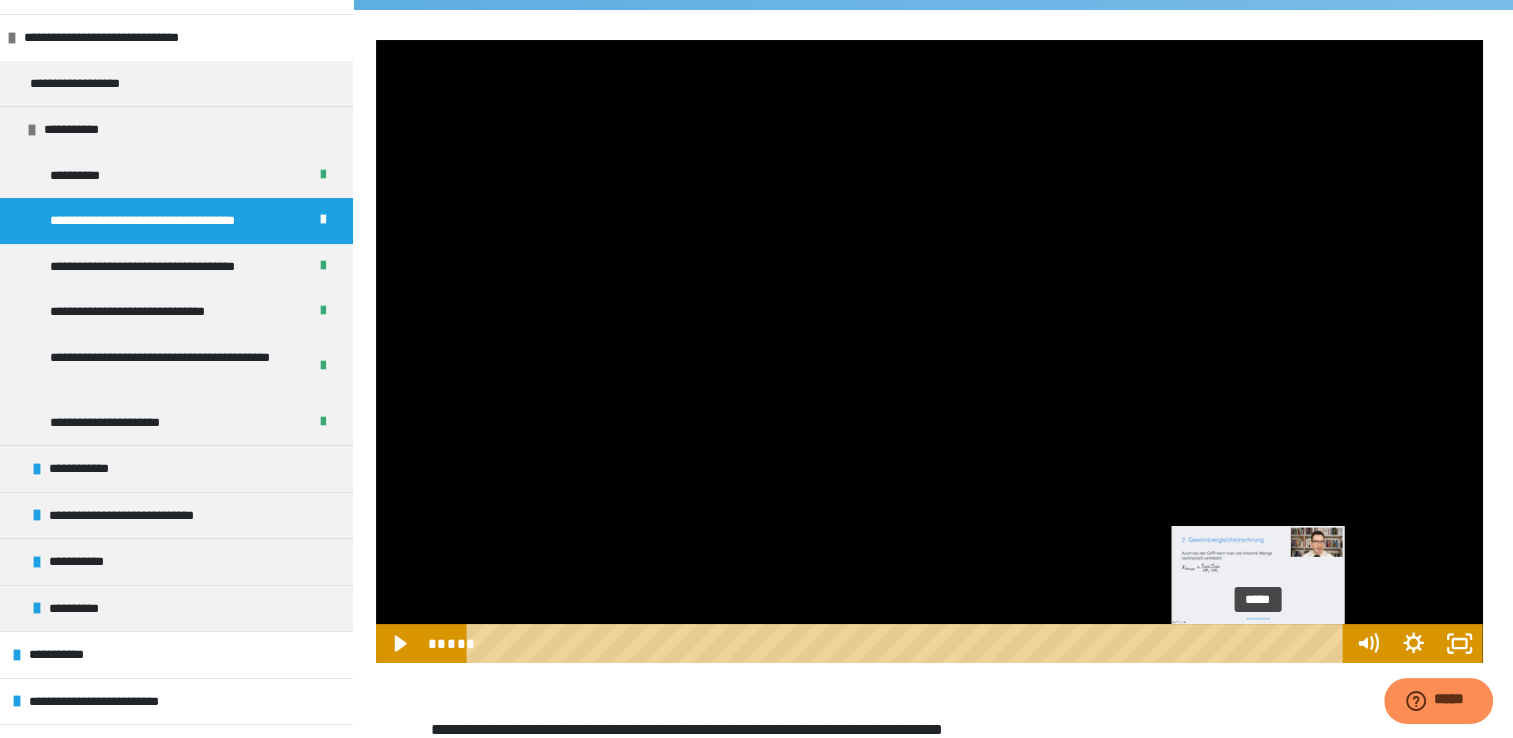 click on "*****" at bounding box center (908, 643) 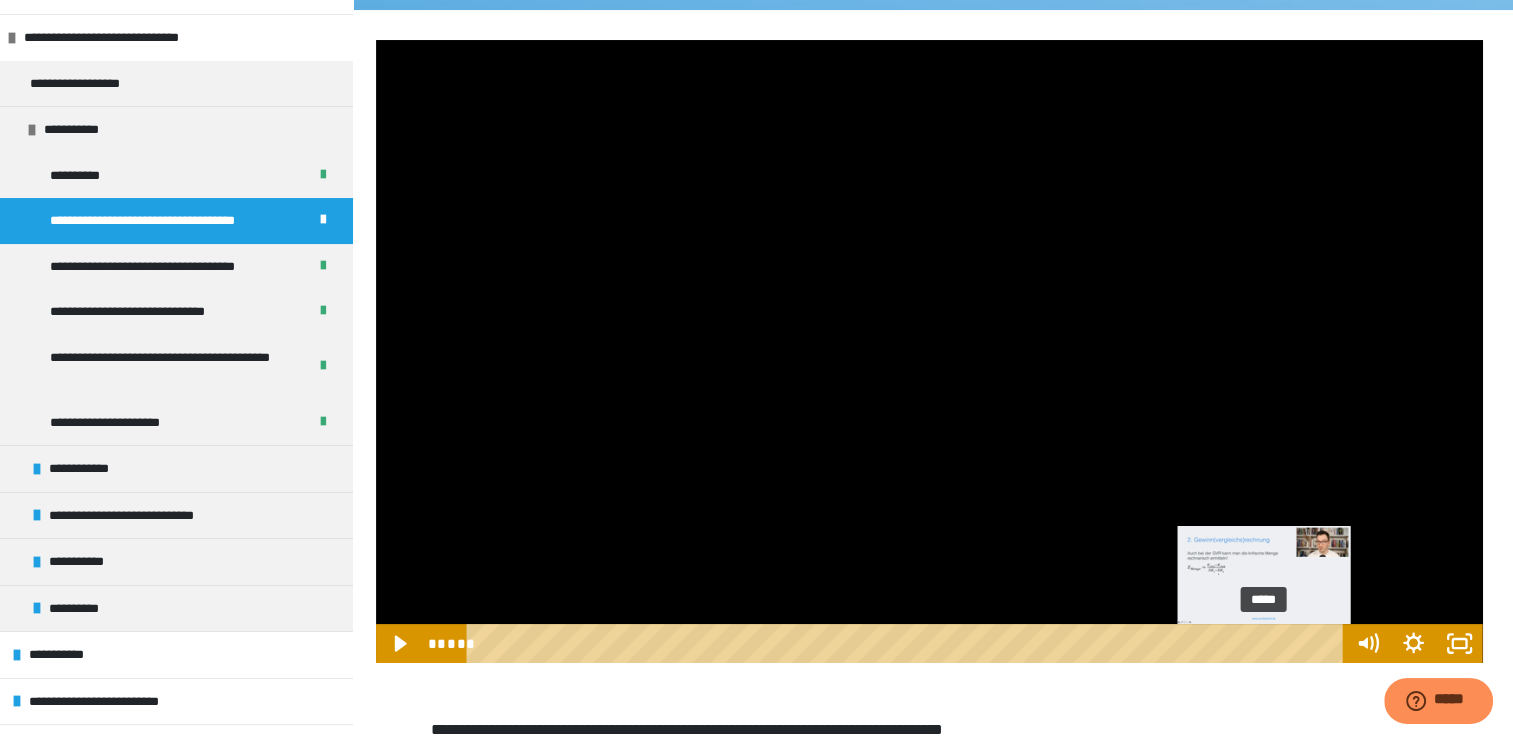 click on "*****" at bounding box center [908, 643] 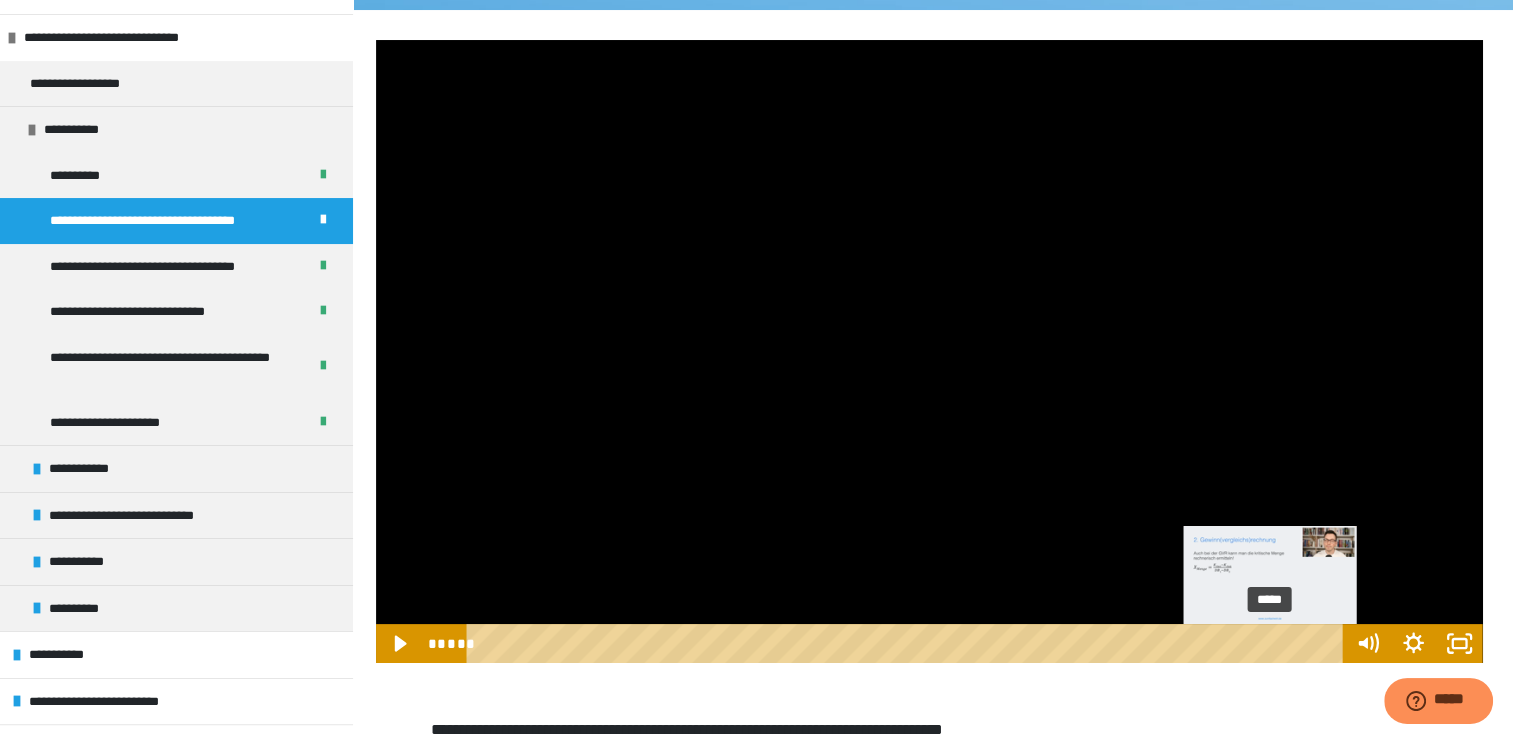 click on "*****" at bounding box center (908, 643) 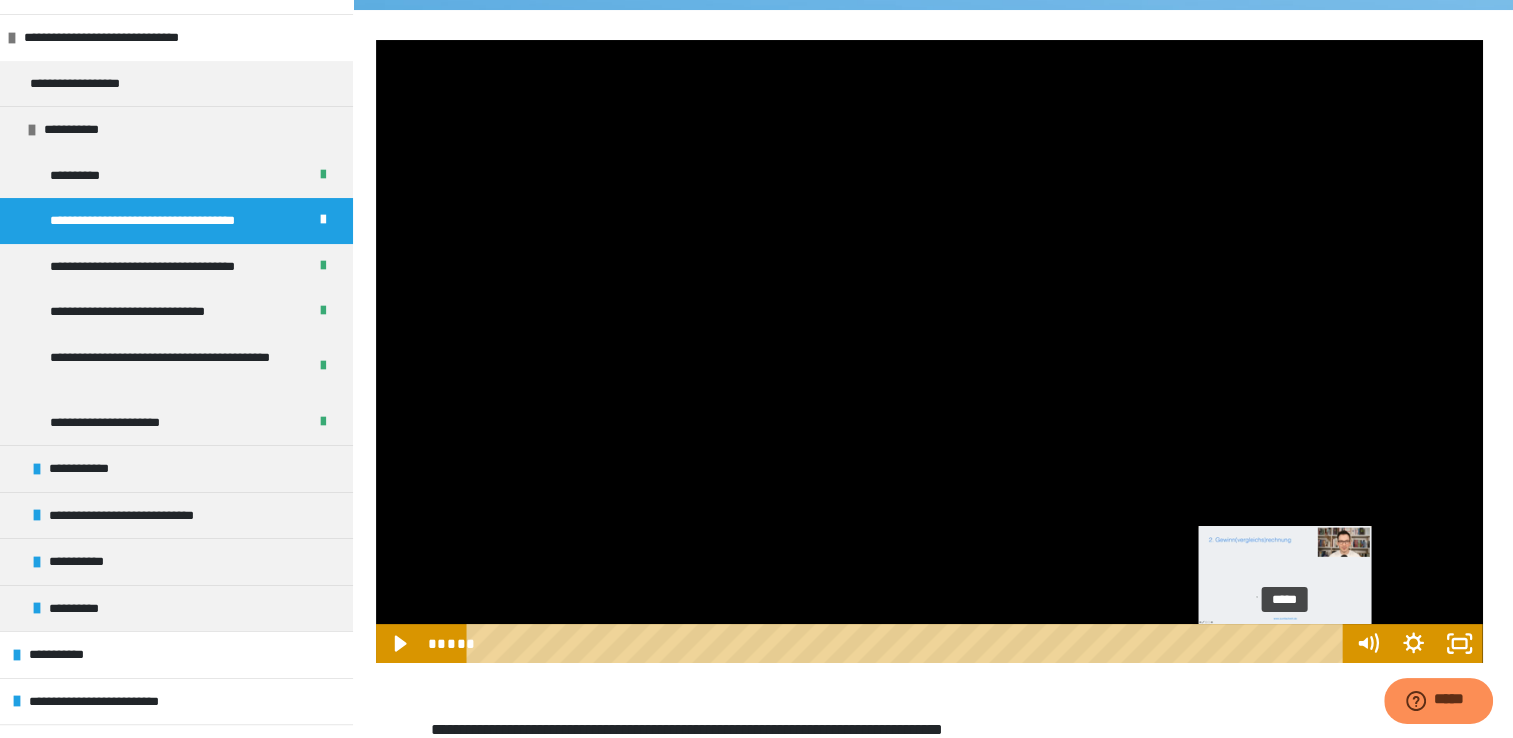 click on "*****" at bounding box center (908, 643) 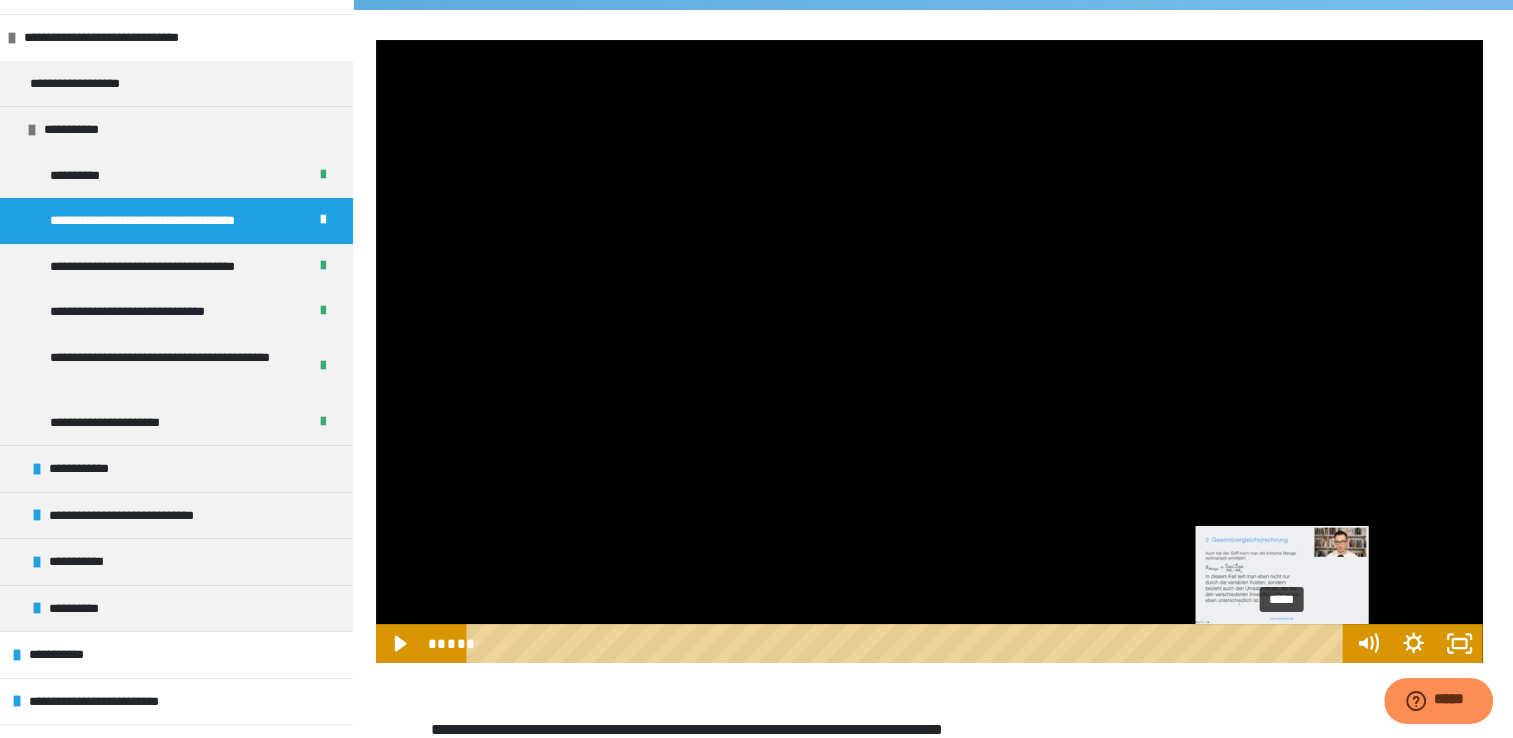 click at bounding box center [1282, 643] 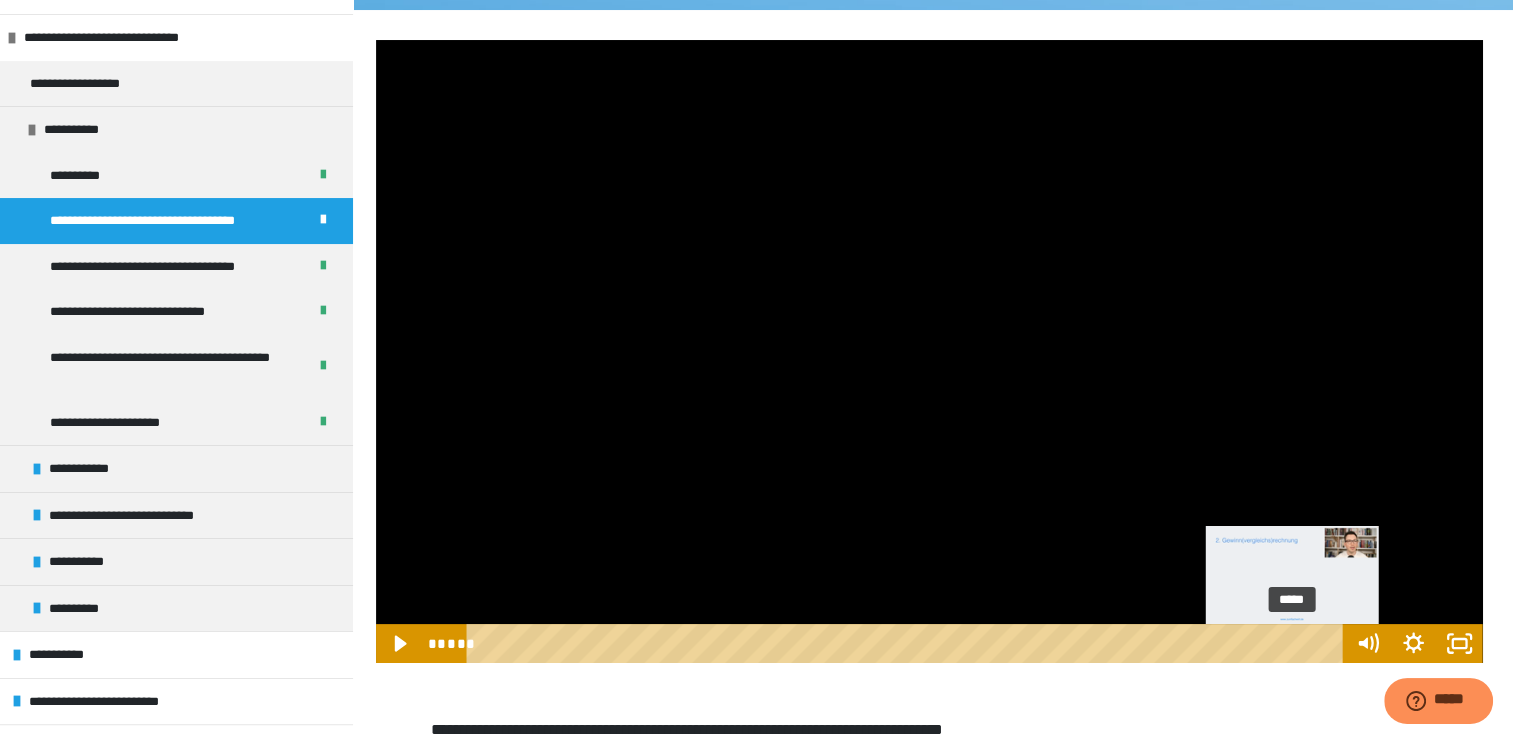 click on "*****" at bounding box center [908, 643] 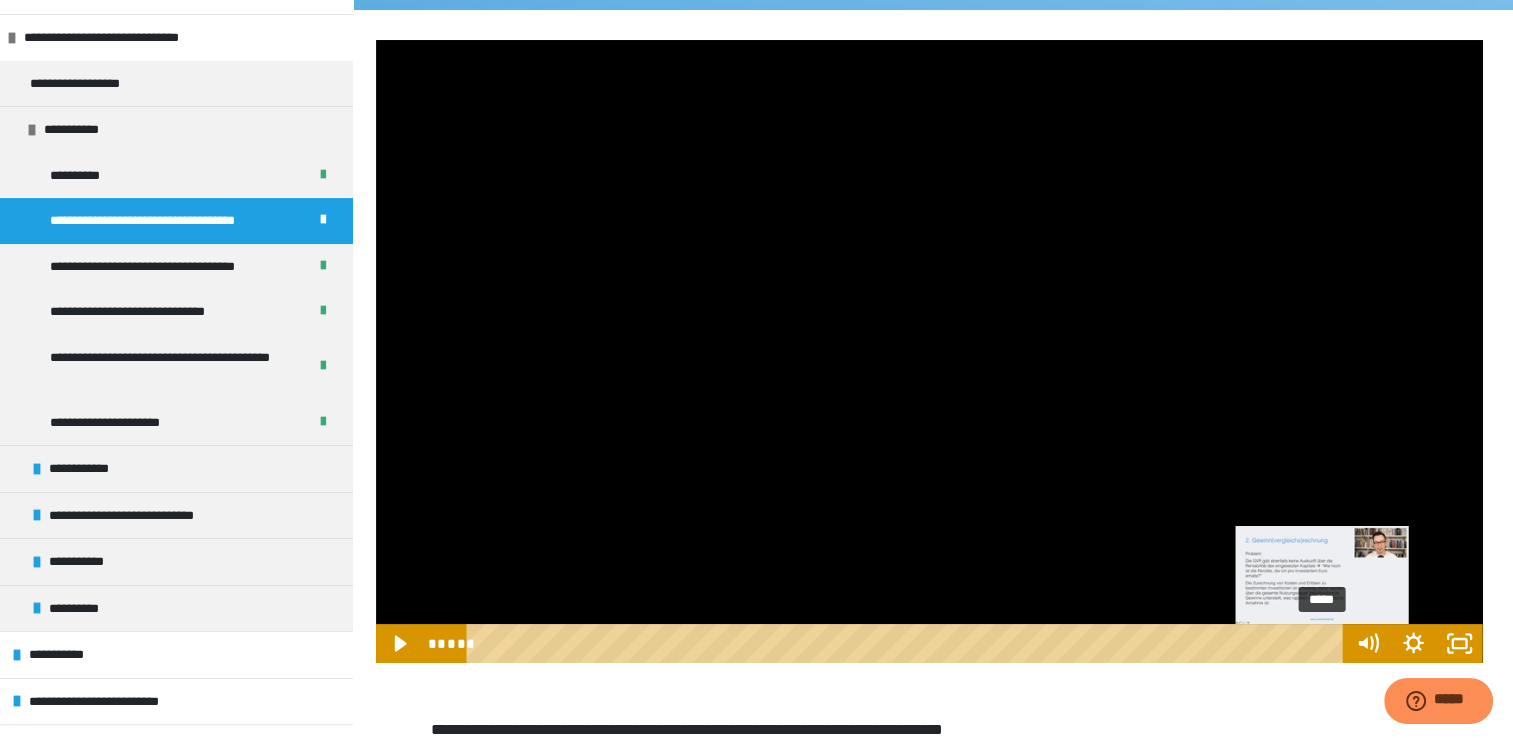 click on "*****" at bounding box center [908, 643] 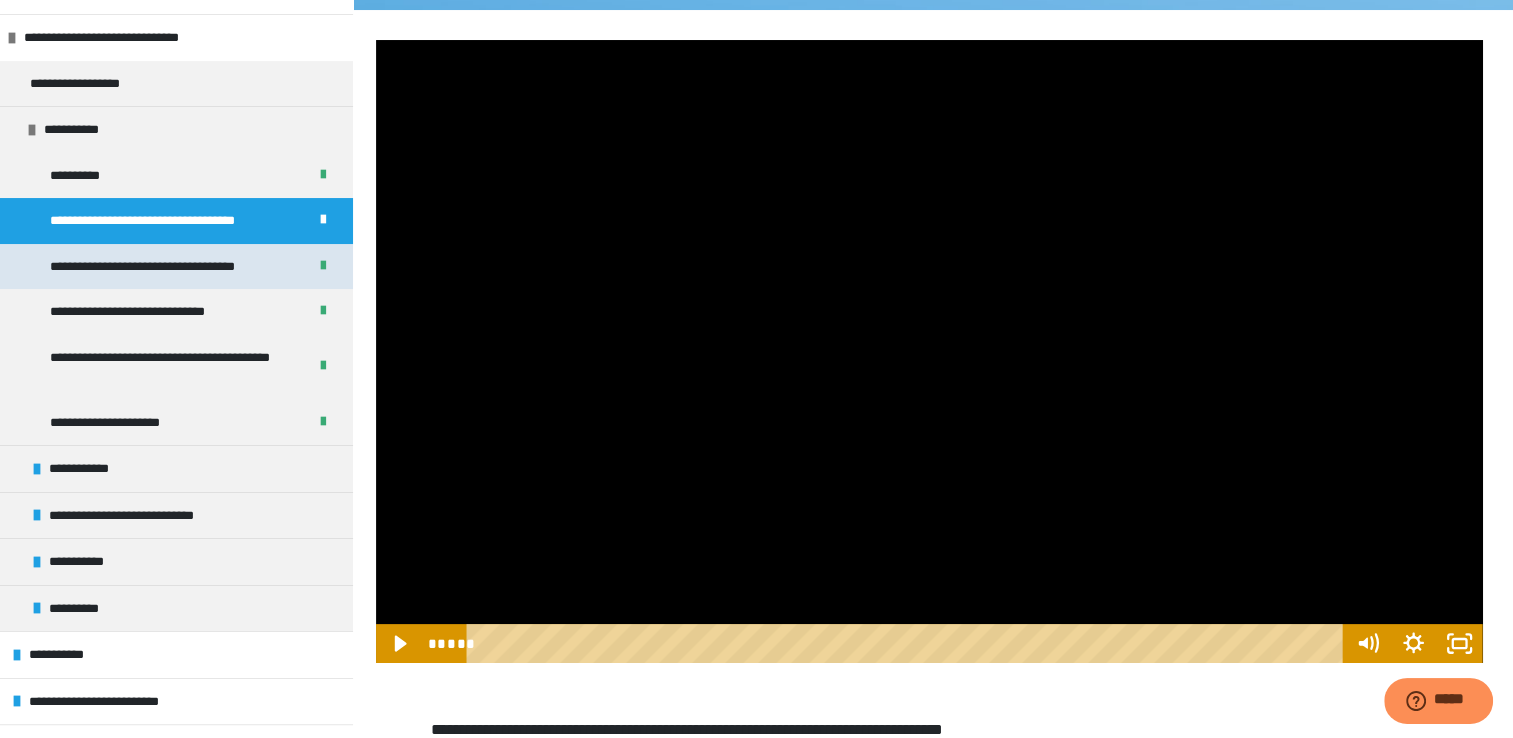 click on "**********" at bounding box center [158, 267] 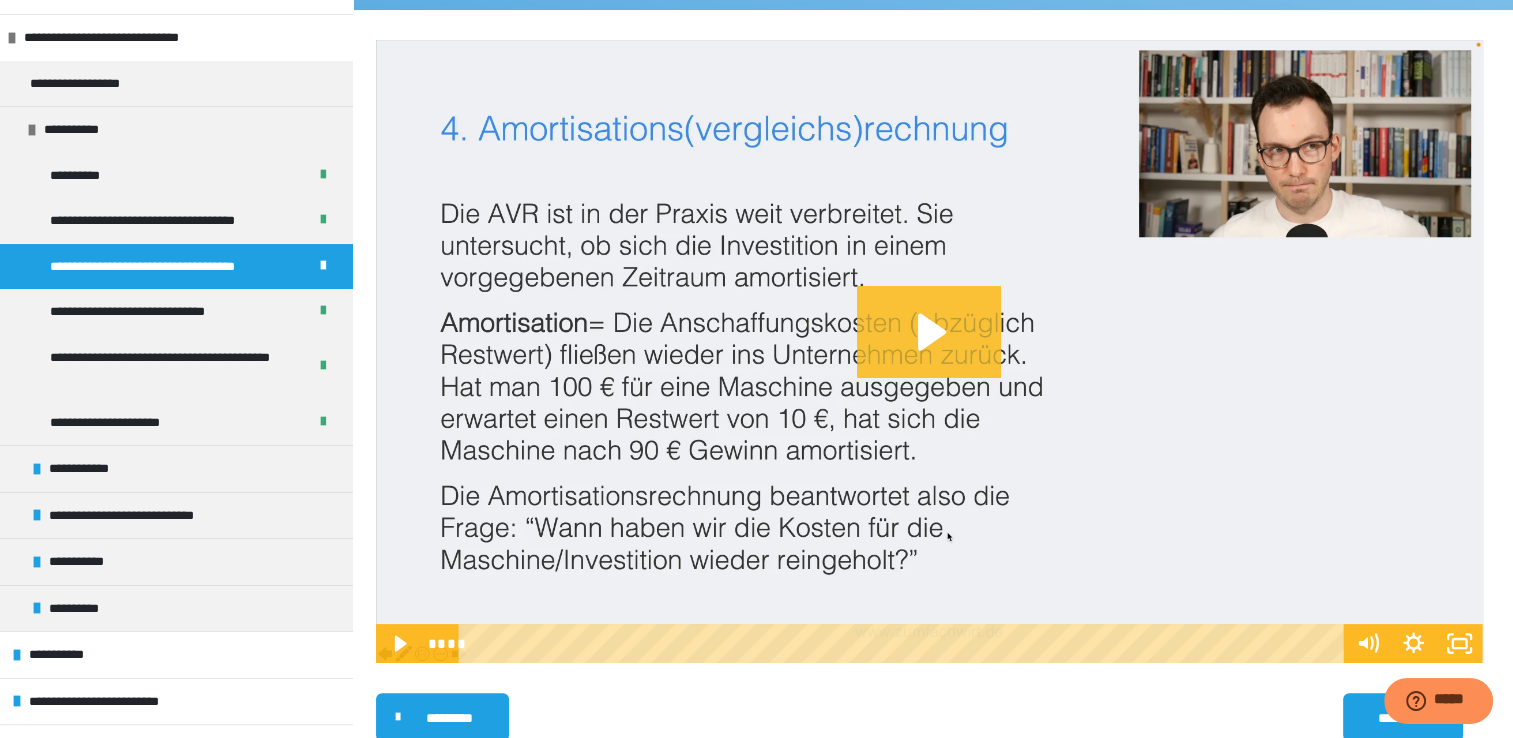 click 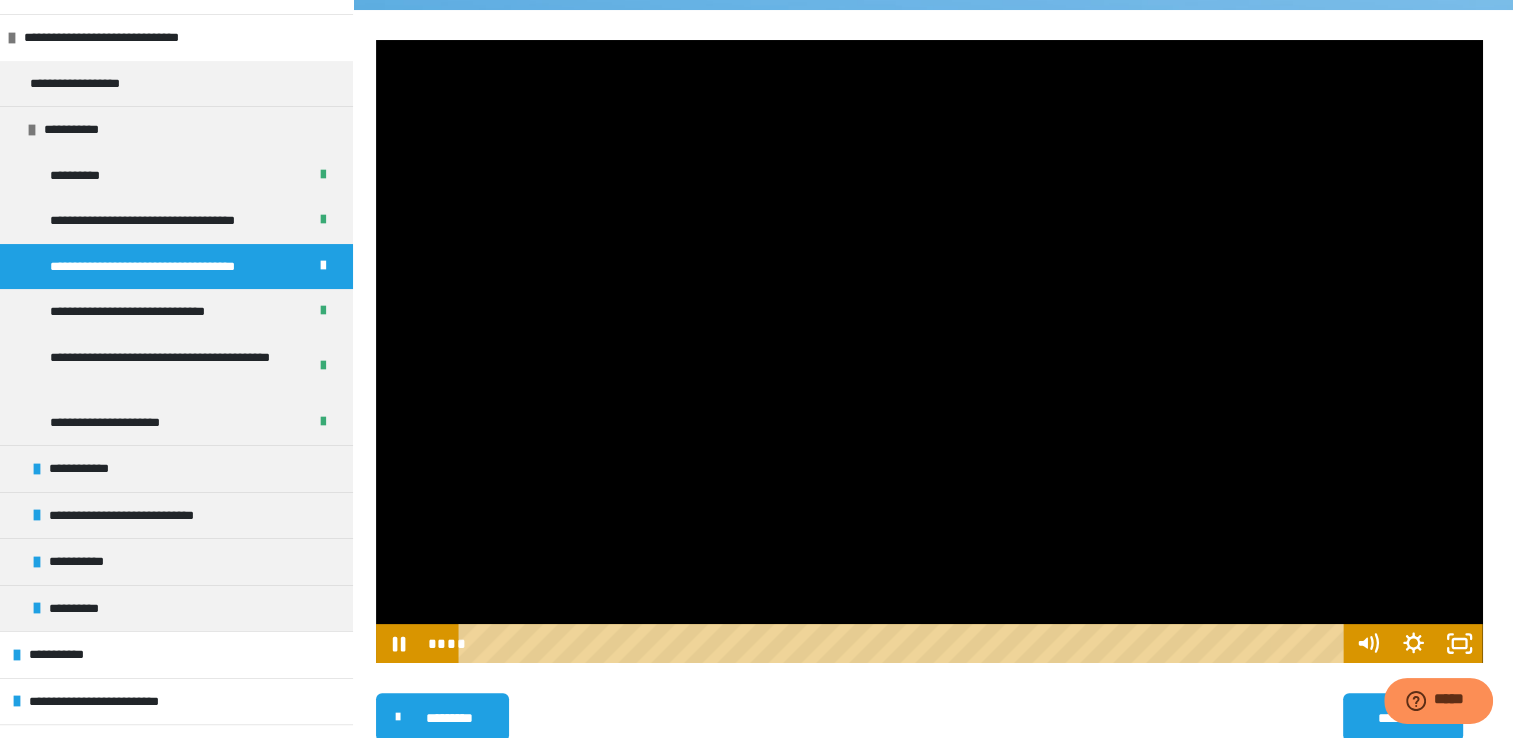 click at bounding box center (929, 351) 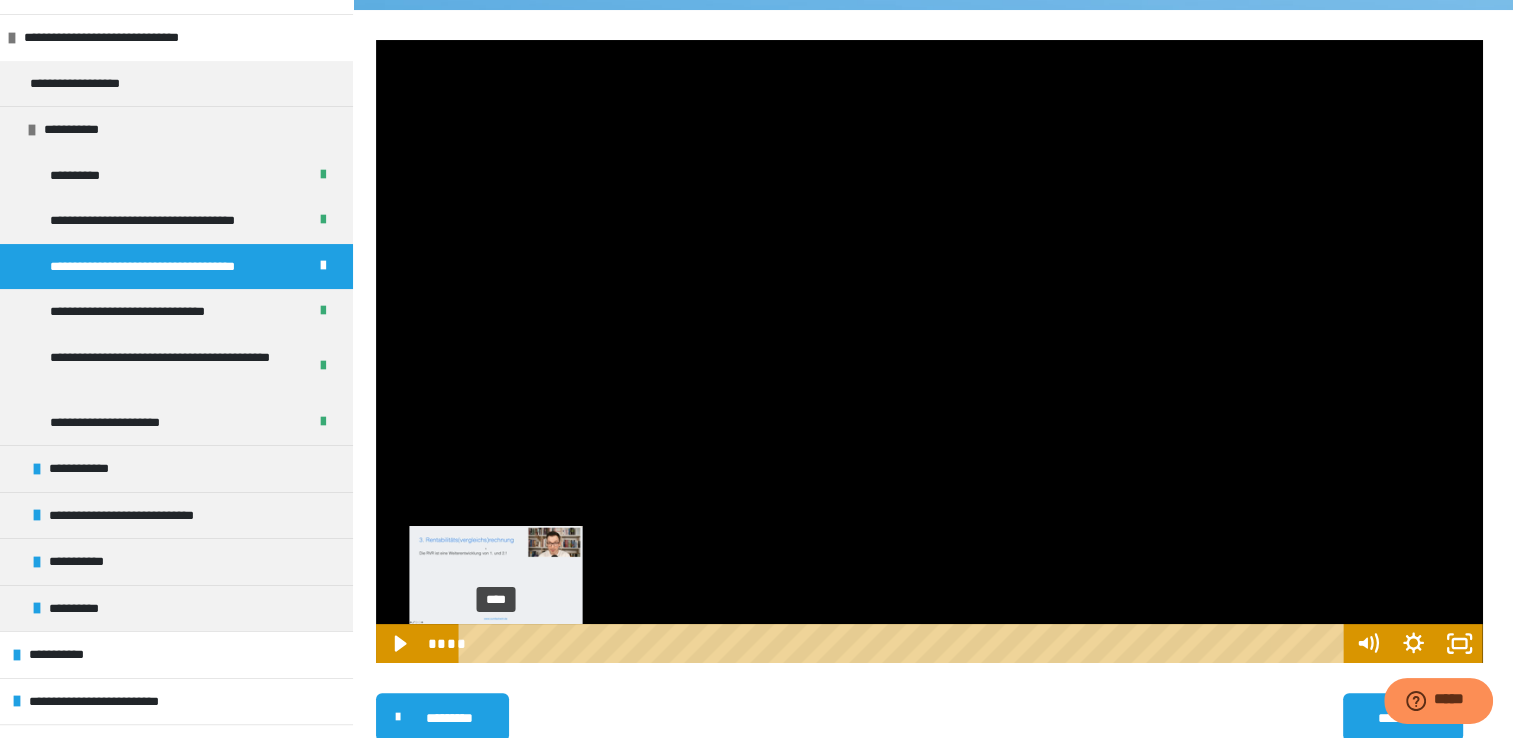 click on "****" at bounding box center [904, 643] 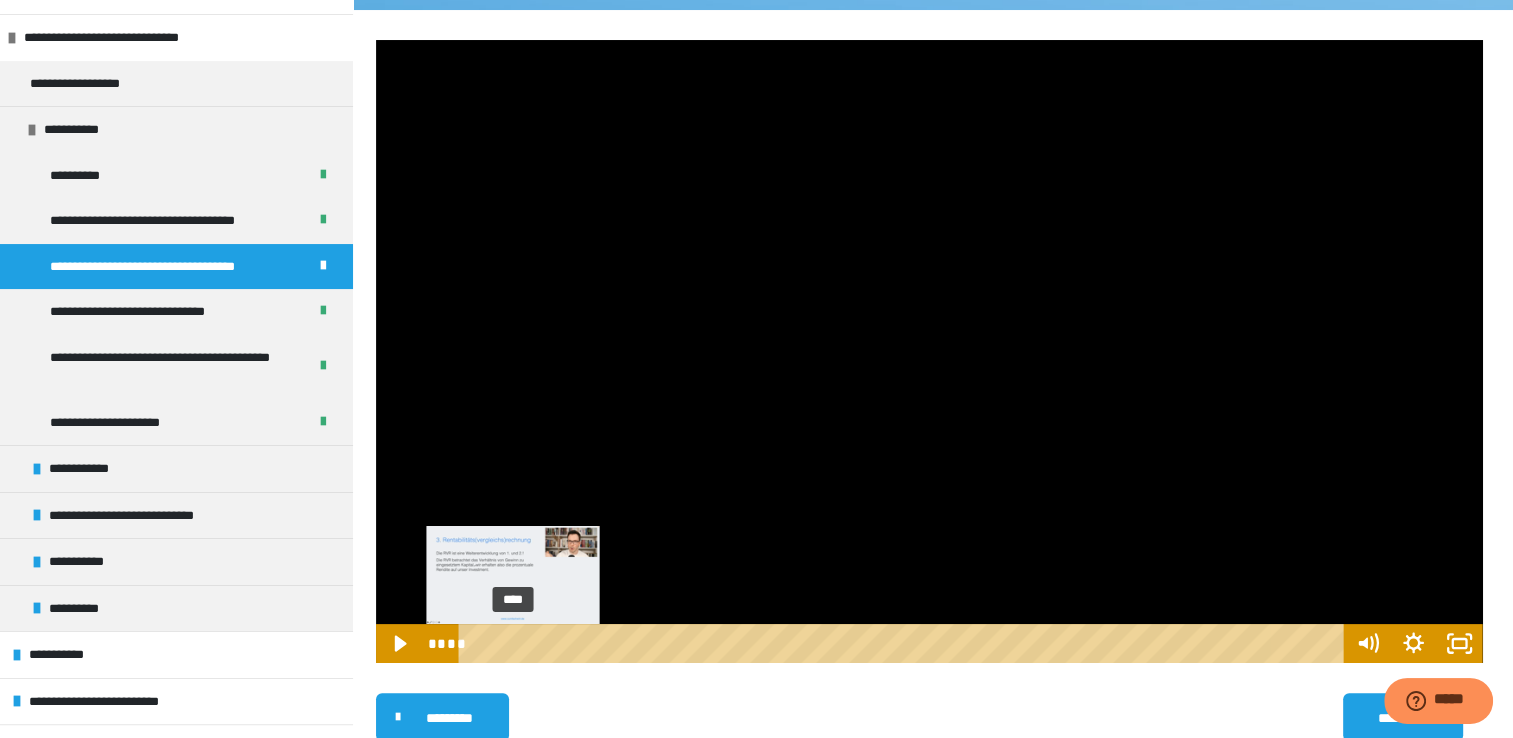 click on "****" at bounding box center [904, 643] 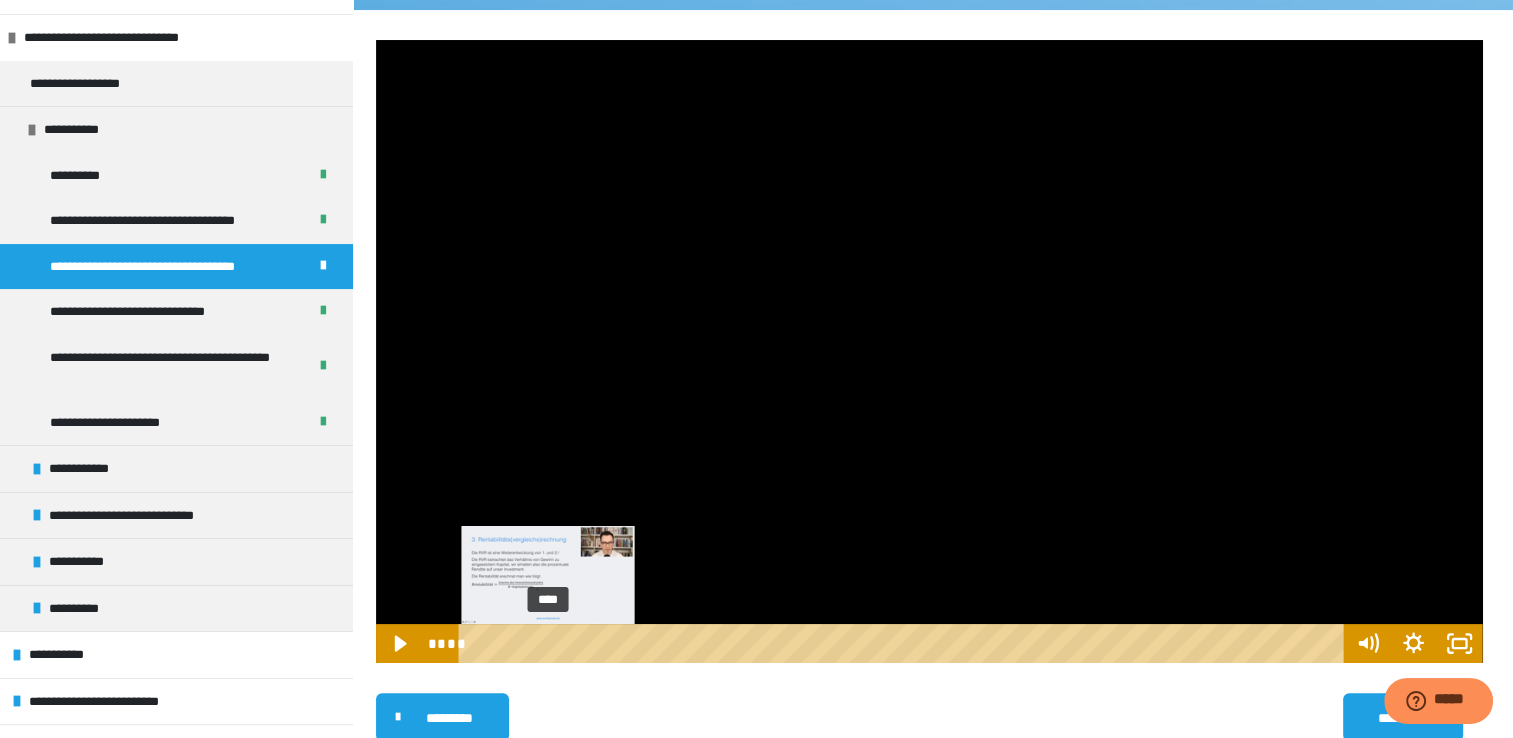 click on "****" at bounding box center (904, 643) 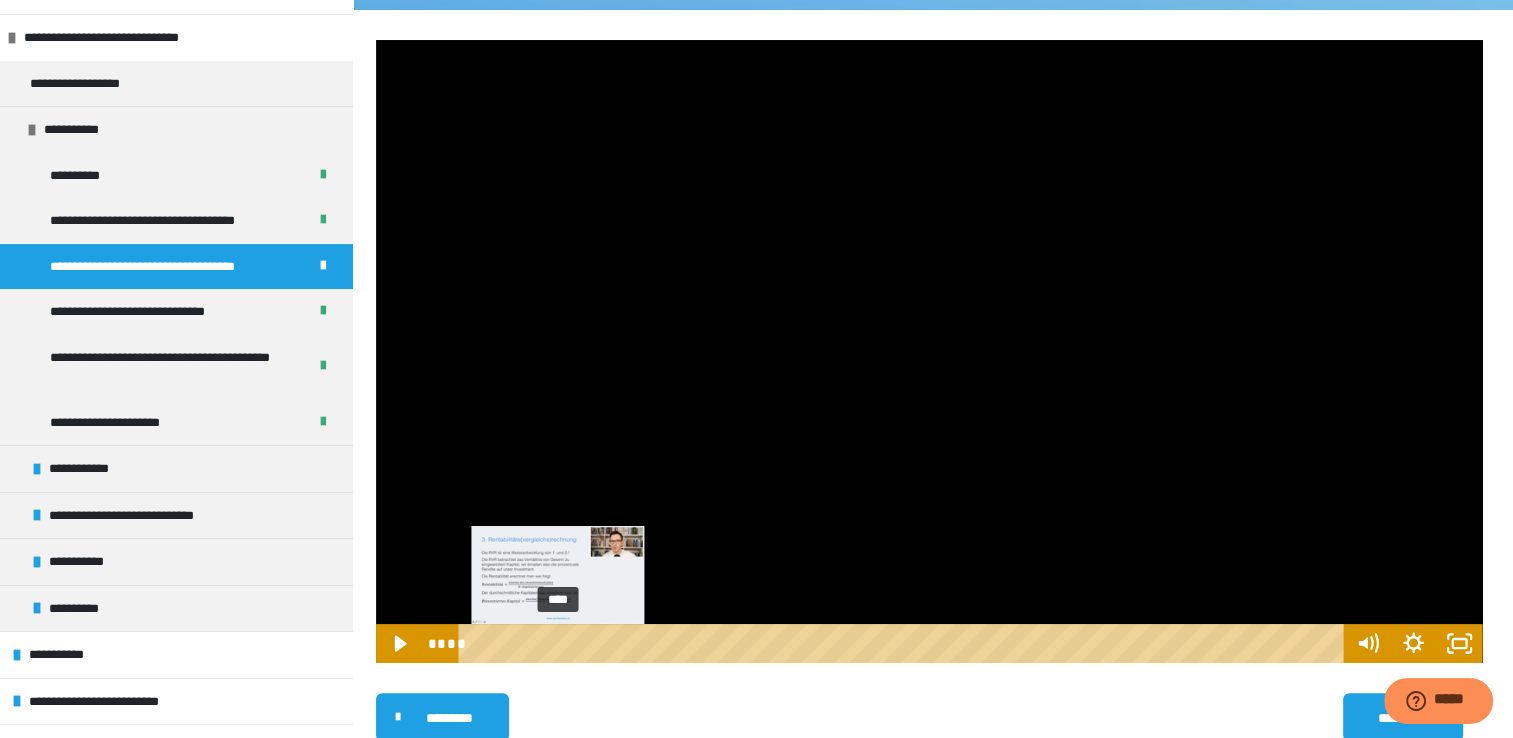 click on "****" at bounding box center [904, 643] 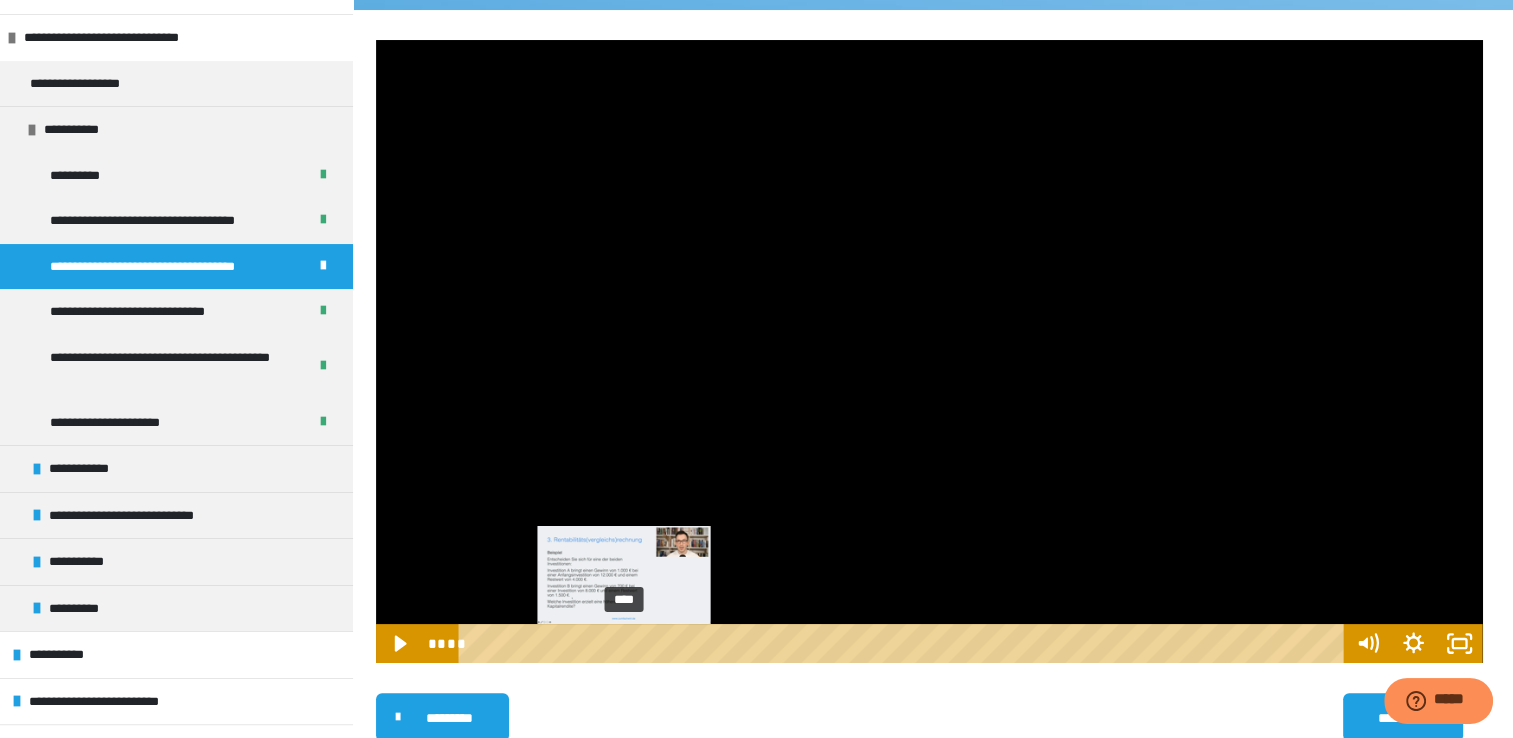 click on "****" at bounding box center (904, 643) 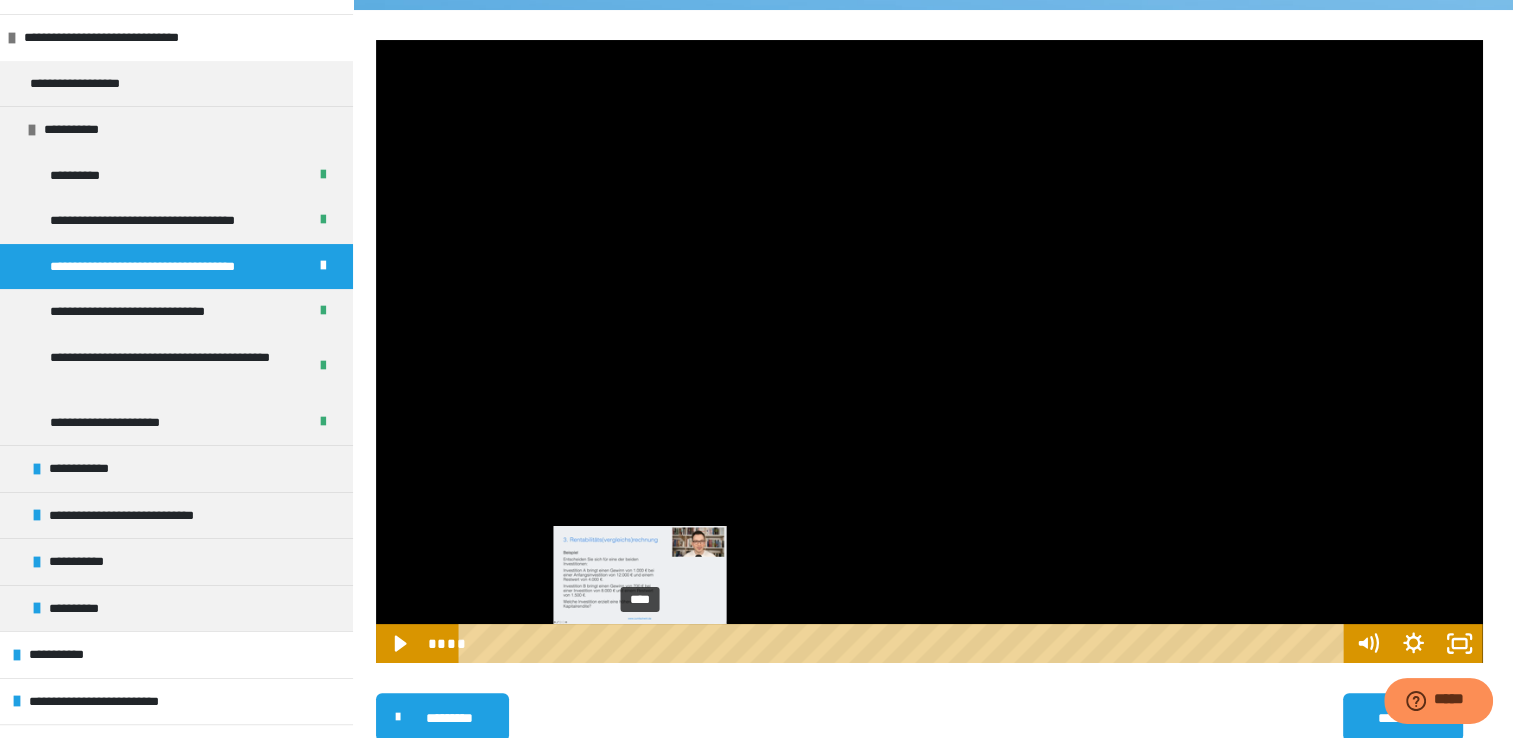 click on "****" at bounding box center [904, 643] 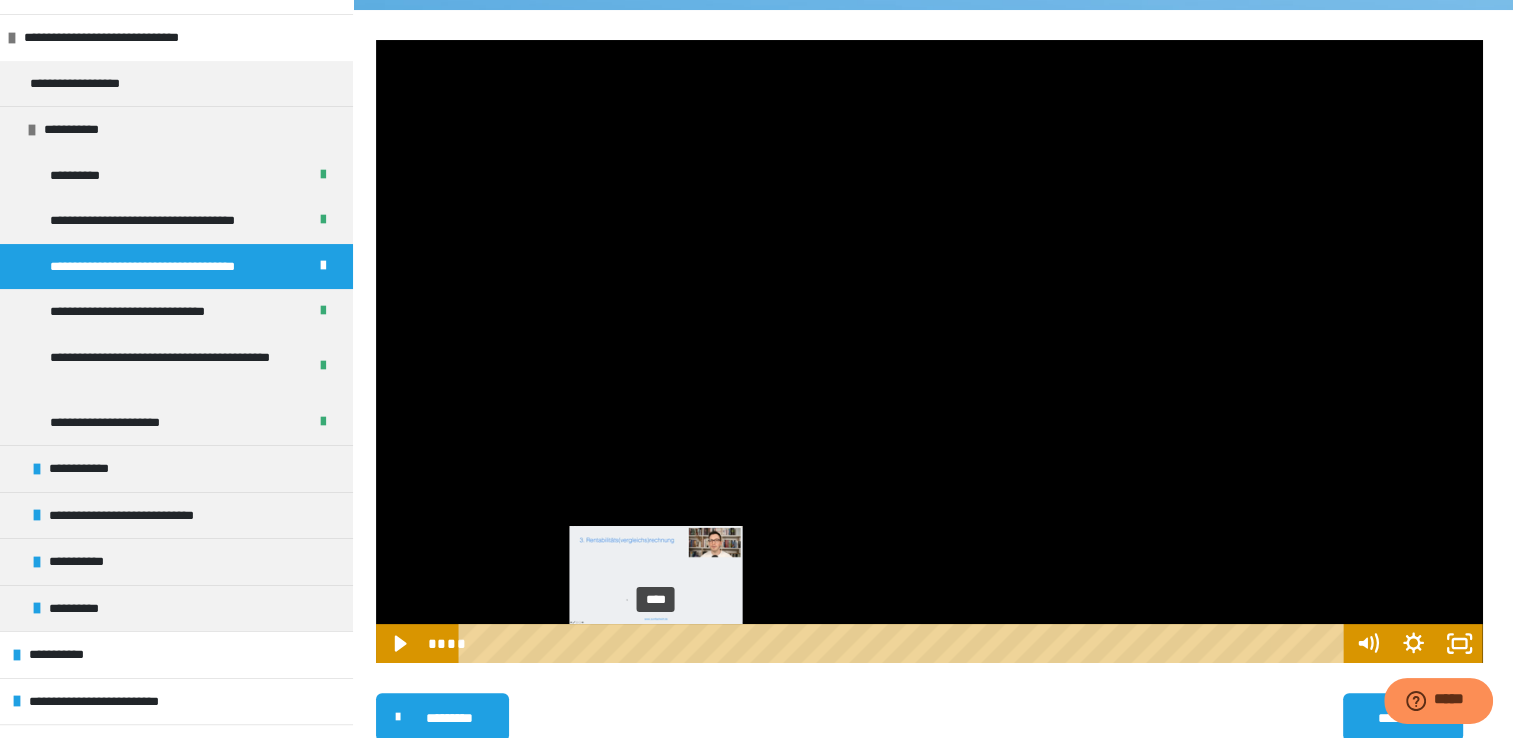 click on "****" at bounding box center (904, 643) 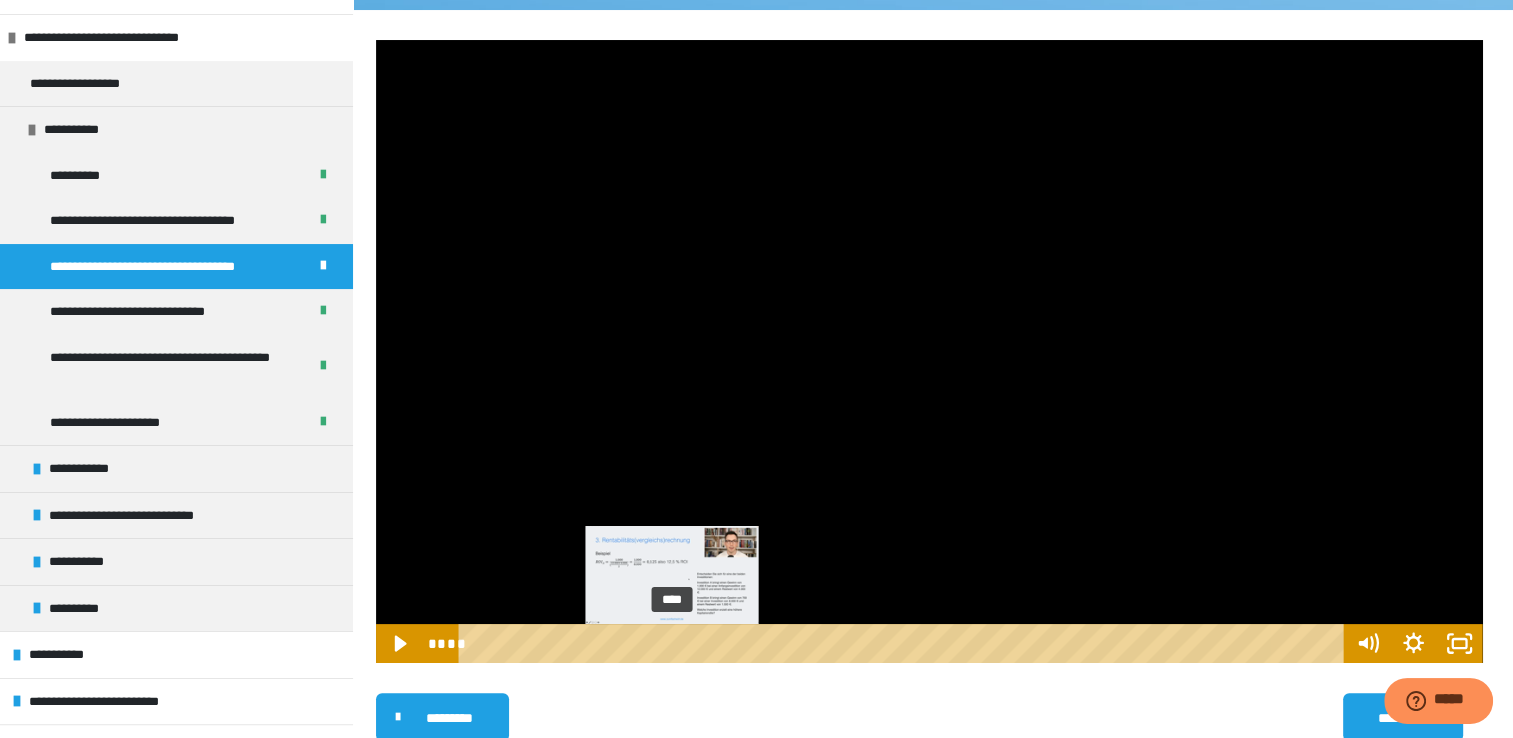 click on "****" at bounding box center [904, 643] 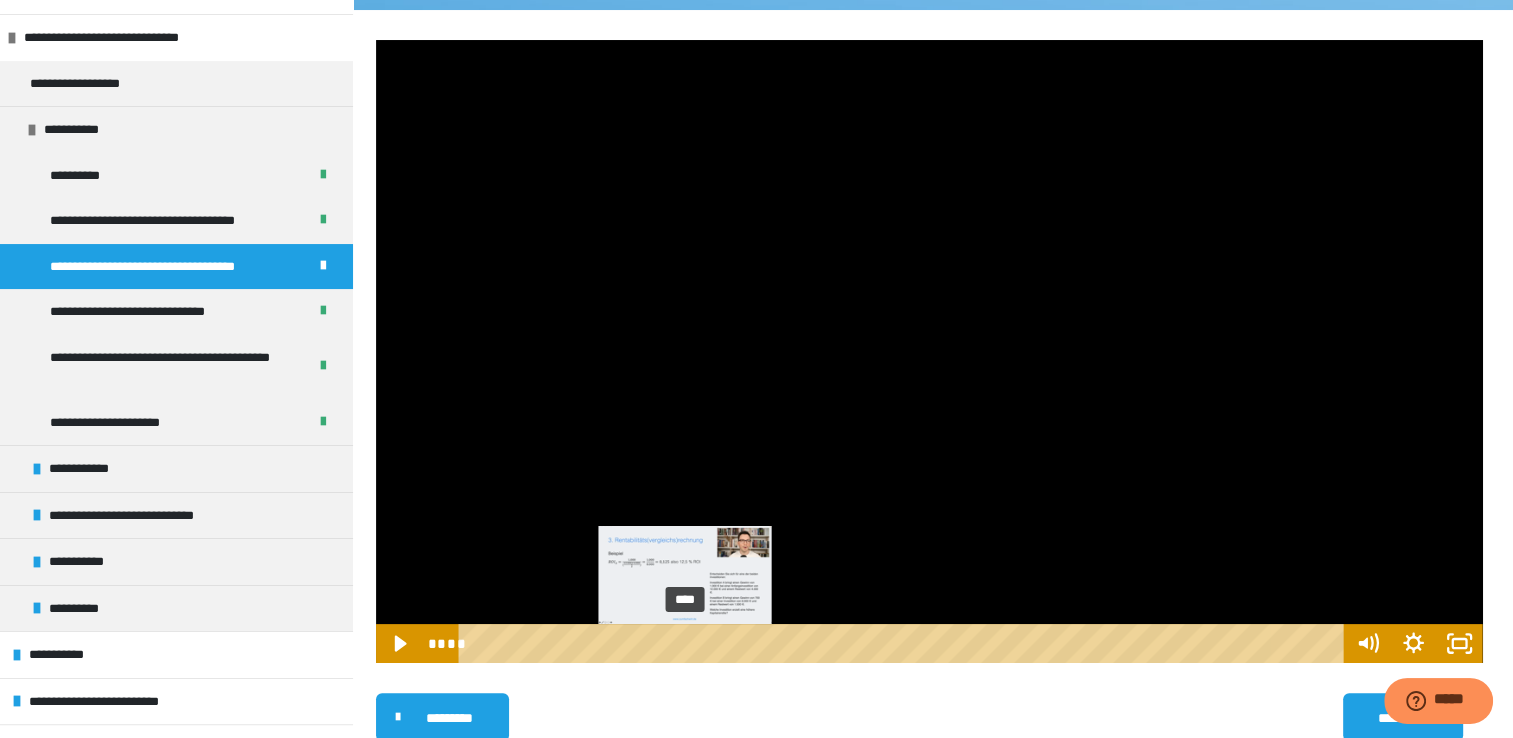 click on "****" at bounding box center (904, 643) 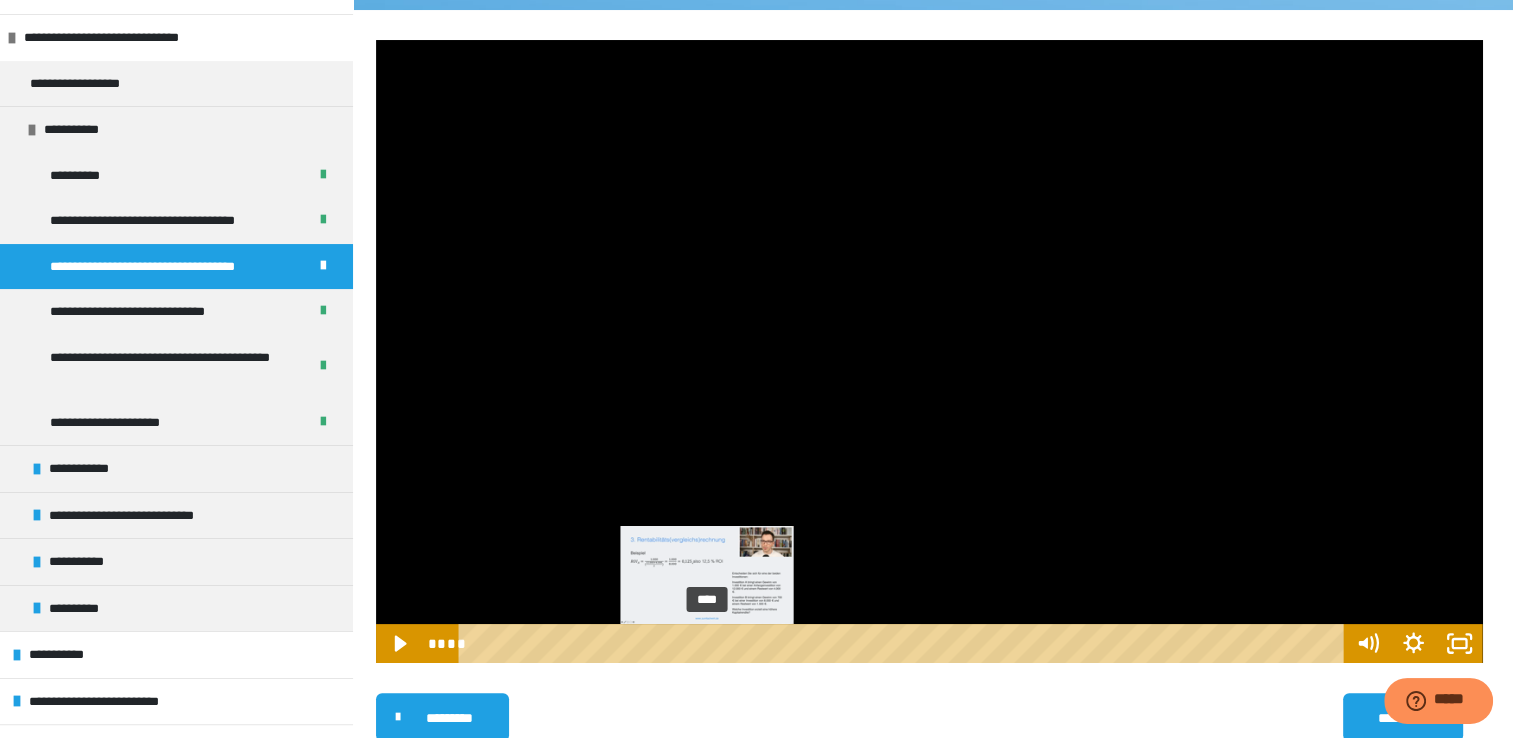 click on "****" at bounding box center [904, 643] 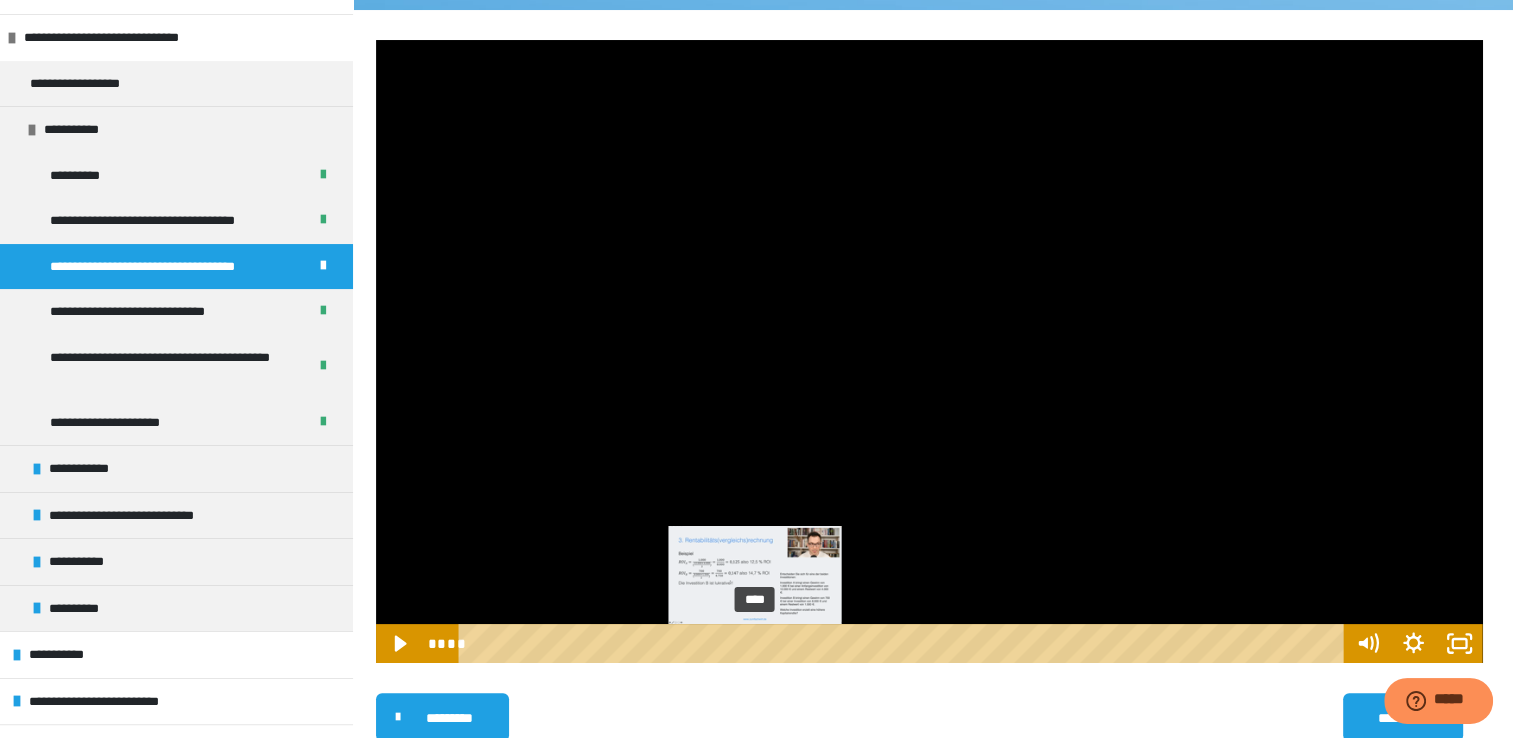 click on "****" at bounding box center (904, 643) 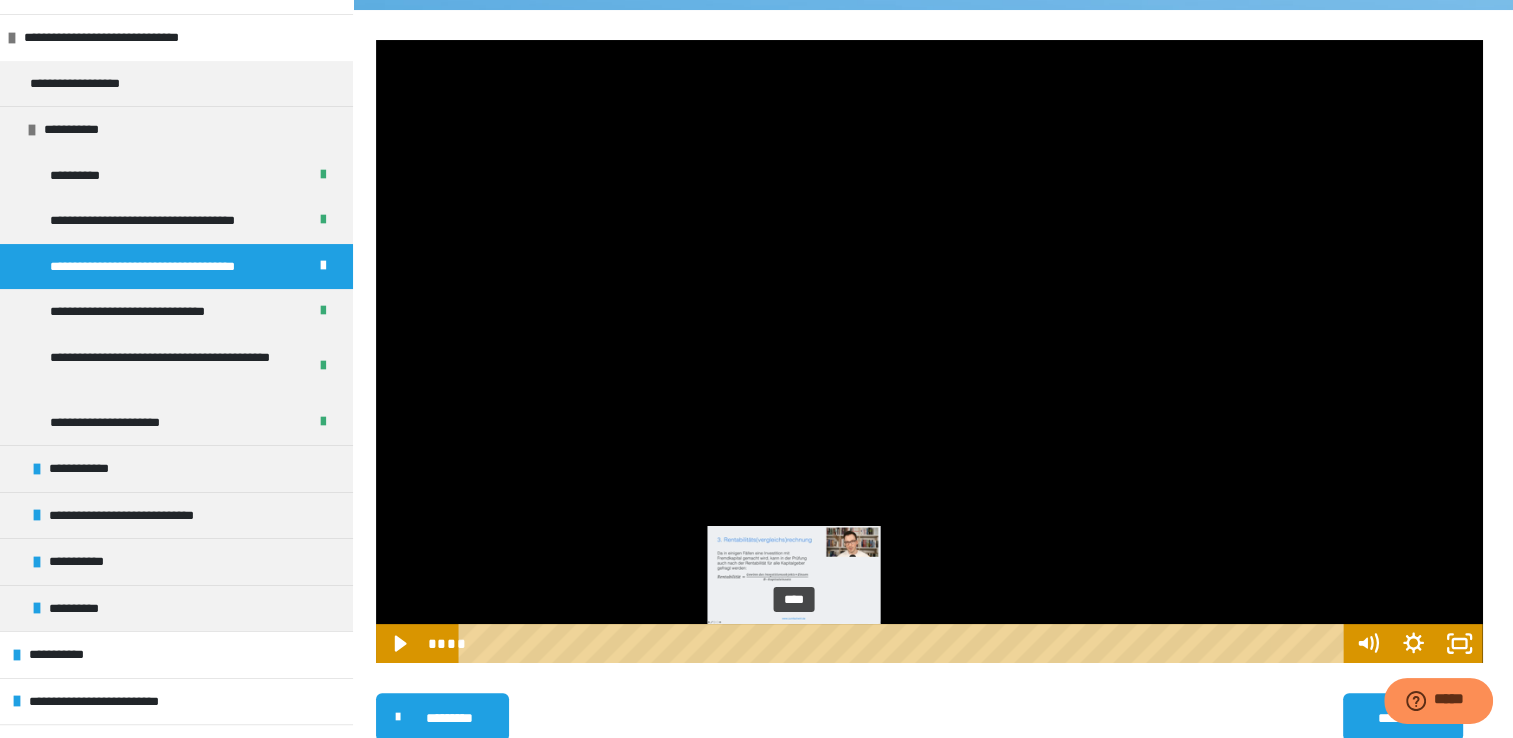 click on "****" at bounding box center (904, 643) 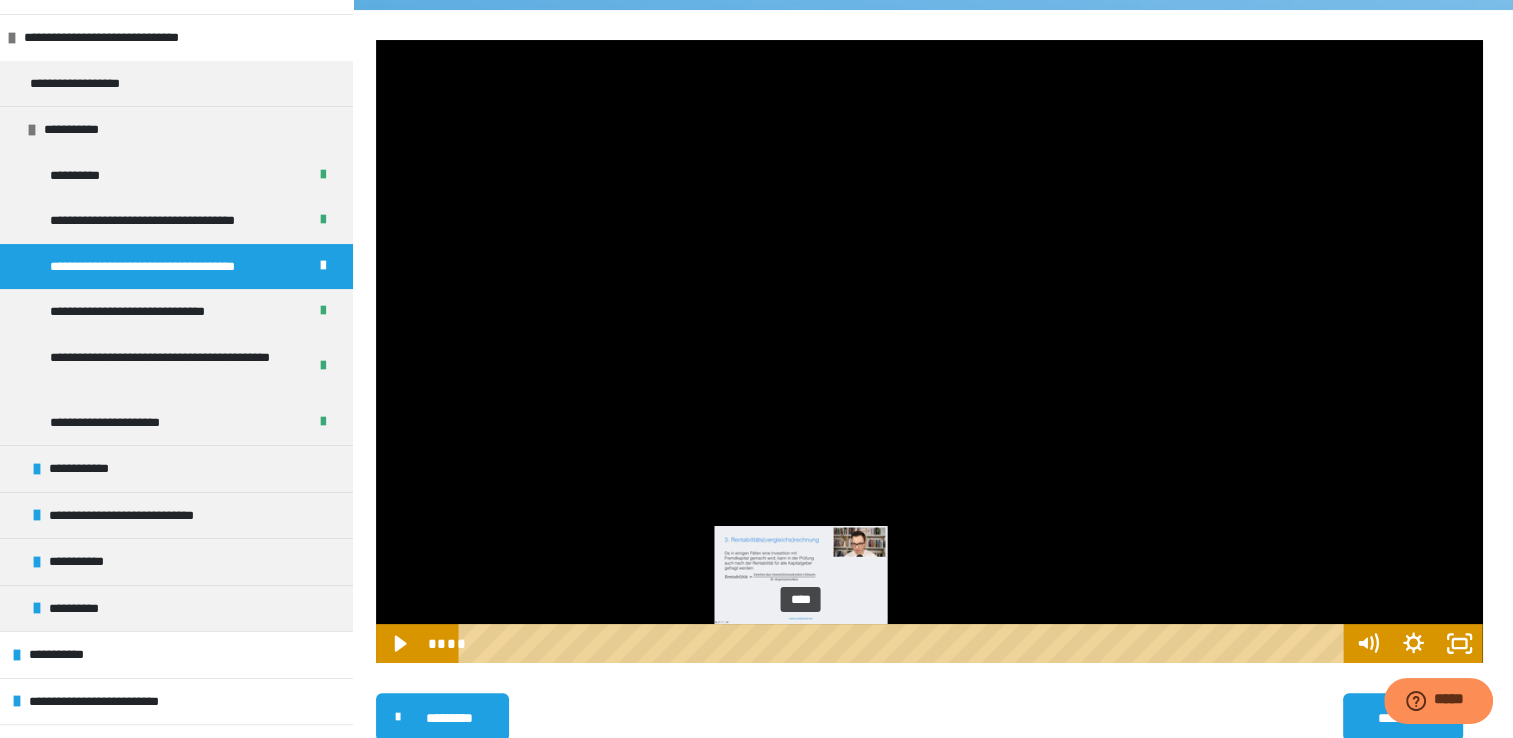 click on "****" at bounding box center (904, 643) 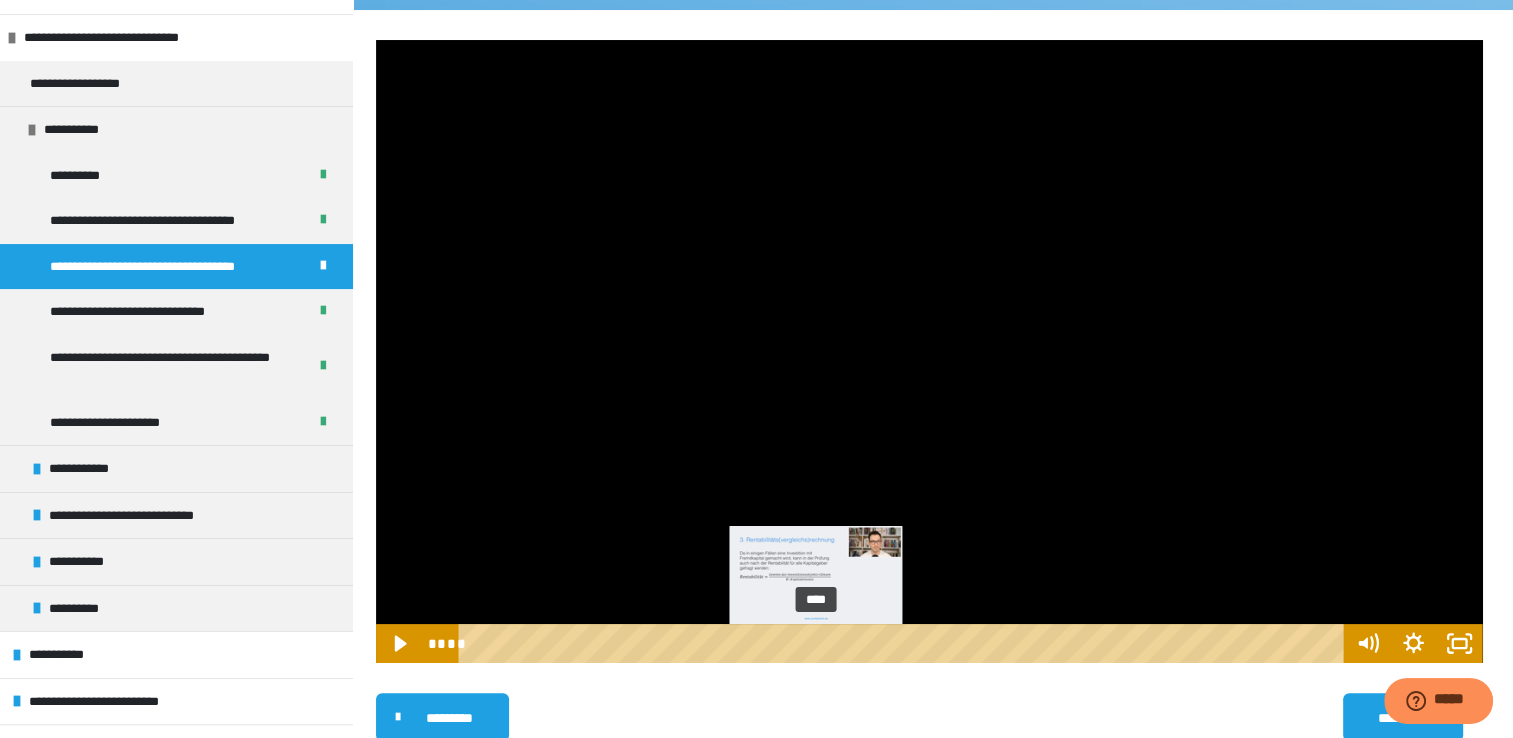 click on "****" at bounding box center (904, 643) 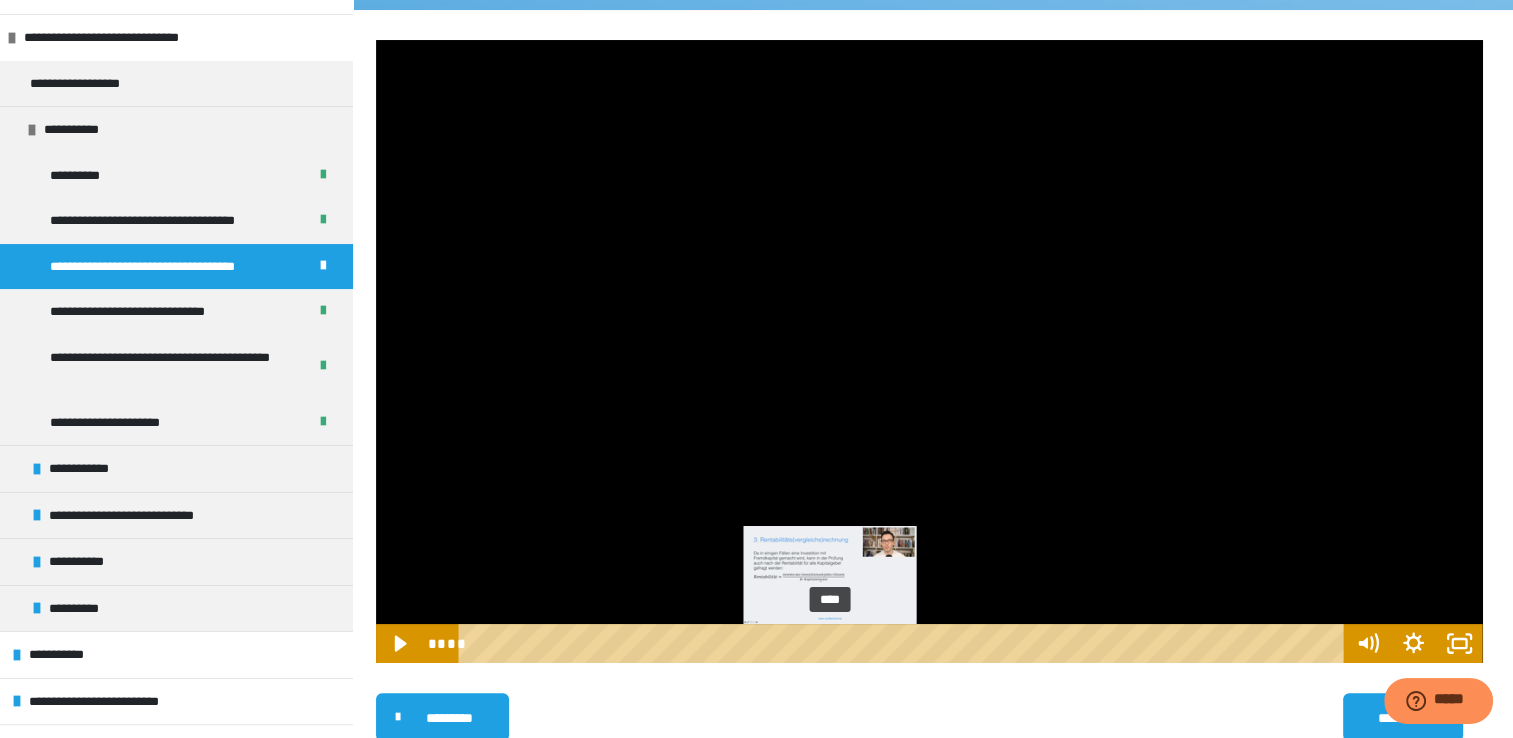 click on "****" at bounding box center [904, 643] 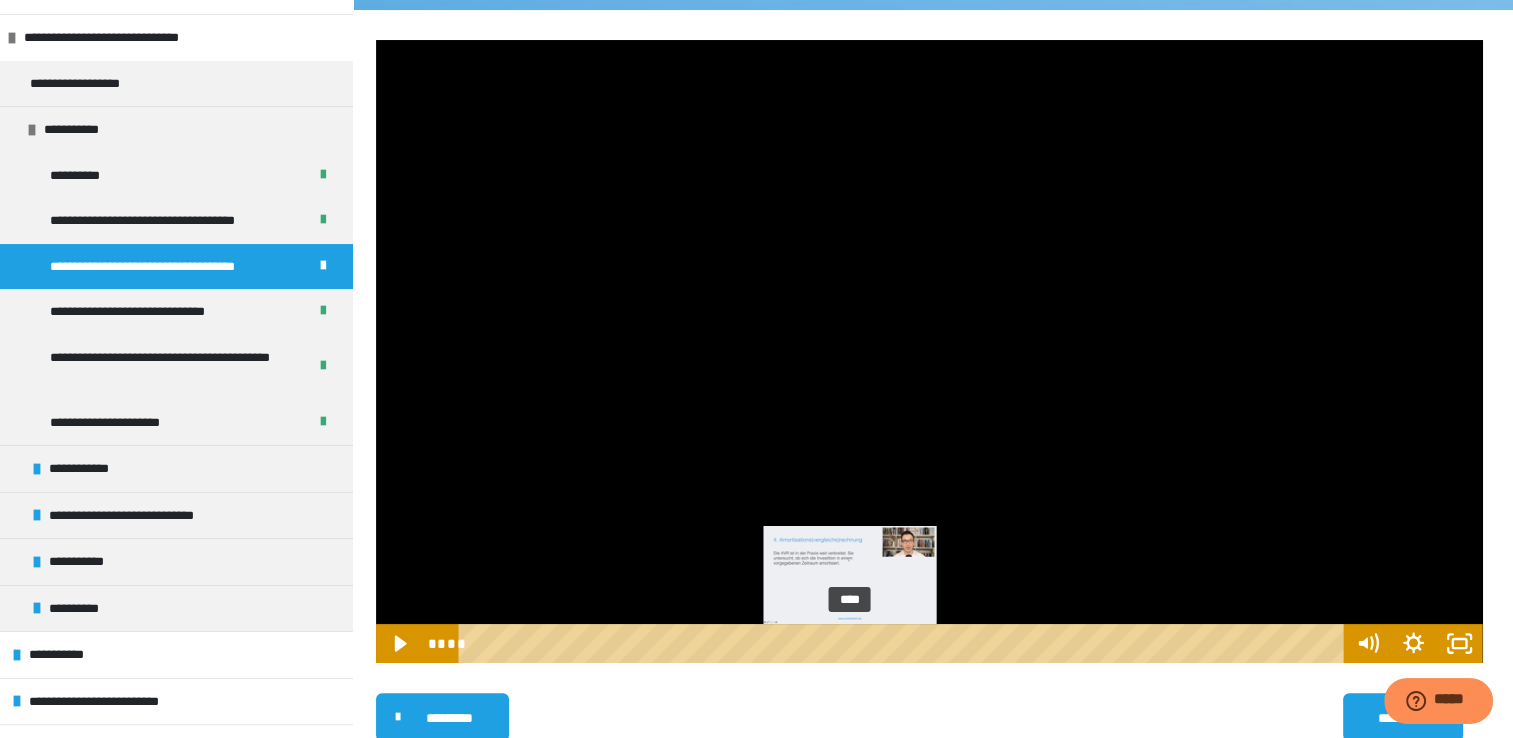 click on "****" at bounding box center [904, 643] 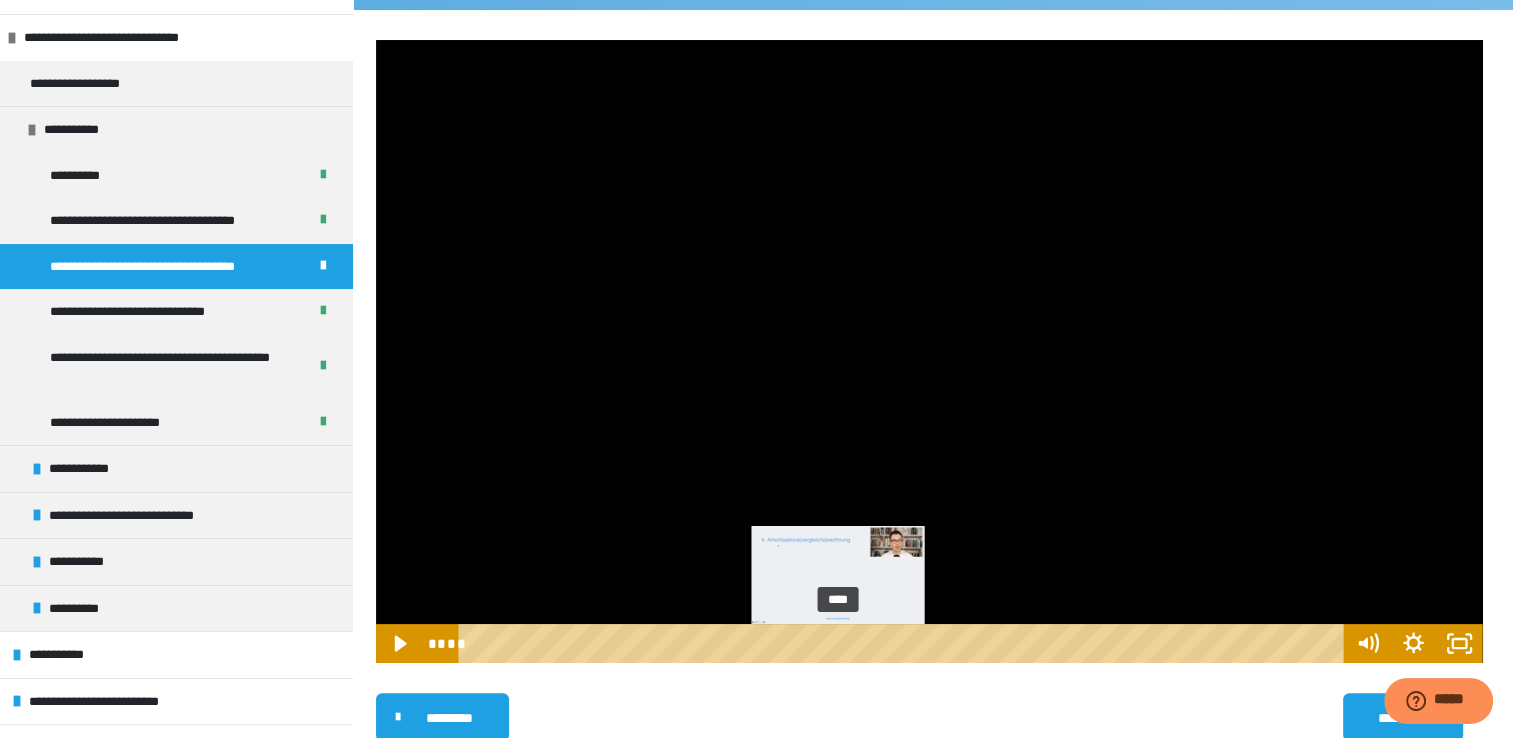 click on "****" at bounding box center [904, 643] 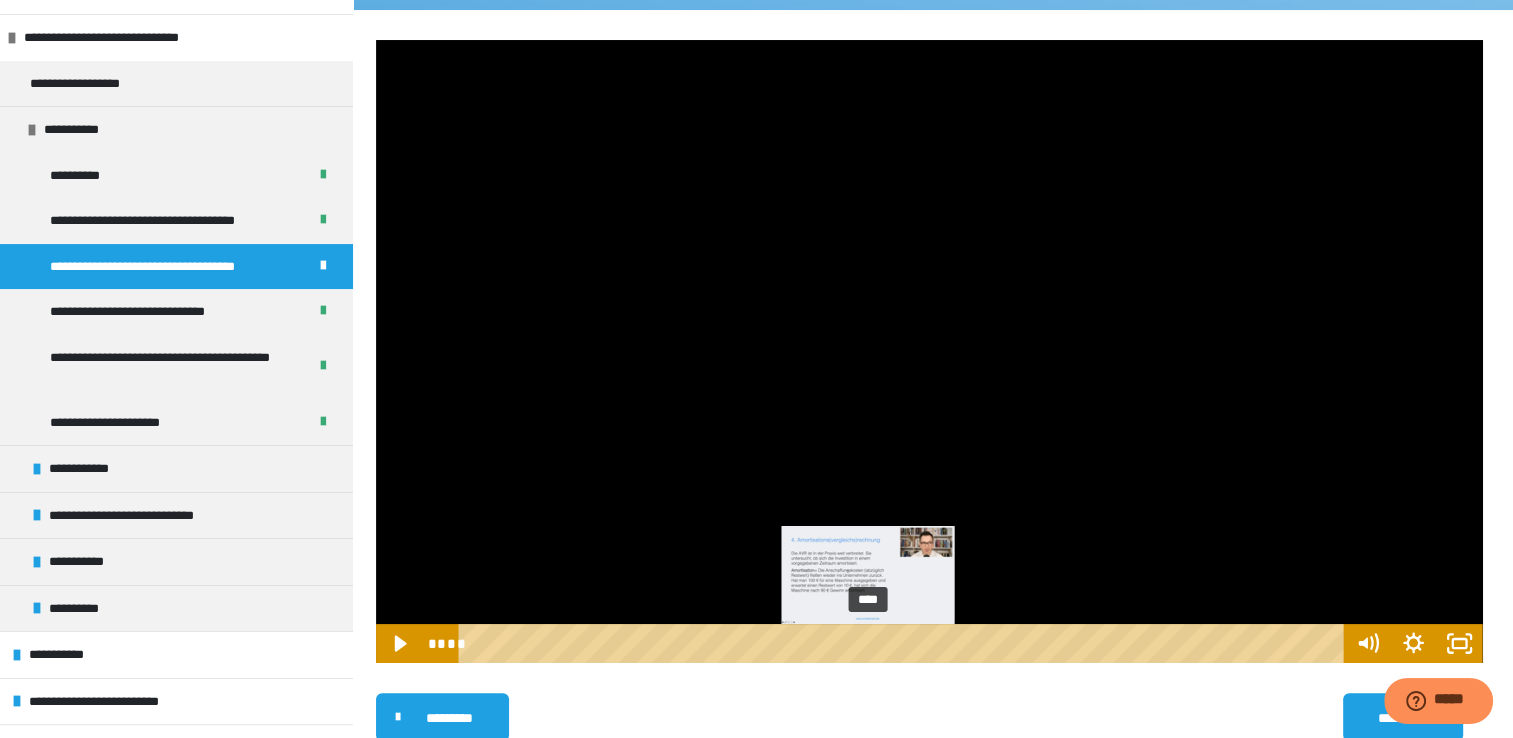 click on "****" at bounding box center [904, 643] 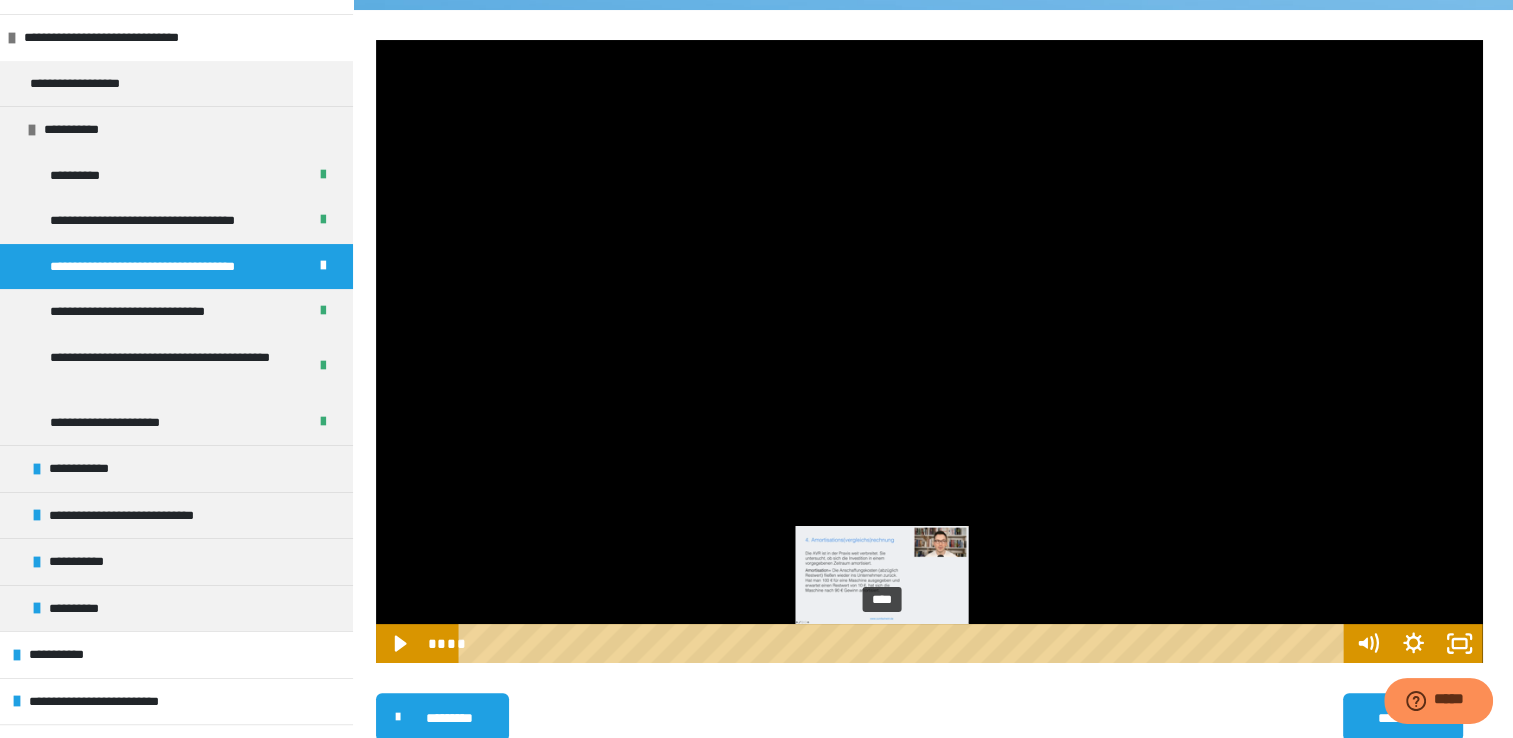 click on "****" at bounding box center [904, 643] 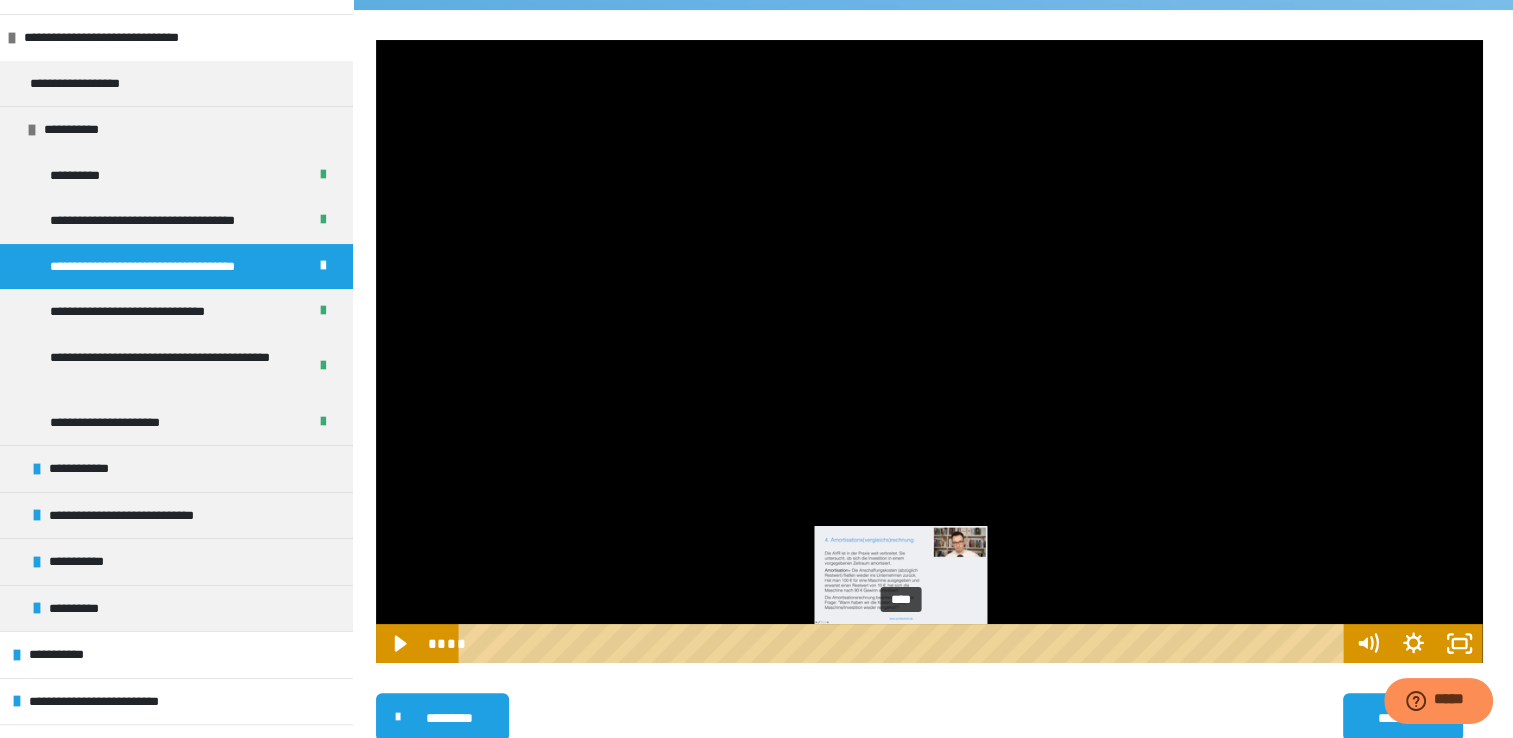 click on "****" at bounding box center (904, 643) 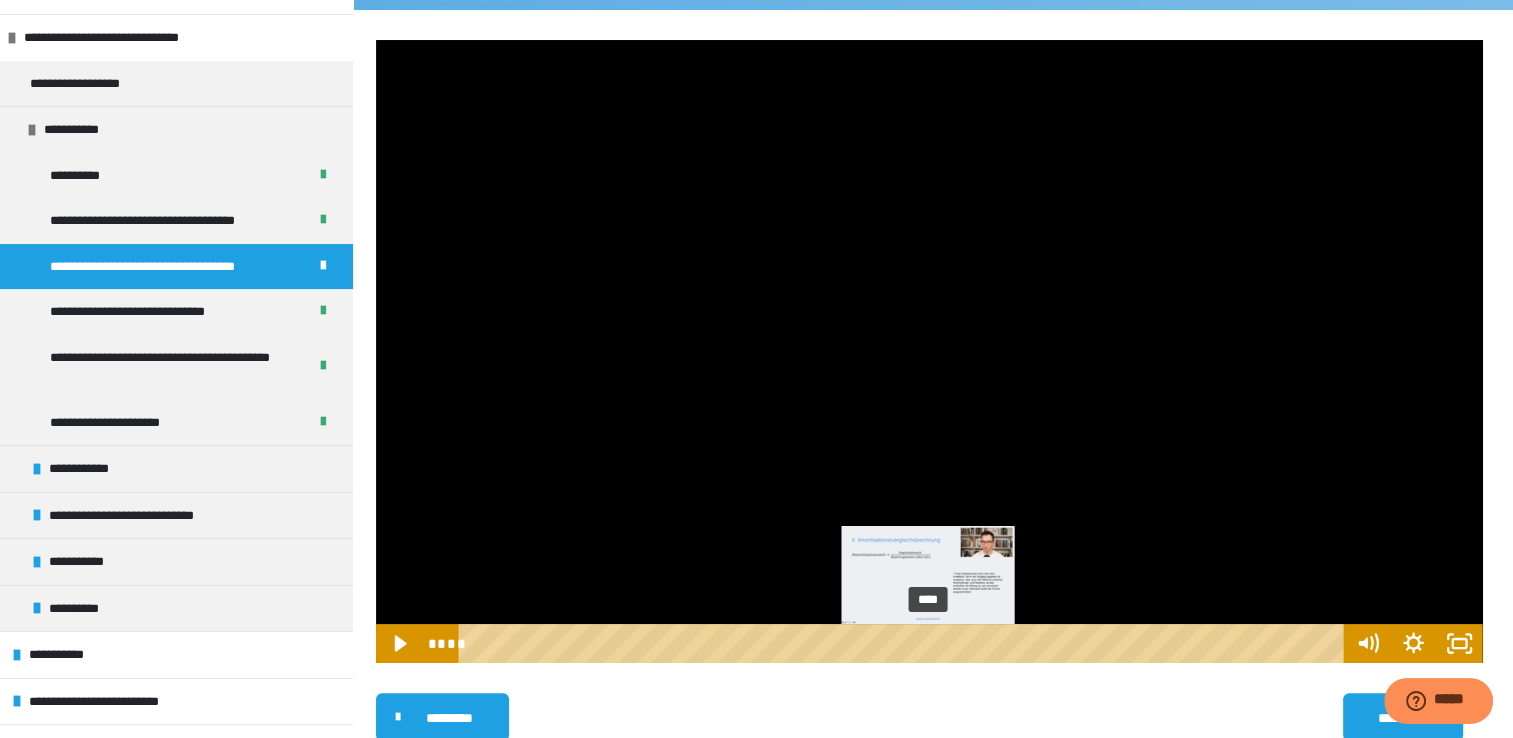 click on "****" at bounding box center [904, 643] 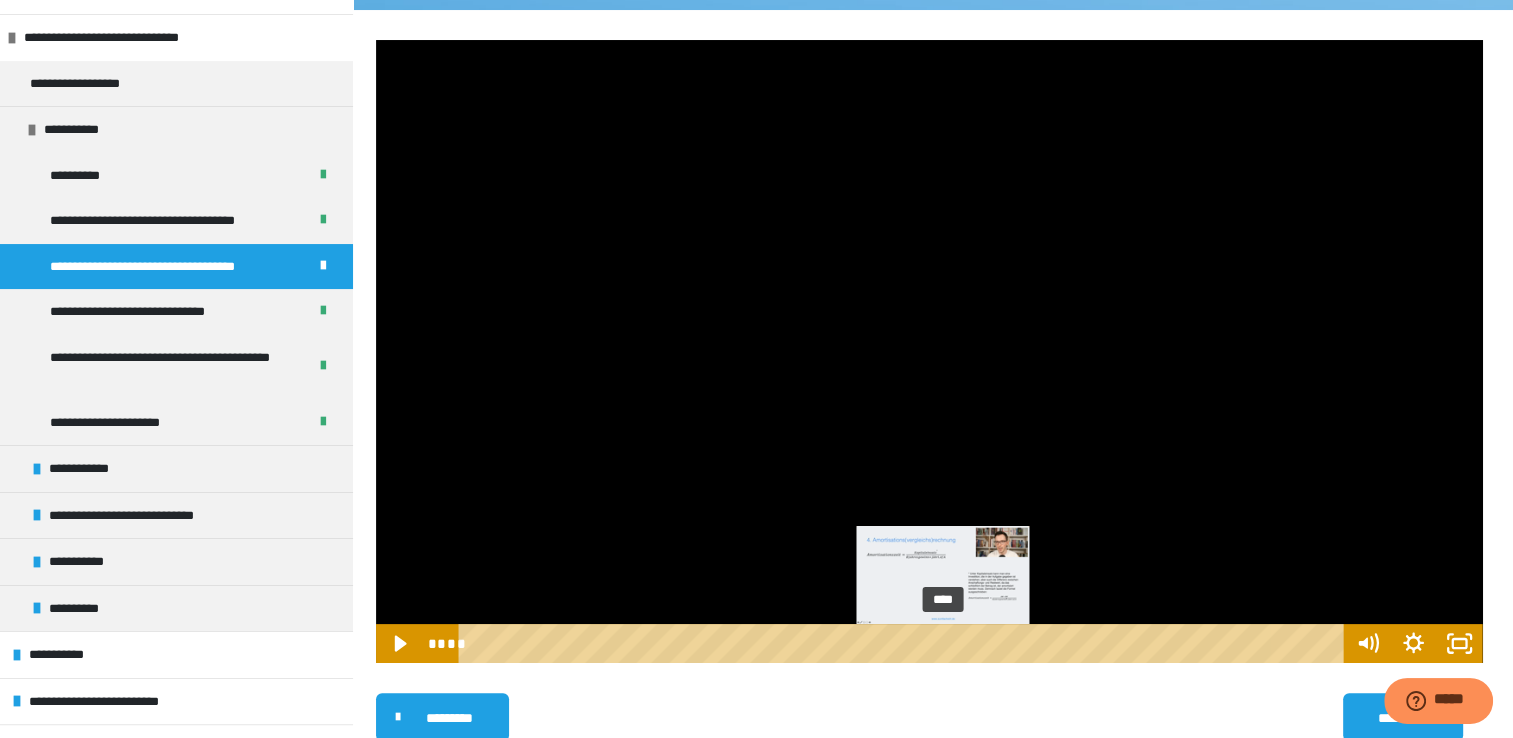 click on "****" at bounding box center (904, 643) 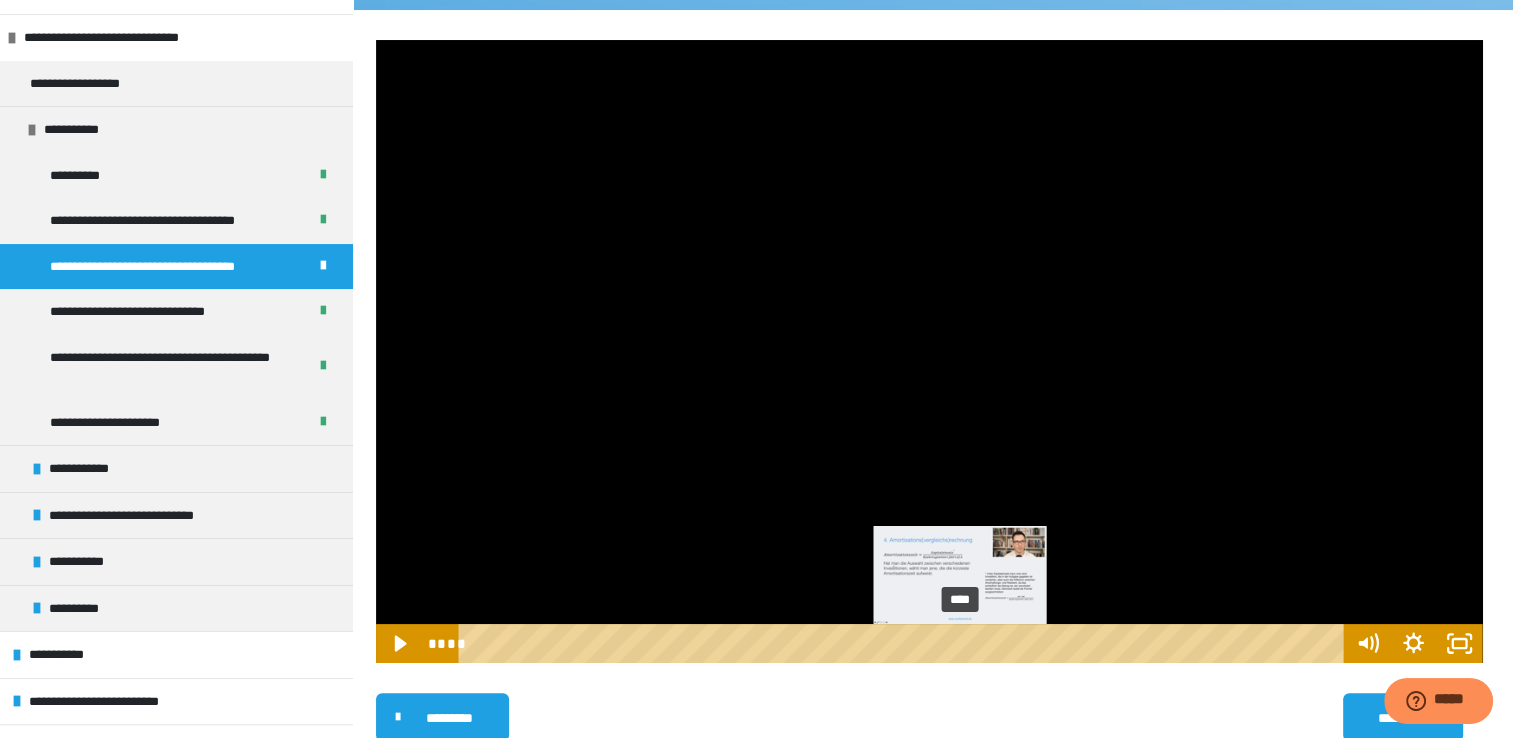 click on "****" at bounding box center [904, 643] 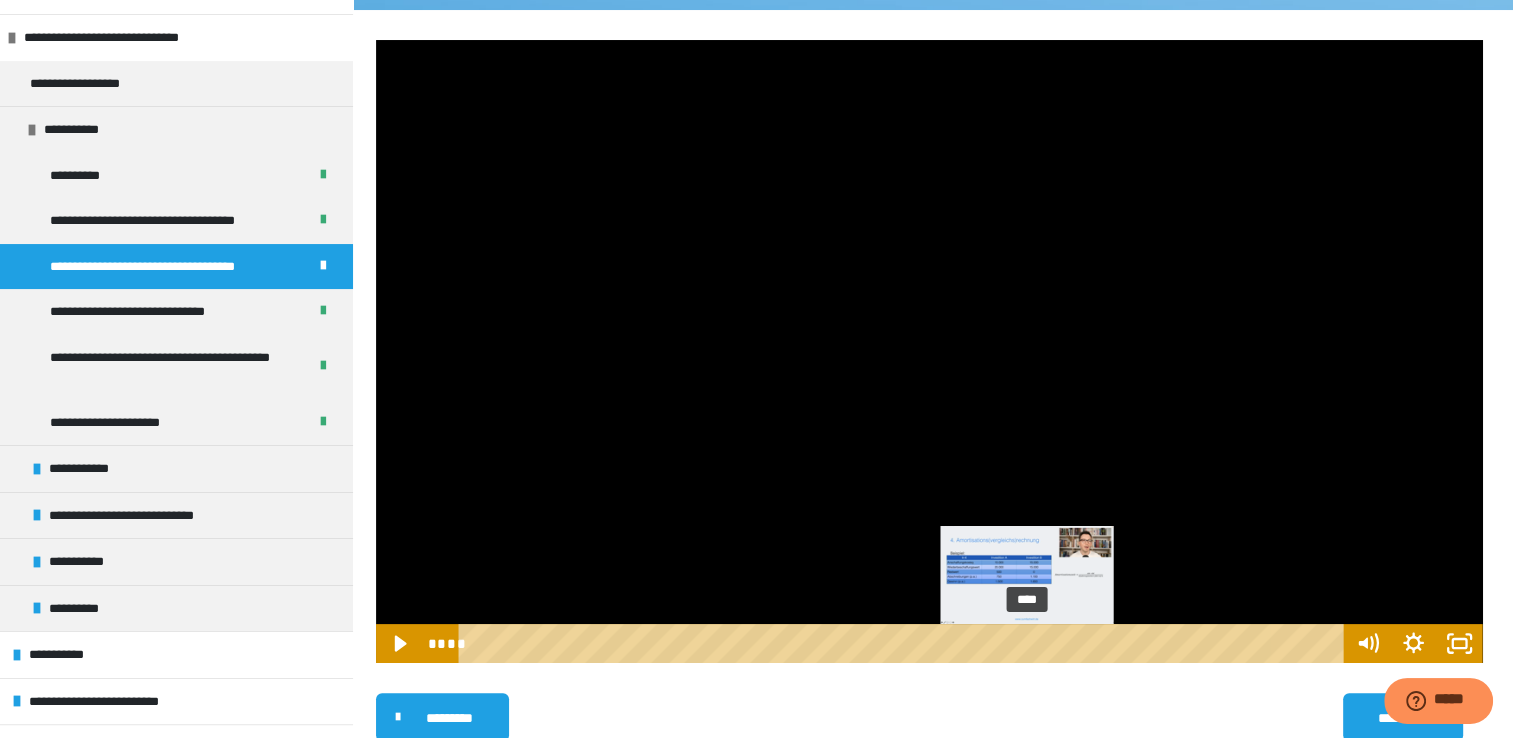 click on "****" at bounding box center (904, 643) 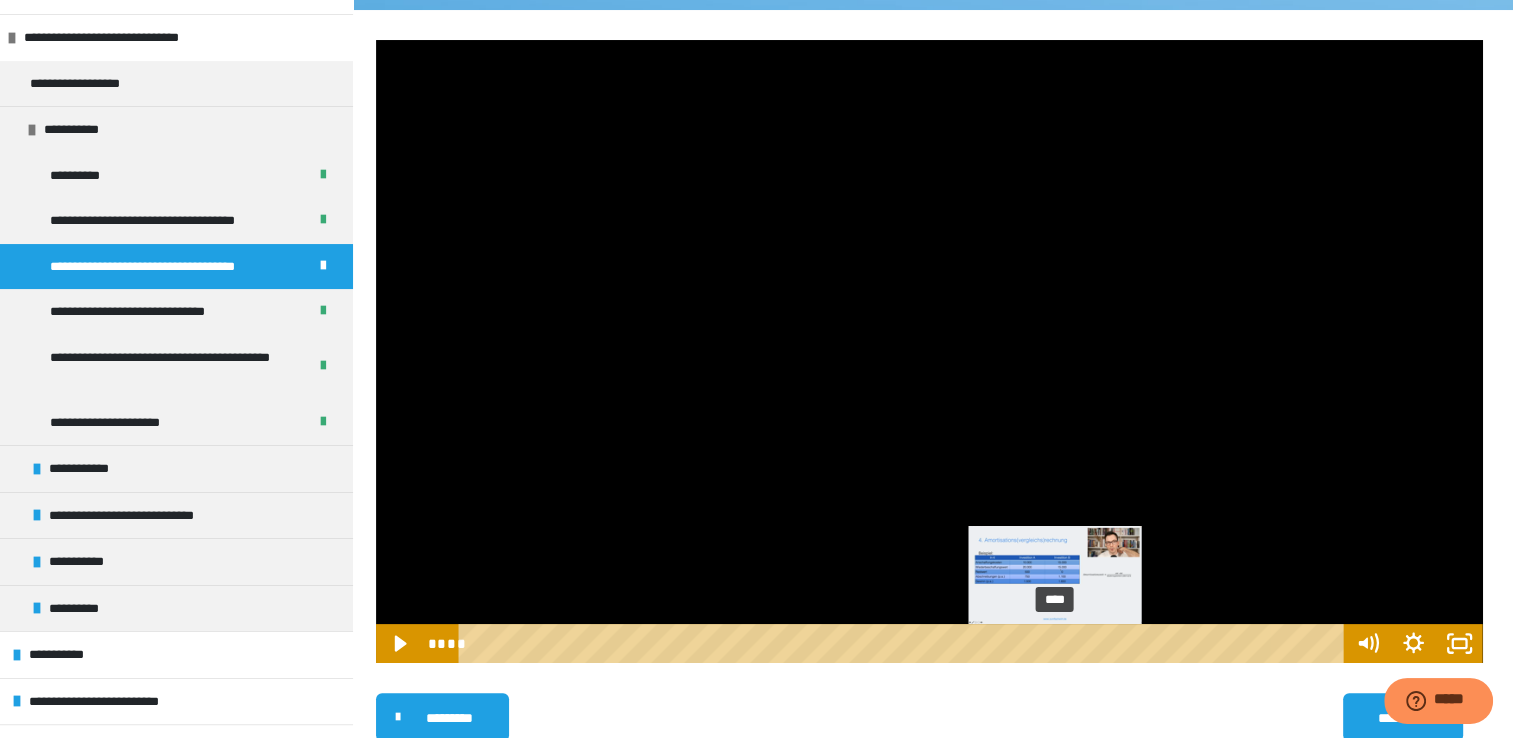 click on "****" at bounding box center (904, 643) 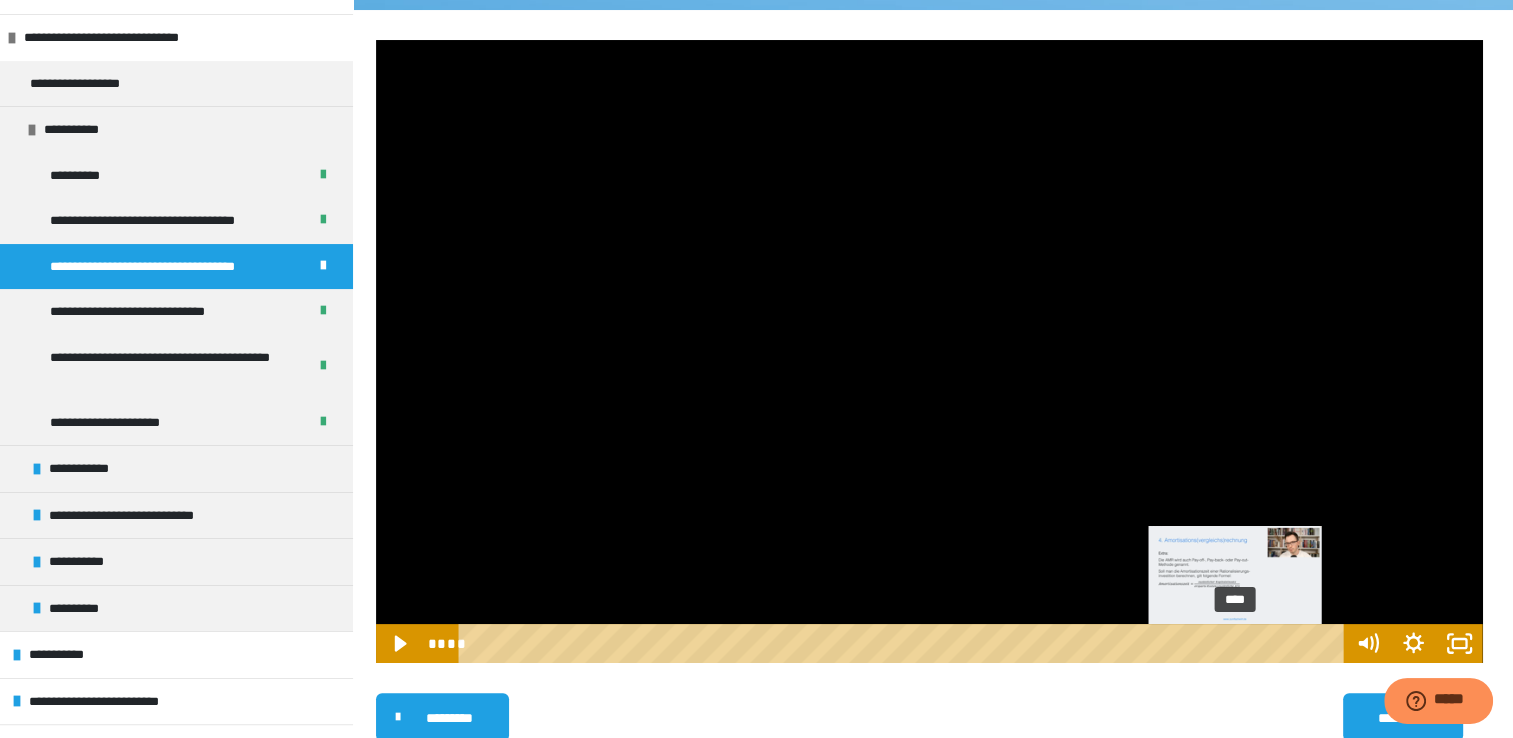 click on "****" at bounding box center [904, 643] 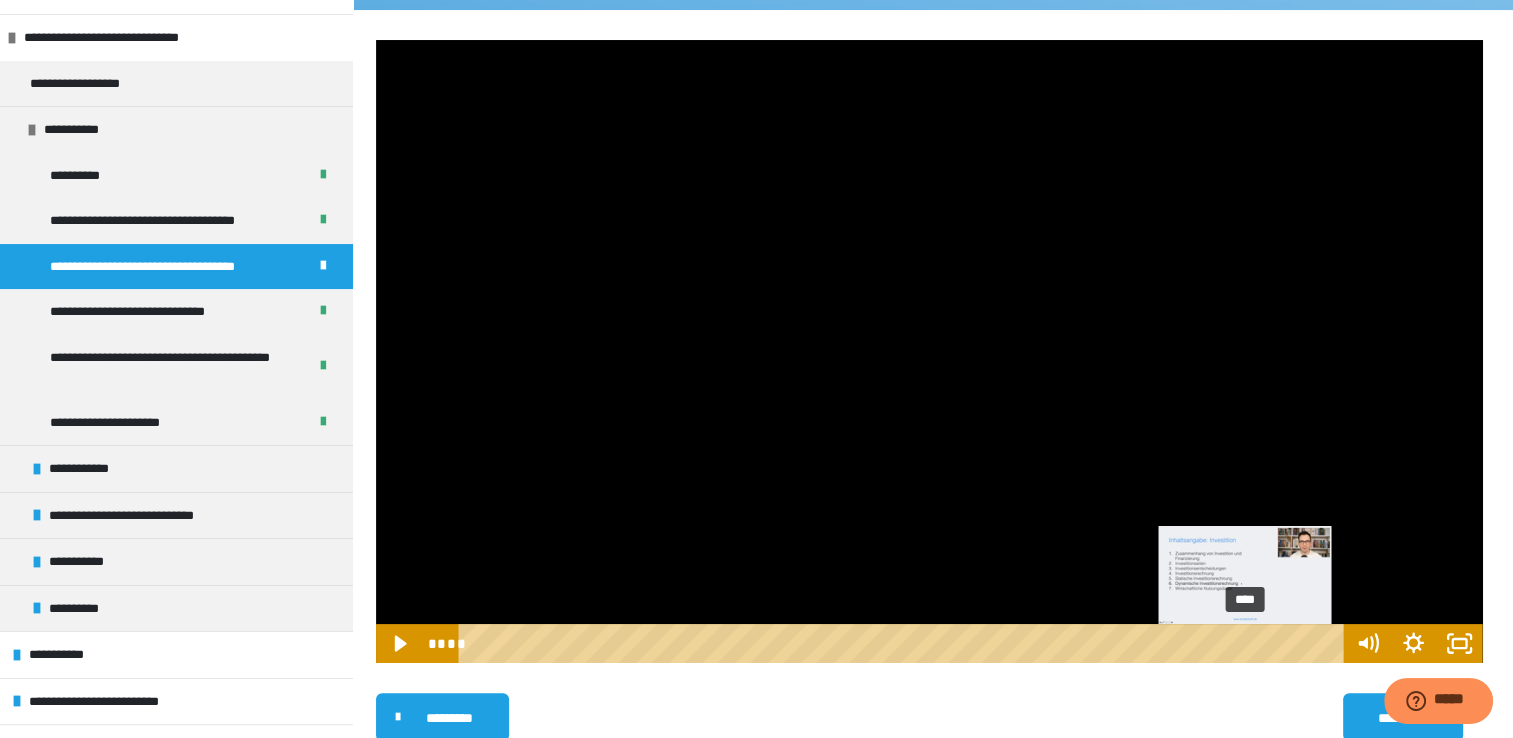click on "****" at bounding box center [904, 643] 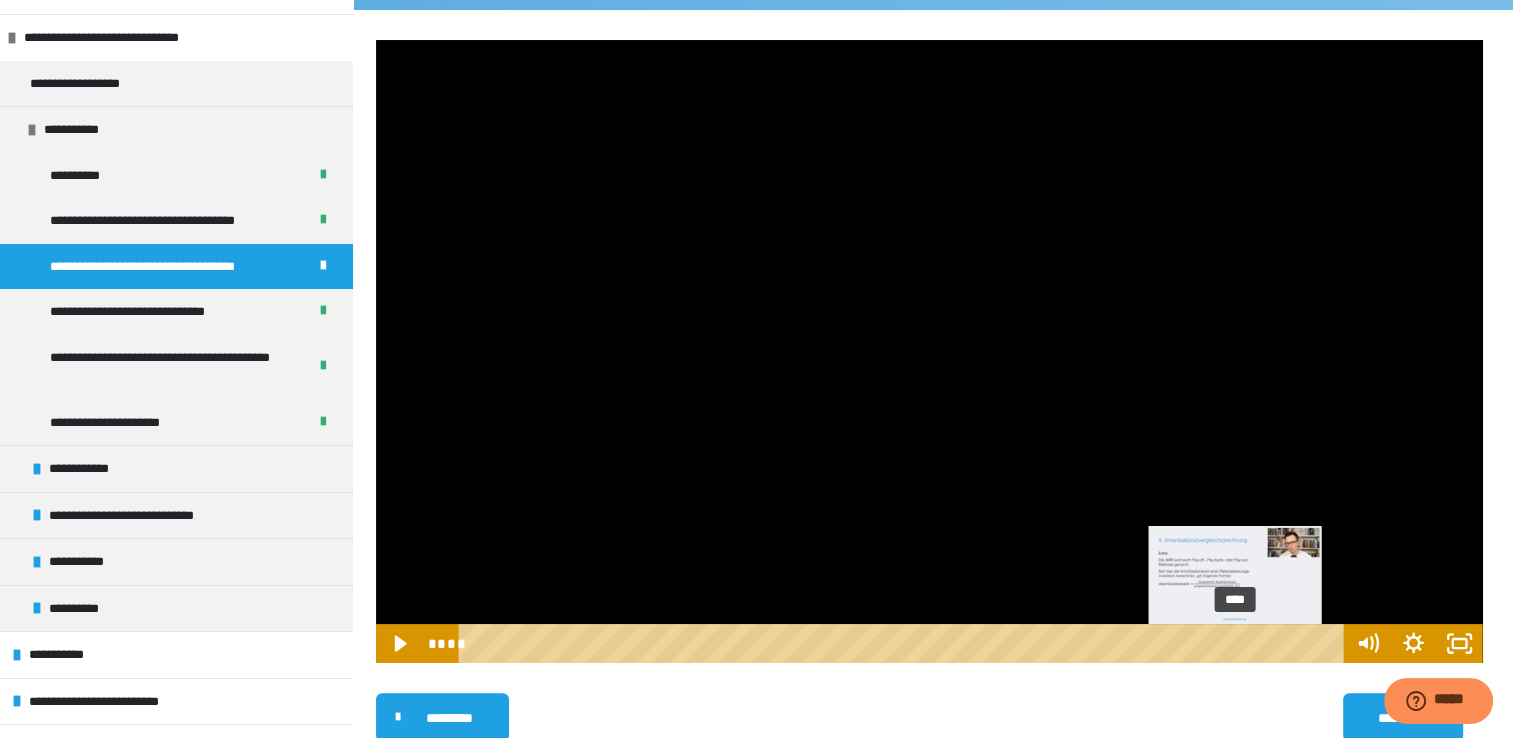 click on "****" at bounding box center (904, 643) 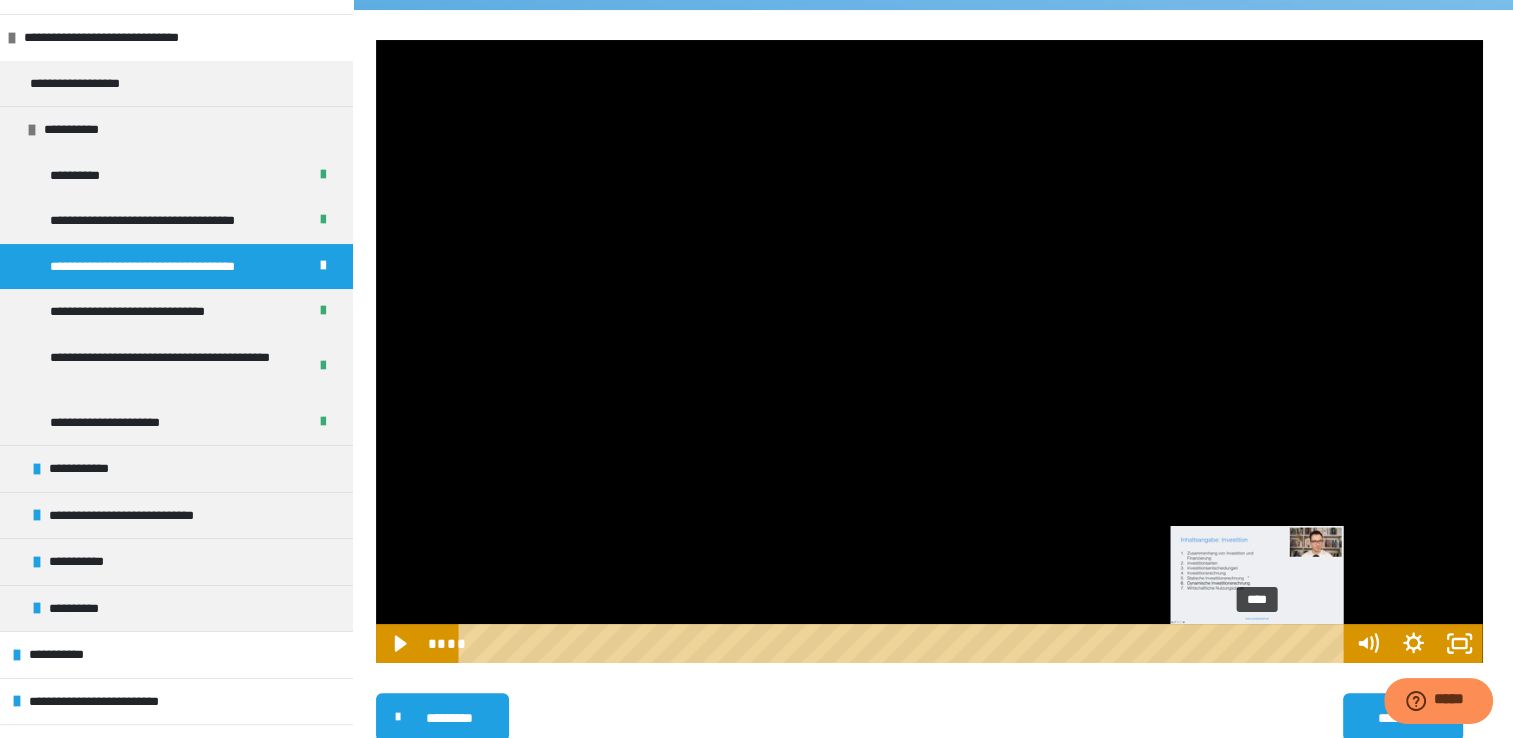 click on "****" at bounding box center [904, 643] 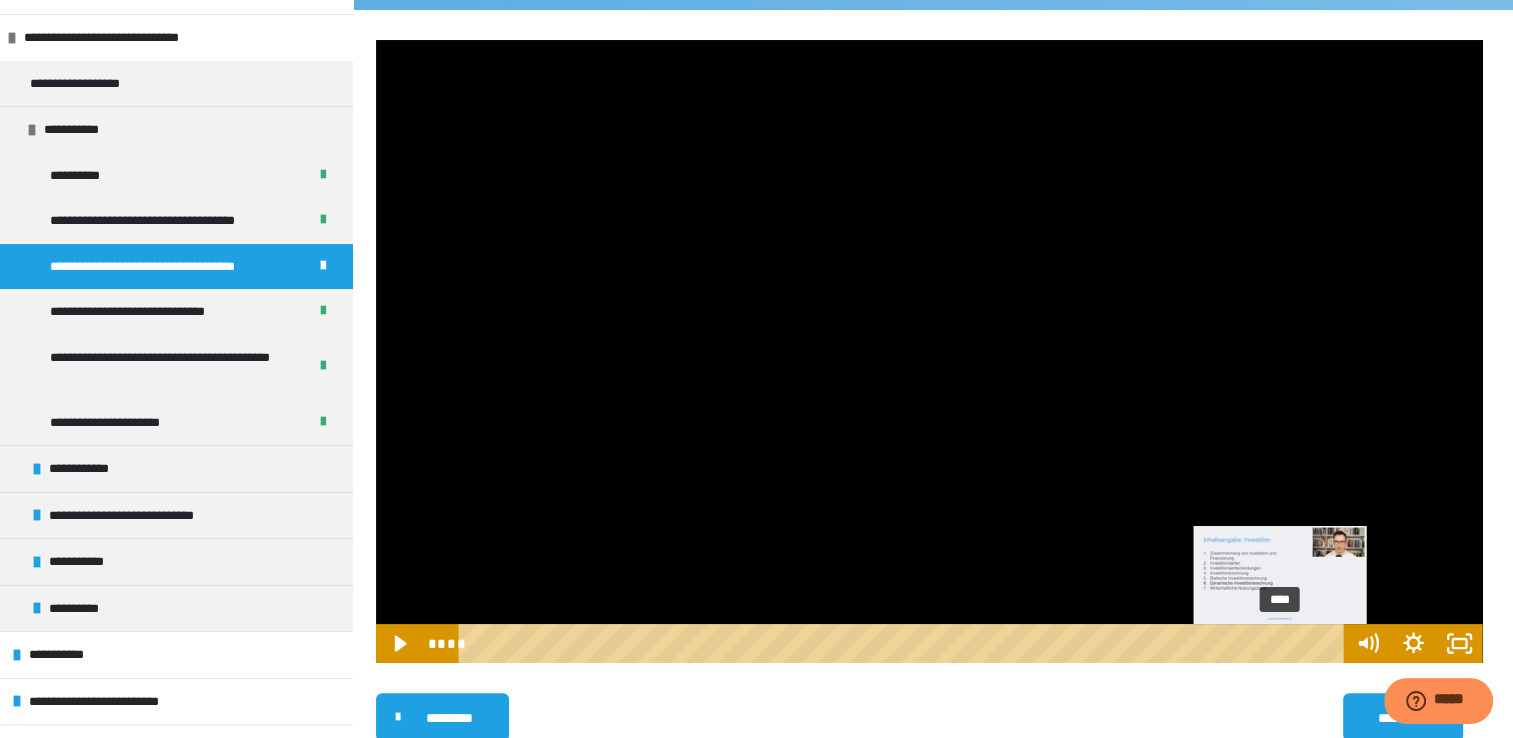 click on "****" at bounding box center [904, 643] 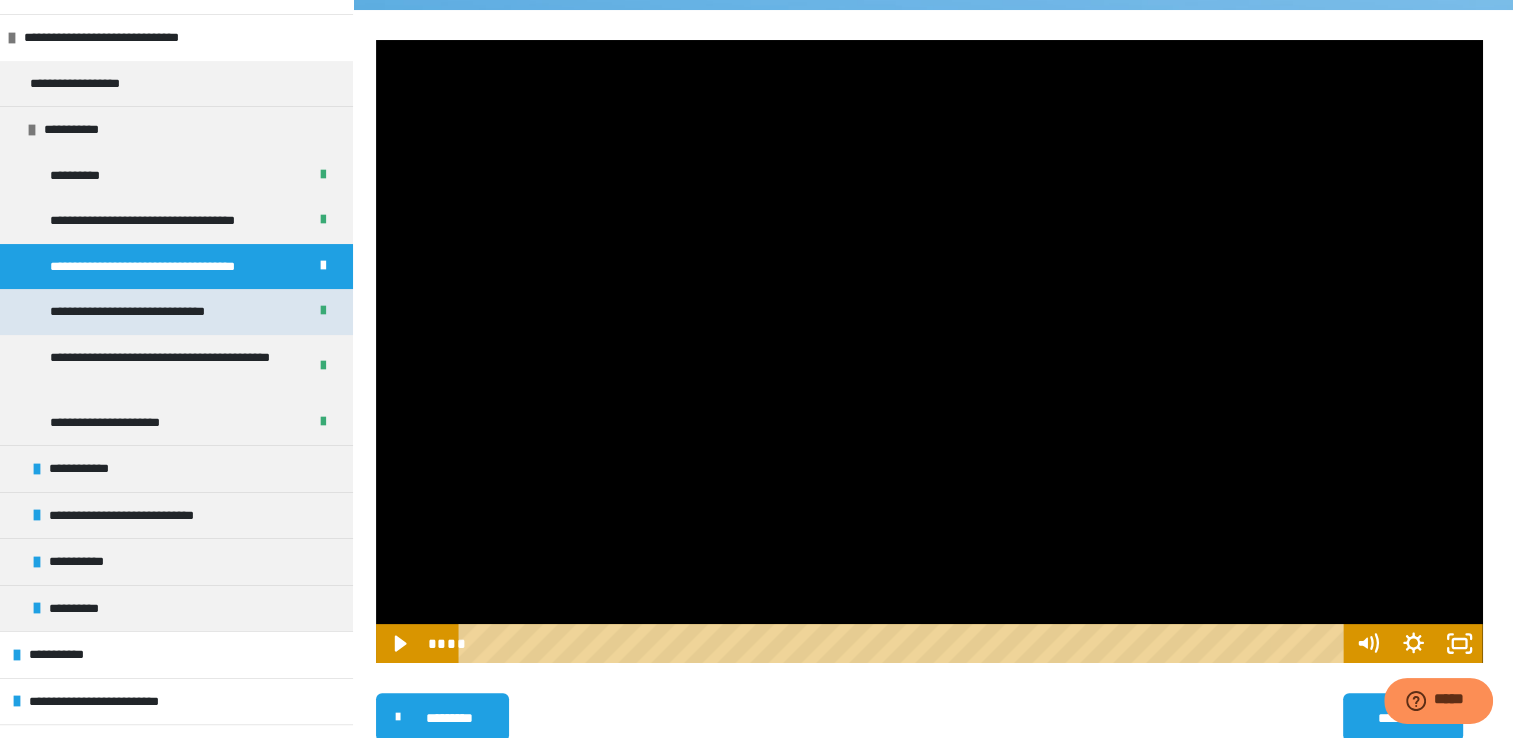 click on "**********" at bounding box center (151, 312) 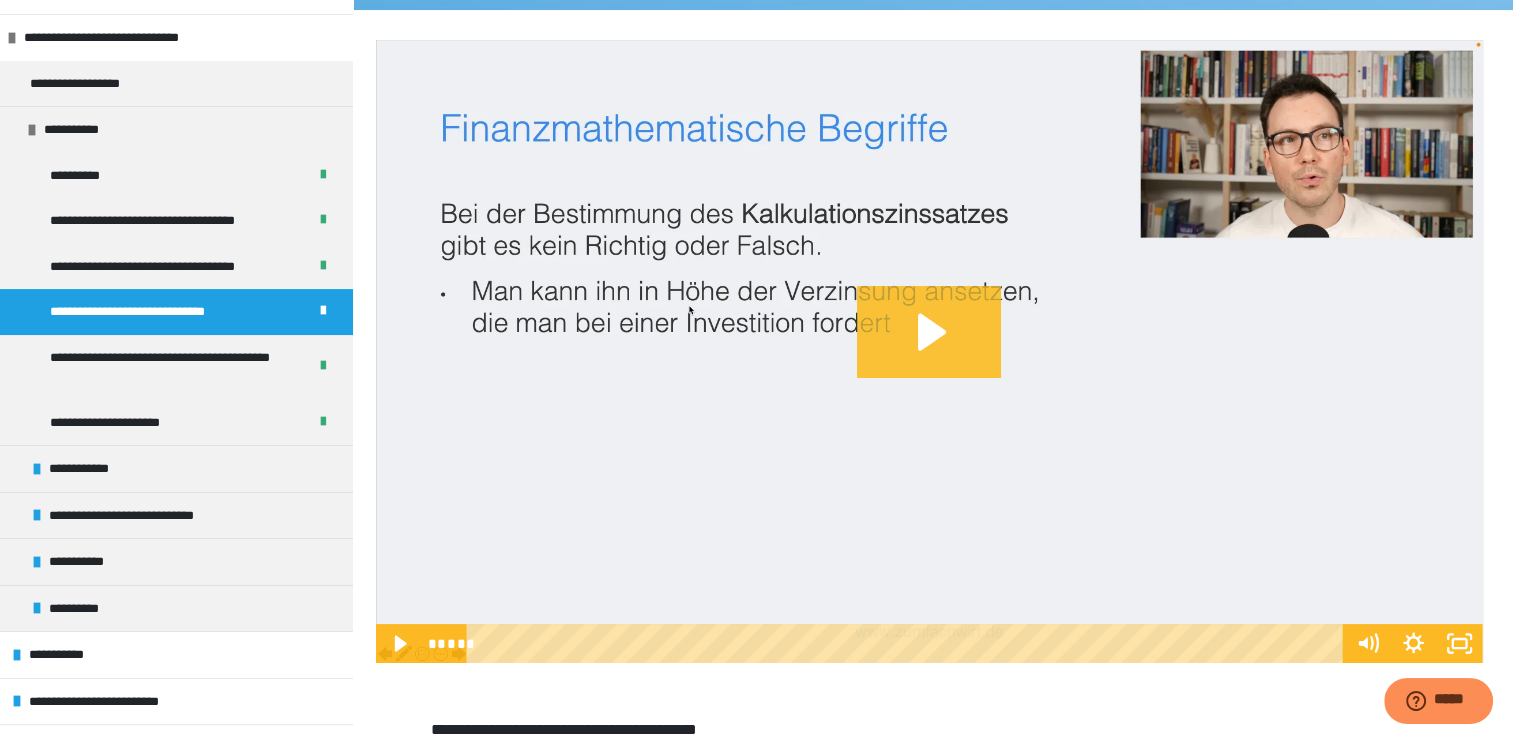 click 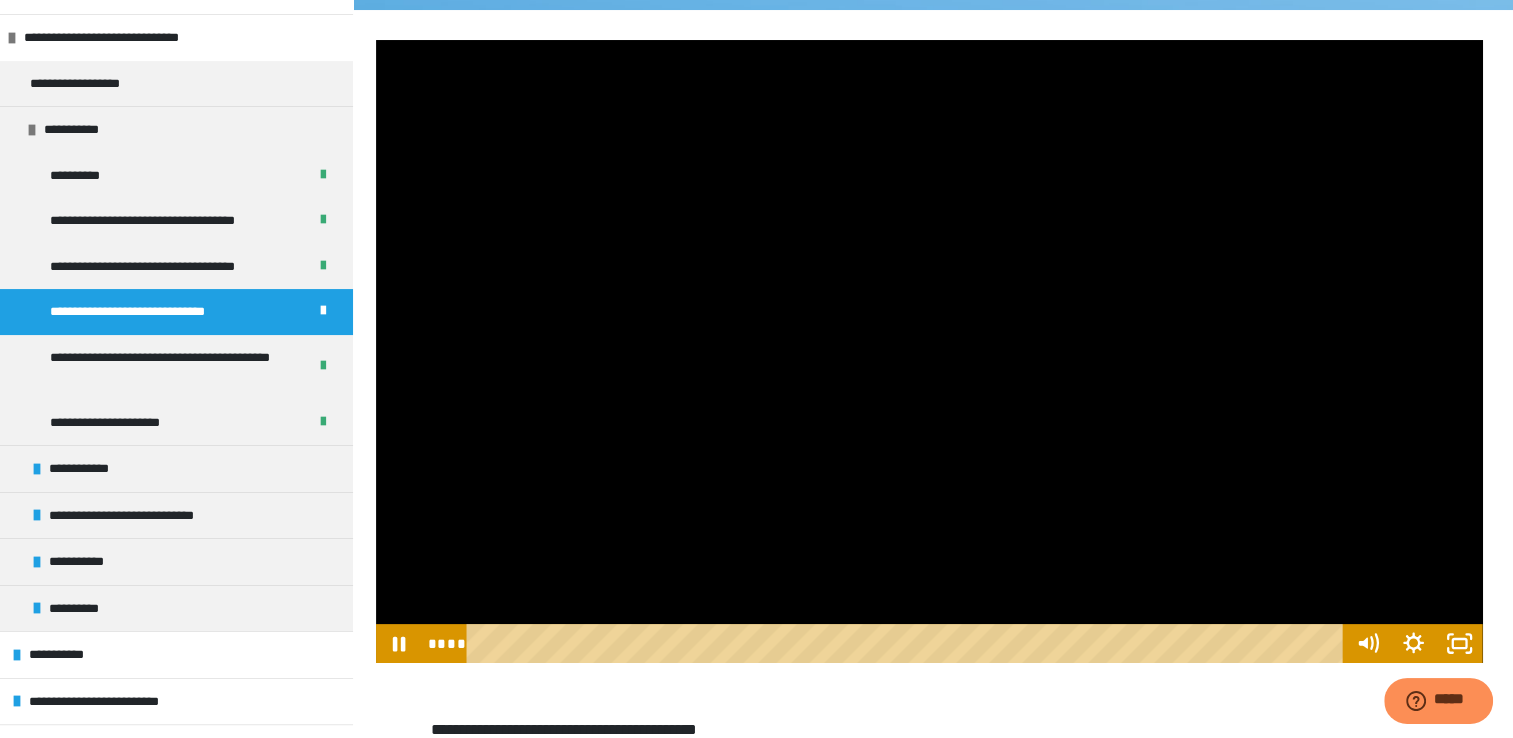 click at bounding box center (929, 351) 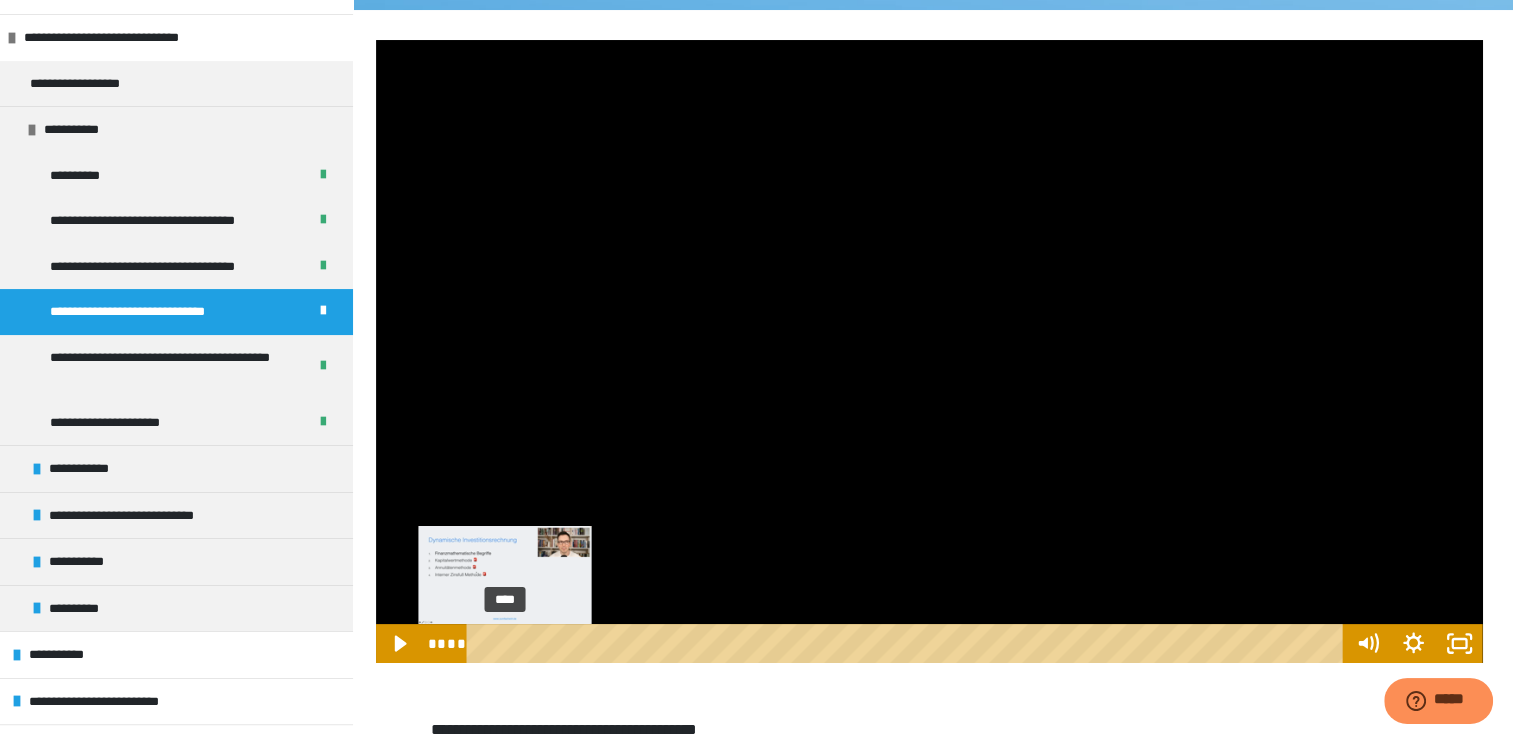 click on "****" at bounding box center (908, 643) 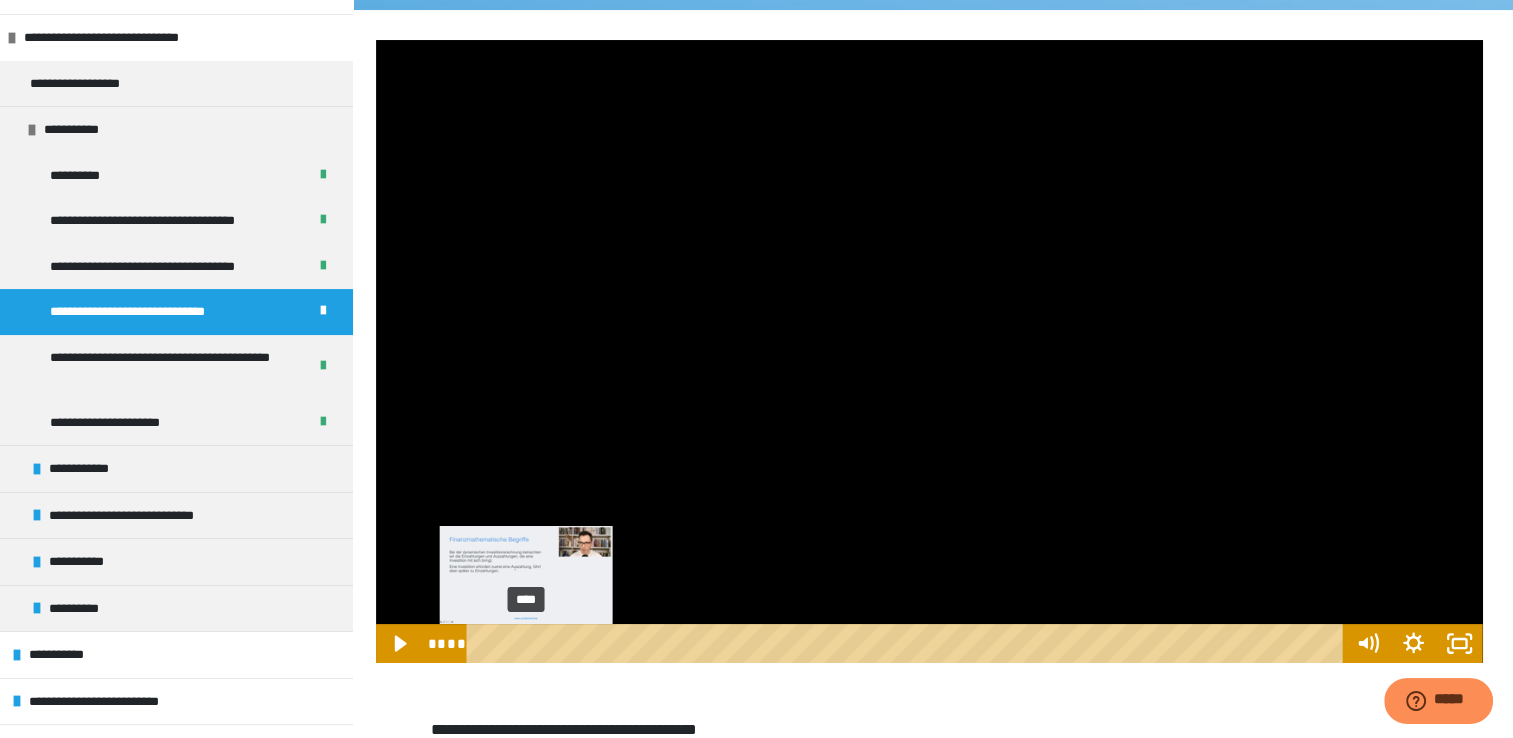 click on "****" at bounding box center [908, 643] 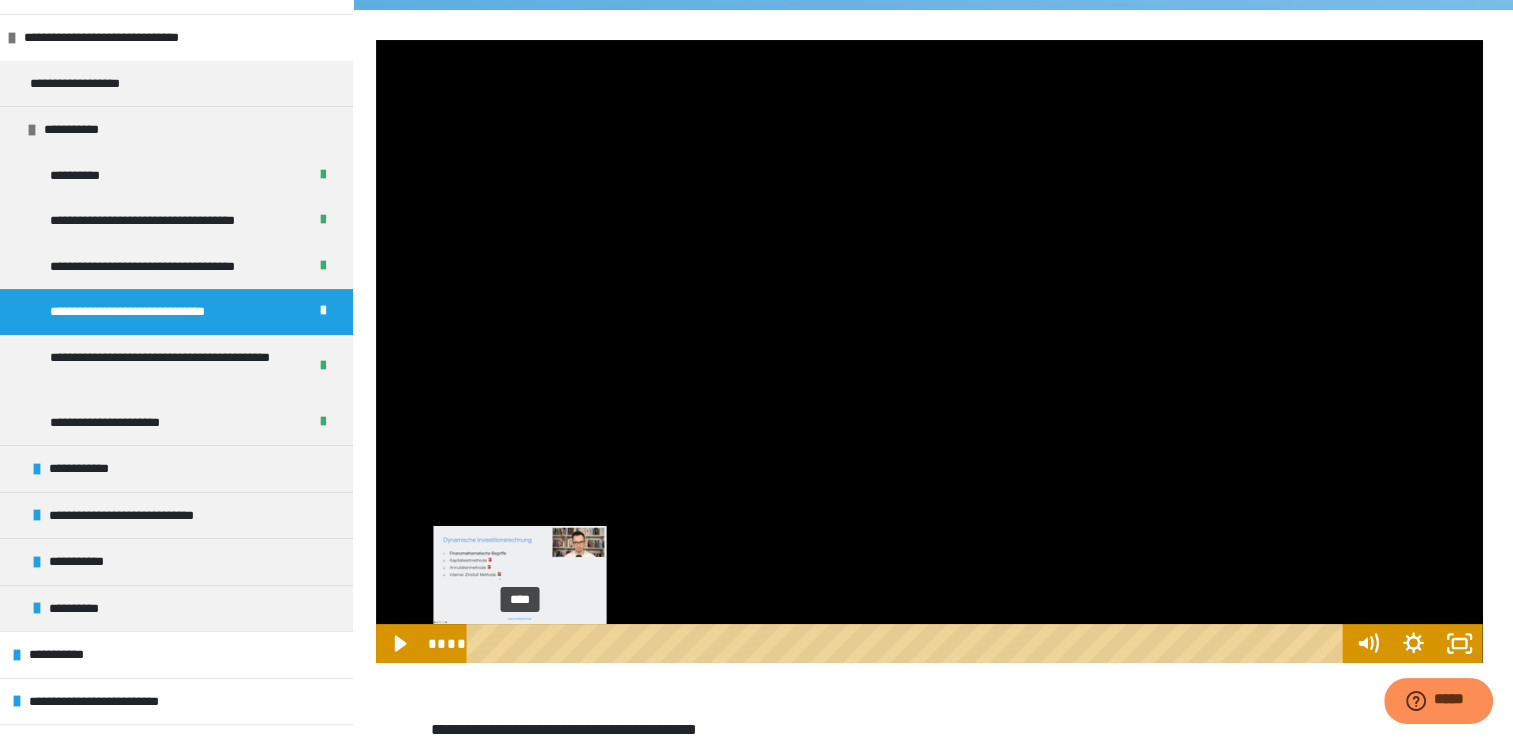 click at bounding box center (519, 643) 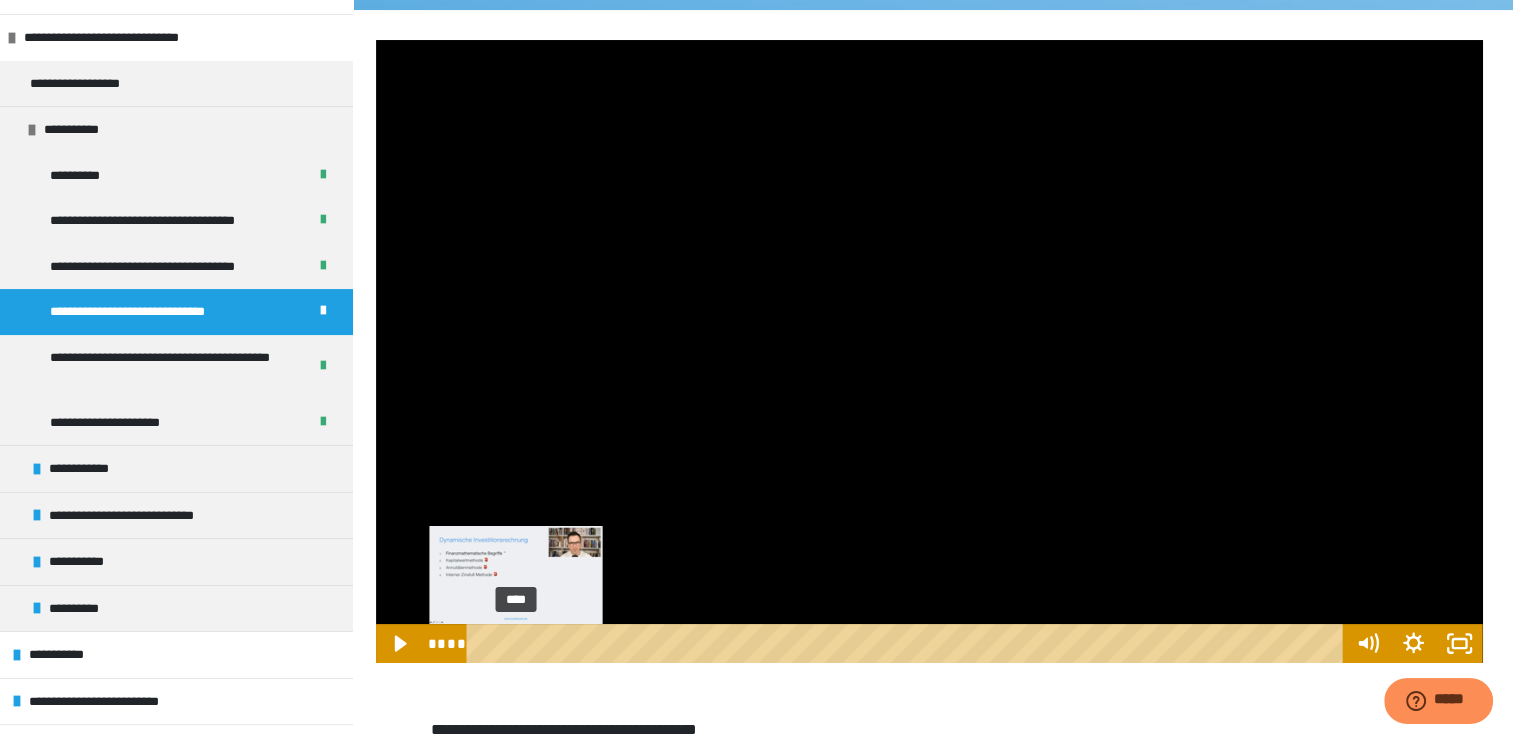 click at bounding box center (515, 643) 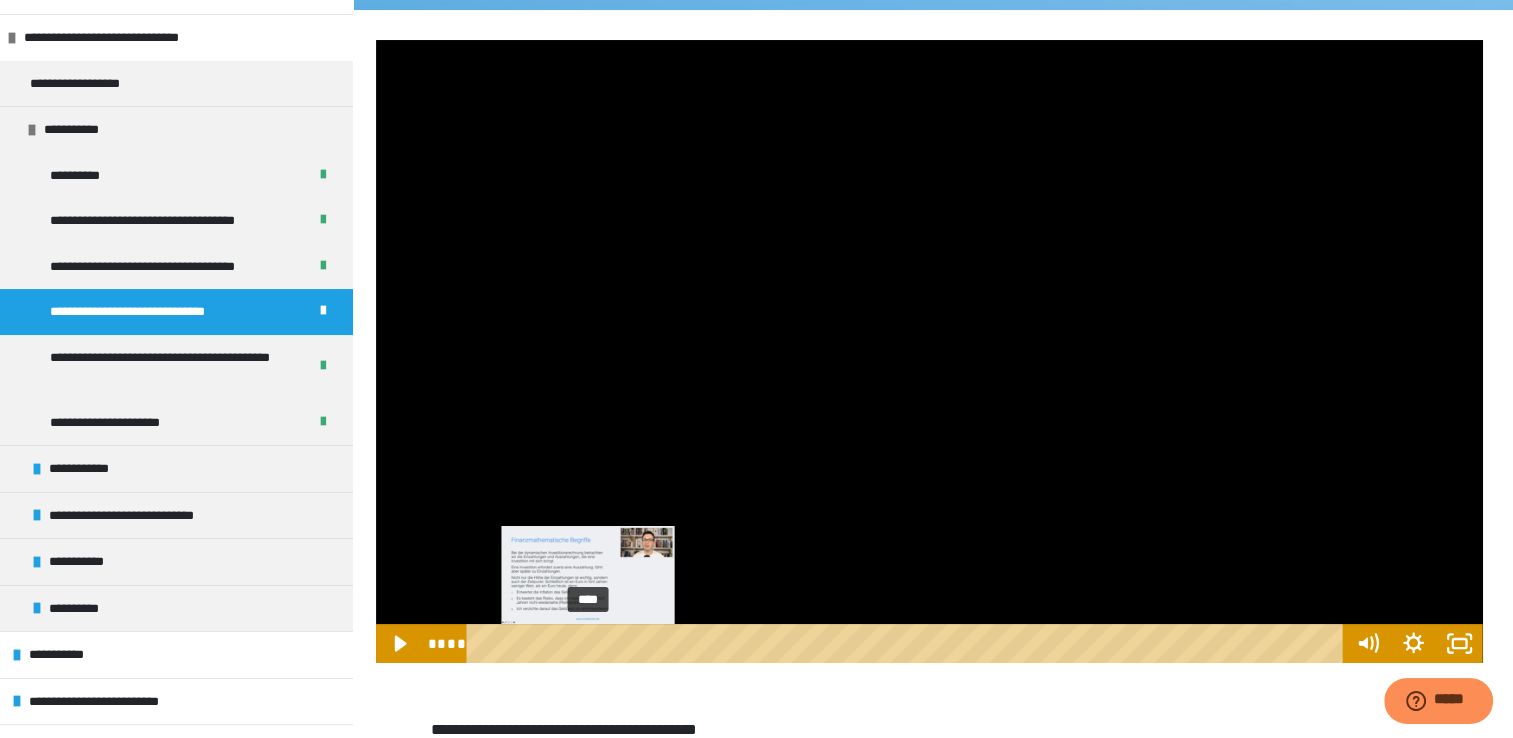 click on "****" at bounding box center [908, 643] 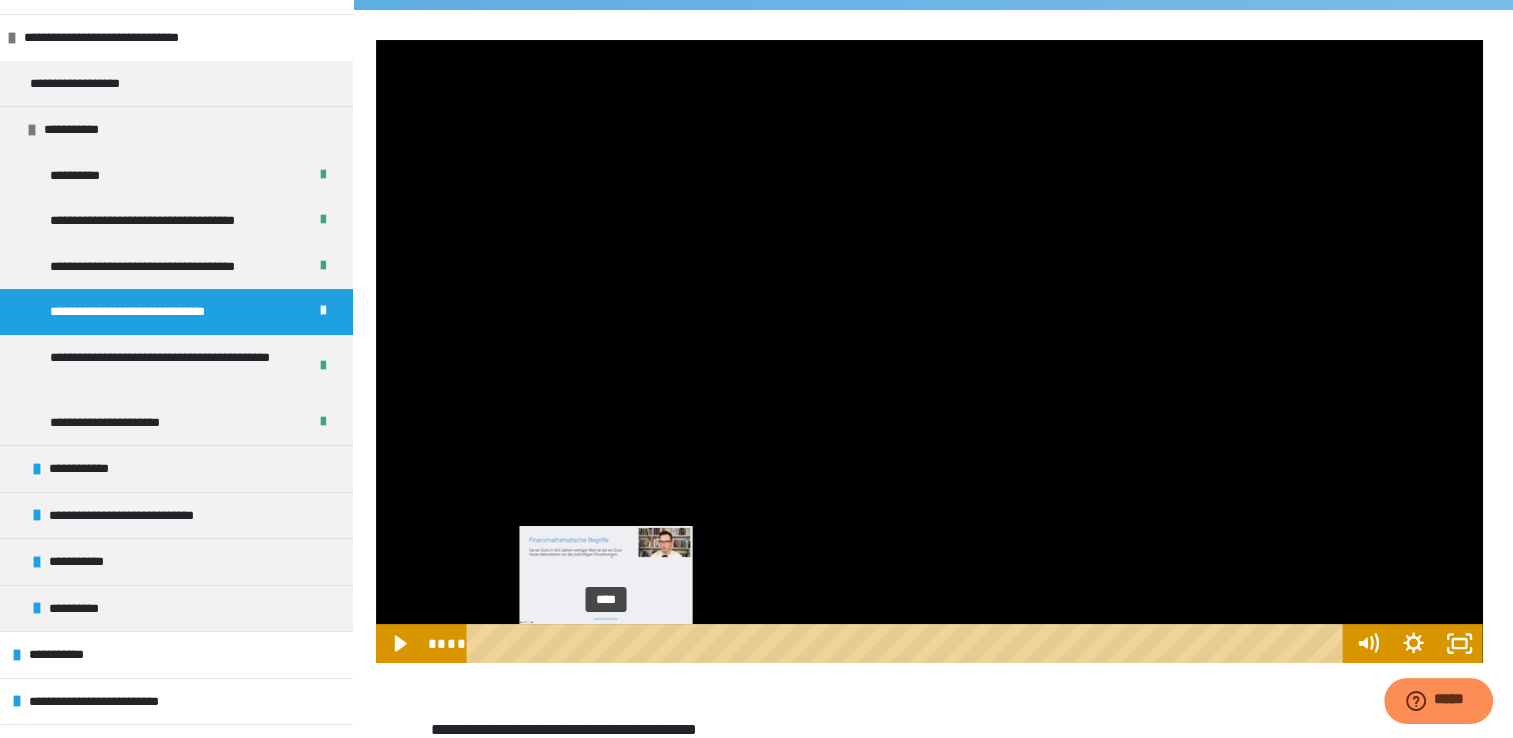 click on "****" at bounding box center (908, 643) 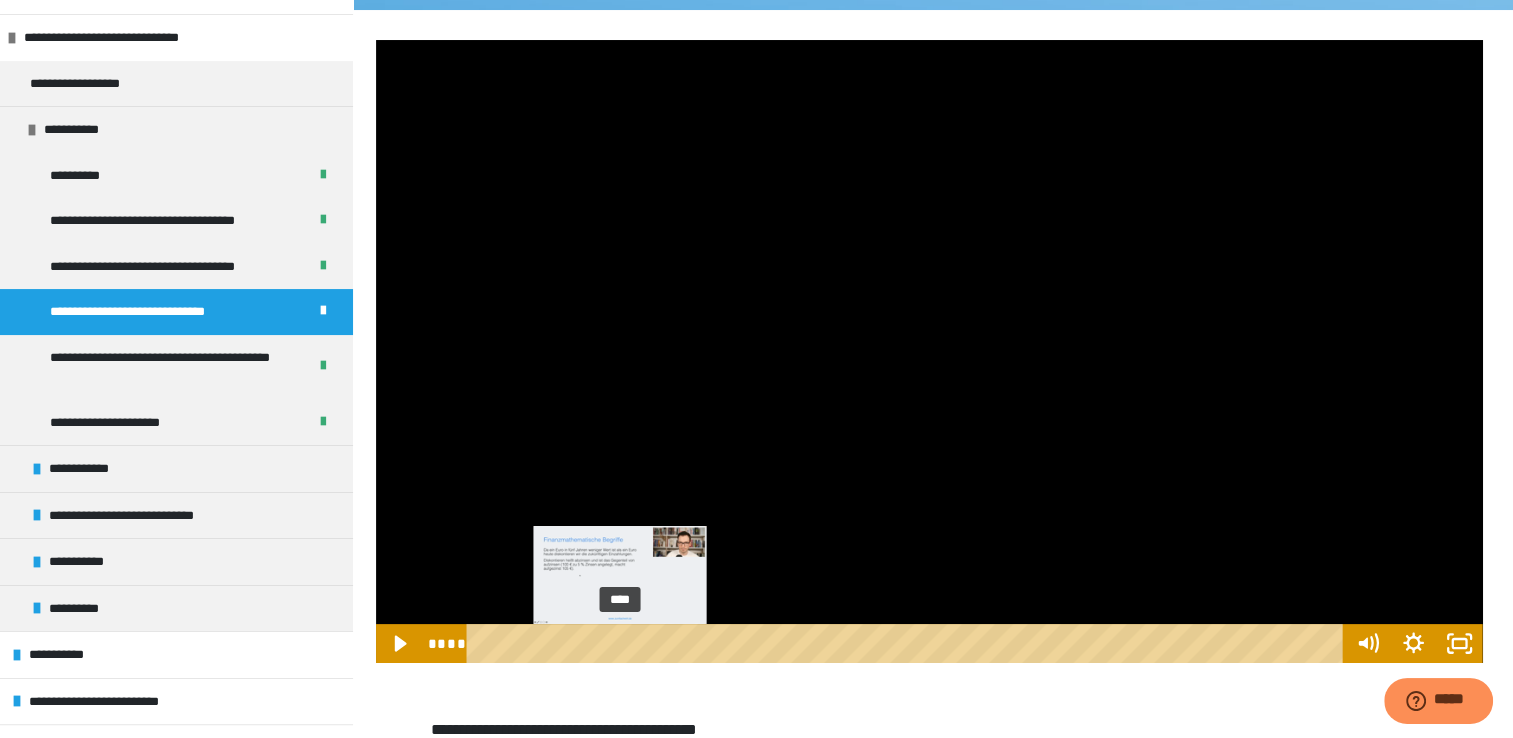 click on "****" at bounding box center (908, 643) 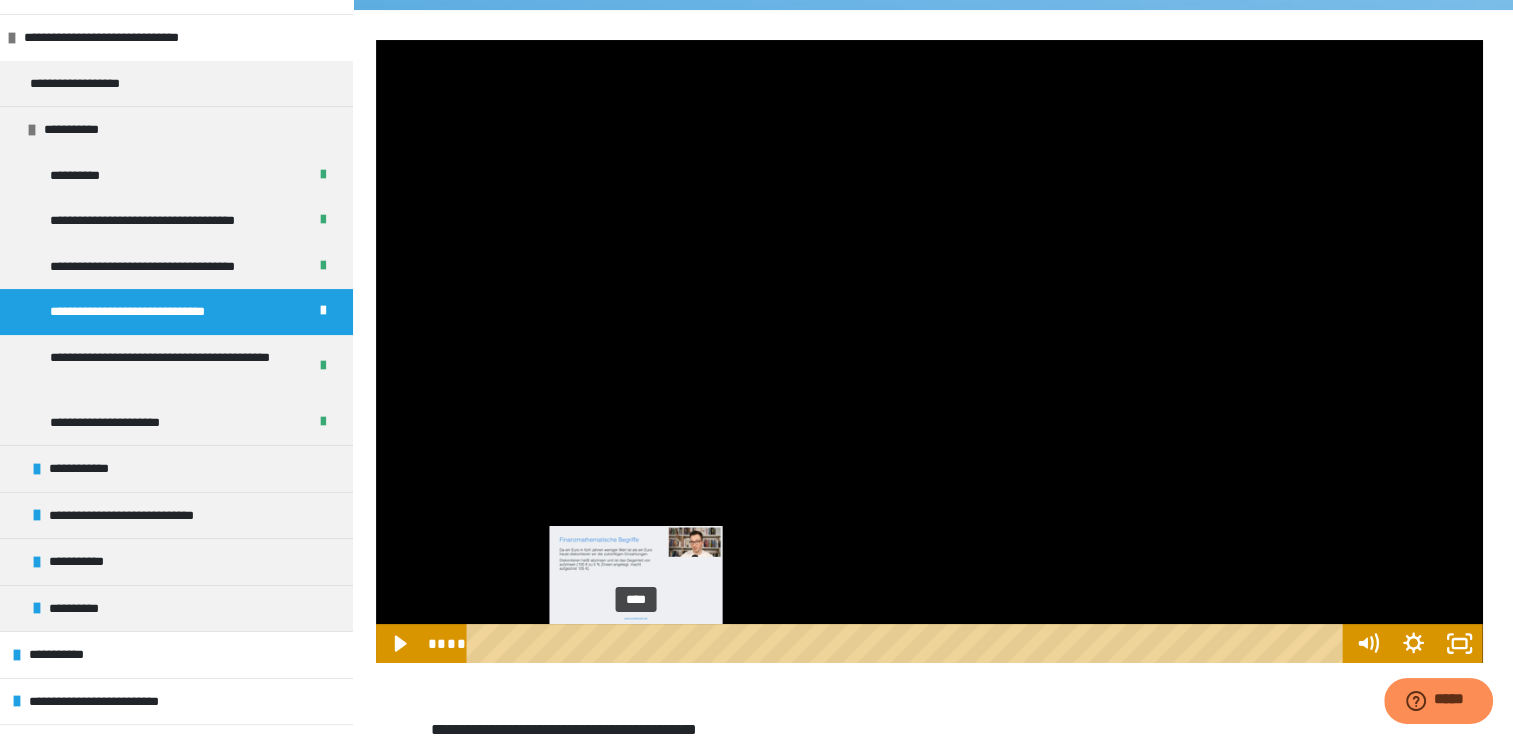 click on "****" at bounding box center [908, 643] 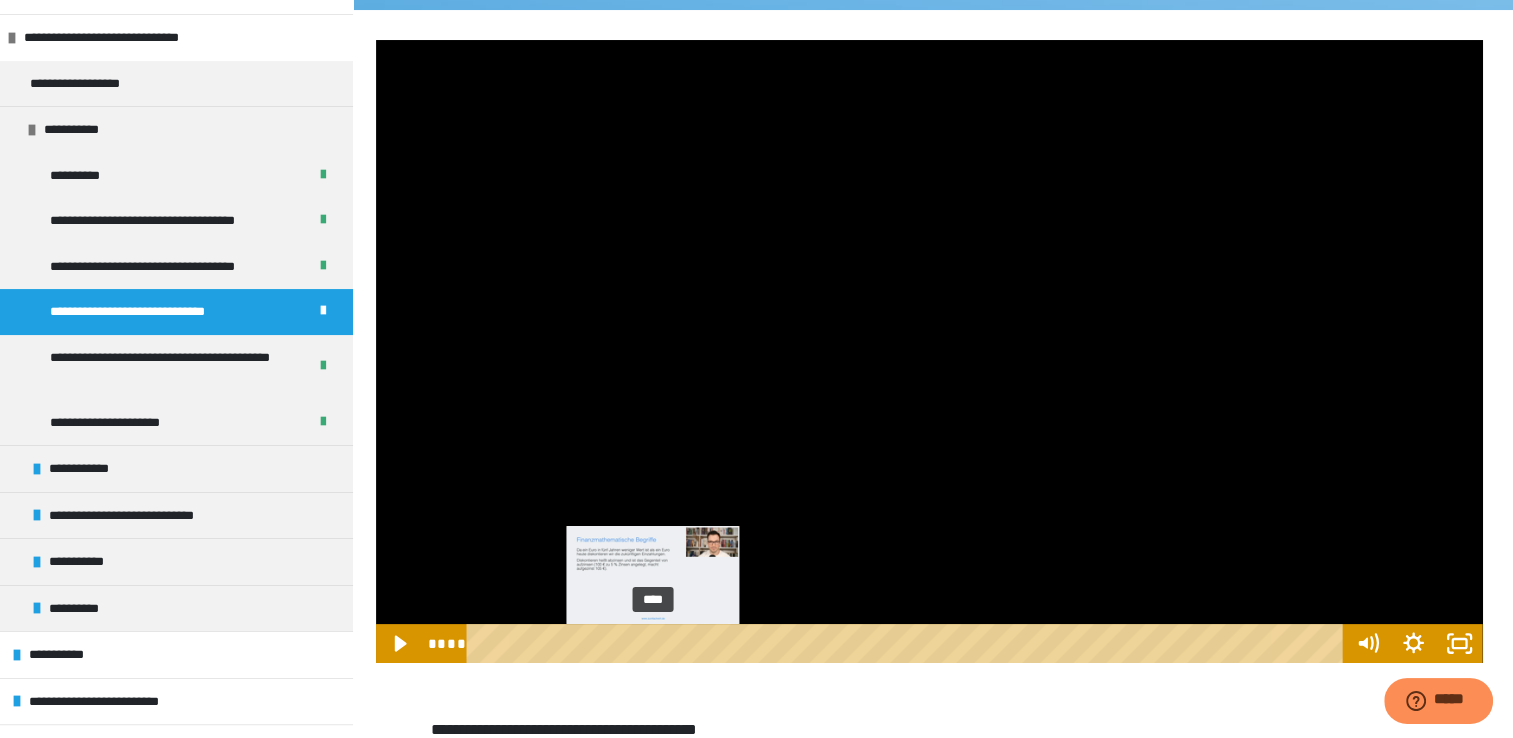 click on "****" at bounding box center (908, 643) 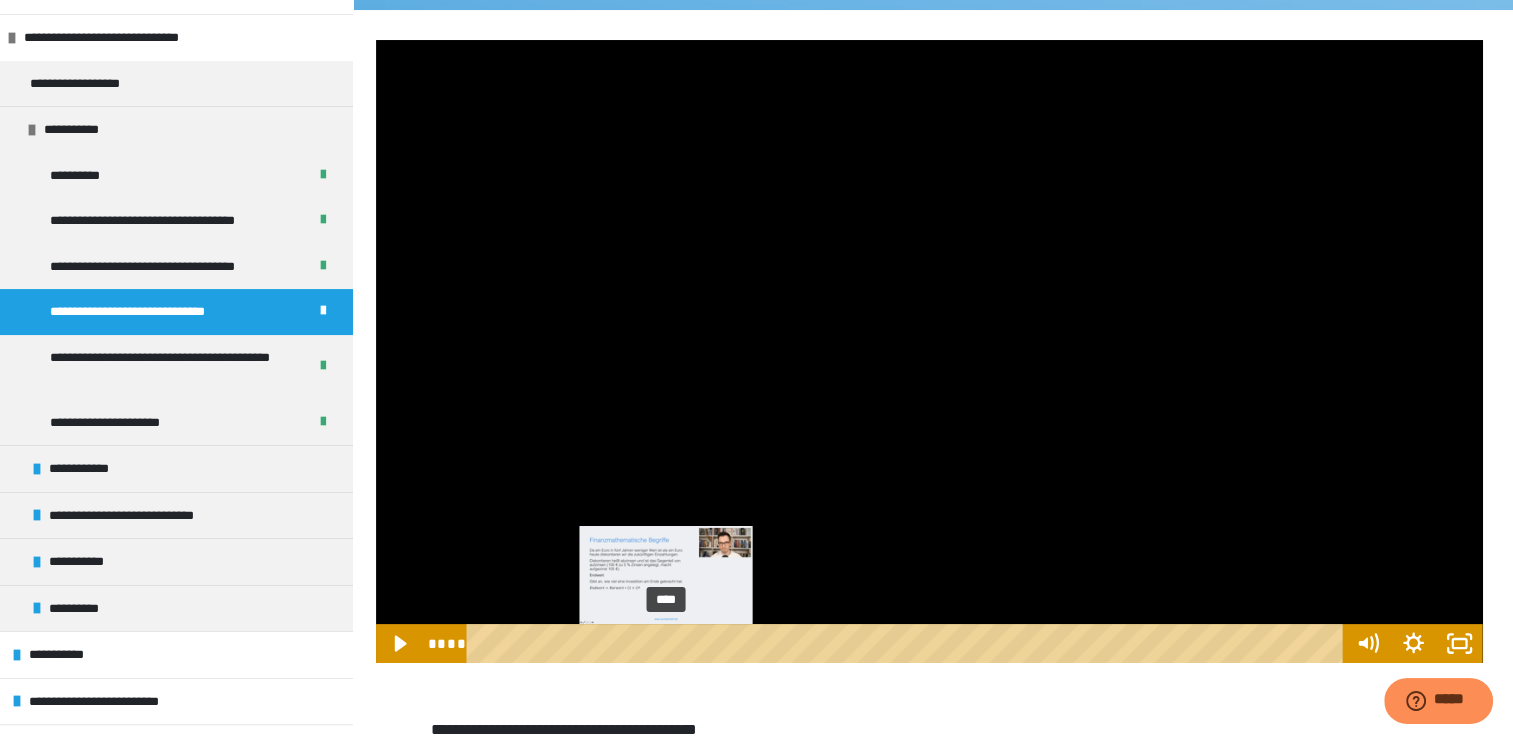 click on "****" at bounding box center (908, 643) 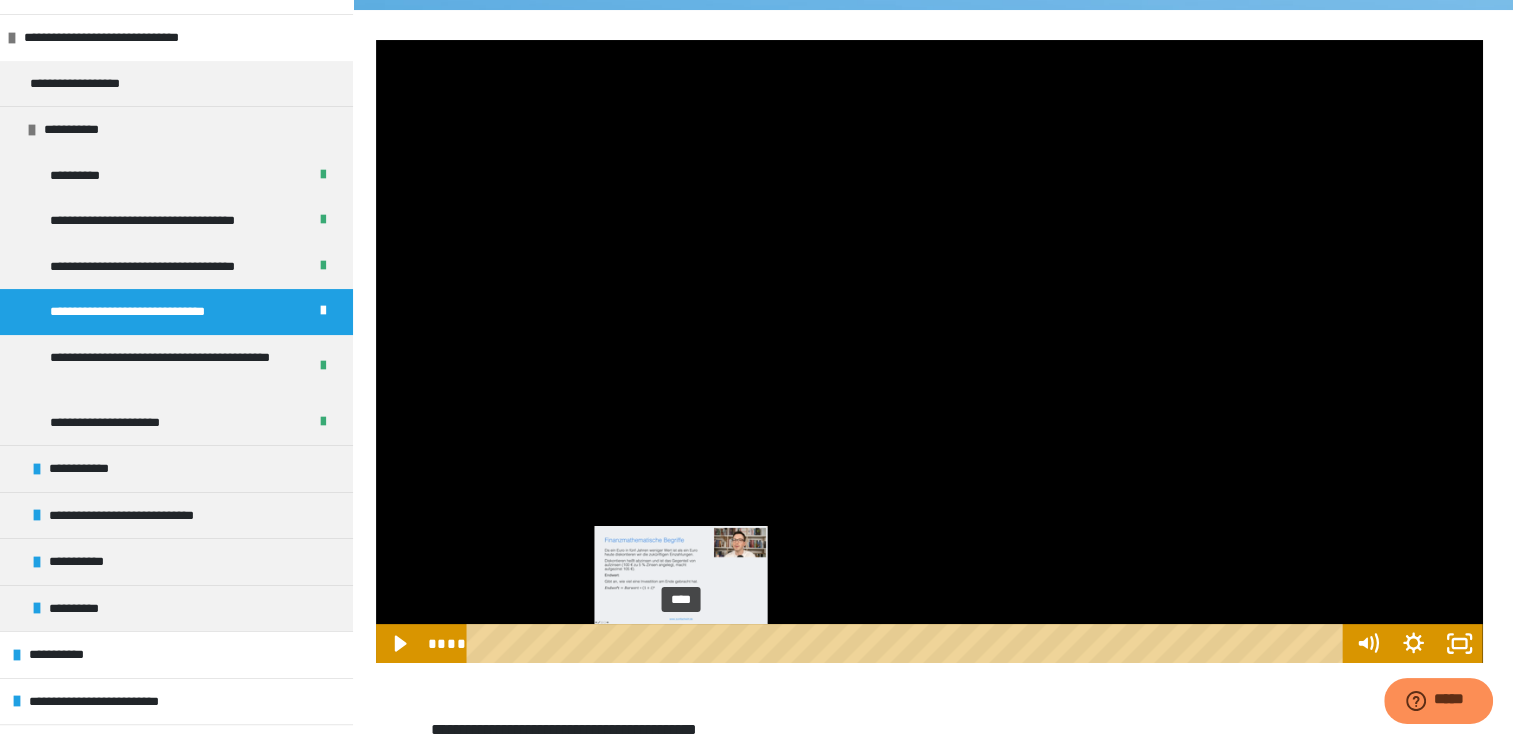 click on "****" at bounding box center [908, 643] 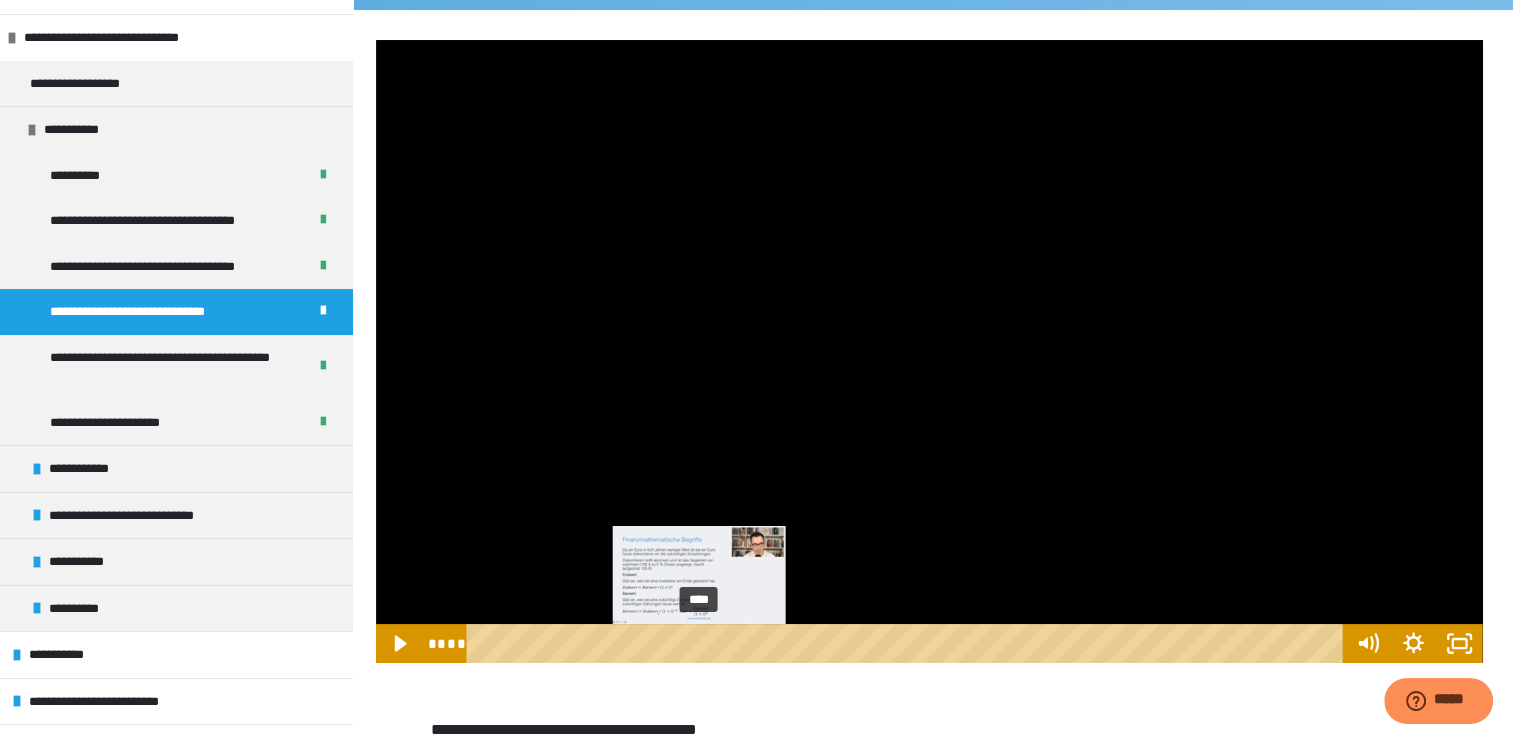 click on "****" at bounding box center [908, 643] 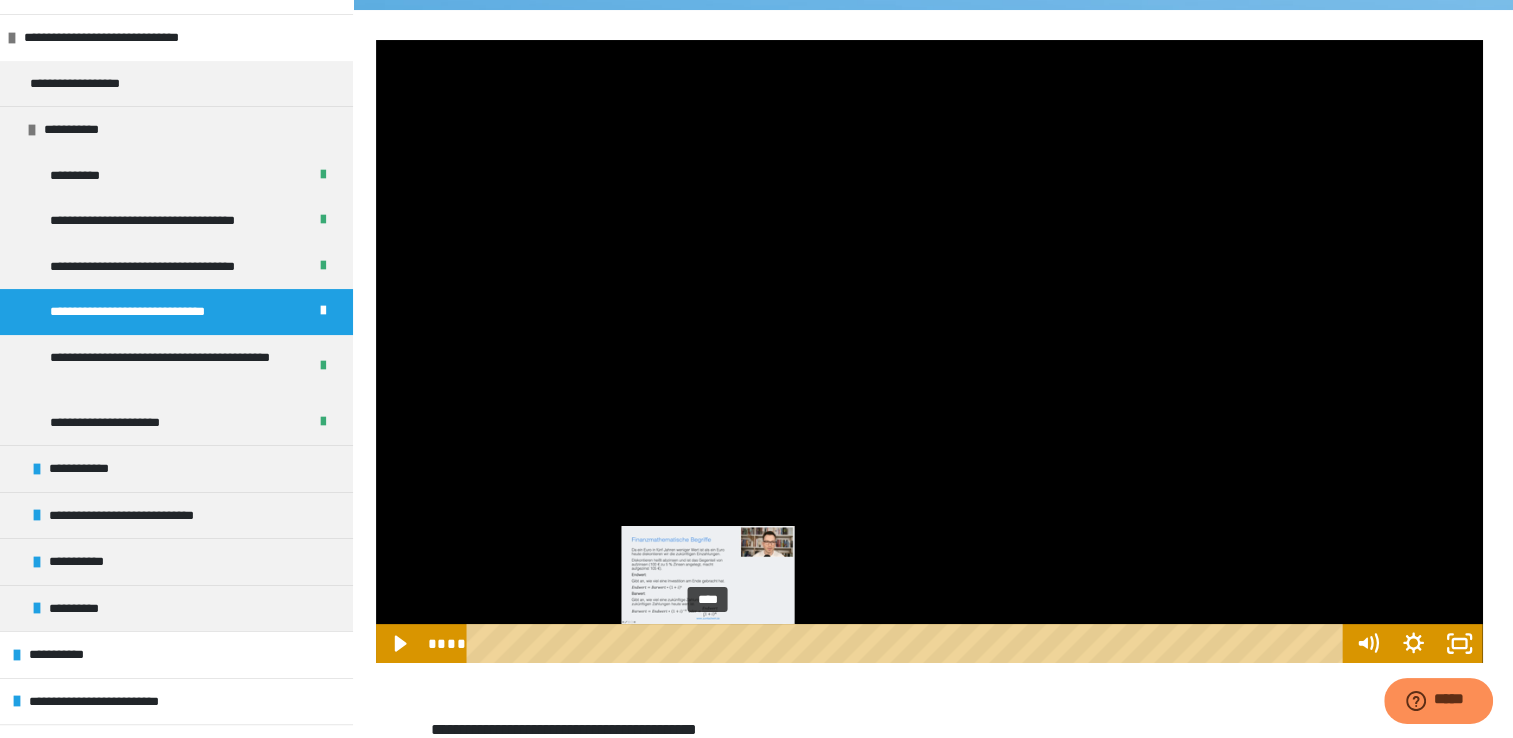 click on "****" at bounding box center [908, 643] 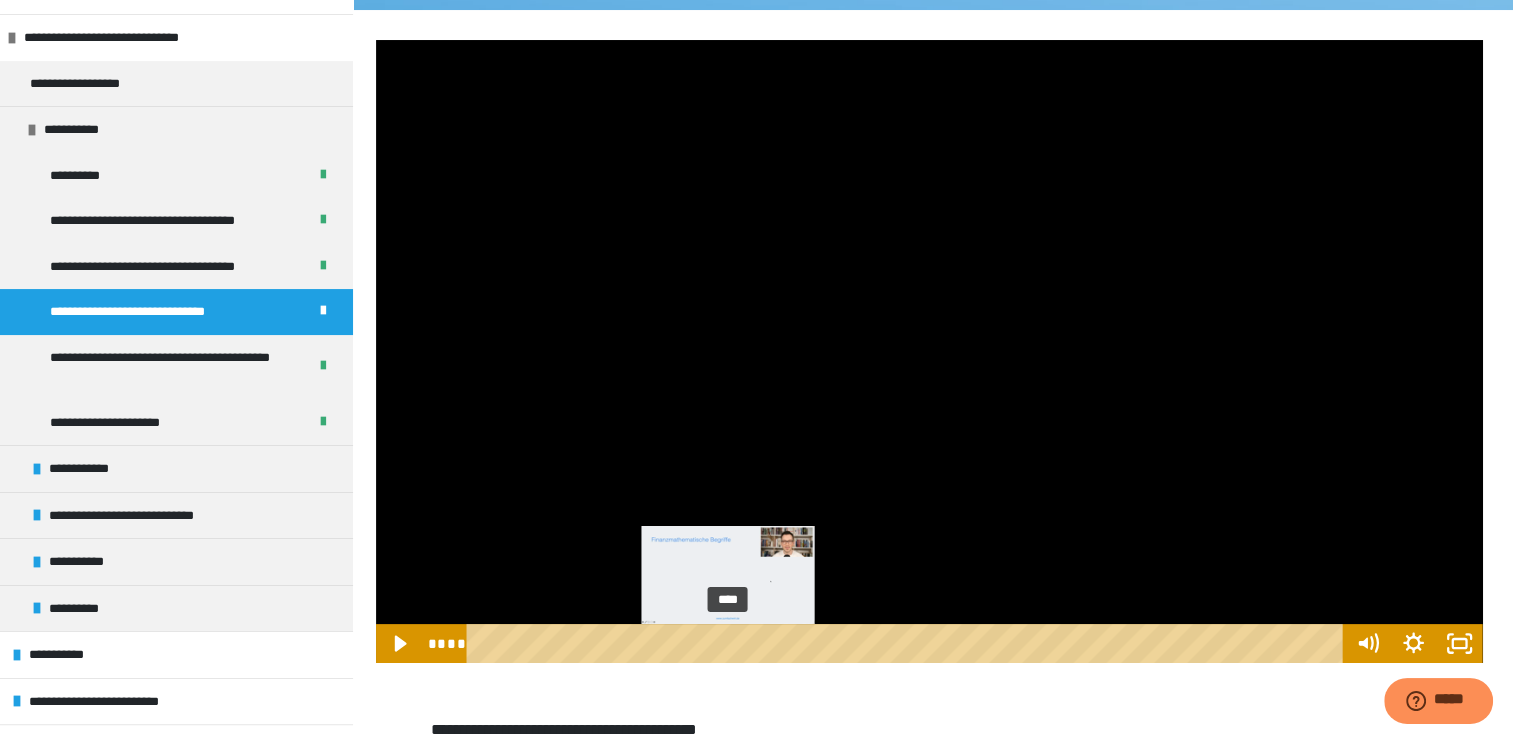 click on "****" at bounding box center [908, 643] 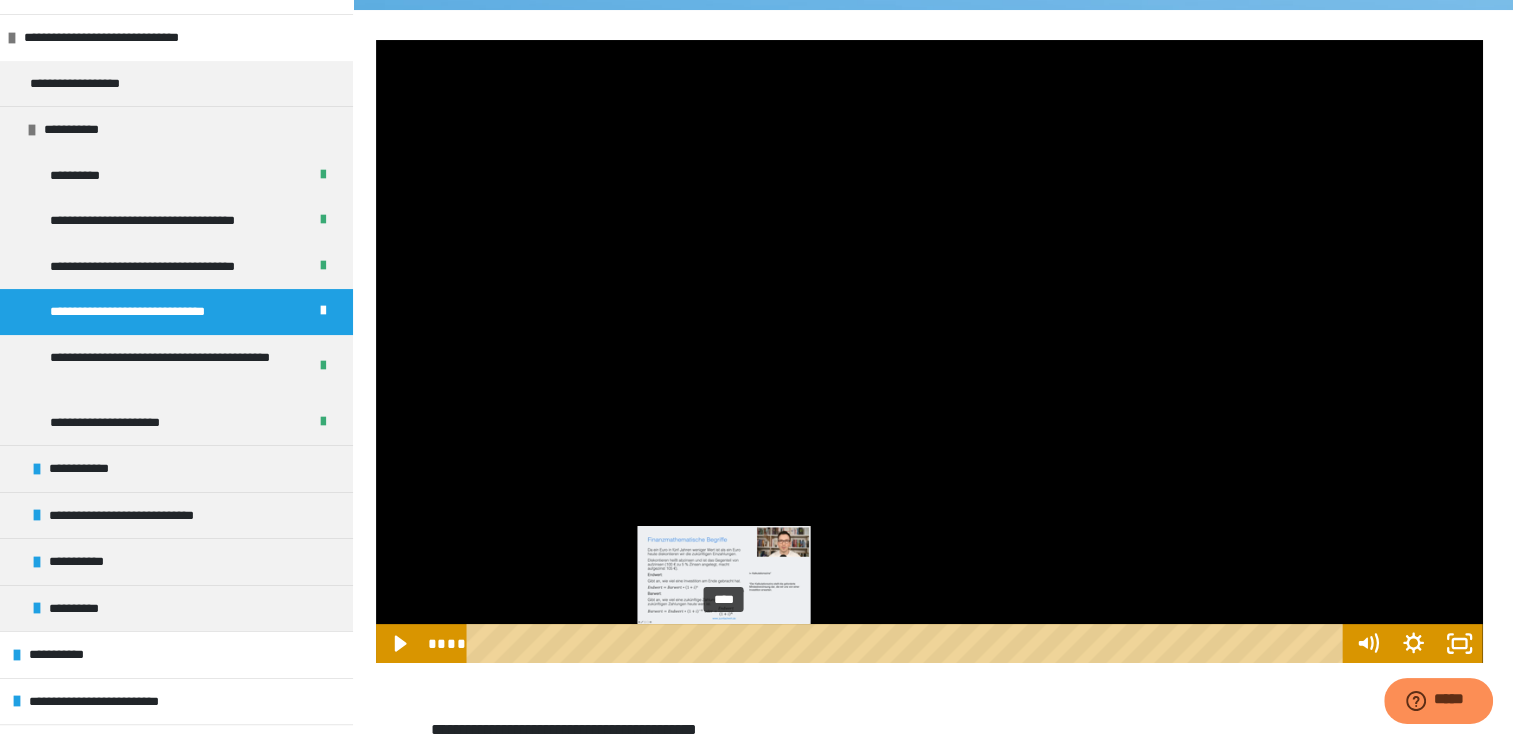 click at bounding box center (723, 643) 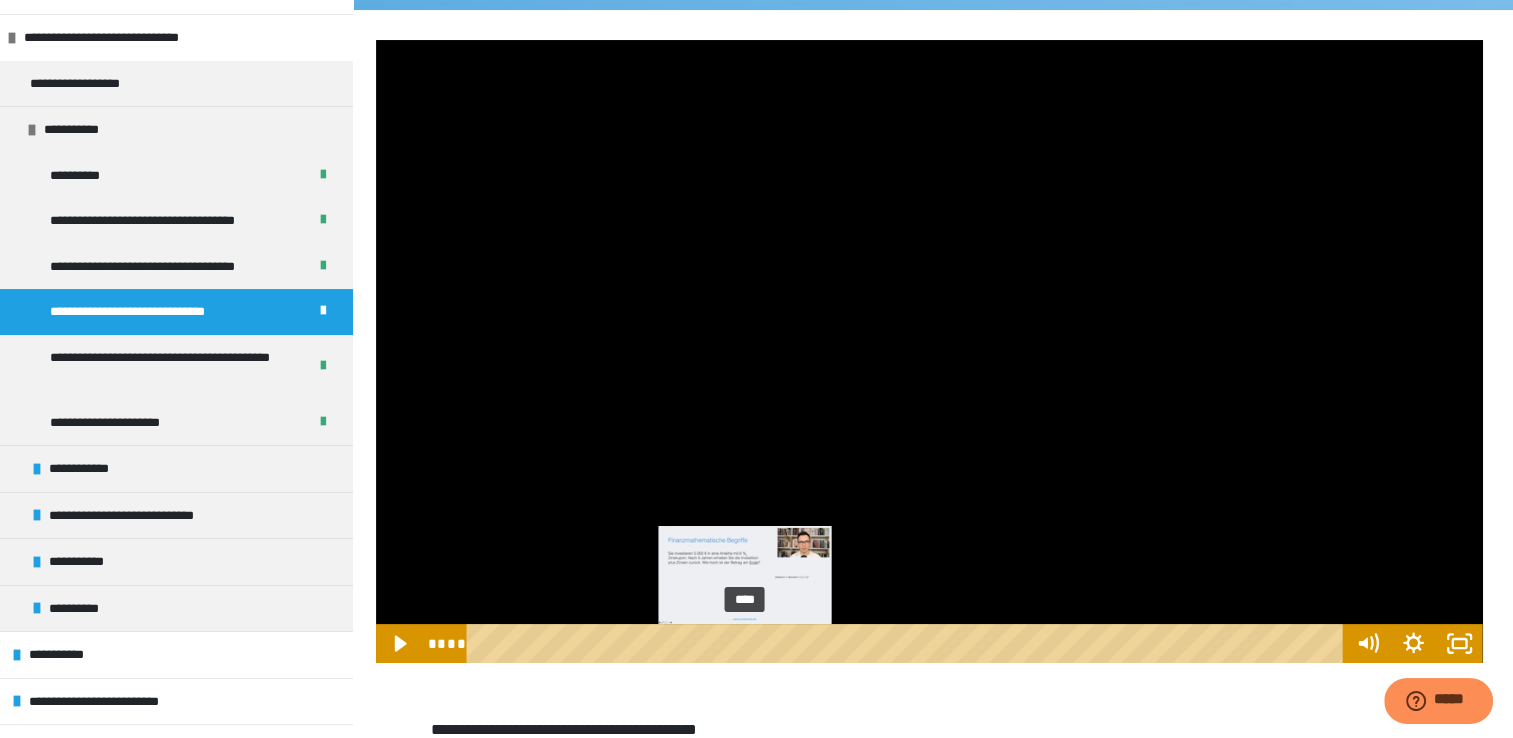 click on "****" at bounding box center [908, 643] 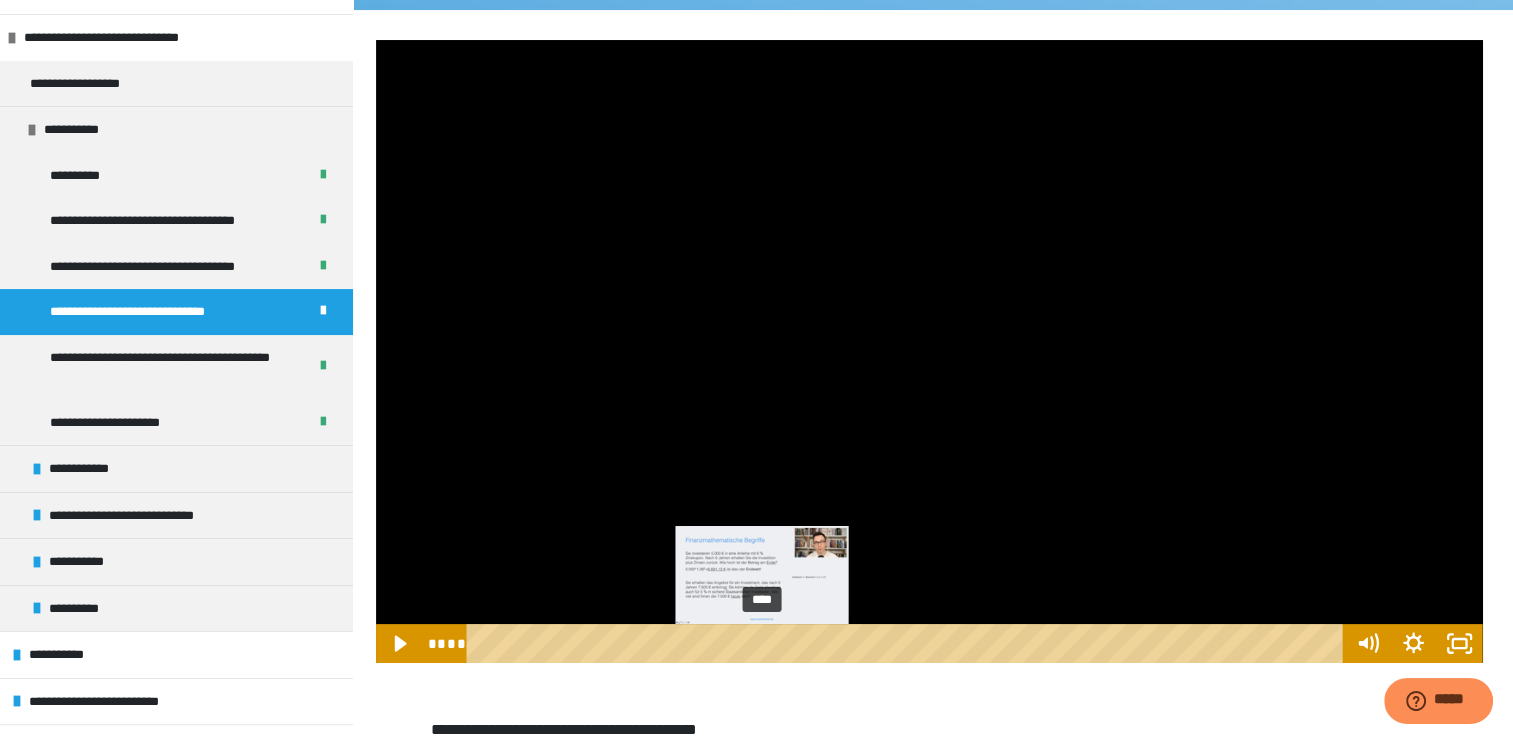 click on "****" at bounding box center (908, 643) 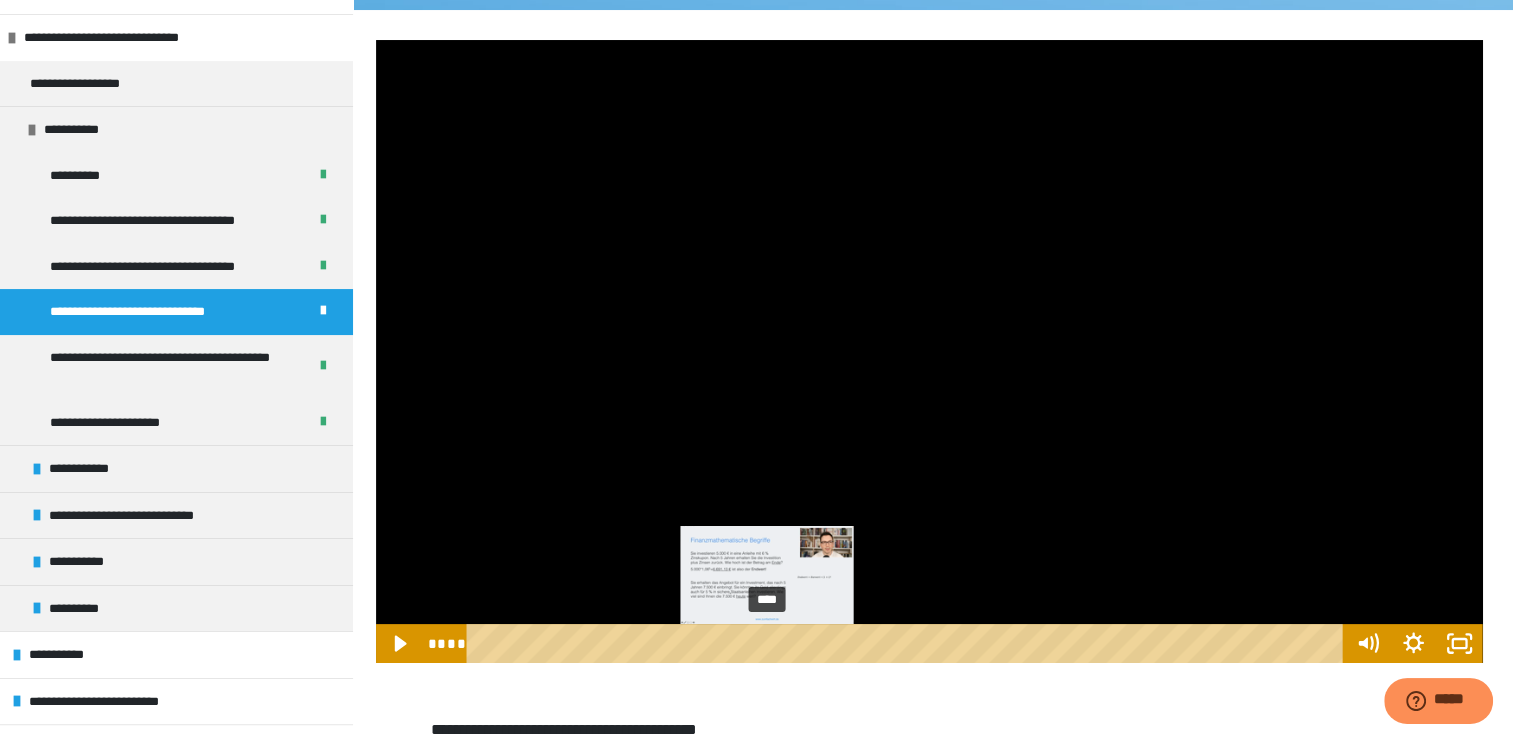 click on "****" at bounding box center (908, 643) 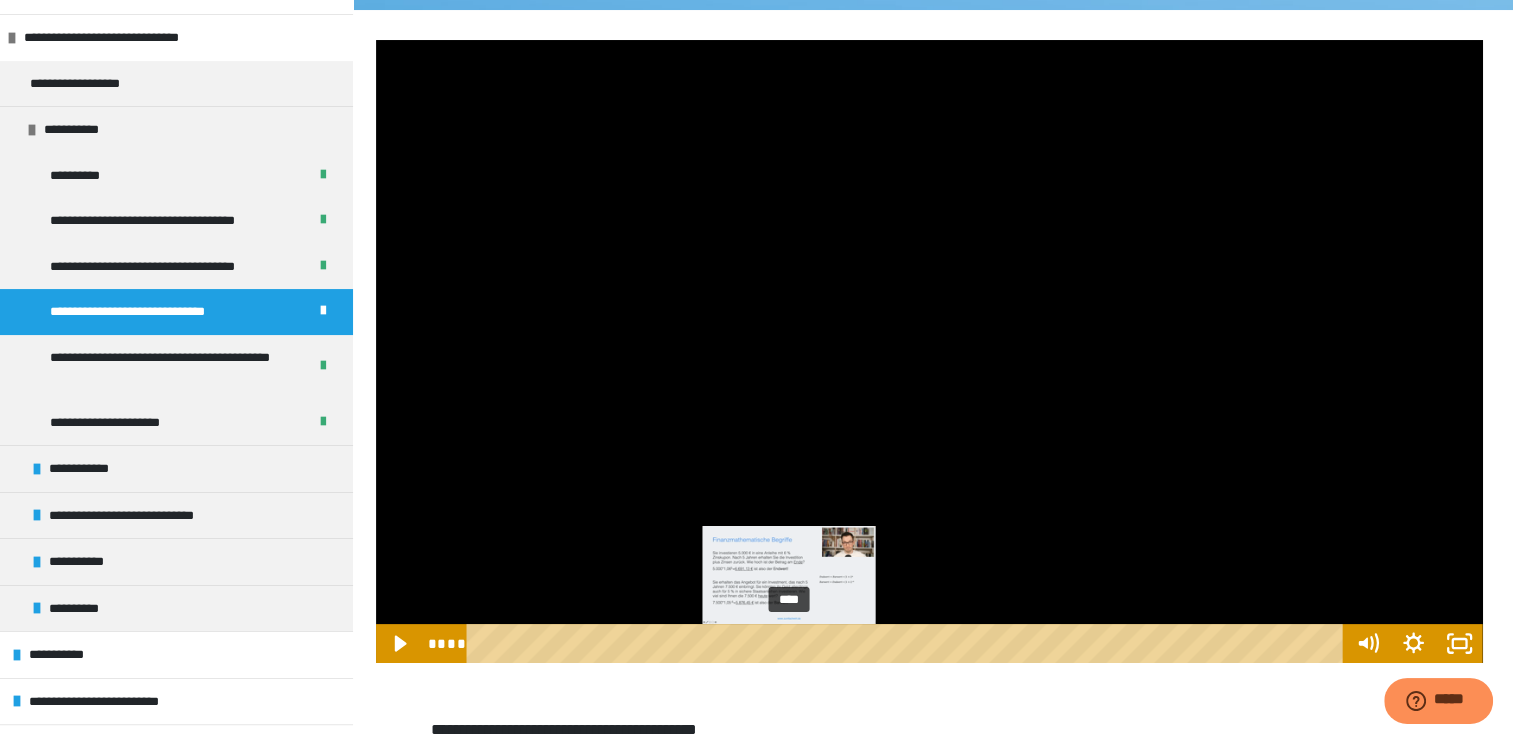 click on "****" at bounding box center [908, 643] 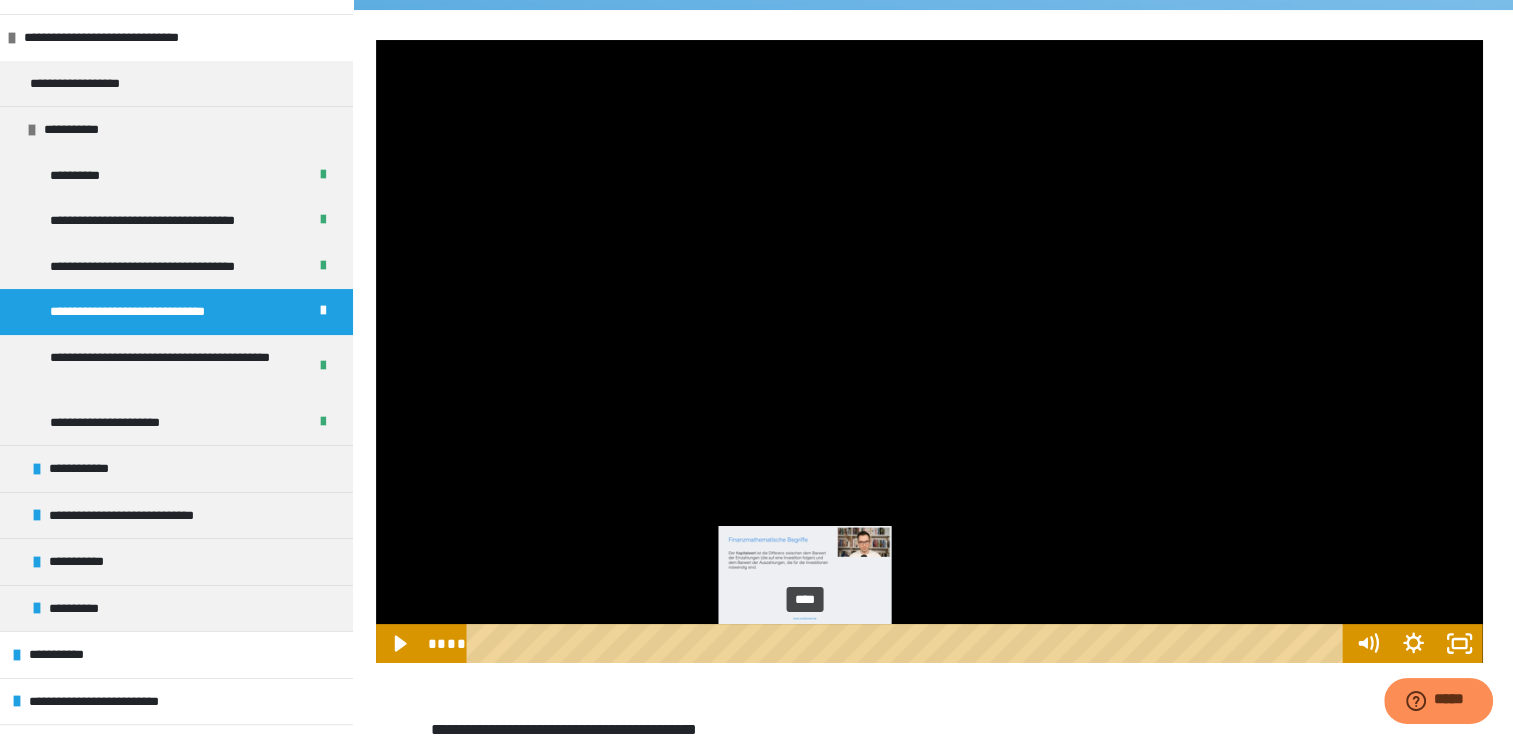 click on "****" at bounding box center [908, 643] 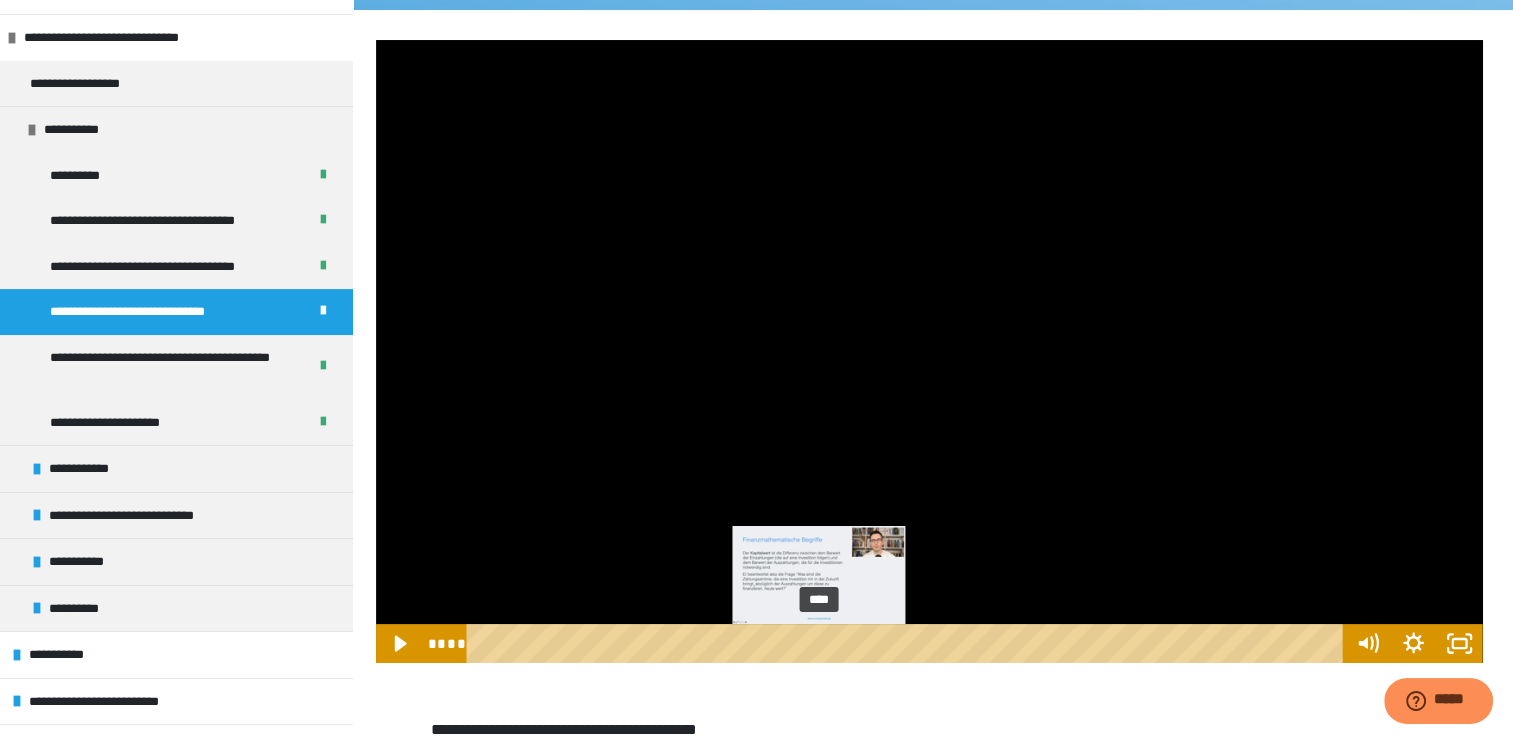 click on "****" at bounding box center [908, 643] 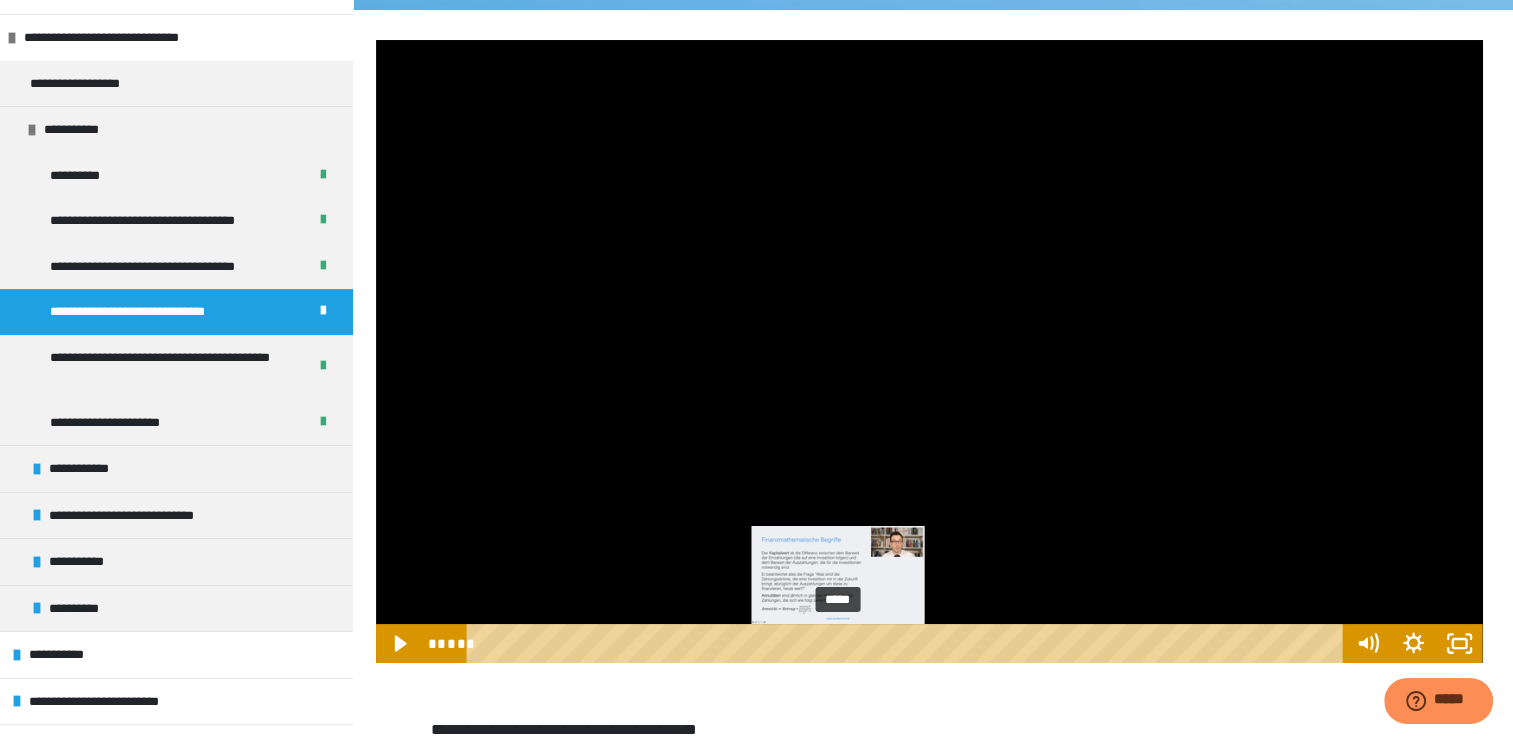 click on "*****" at bounding box center (908, 643) 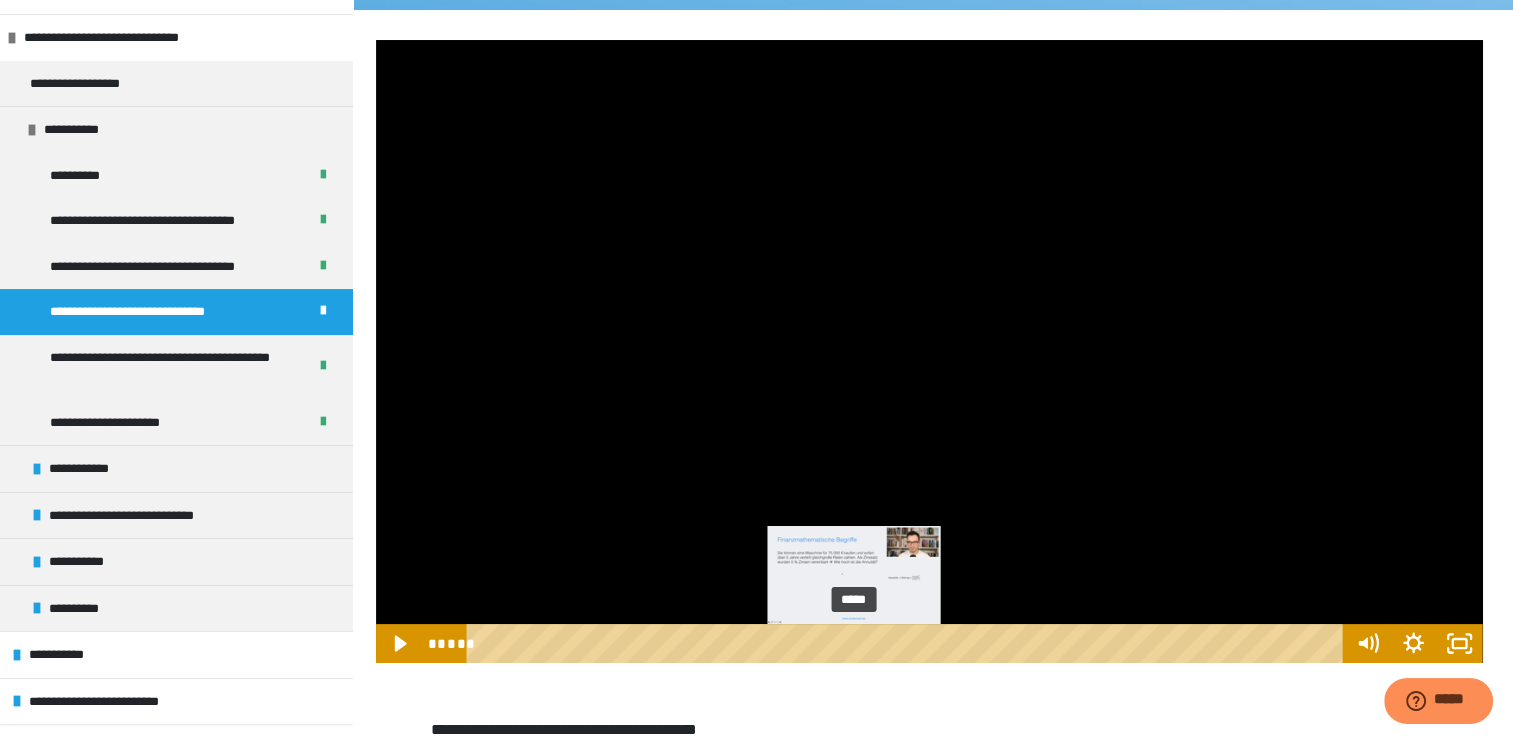 click on "*****" at bounding box center (908, 643) 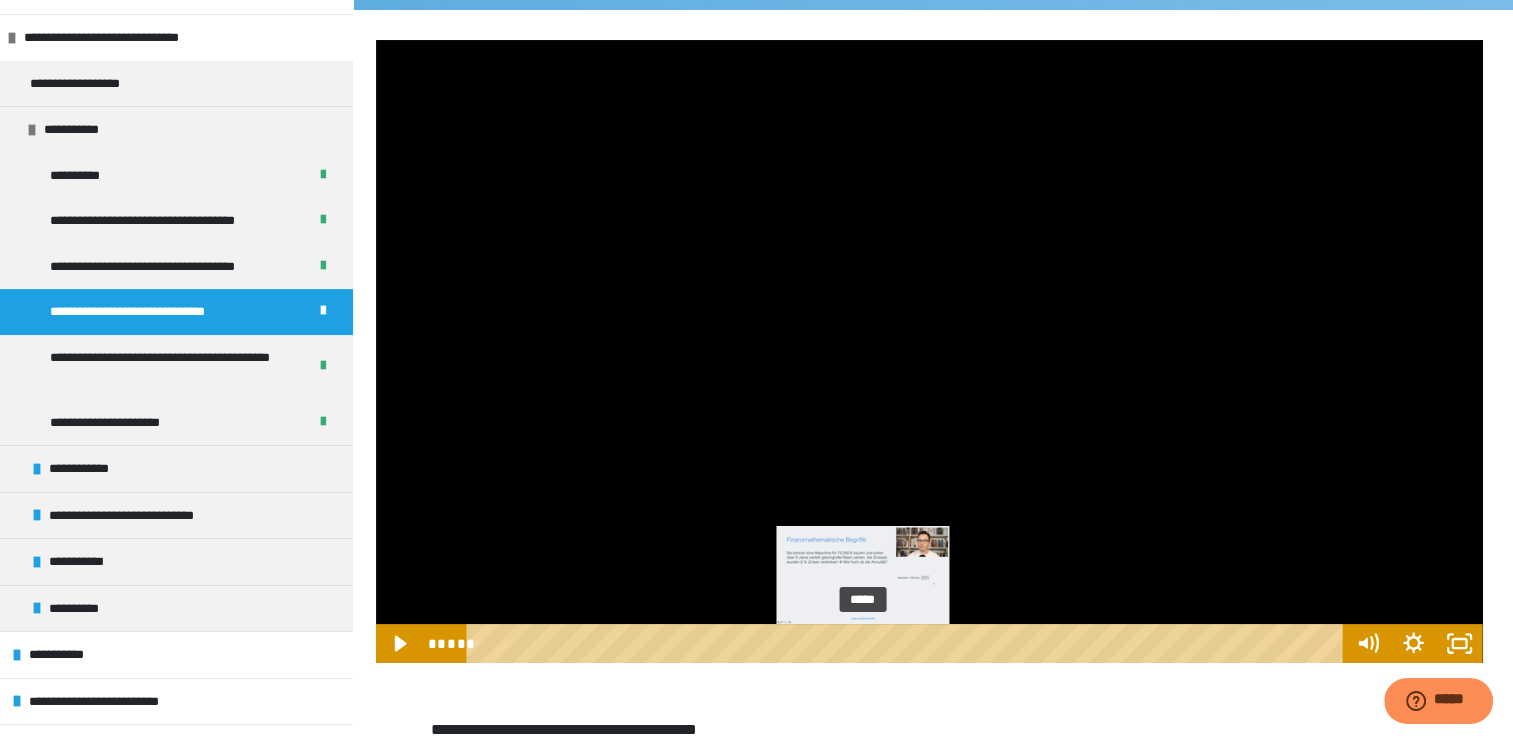 click on "*****" at bounding box center (908, 643) 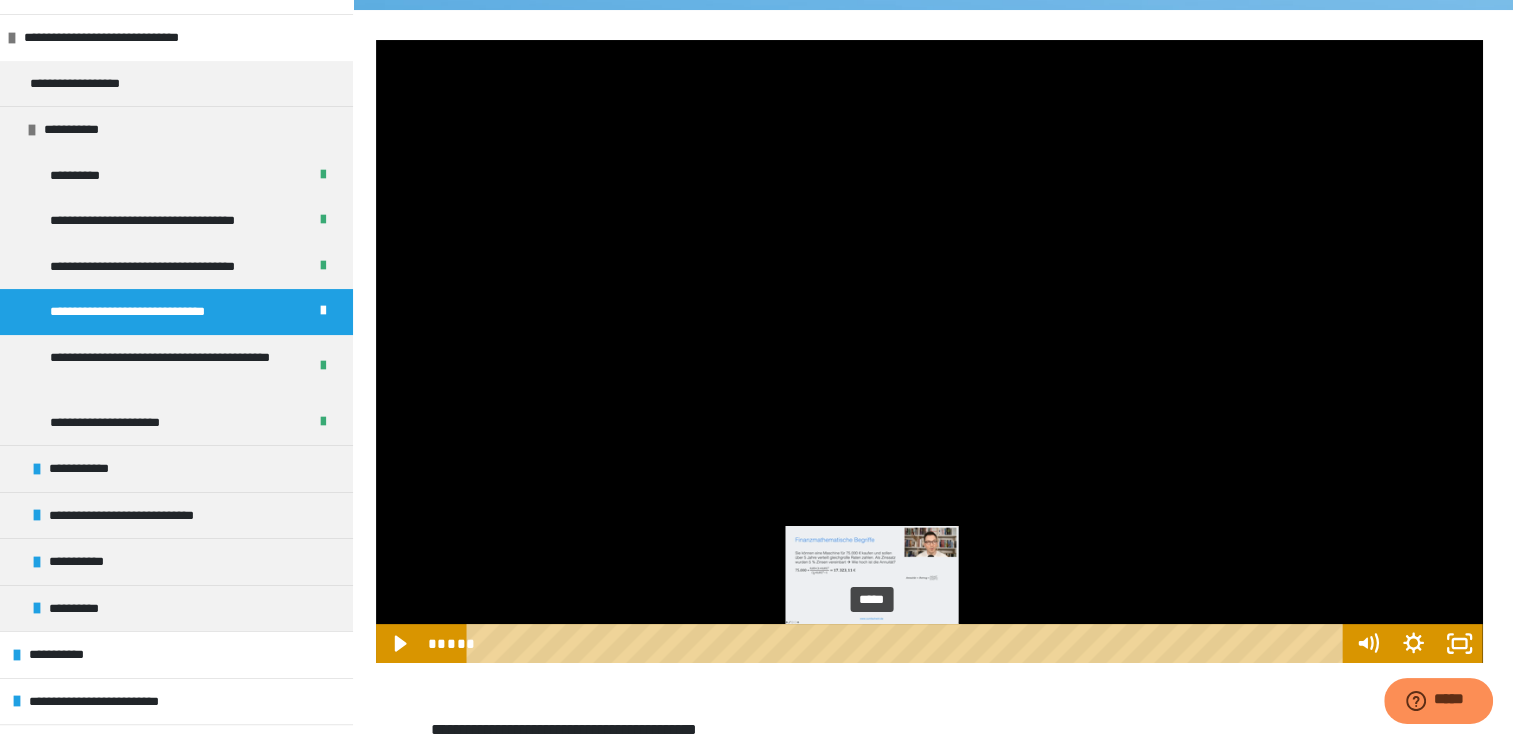 click on "*****" at bounding box center (908, 643) 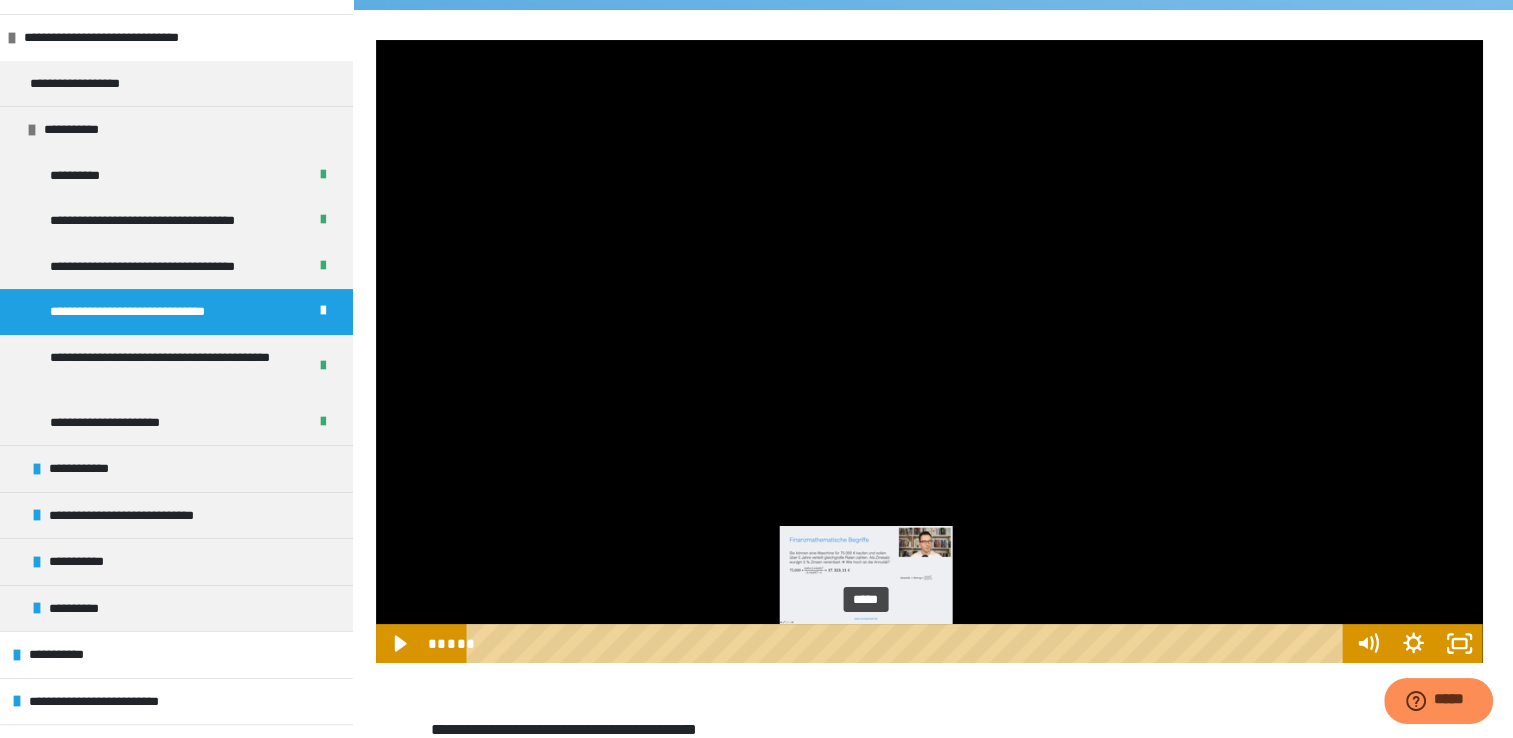 click at bounding box center [866, 643] 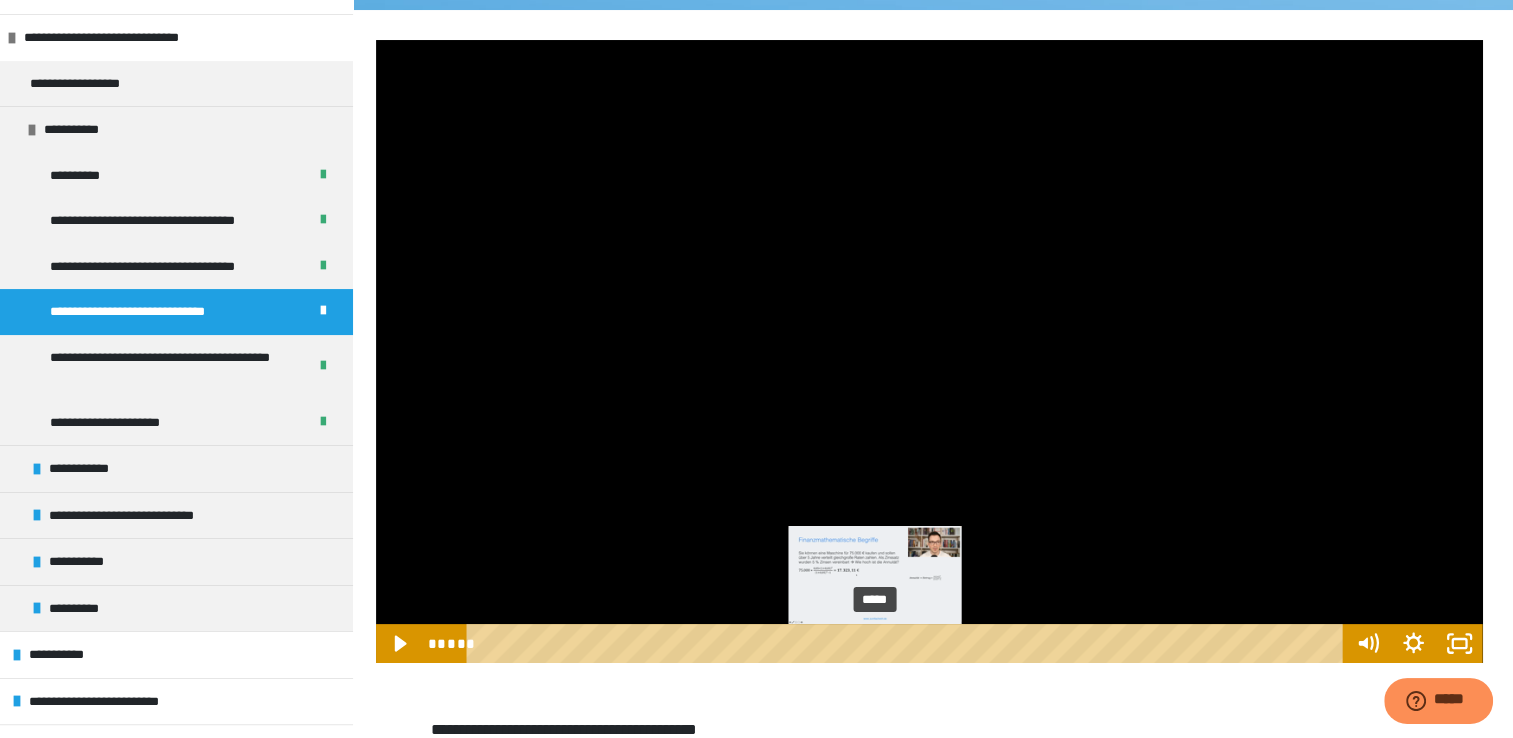 click on "*****" at bounding box center [908, 643] 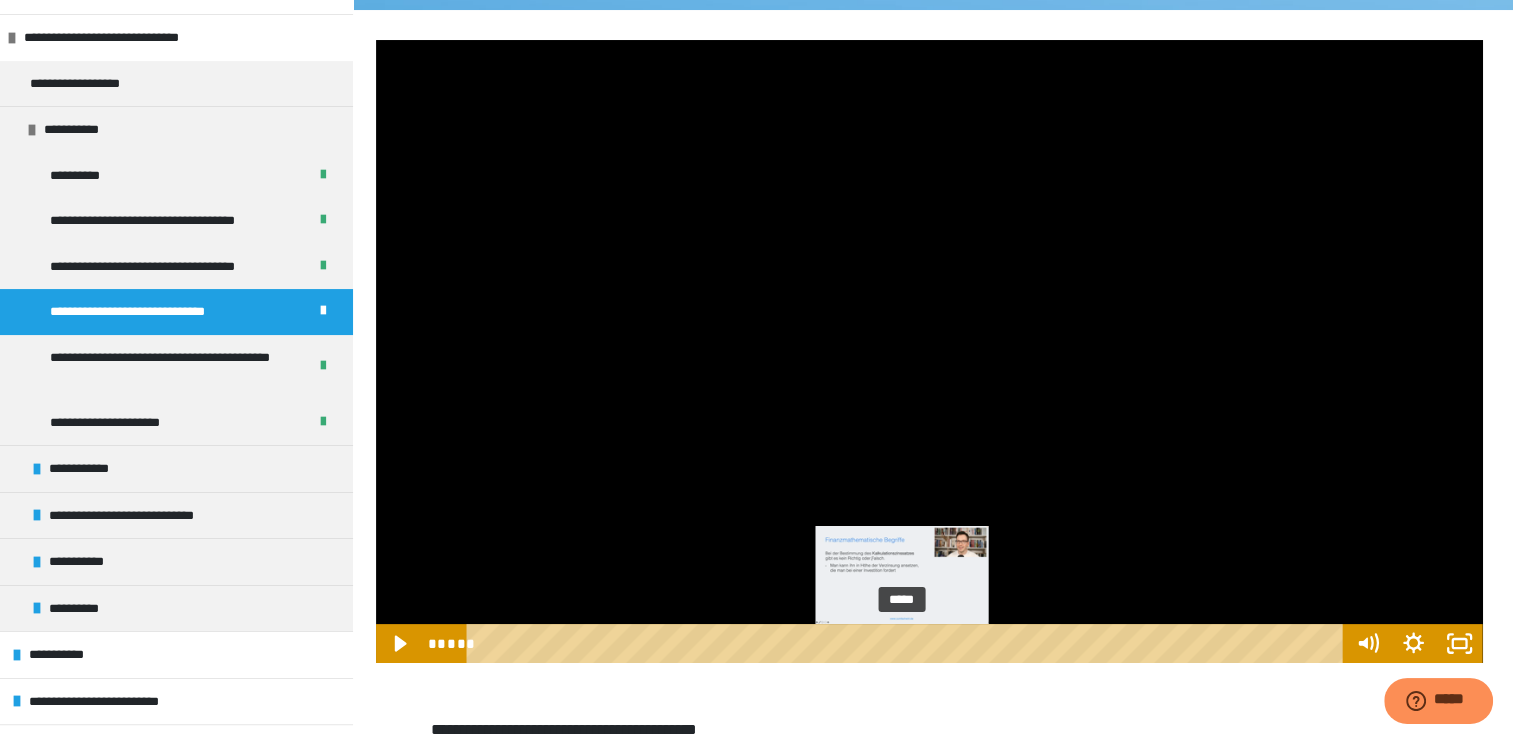 click on "*****" at bounding box center (908, 643) 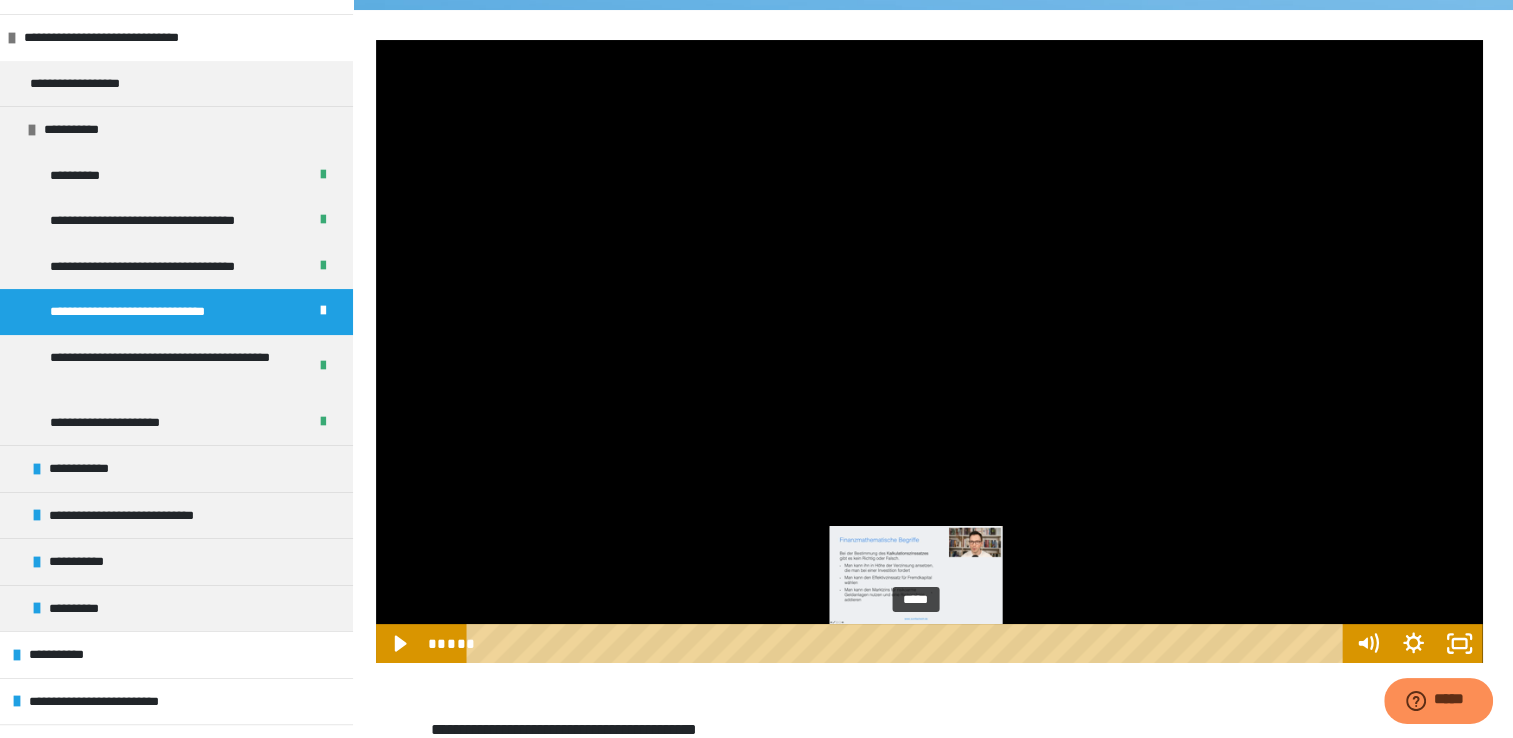 click on "*****" at bounding box center (908, 643) 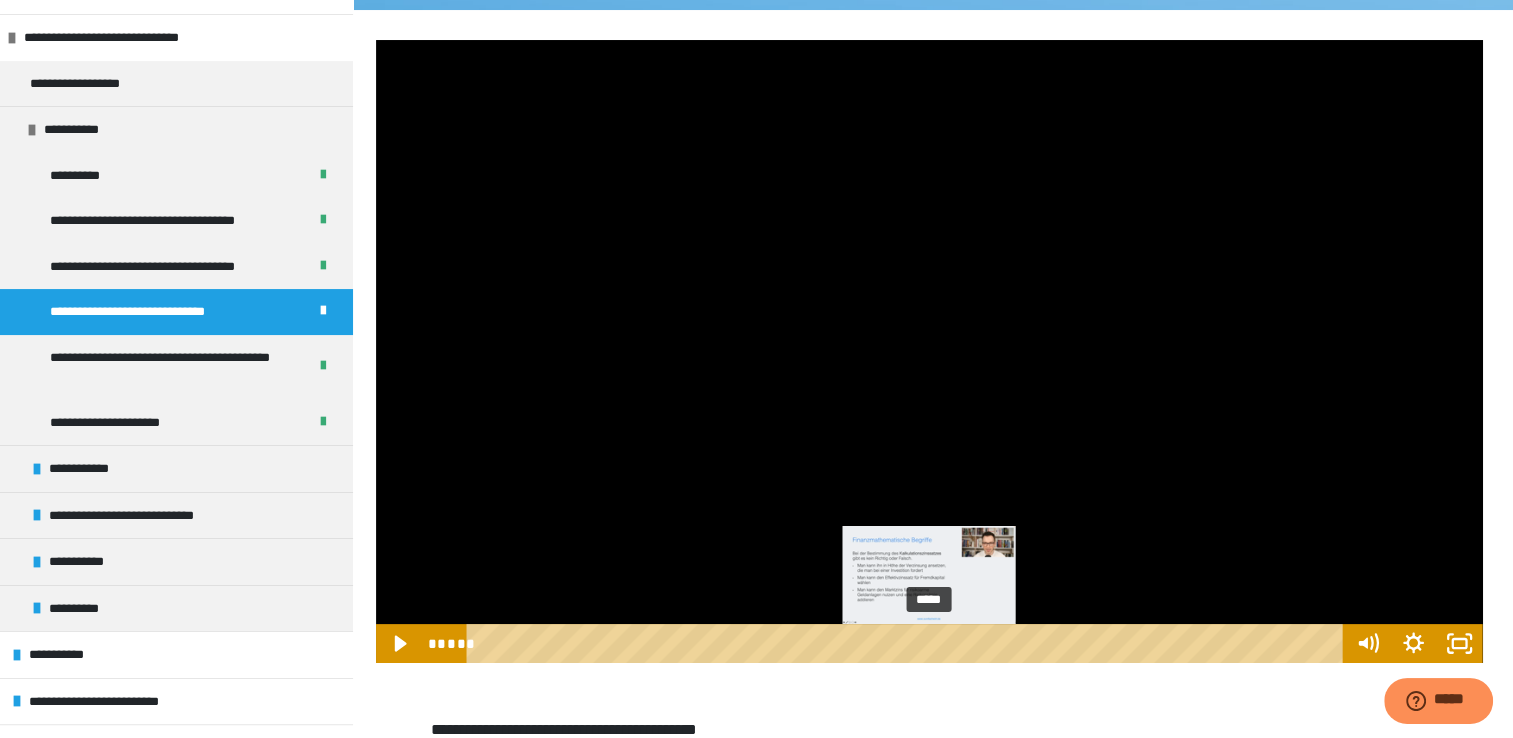 click on "*****" at bounding box center [908, 643] 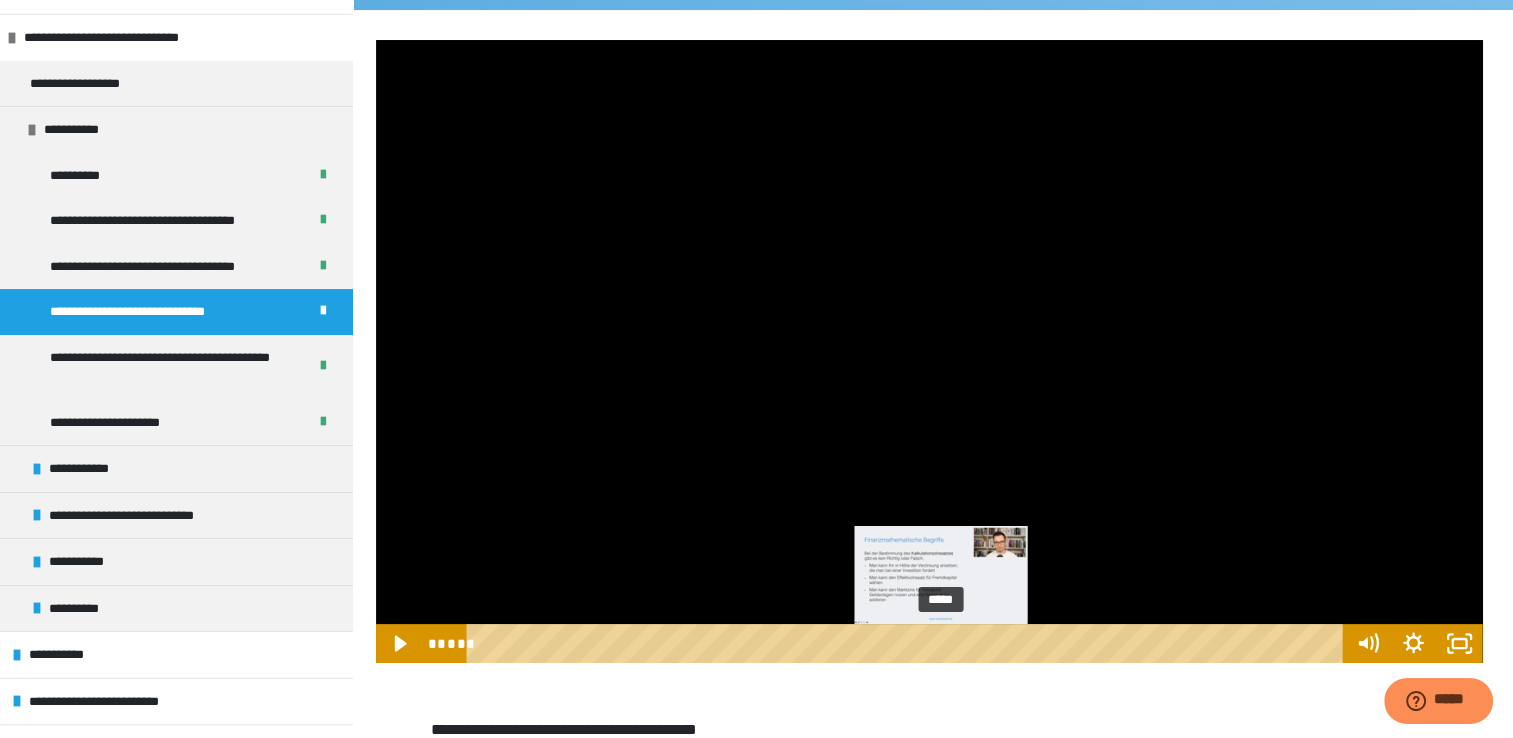 click on "*****" at bounding box center [908, 643] 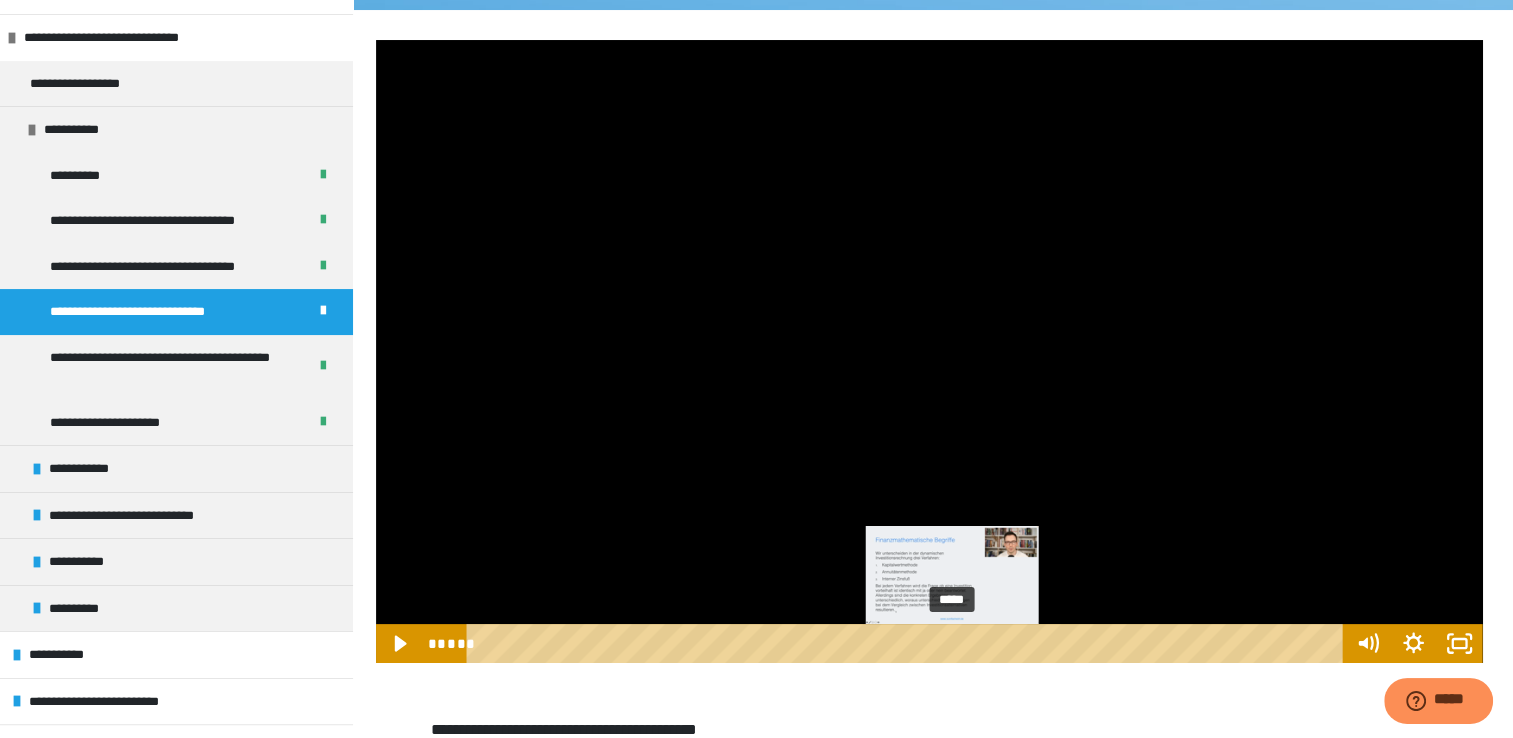 click on "*****" at bounding box center (908, 643) 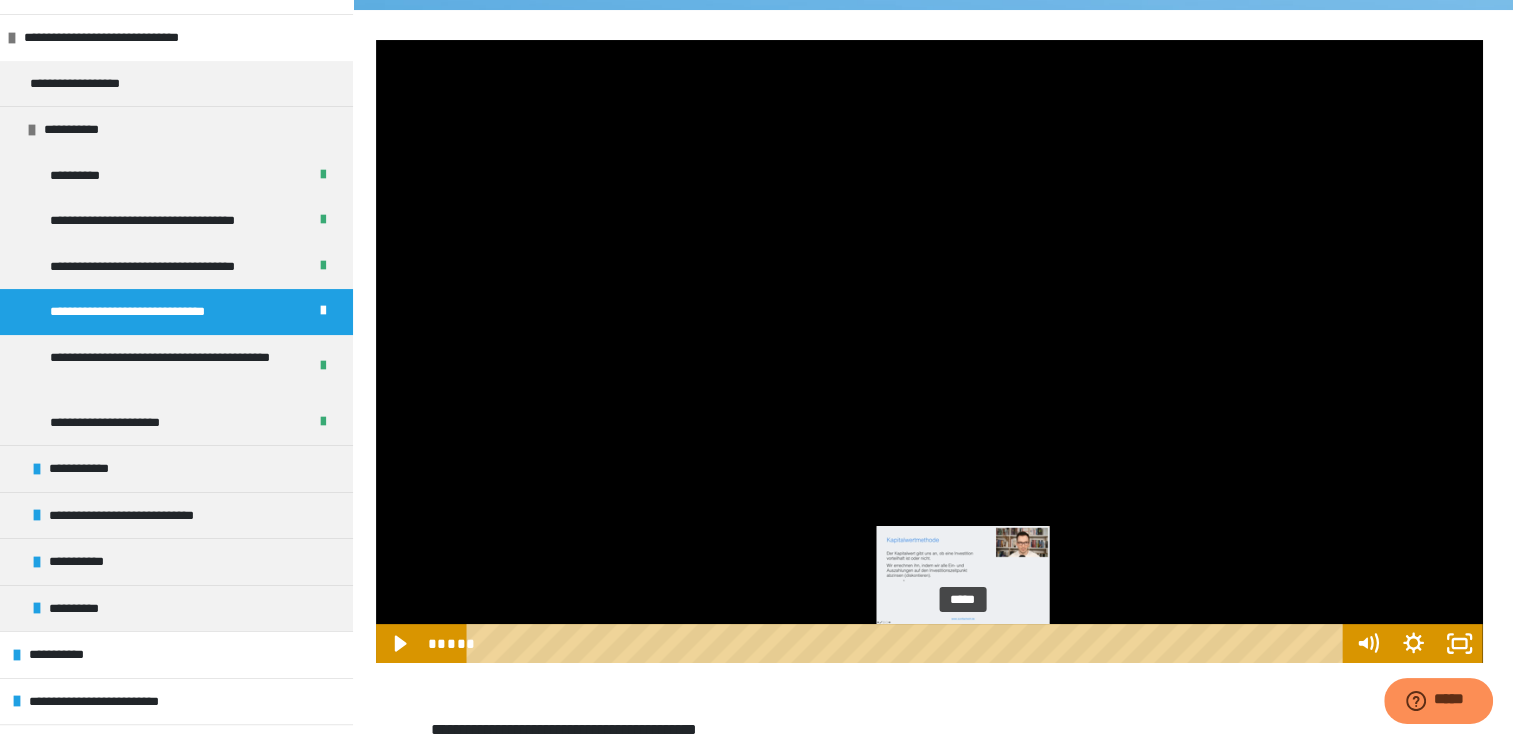 click on "*****" at bounding box center (908, 643) 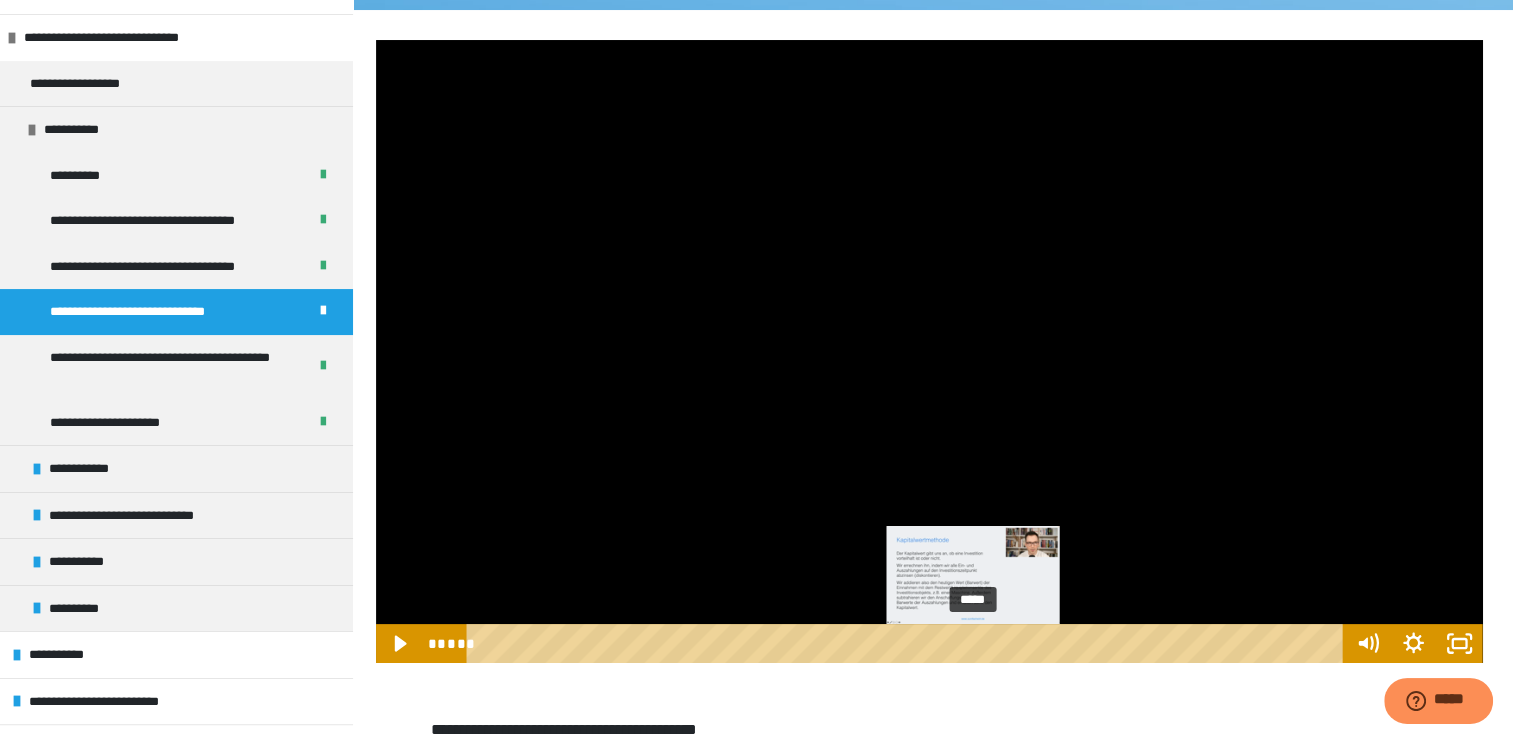 click on "*****" at bounding box center (908, 643) 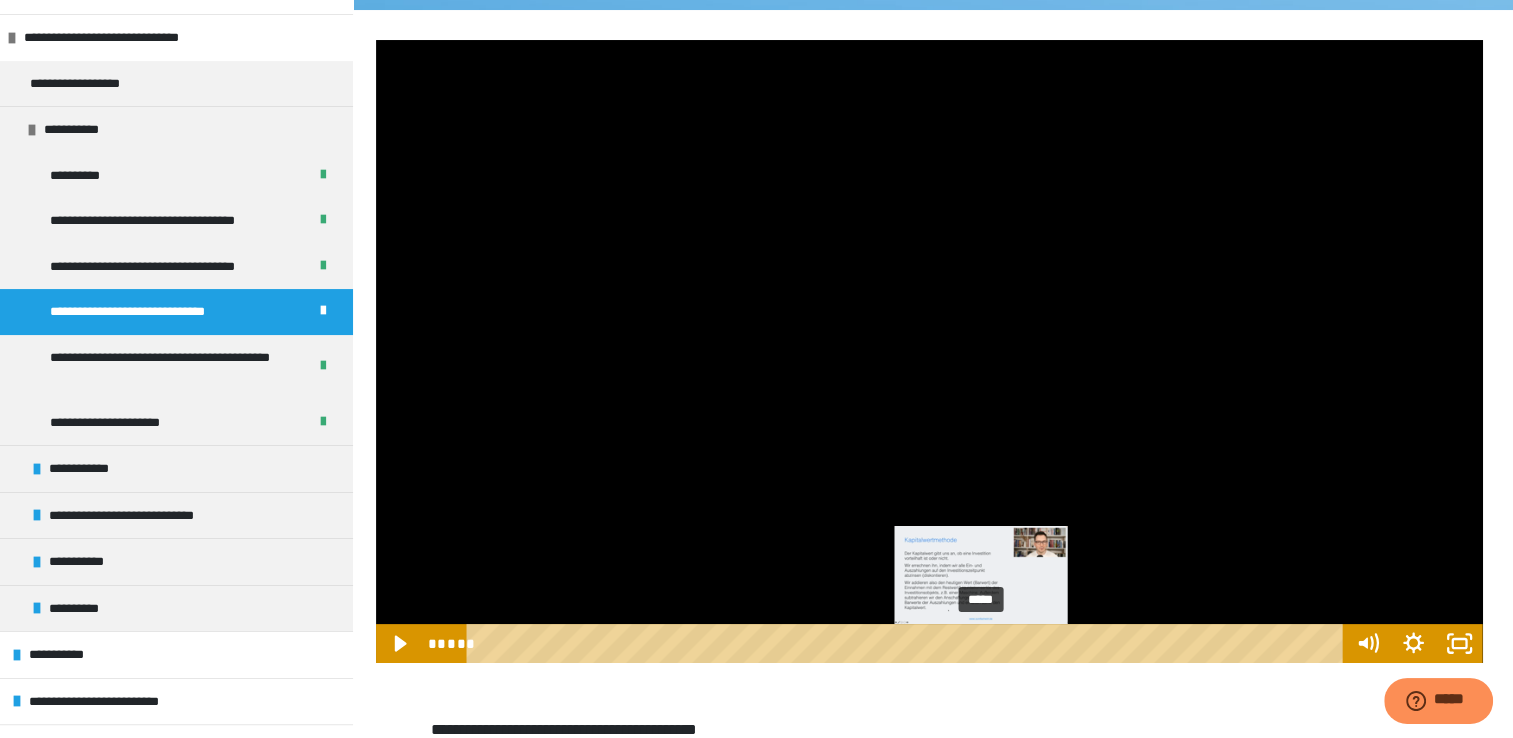 click on "*****" at bounding box center [908, 643] 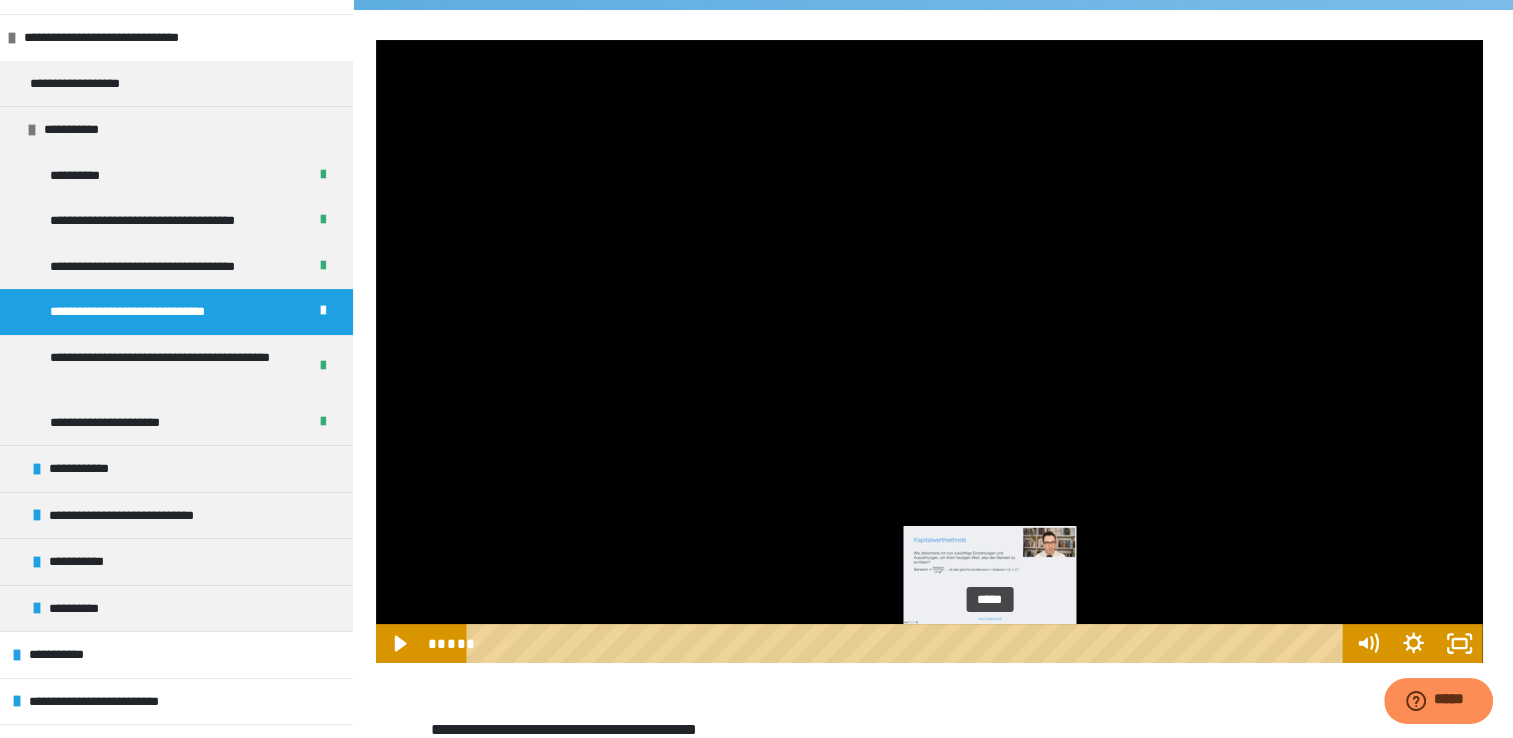 click on "*****" at bounding box center [908, 643] 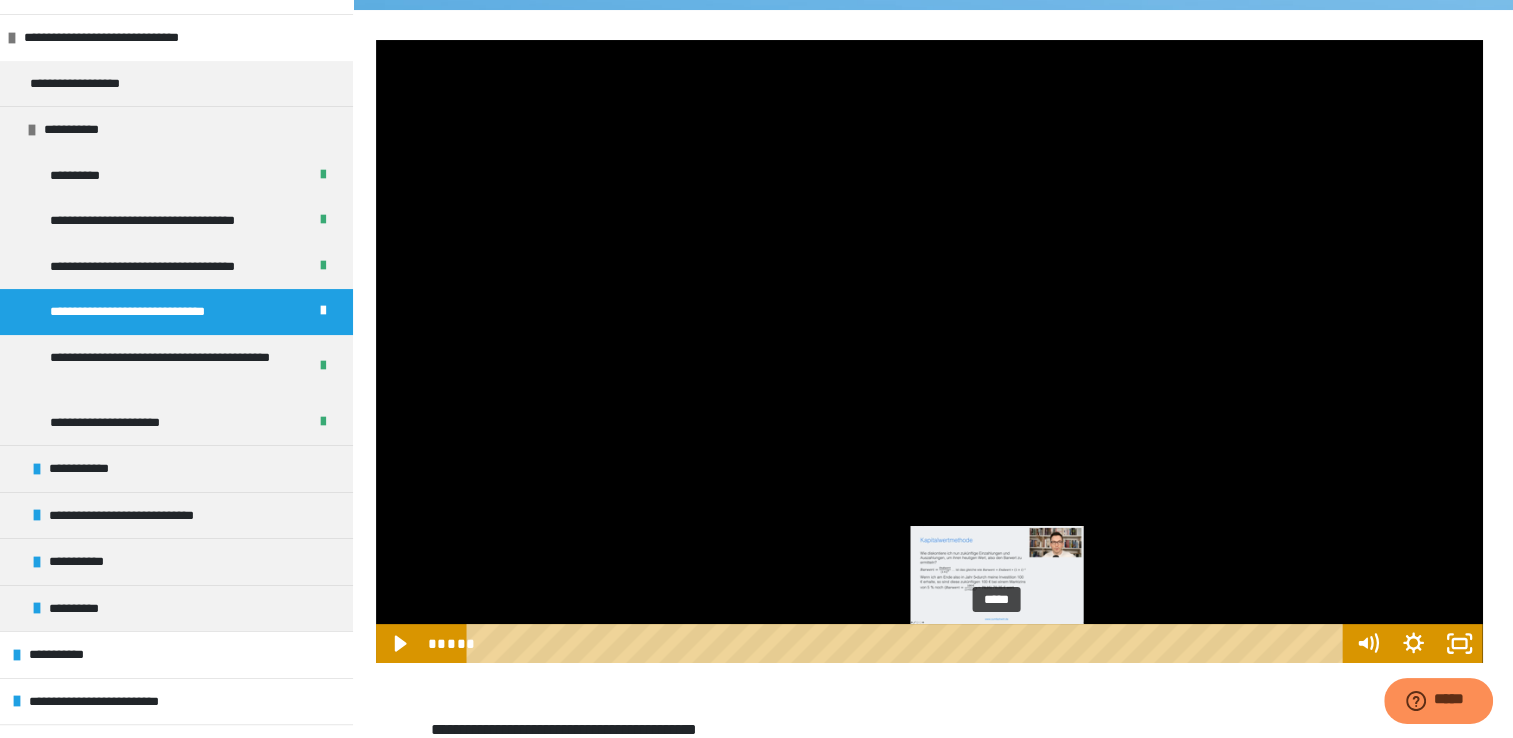 click on "*****" at bounding box center [908, 643] 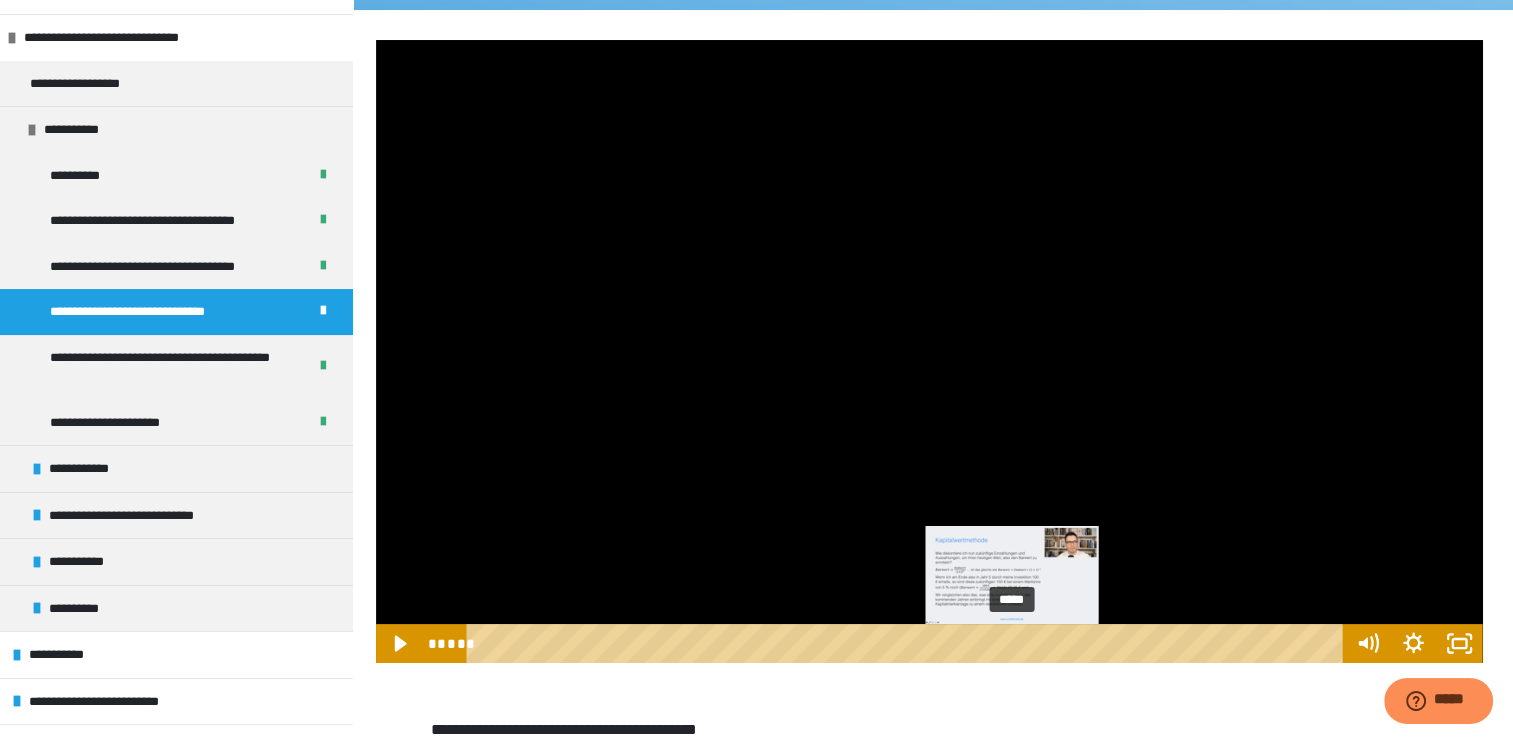 click on "*****" at bounding box center [908, 643] 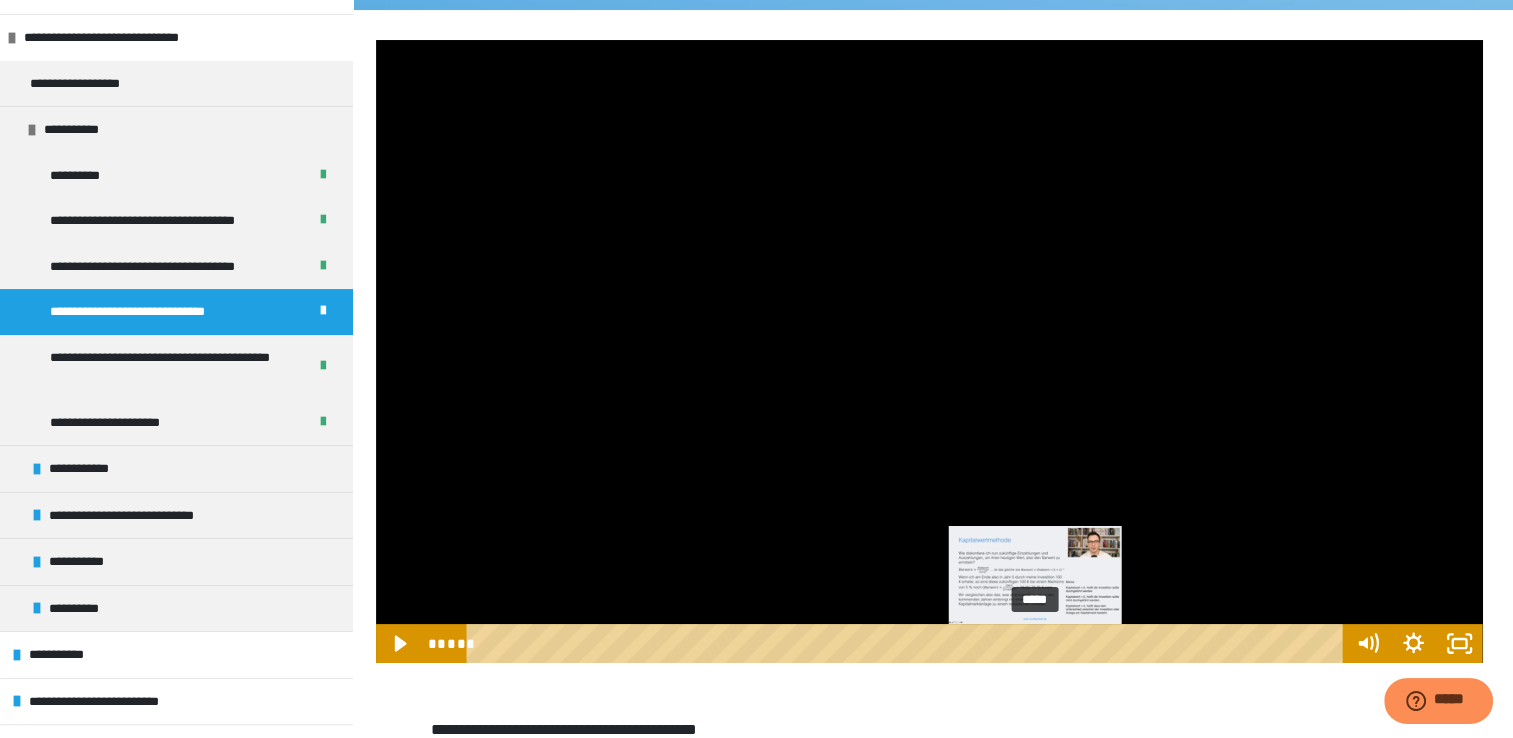 click on "*****" at bounding box center (908, 643) 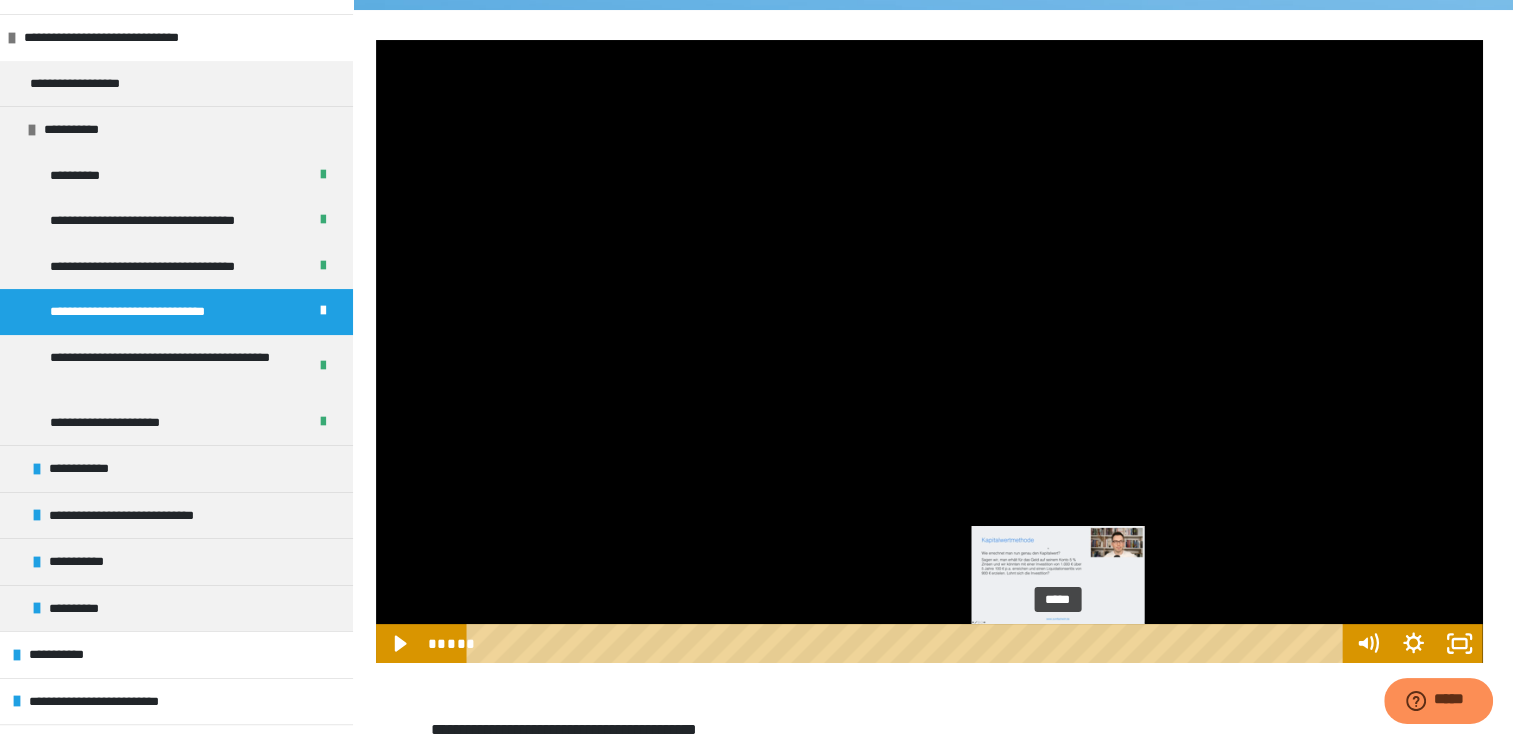 click on "*****" at bounding box center (908, 643) 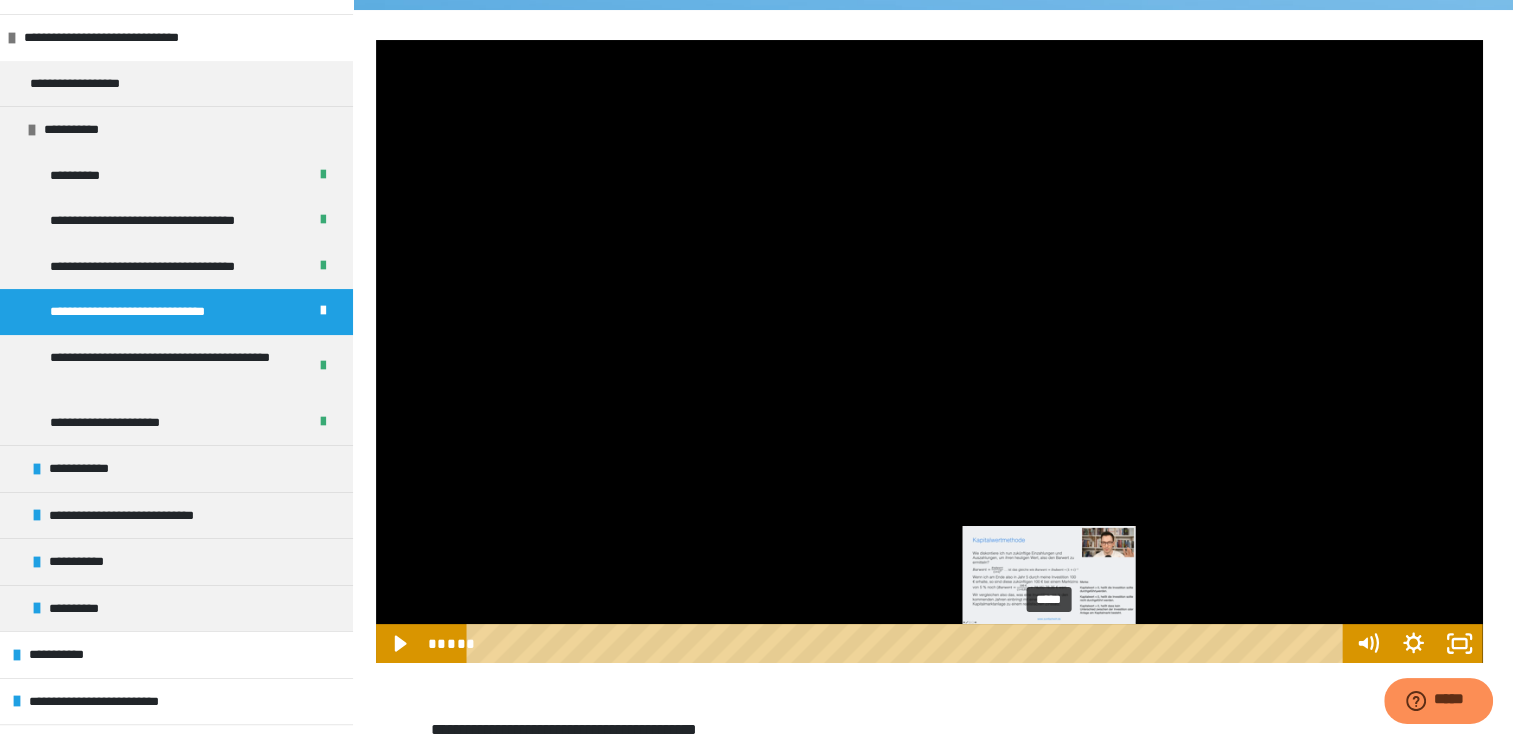 click on "*****" at bounding box center (908, 643) 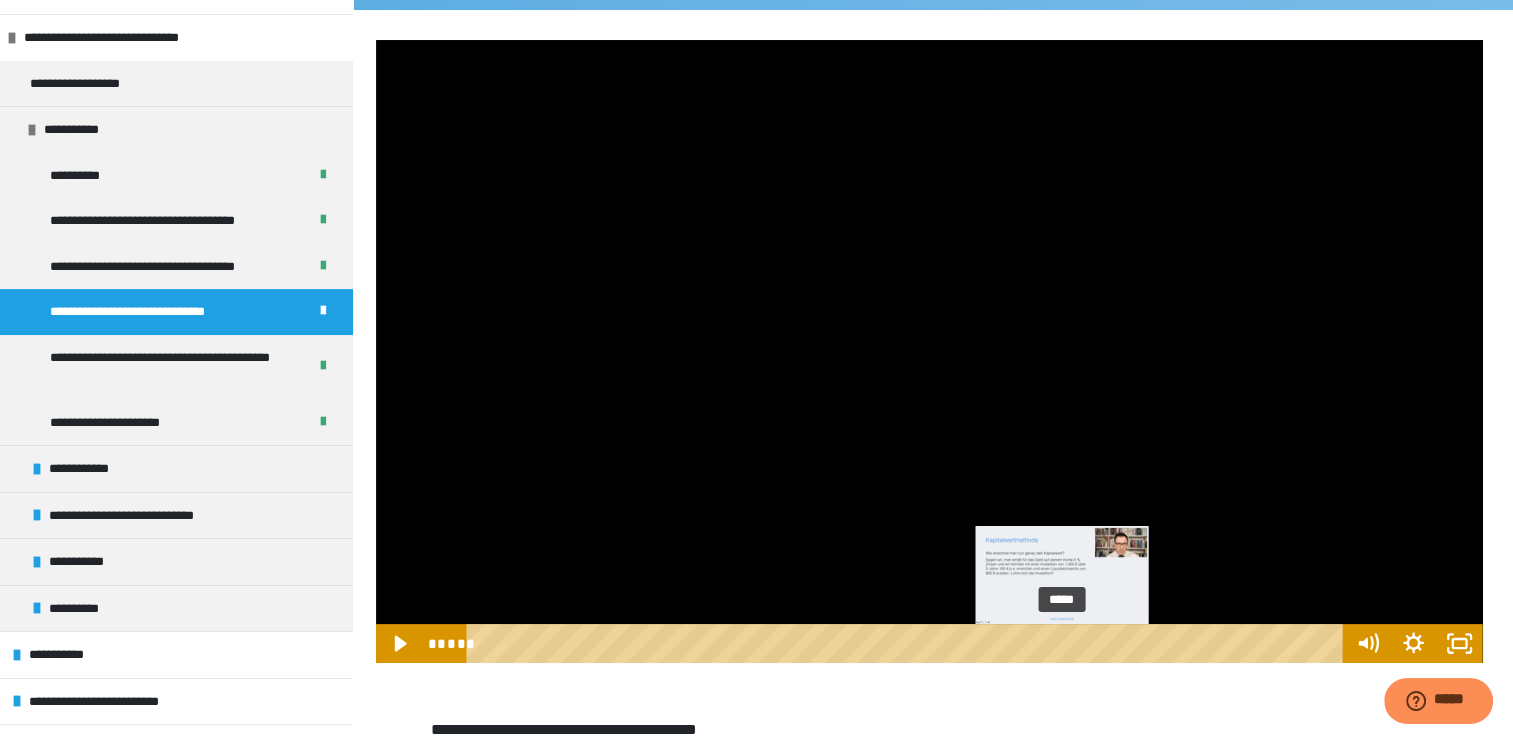 click on "*****" at bounding box center [908, 643] 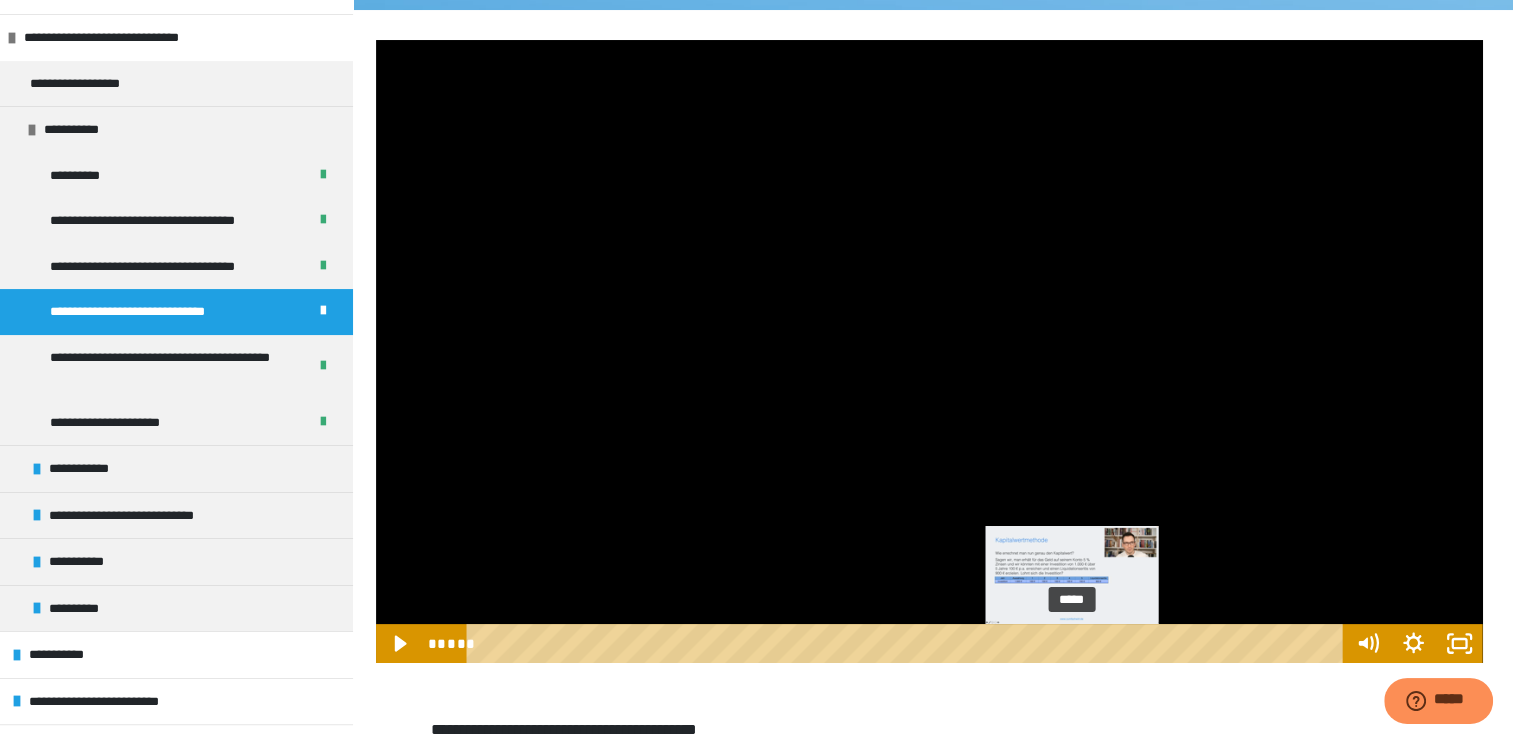 click on "*****" at bounding box center (908, 643) 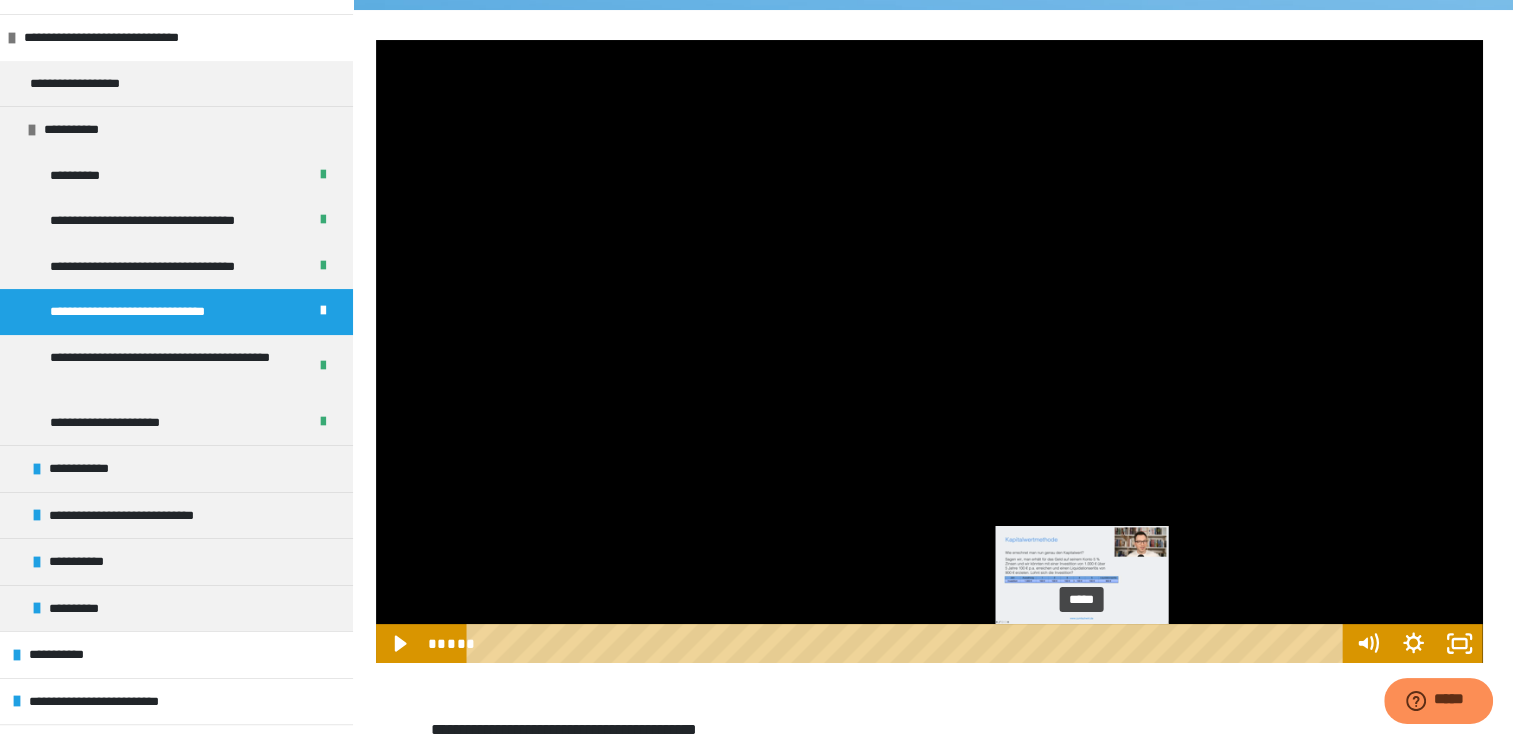 click on "*****" at bounding box center (908, 643) 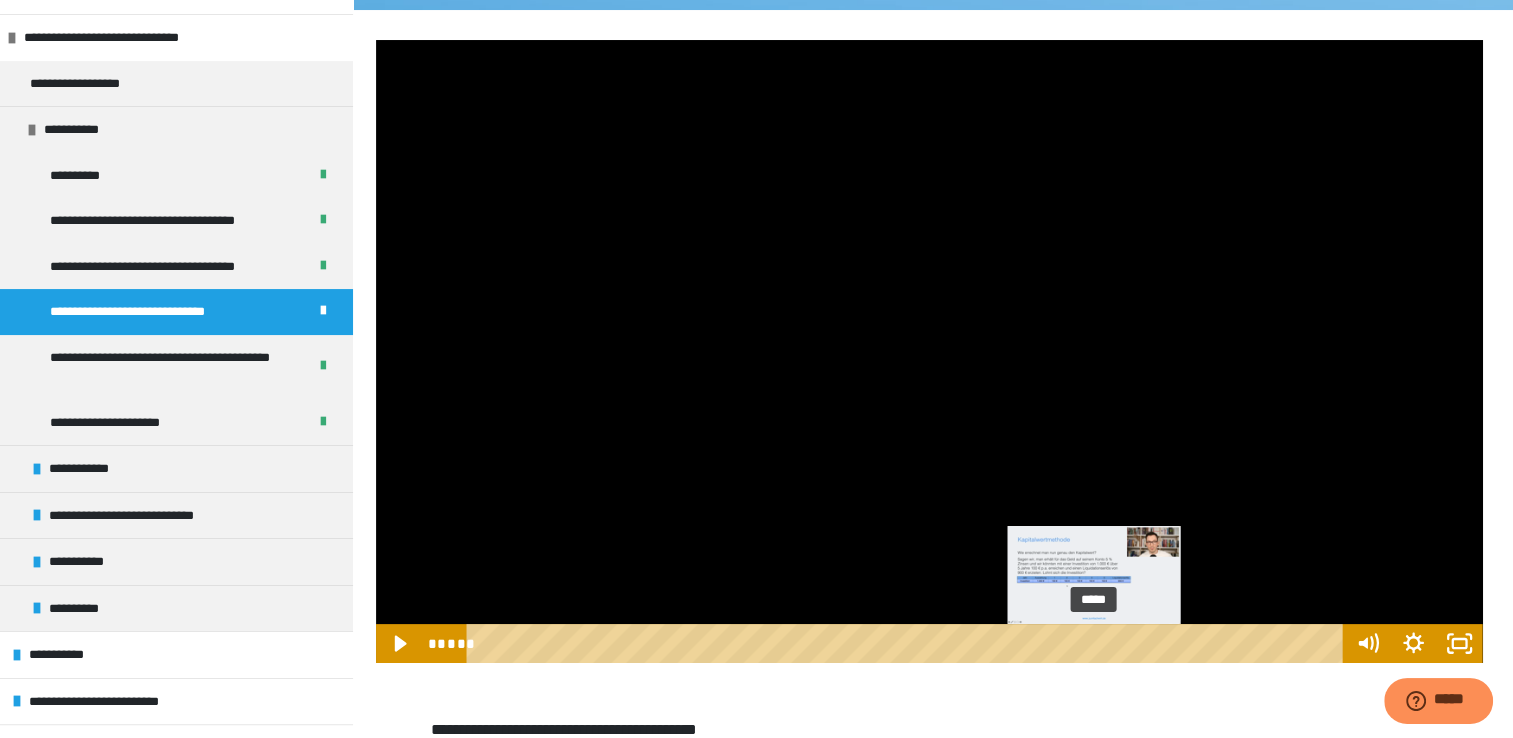 click on "*****" at bounding box center [908, 643] 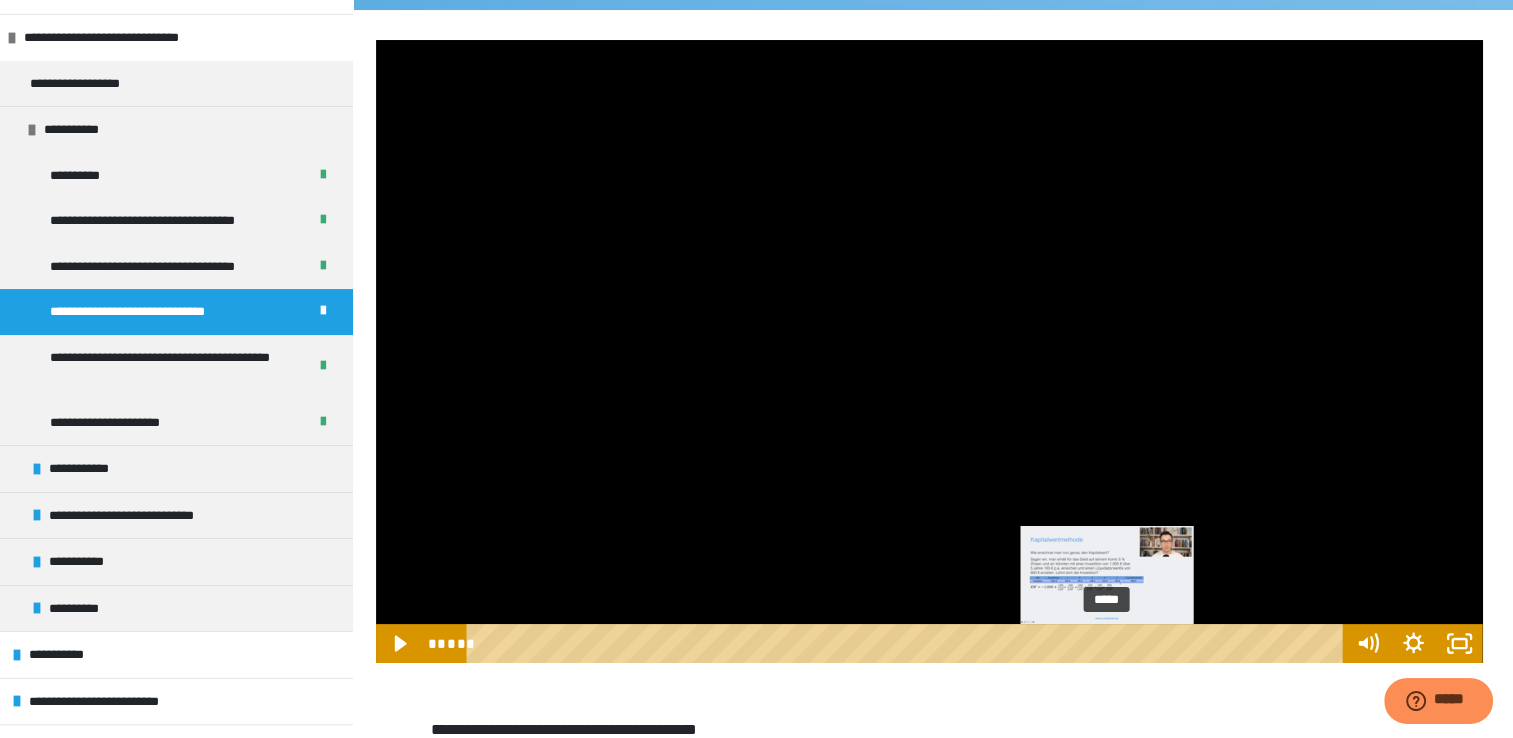 click on "*****" at bounding box center (908, 643) 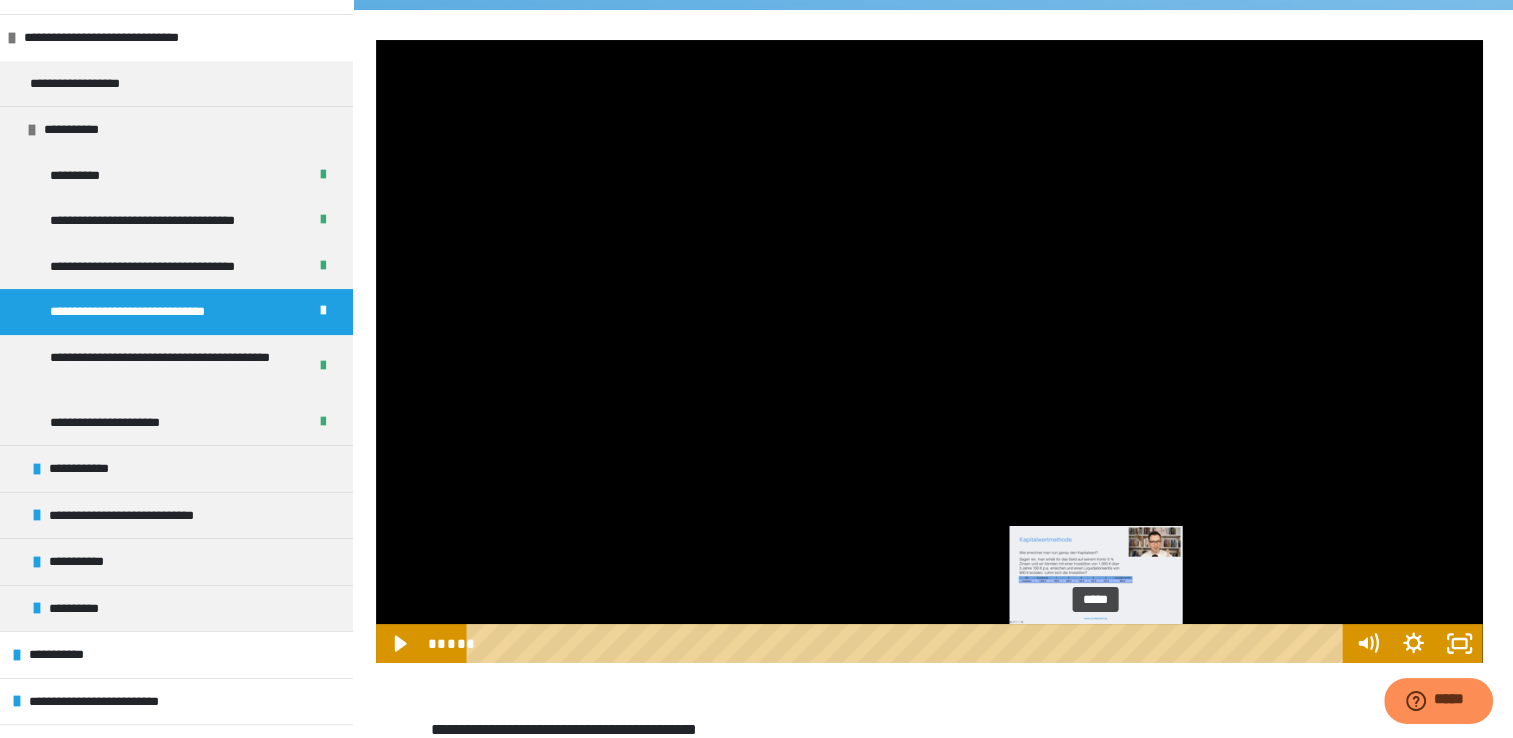 click on "*****" at bounding box center [908, 643] 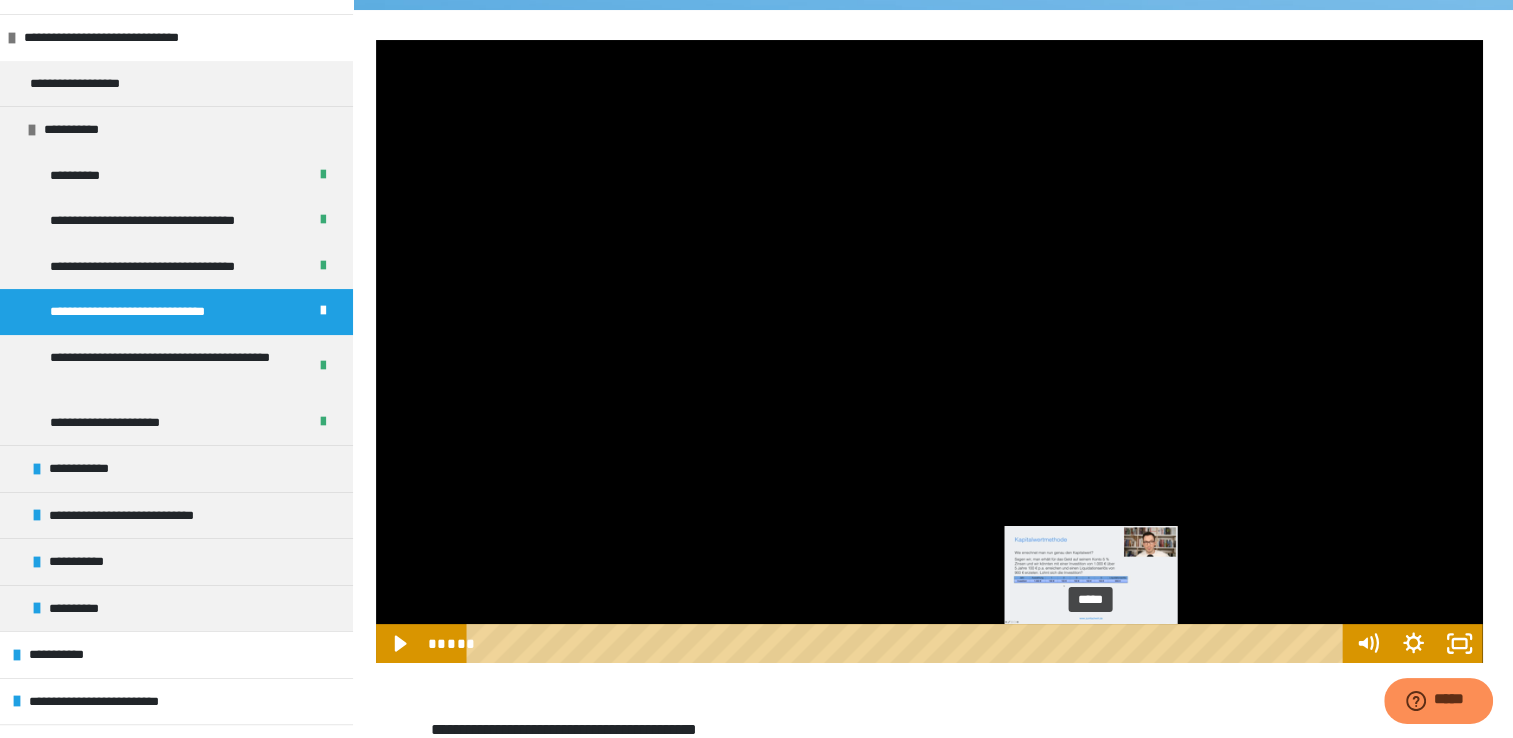 click at bounding box center [1090, 643] 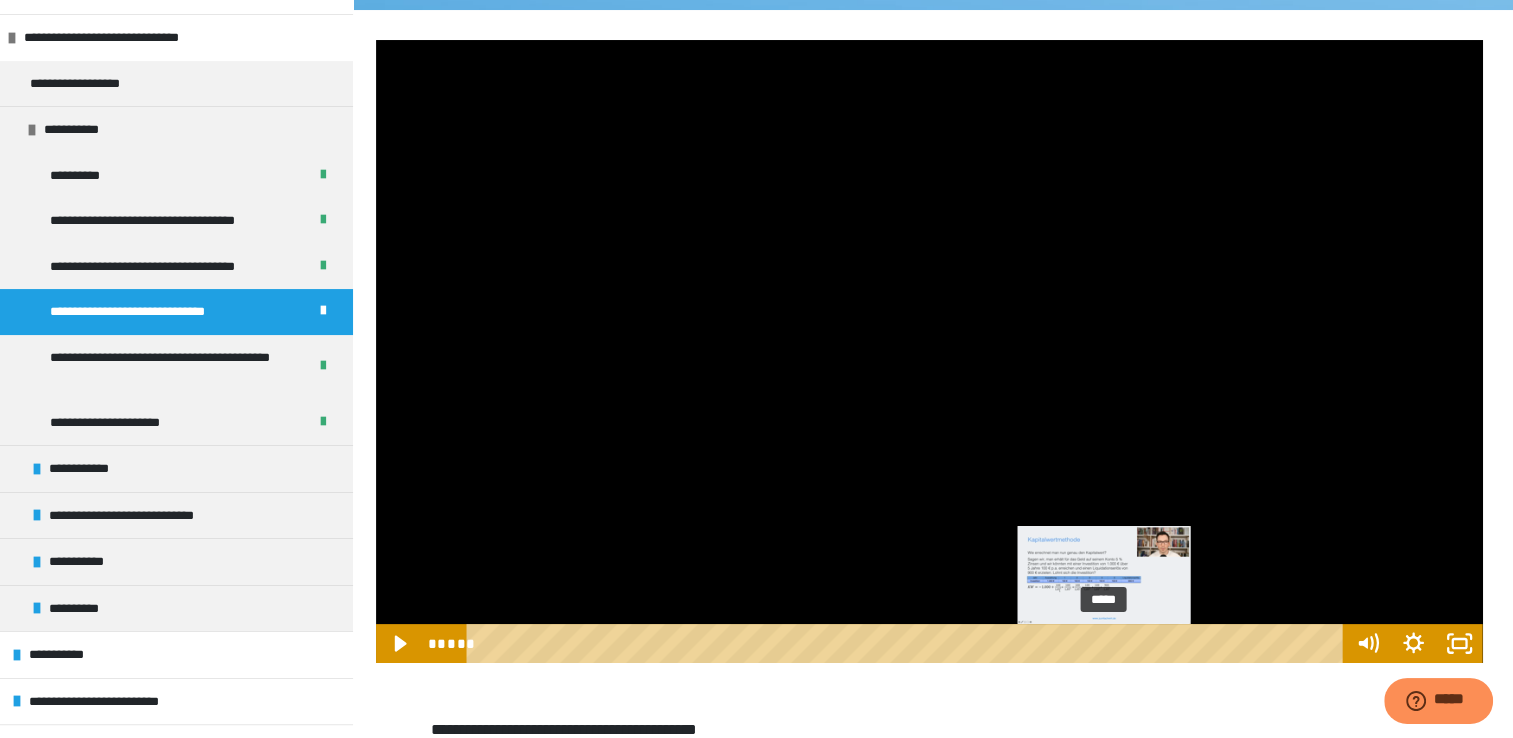 click on "*****" at bounding box center (908, 643) 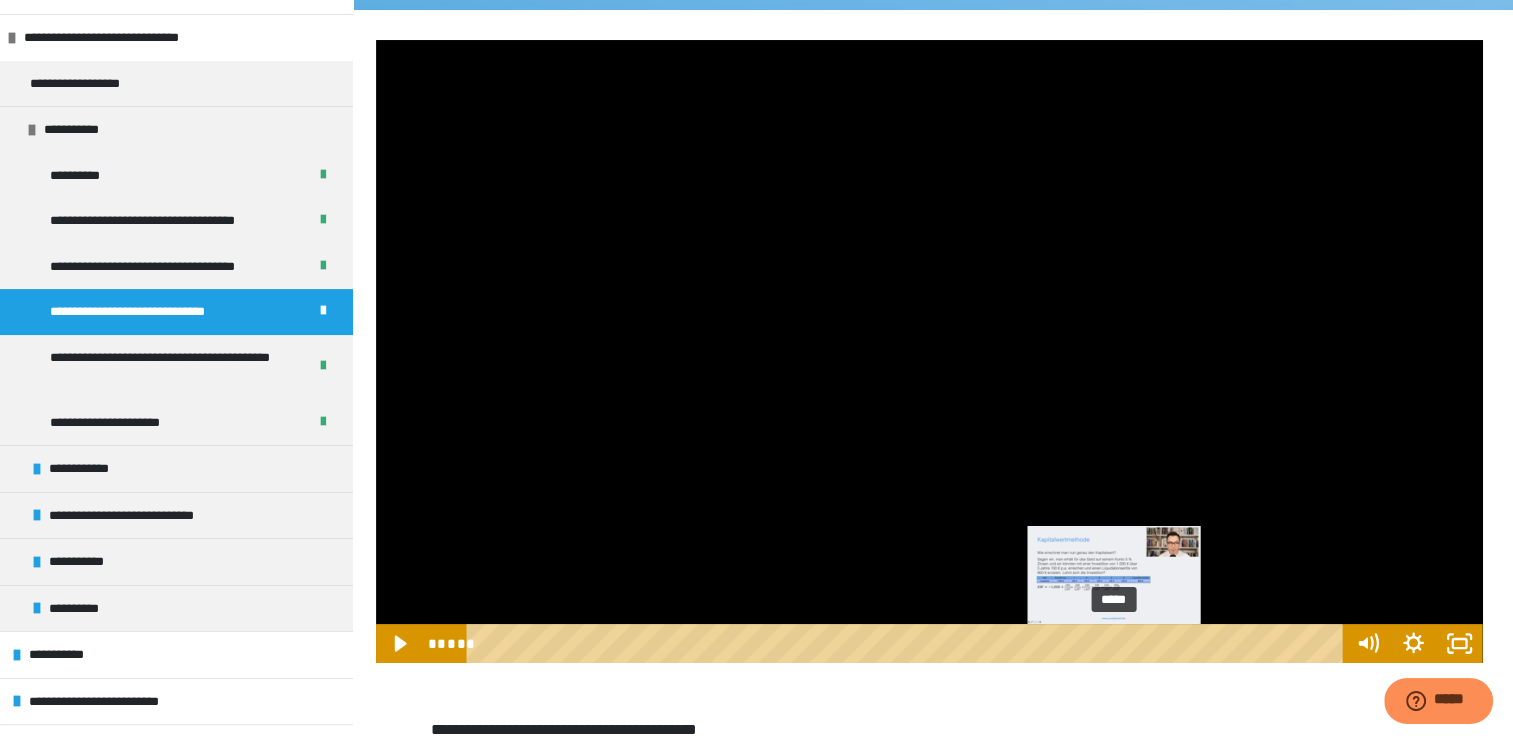 click on "*****" at bounding box center (908, 643) 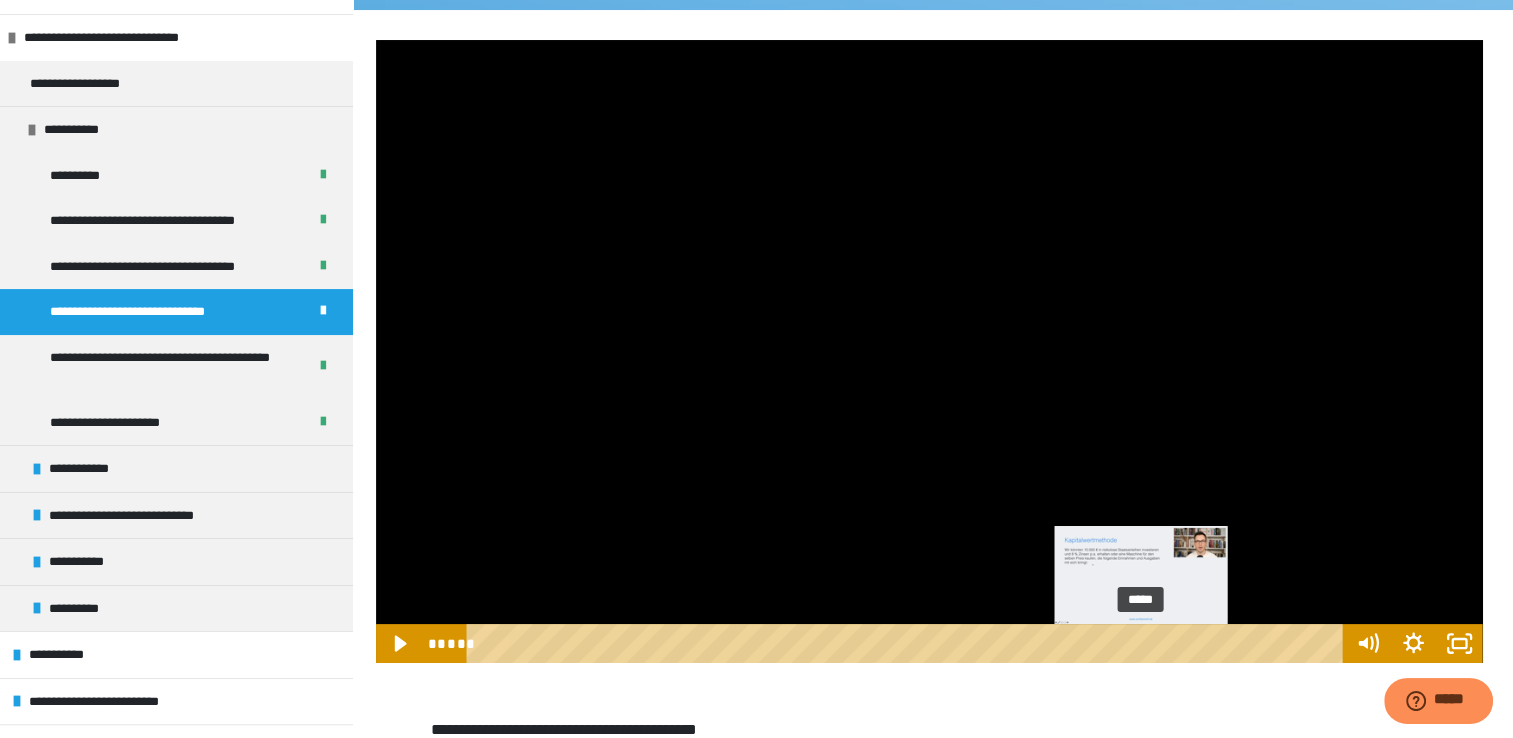 click on "*****" at bounding box center [908, 643] 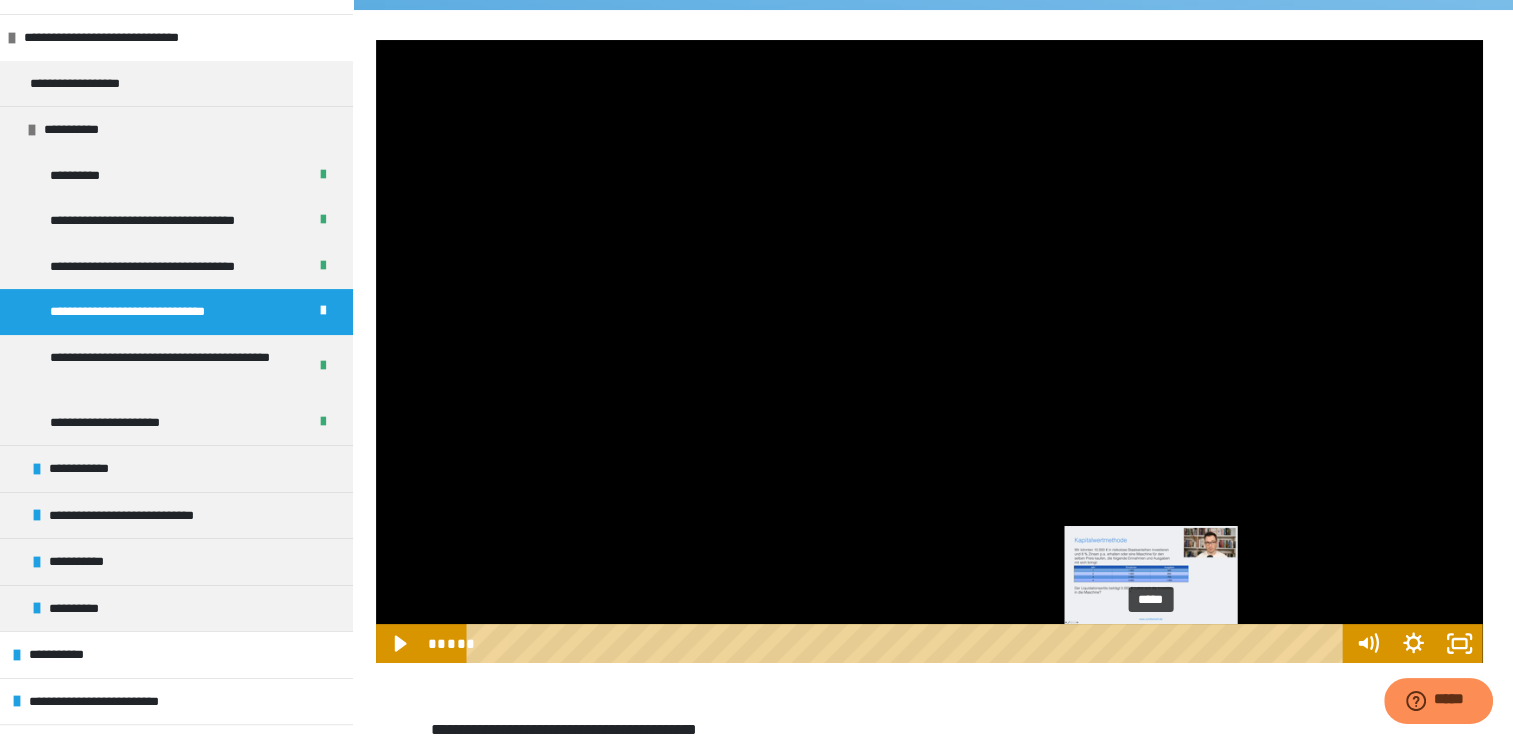 click on "*****" at bounding box center [908, 643] 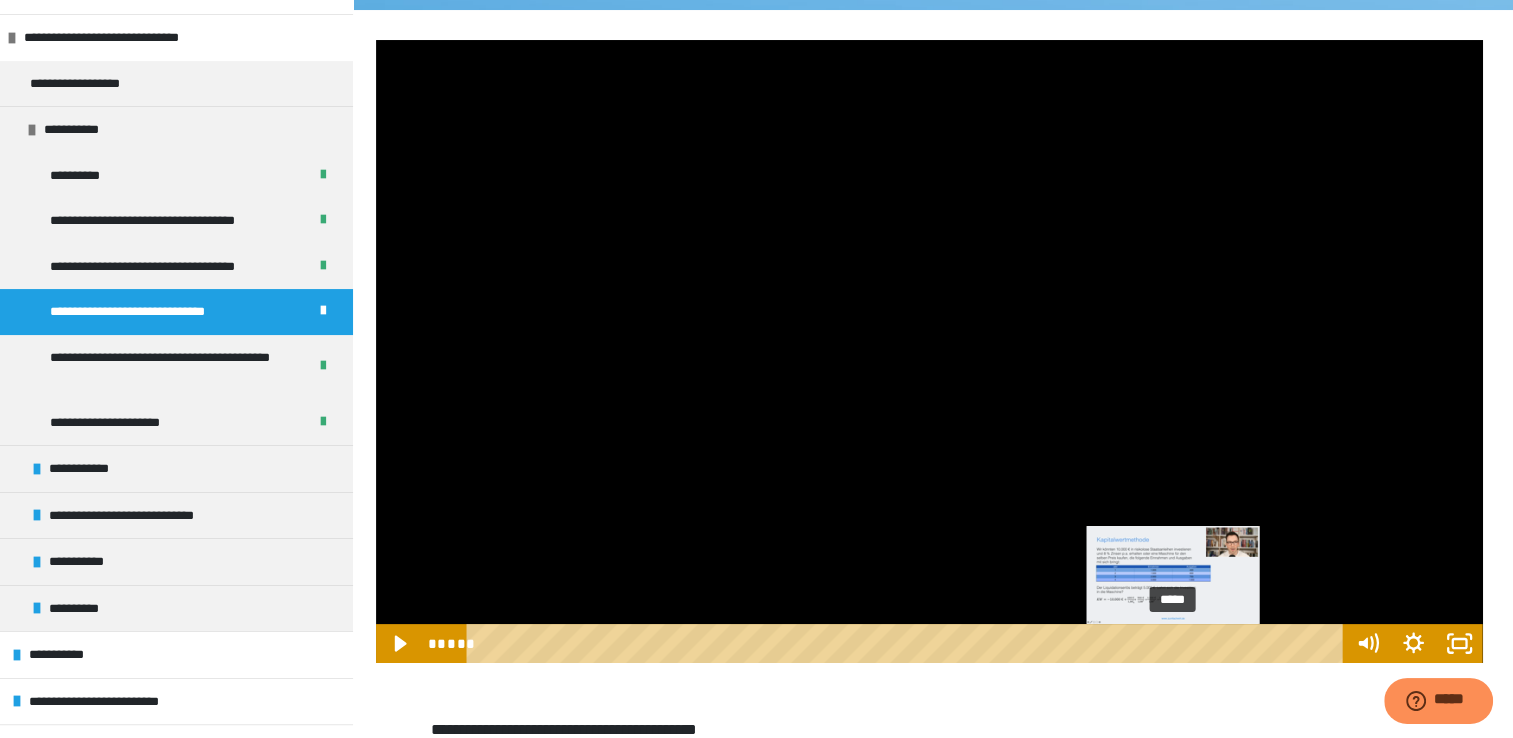 click on "*****" at bounding box center [908, 643] 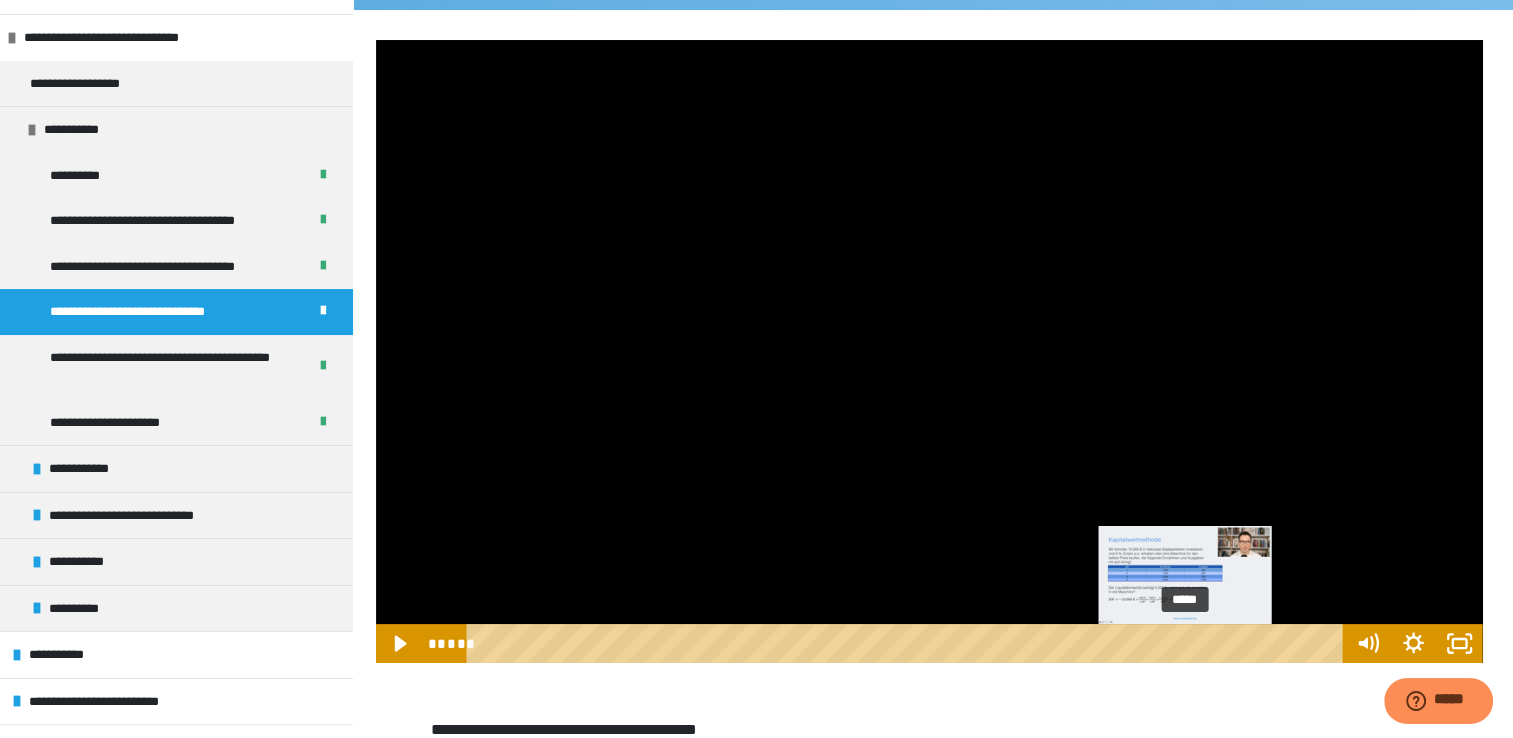 click on "*****" at bounding box center (908, 643) 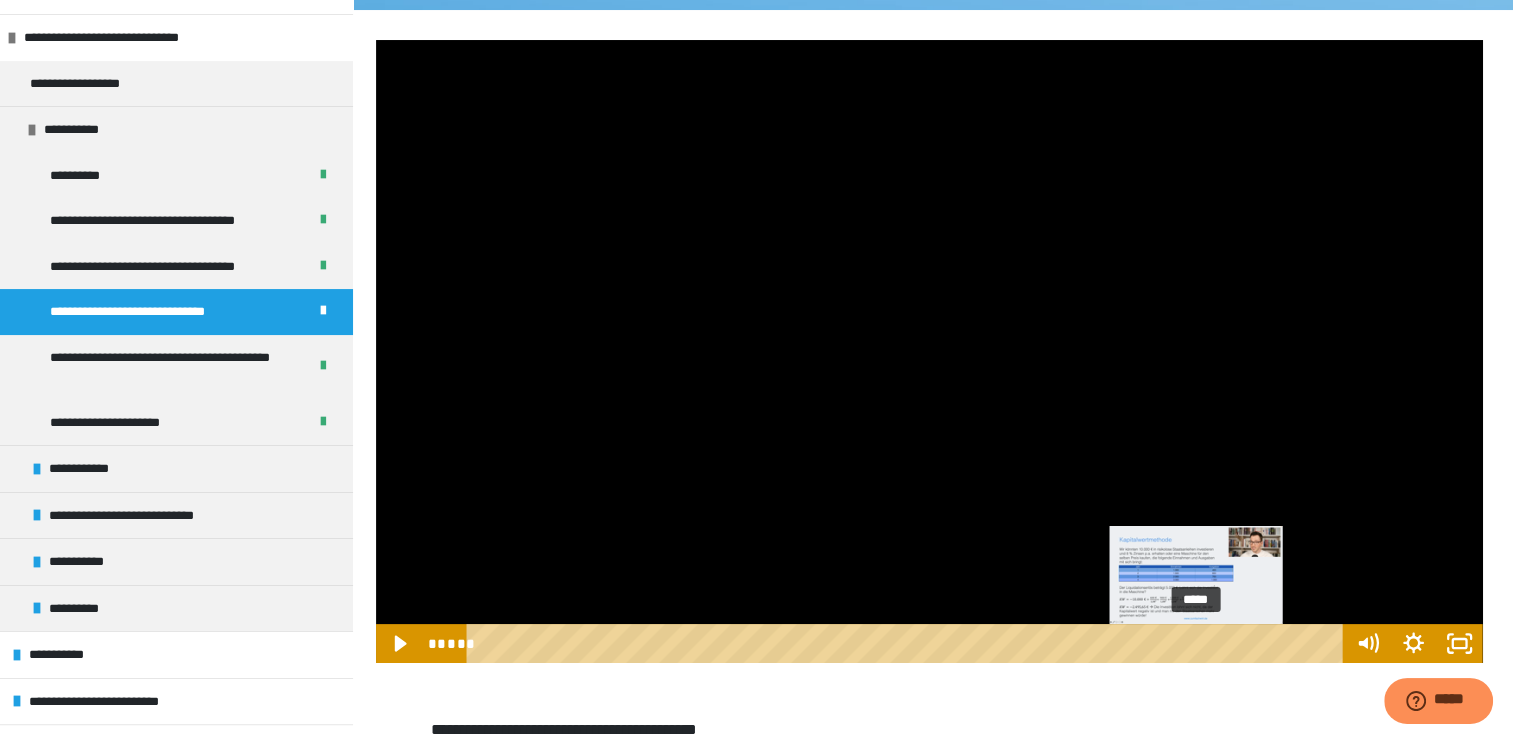 click on "*****" at bounding box center (908, 643) 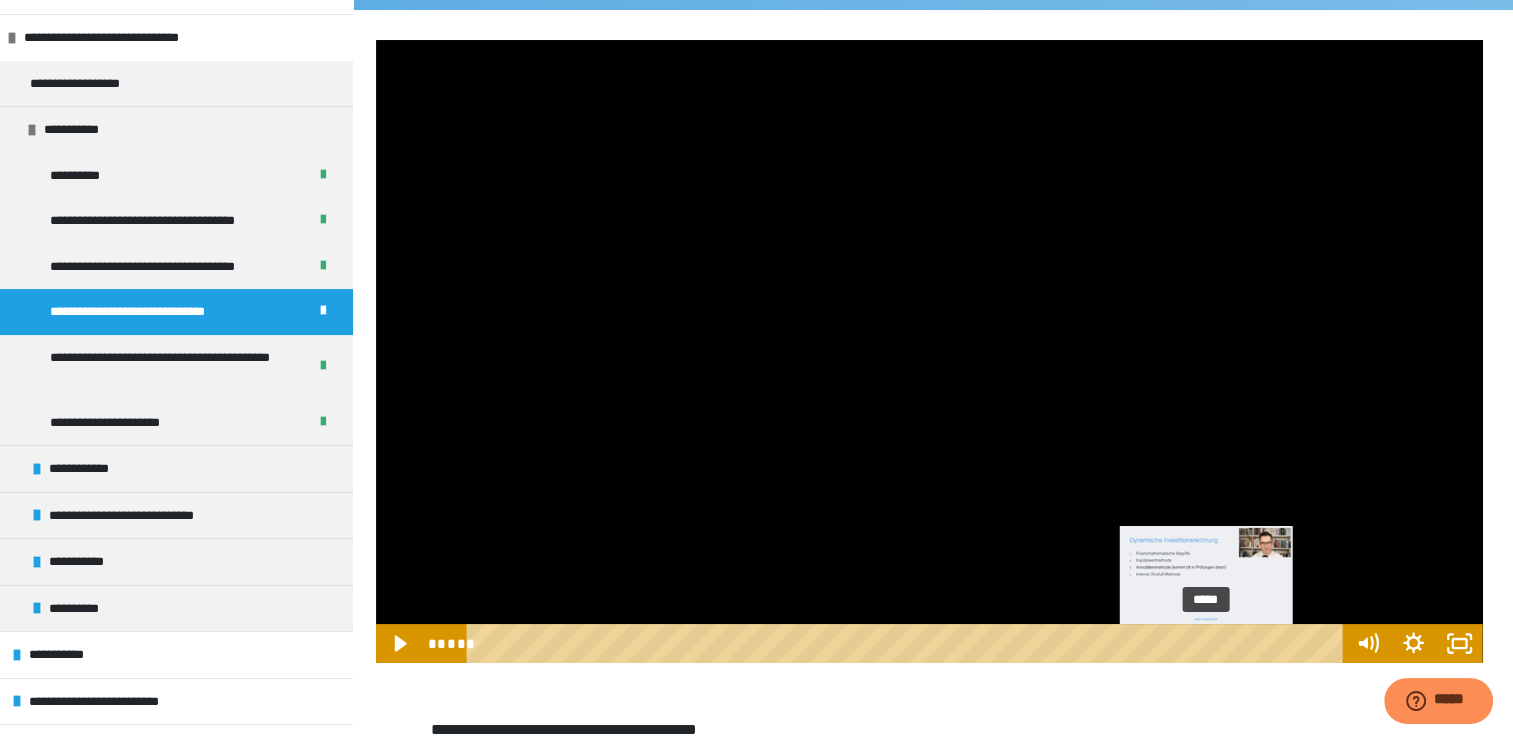 click on "*****" at bounding box center [908, 643] 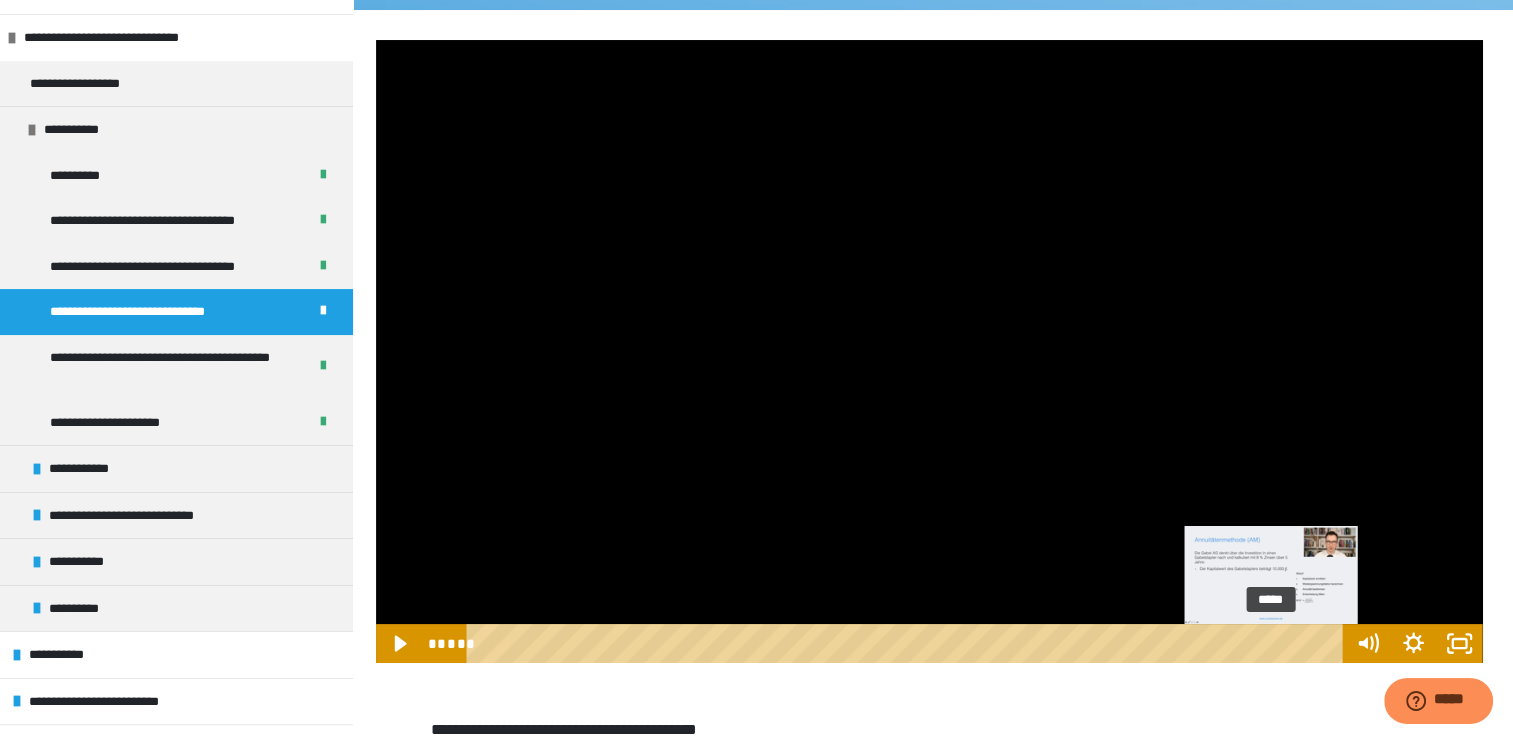 click on "*****" at bounding box center [908, 643] 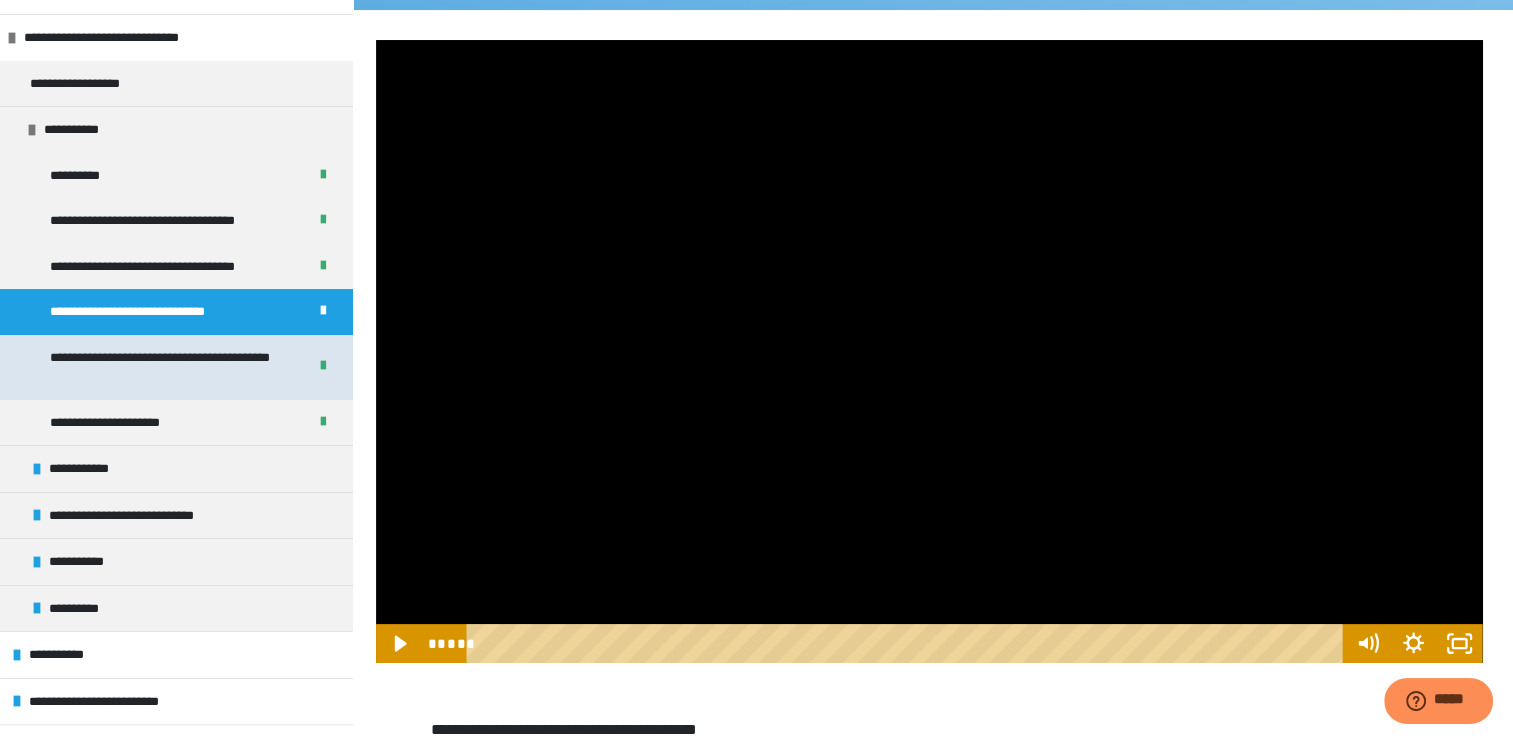 click on "**********" at bounding box center [163, 367] 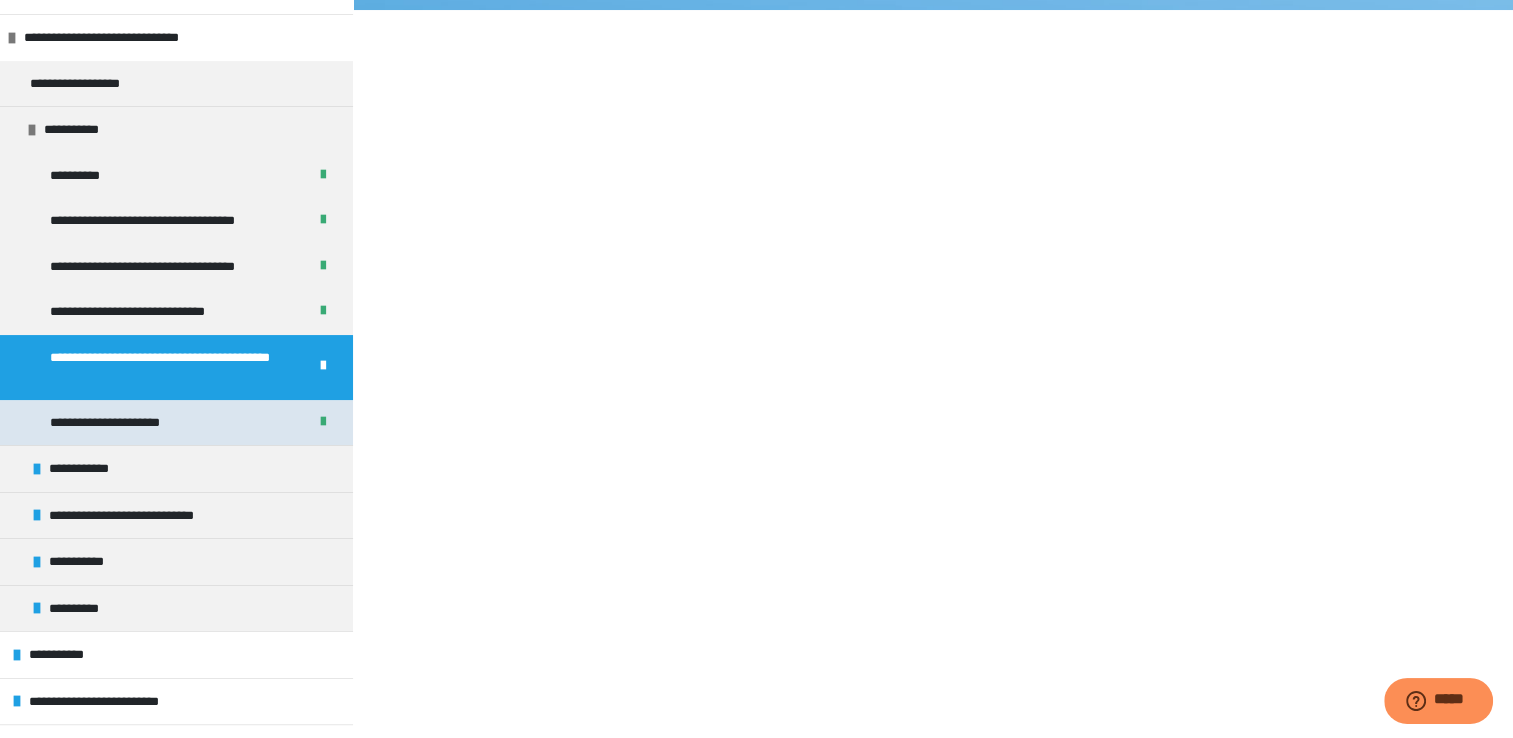 click on "**********" at bounding box center [126, 423] 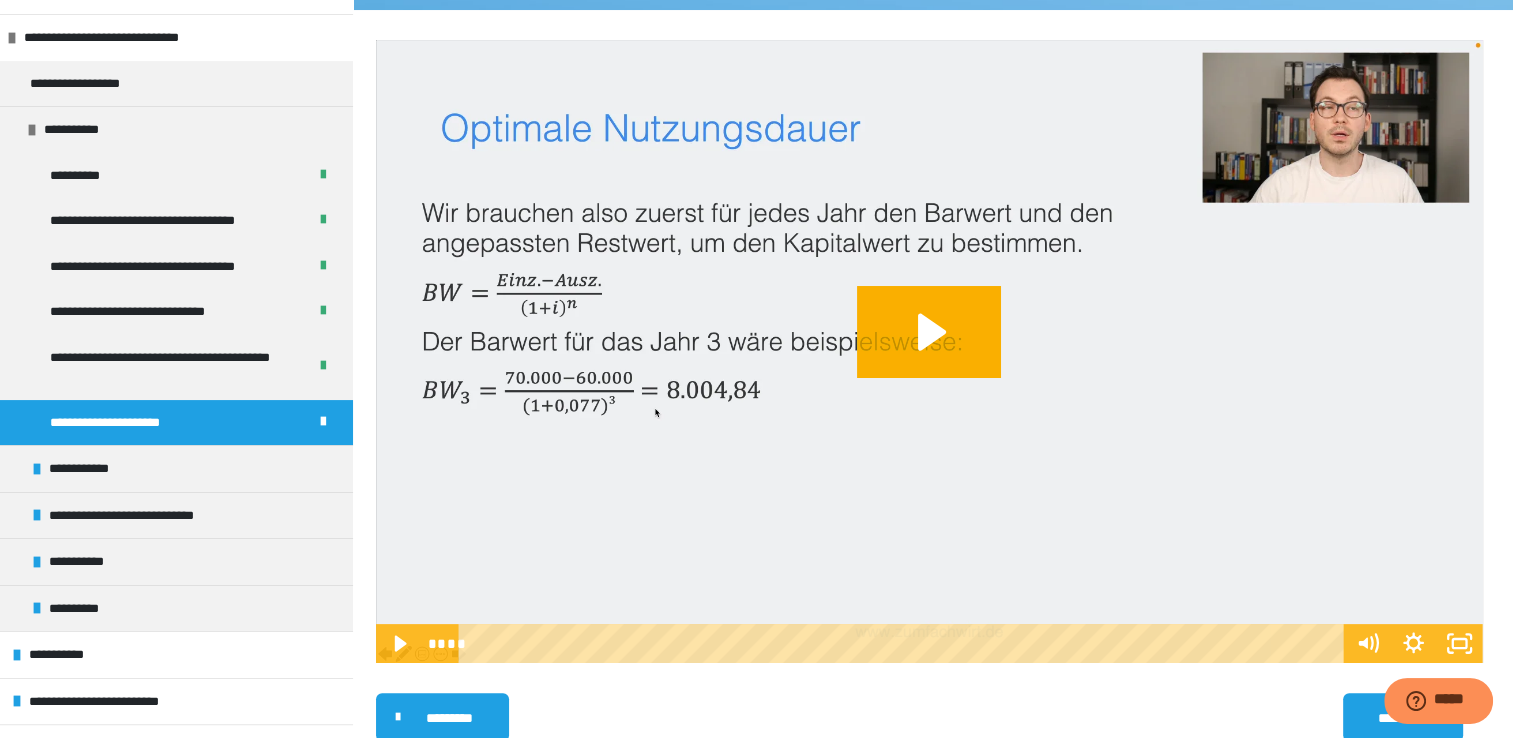 click on "**********" at bounding box center [756, 409] 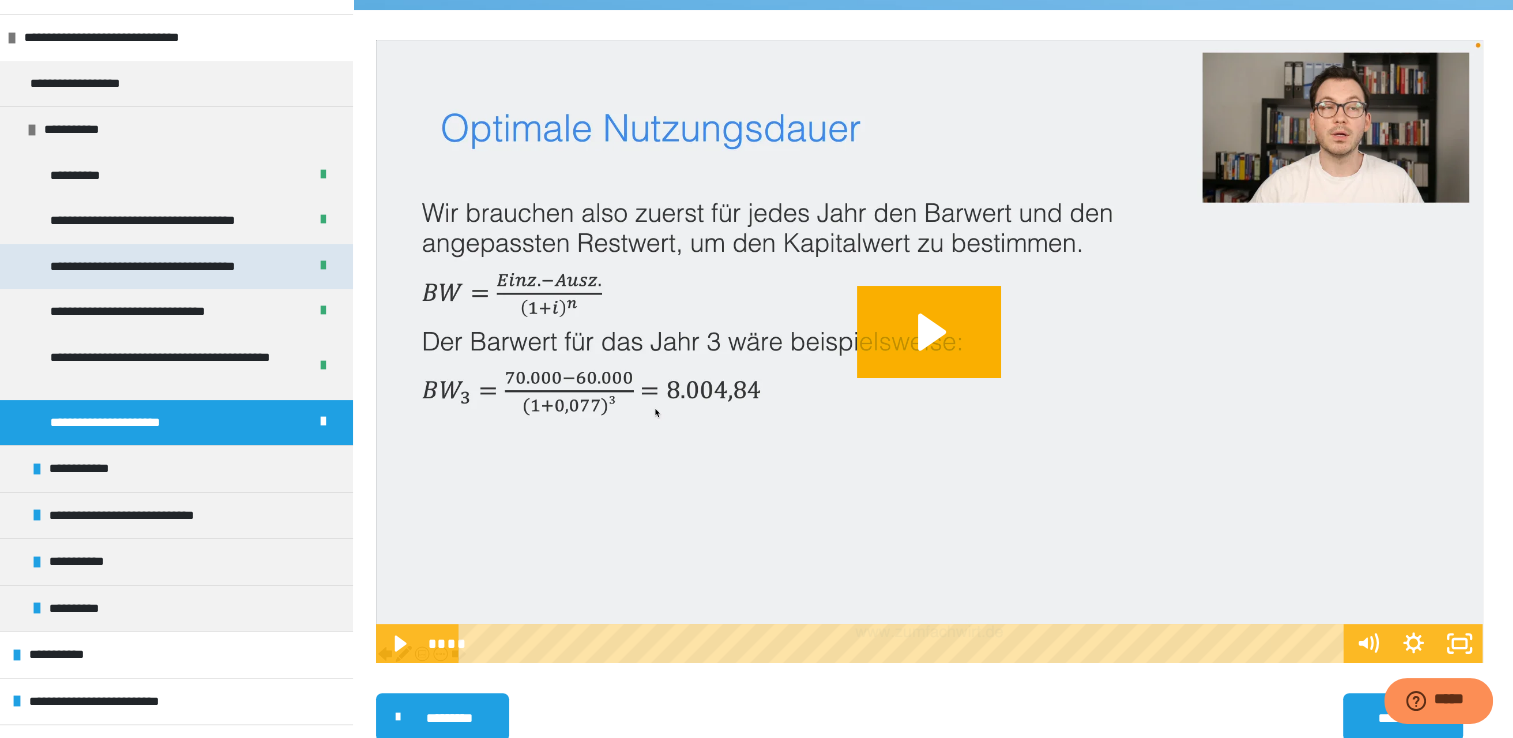 drag, startPoint x: 929, startPoint y: 31, endPoint x: 111, endPoint y: 258, distance: 848.91284 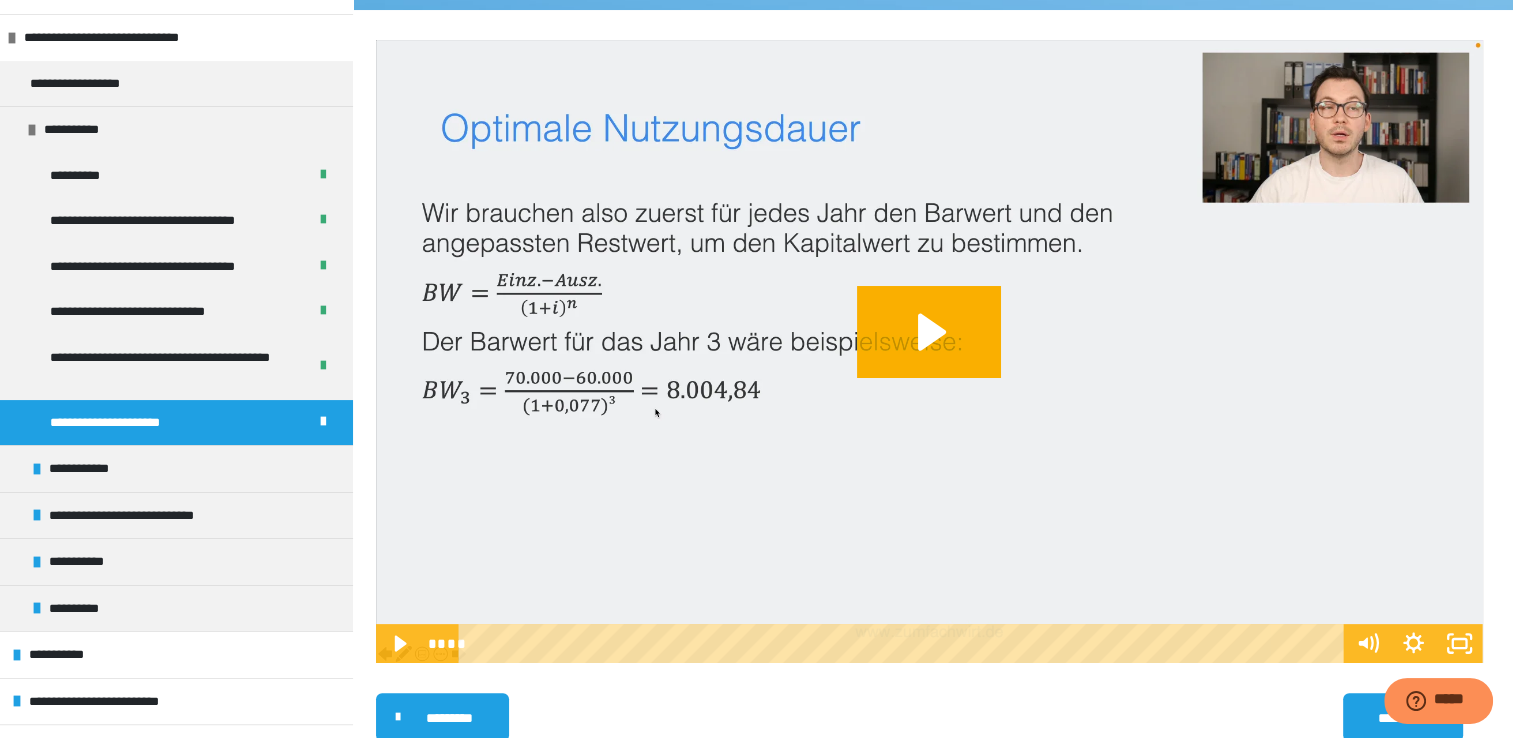 scroll, scrollTop: 413, scrollLeft: 0, axis: vertical 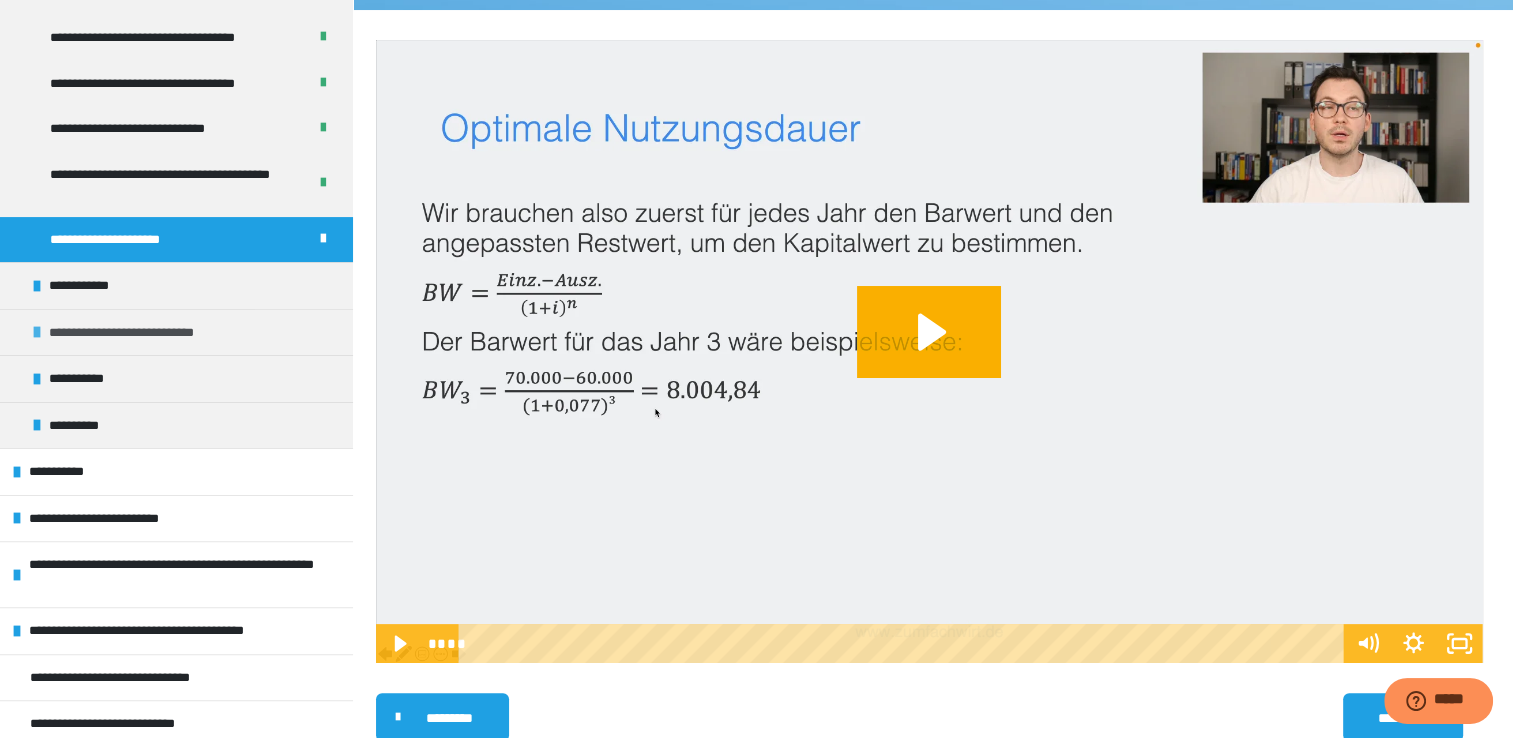 click on "**********" at bounding box center [145, 333] 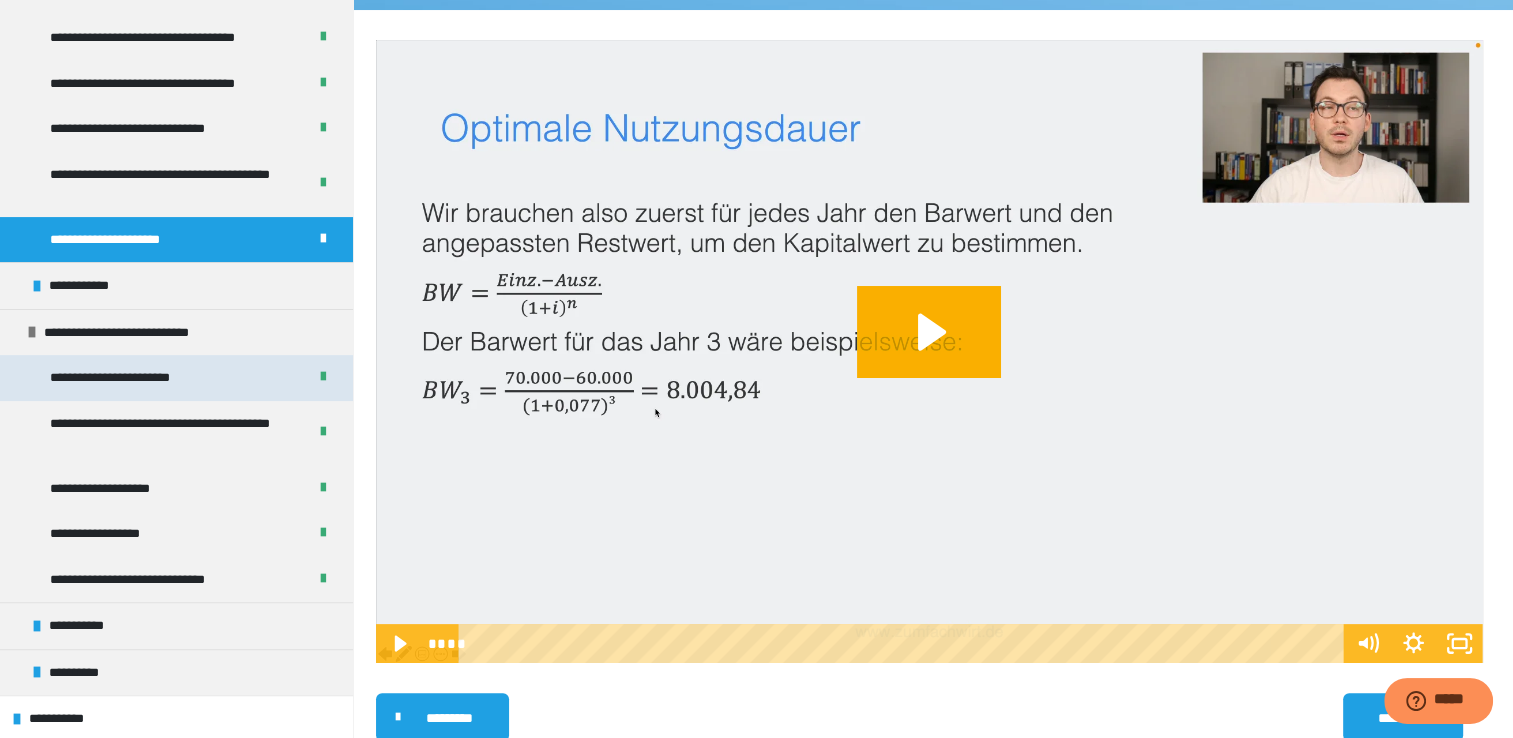 click on "**********" at bounding box center (133, 378) 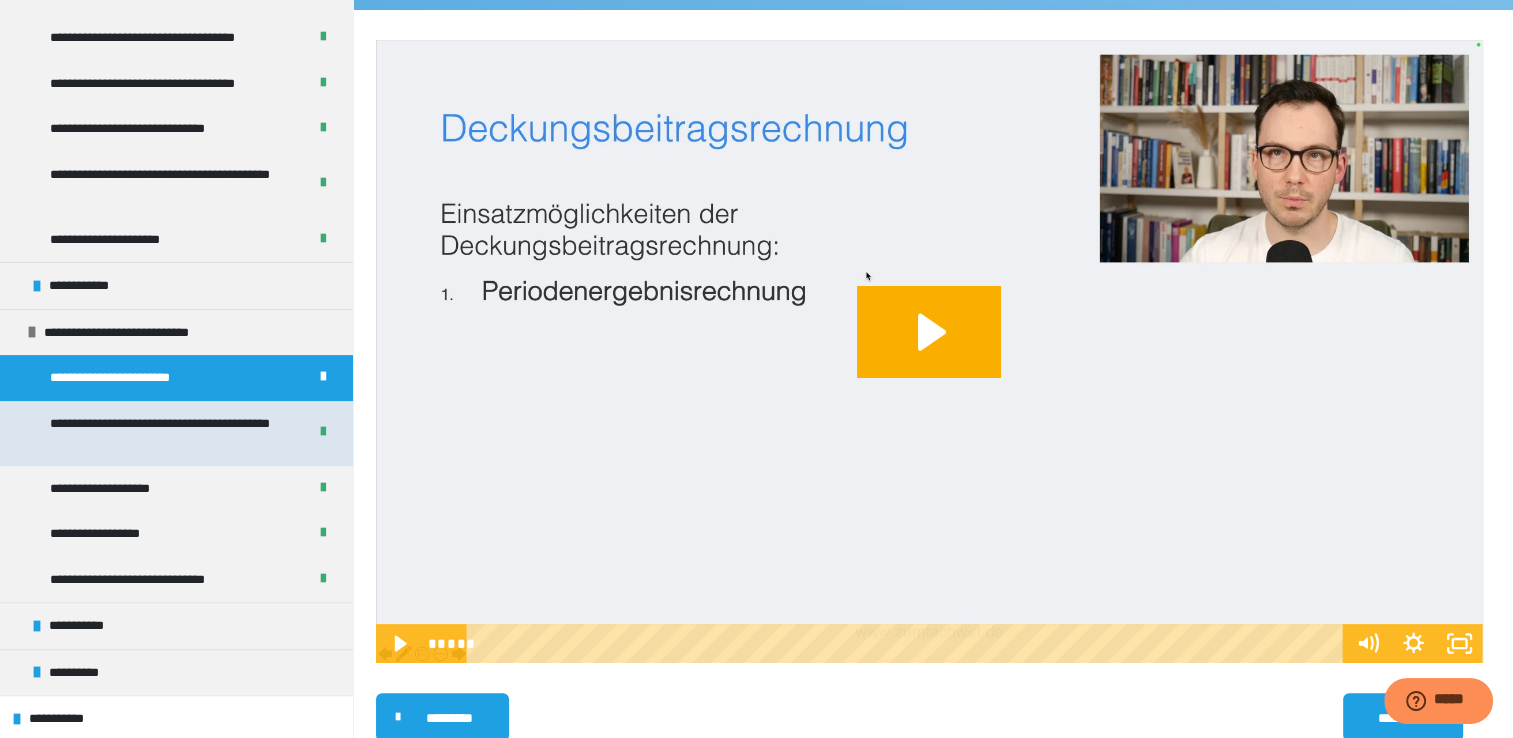 click on "**********" at bounding box center [163, 433] 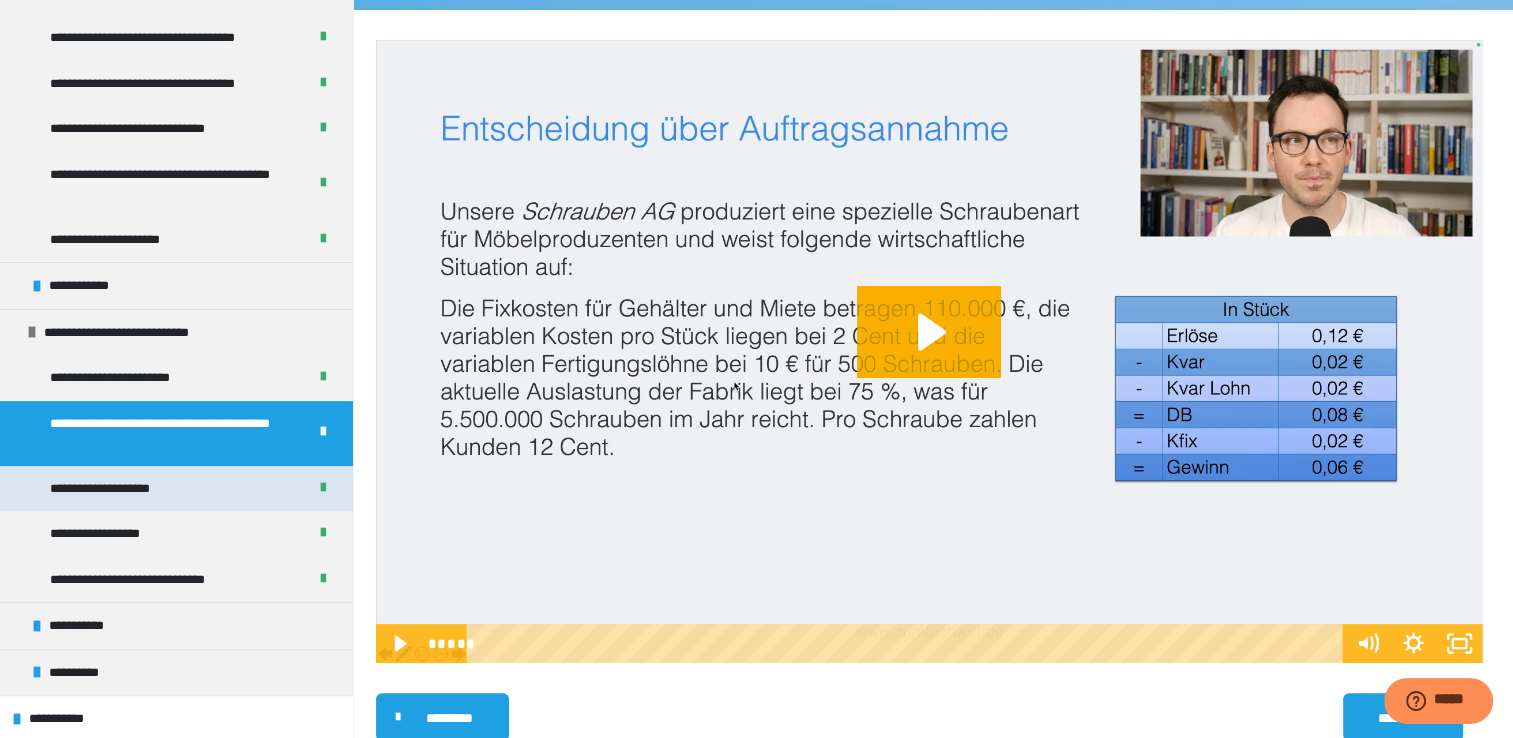 click on "**********" at bounding box center (121, 489) 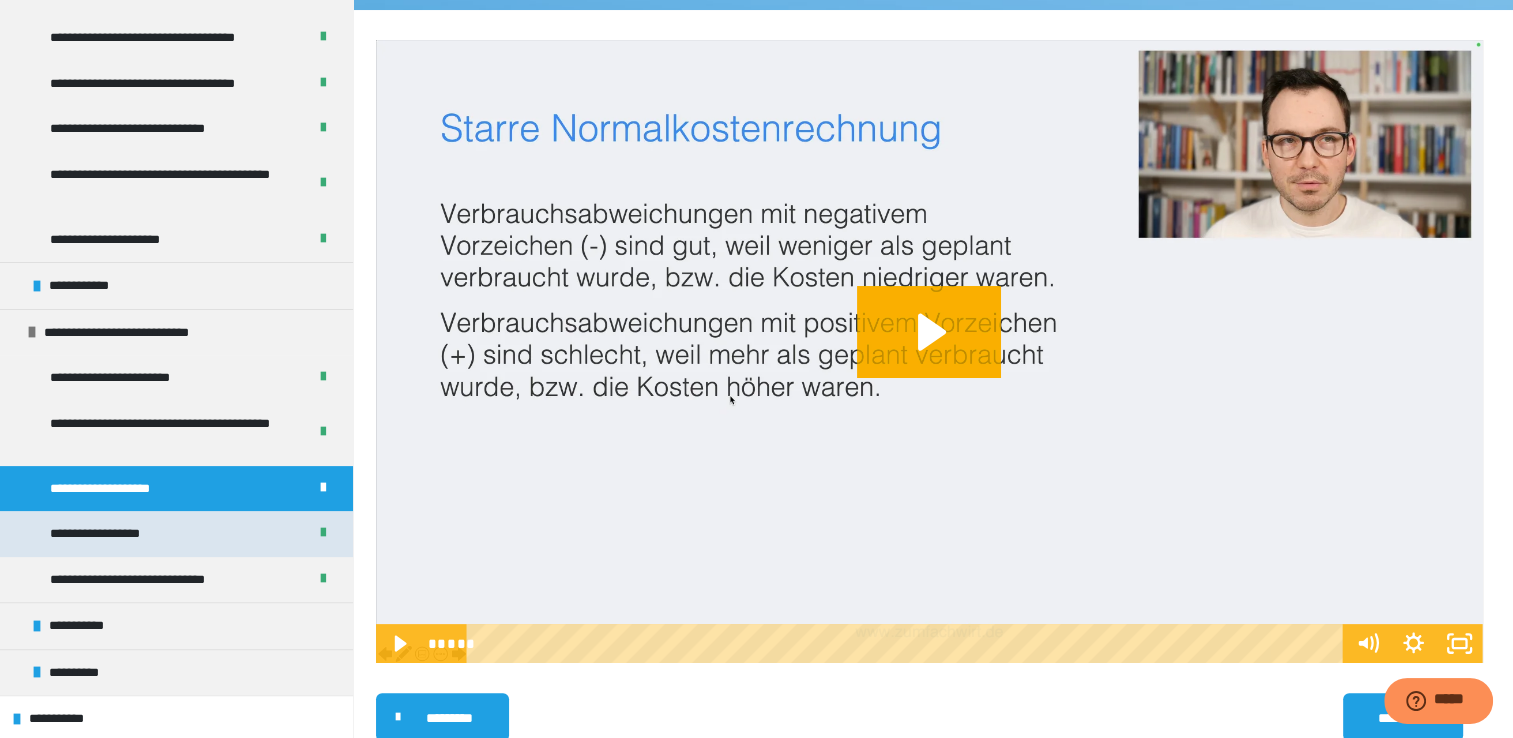 click on "**********" at bounding box center (112, 534) 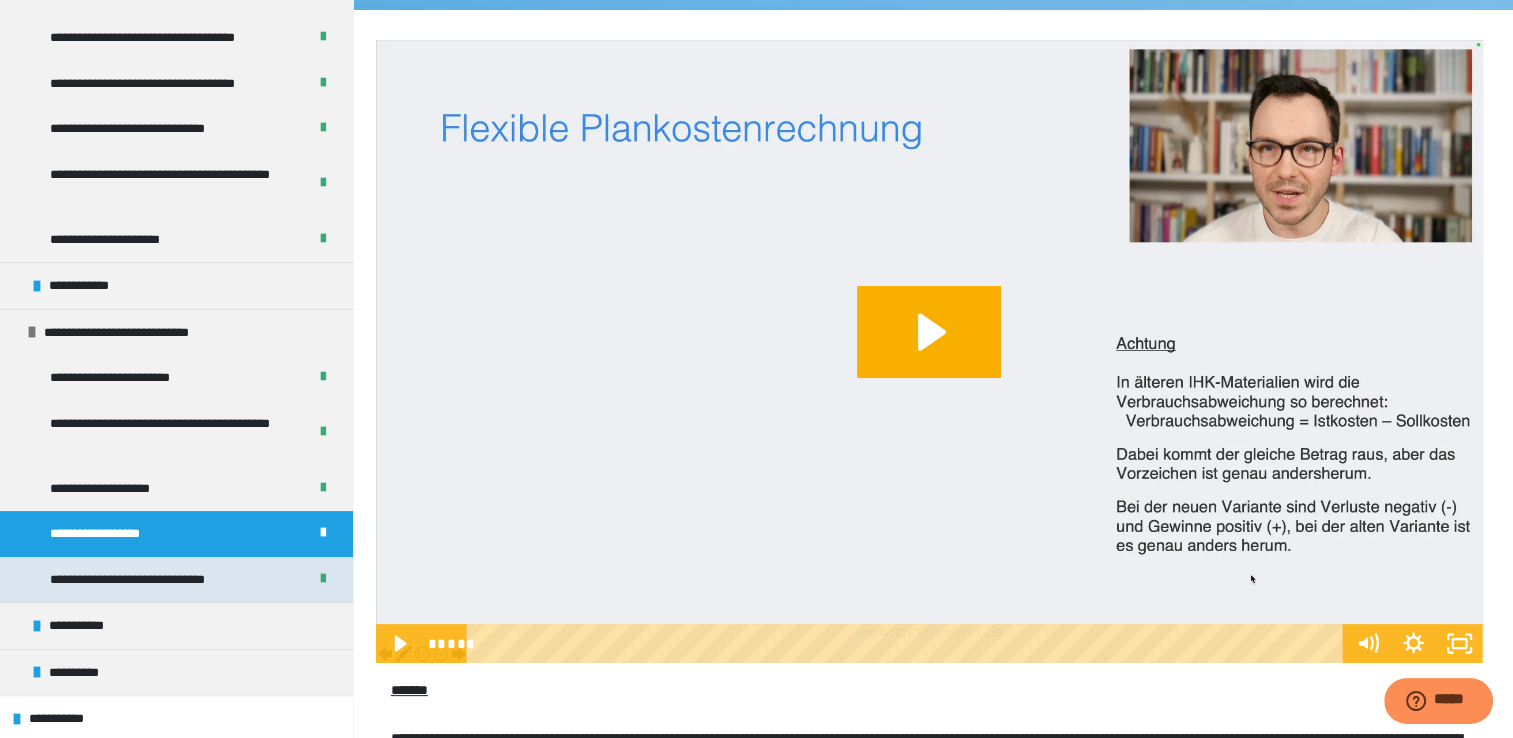 click on "**********" at bounding box center [155, 580] 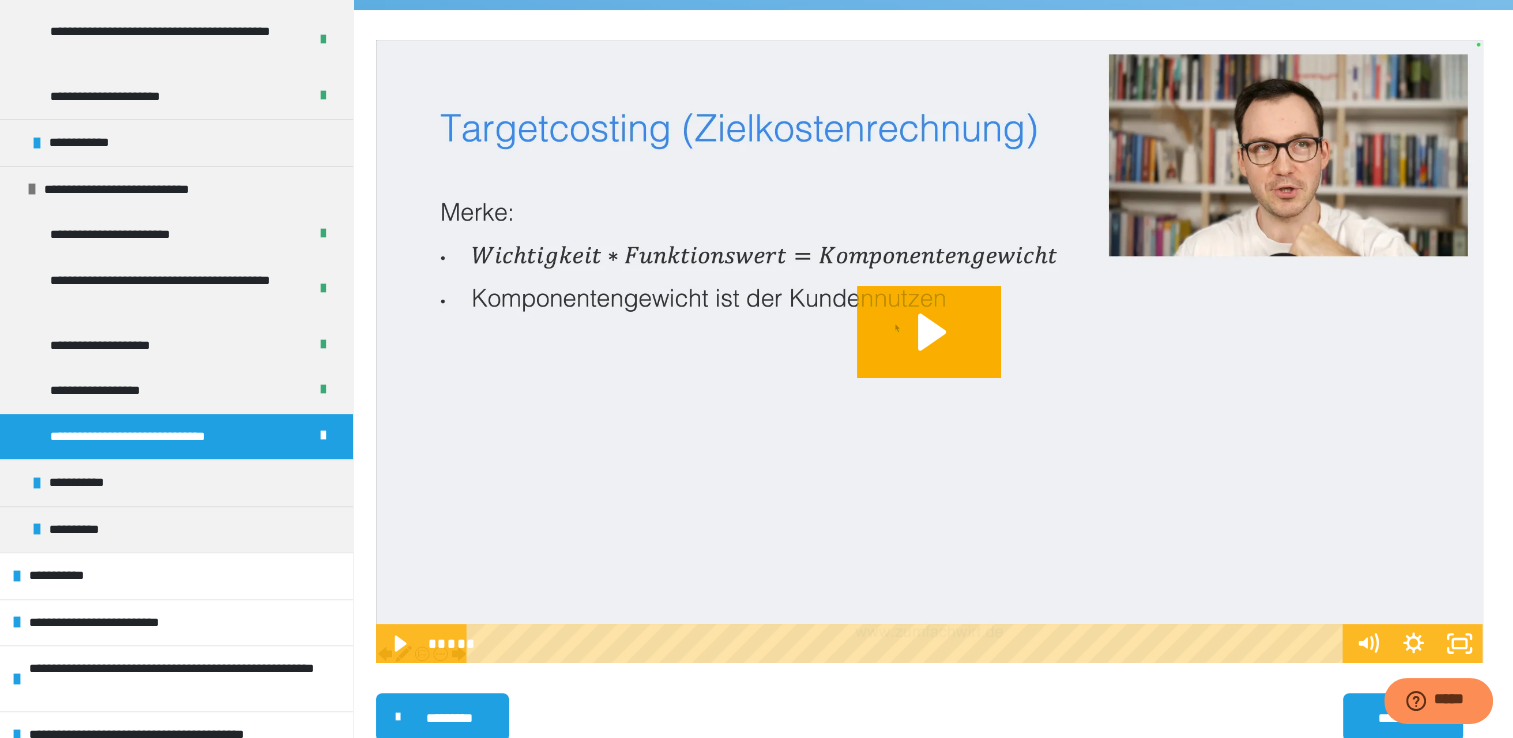 scroll, scrollTop: 562, scrollLeft: 0, axis: vertical 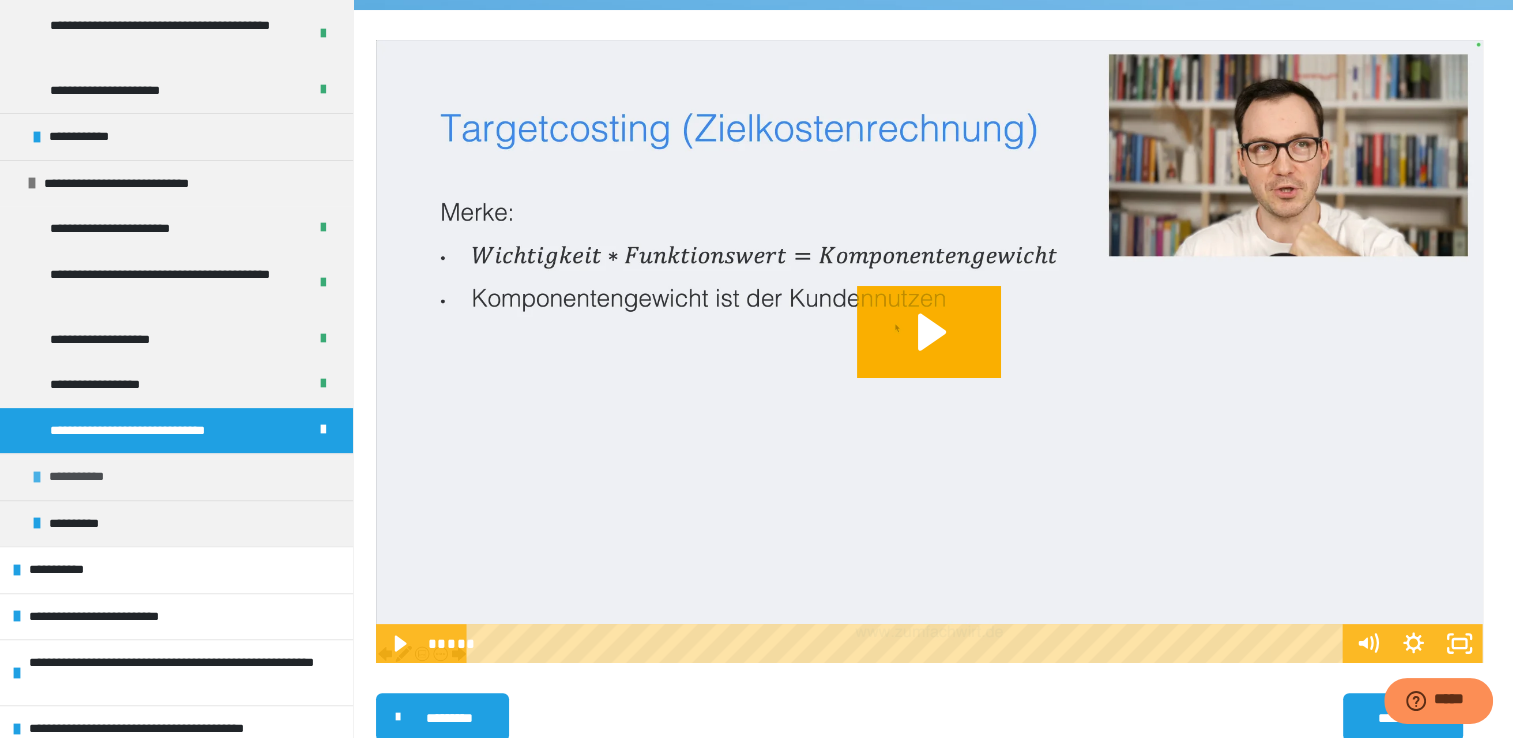 click on "**********" at bounding box center [82, 477] 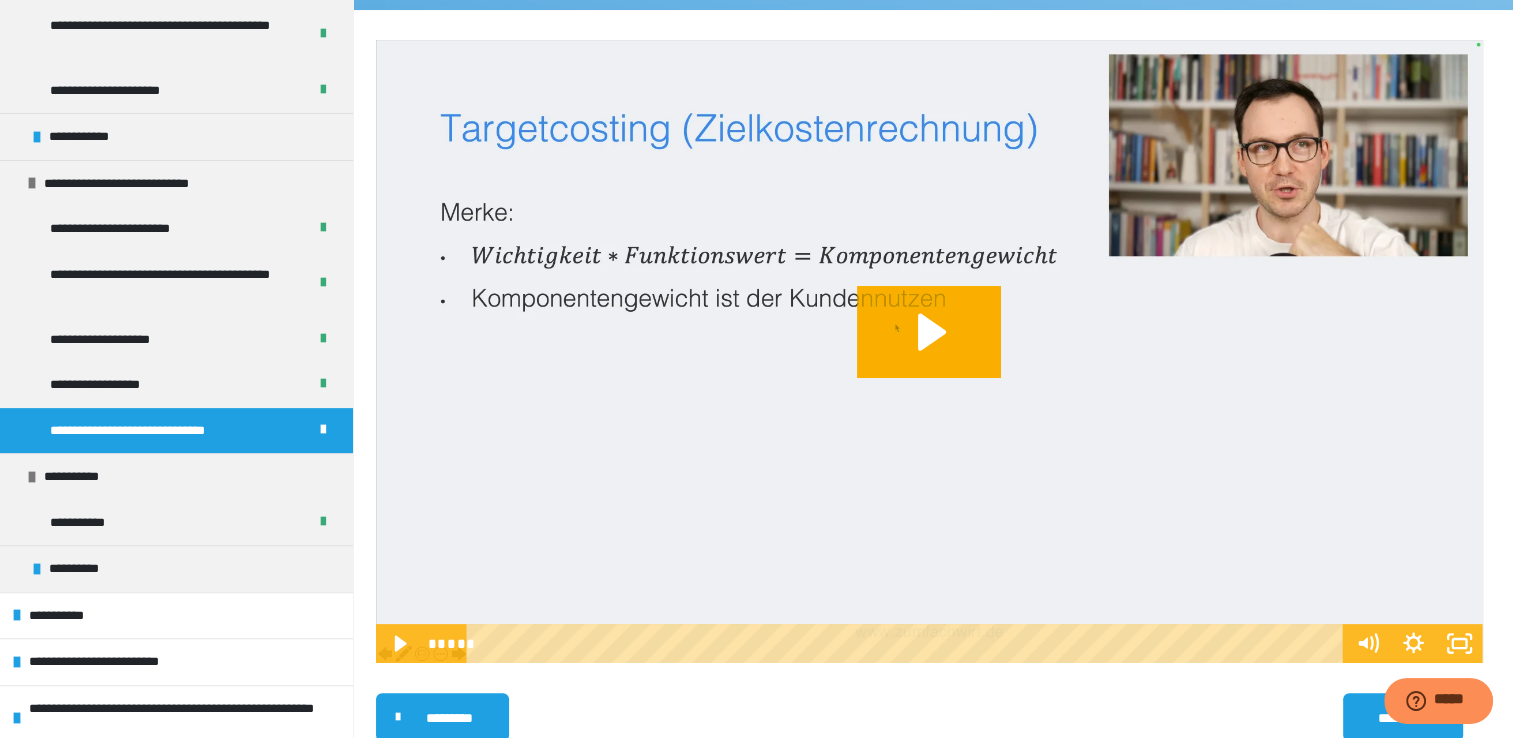 scroll, scrollTop: 705, scrollLeft: 0, axis: vertical 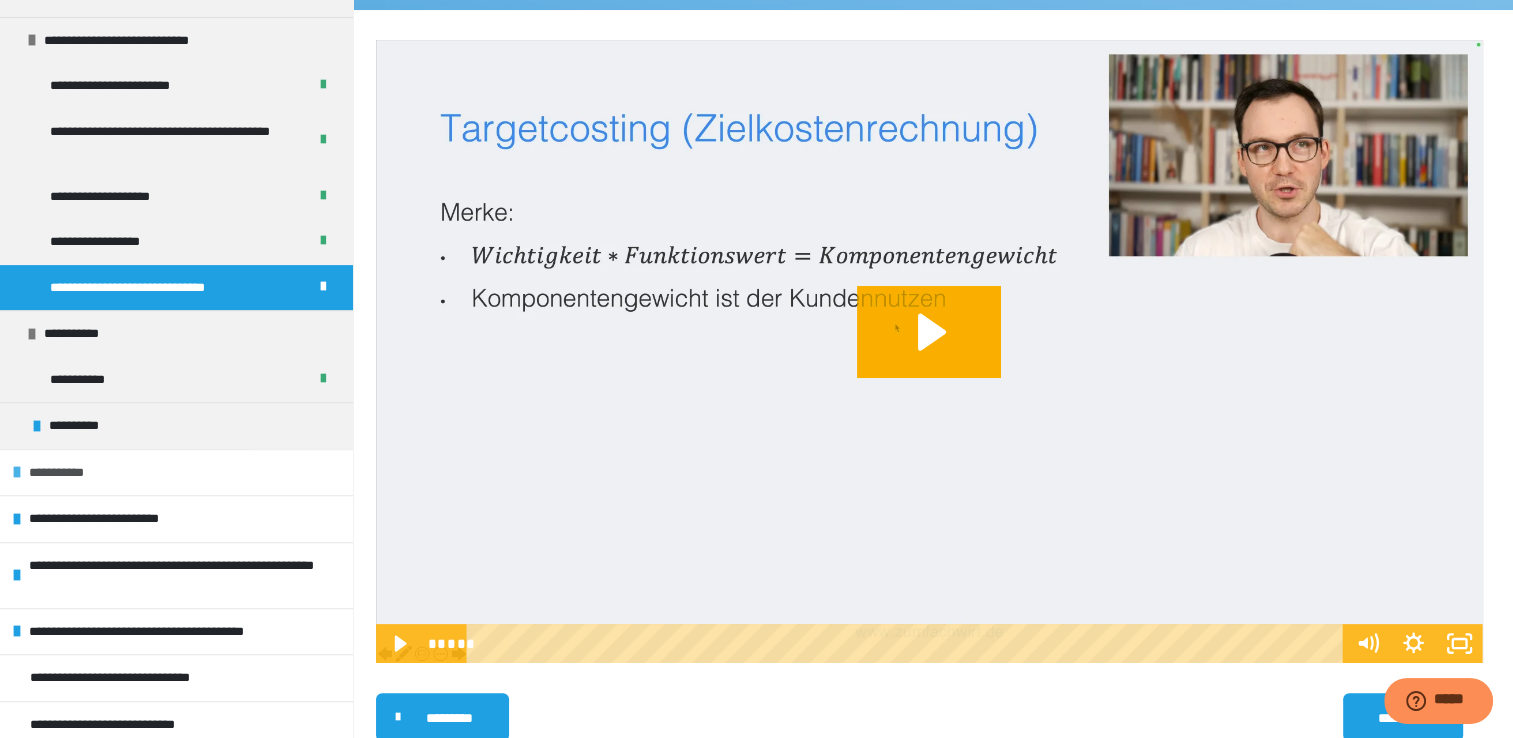 click on "**********" at bounding box center (59, 473) 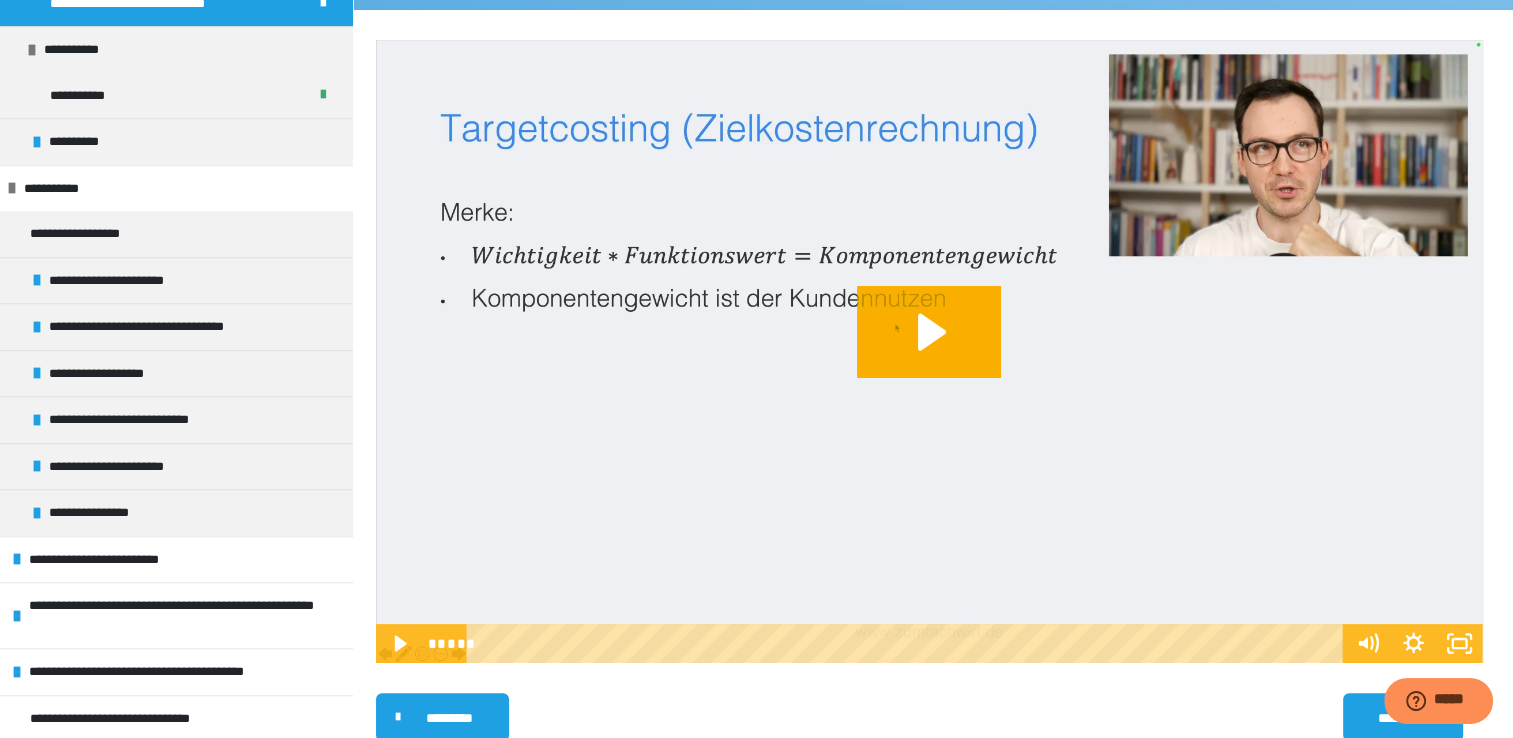 scroll, scrollTop: 1028, scrollLeft: 0, axis: vertical 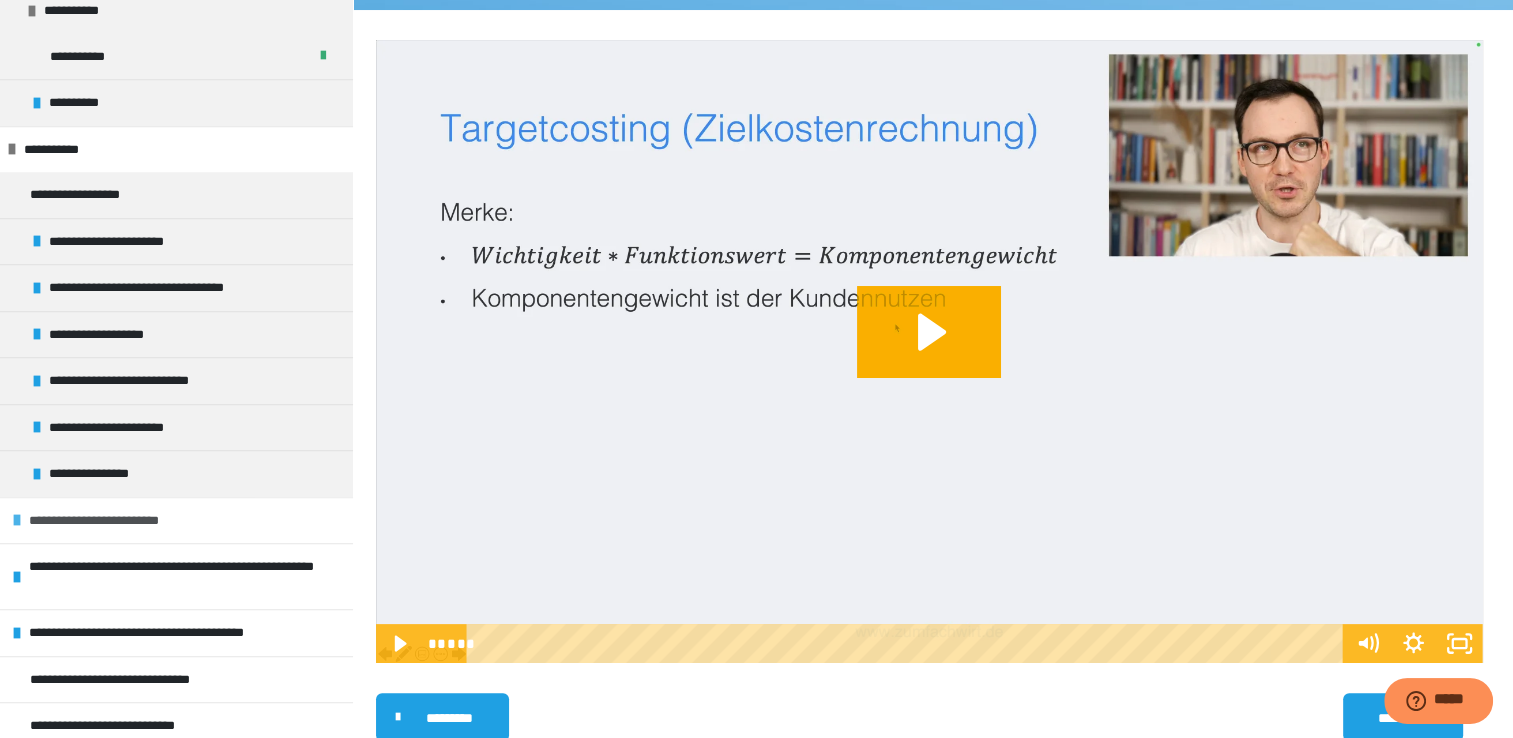 click on "**********" at bounding box center (107, 521) 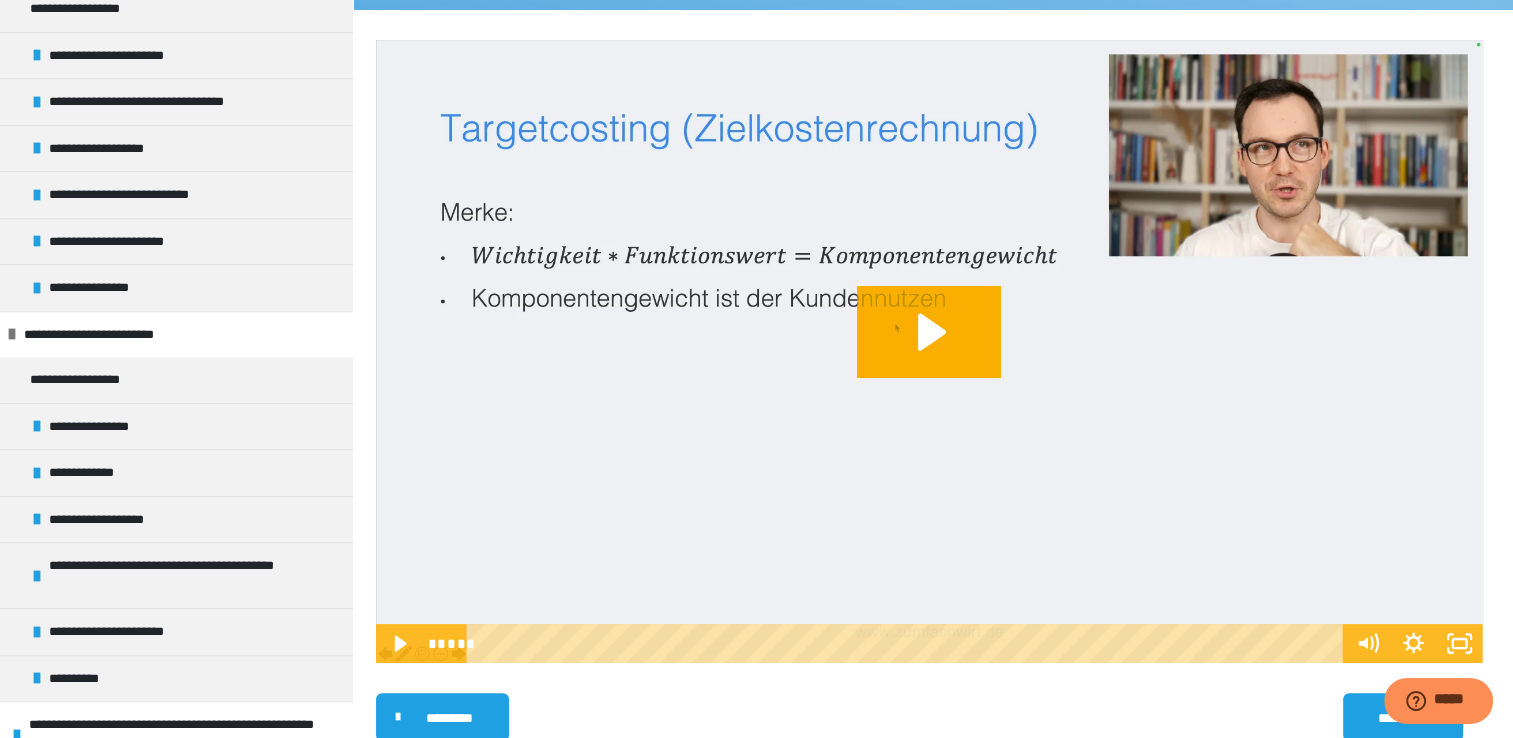 scroll, scrollTop: 1270, scrollLeft: 0, axis: vertical 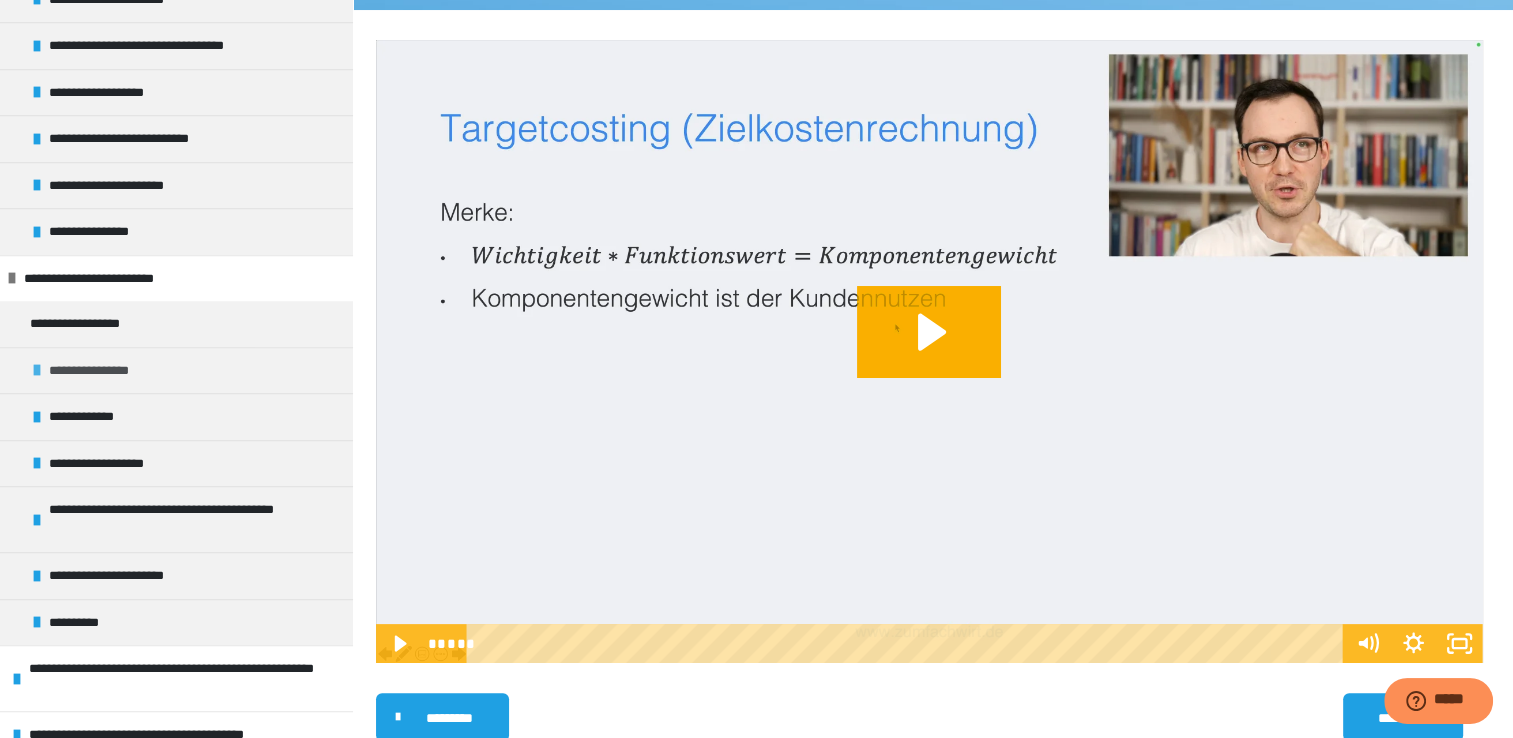 click on "**********" at bounding box center [103, 371] 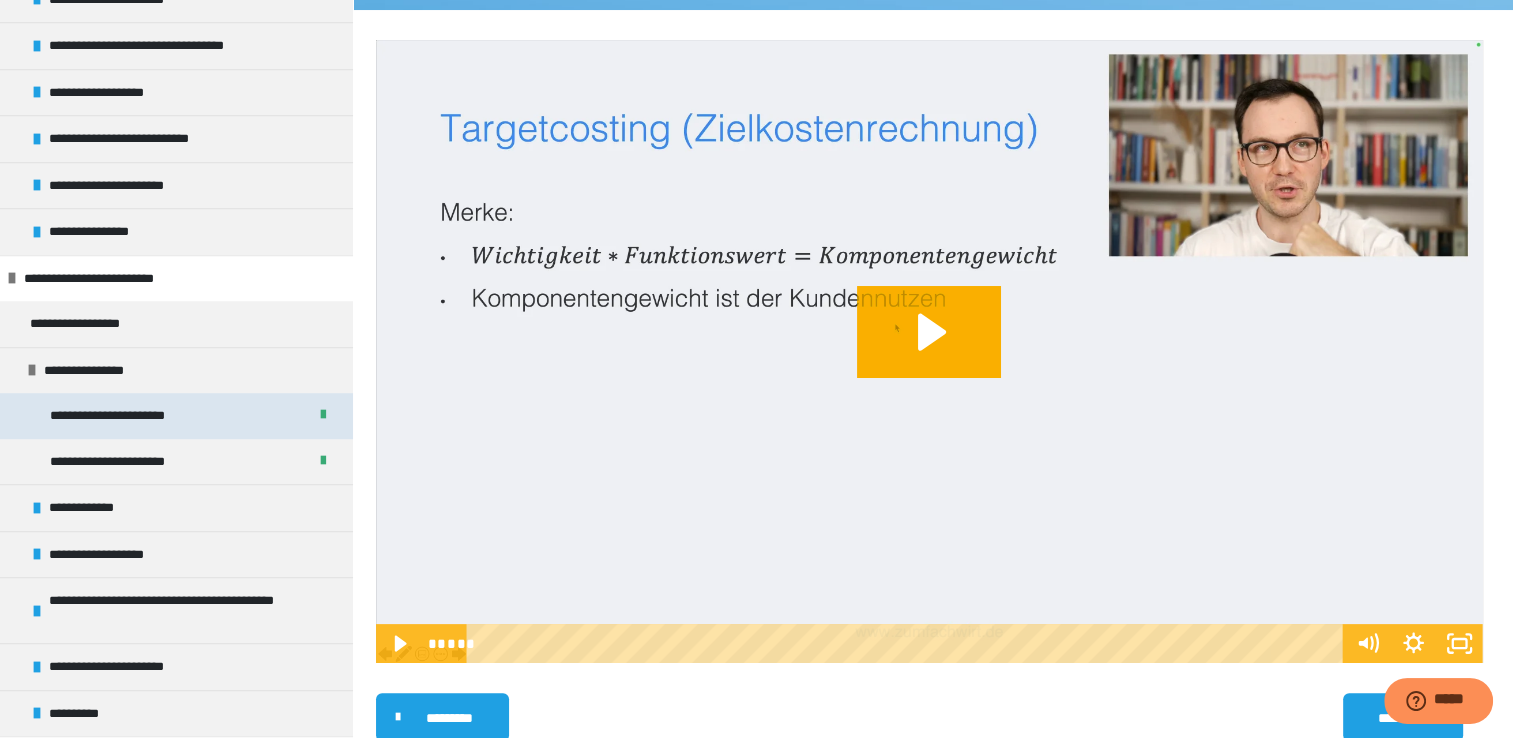 click on "**********" at bounding box center (120, 416) 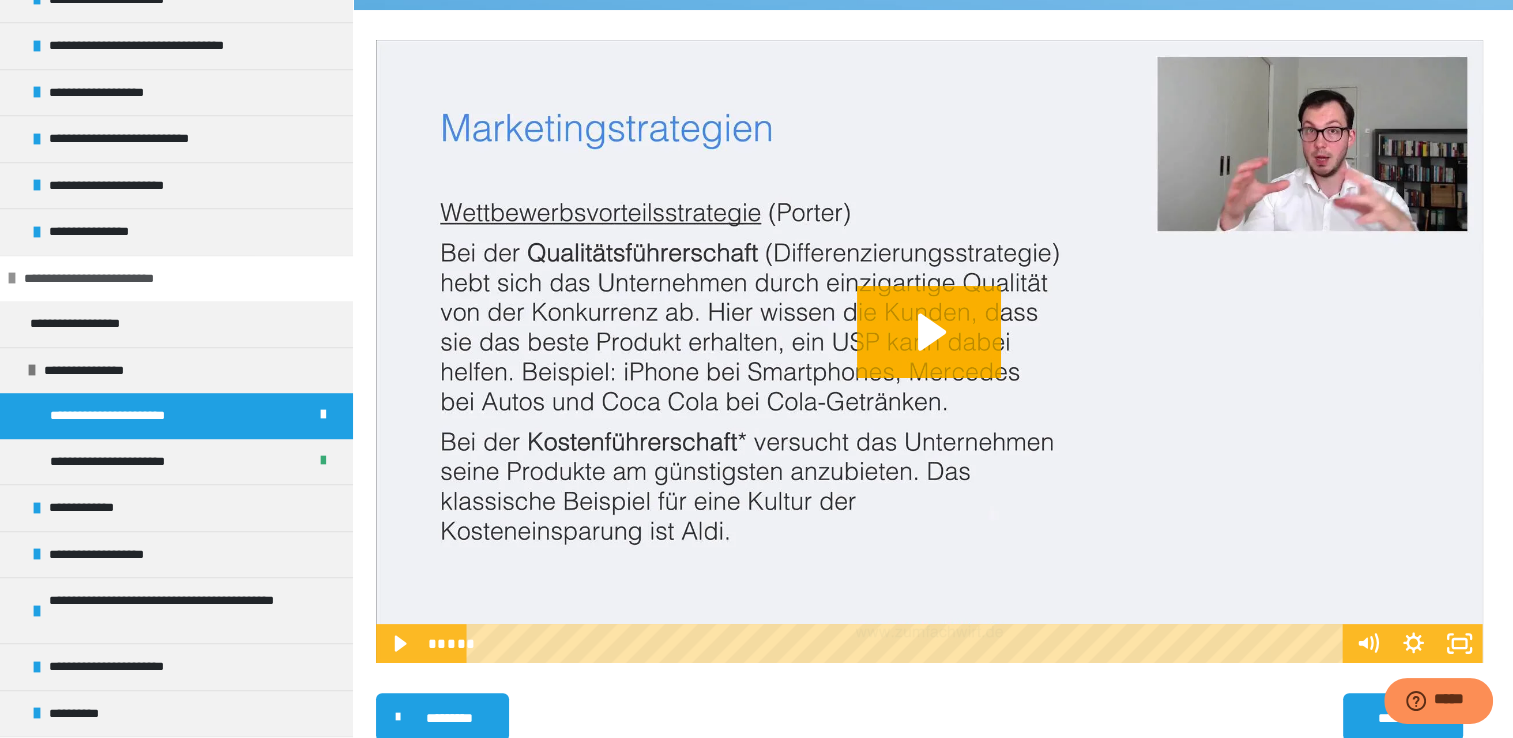 click at bounding box center (12, 278) 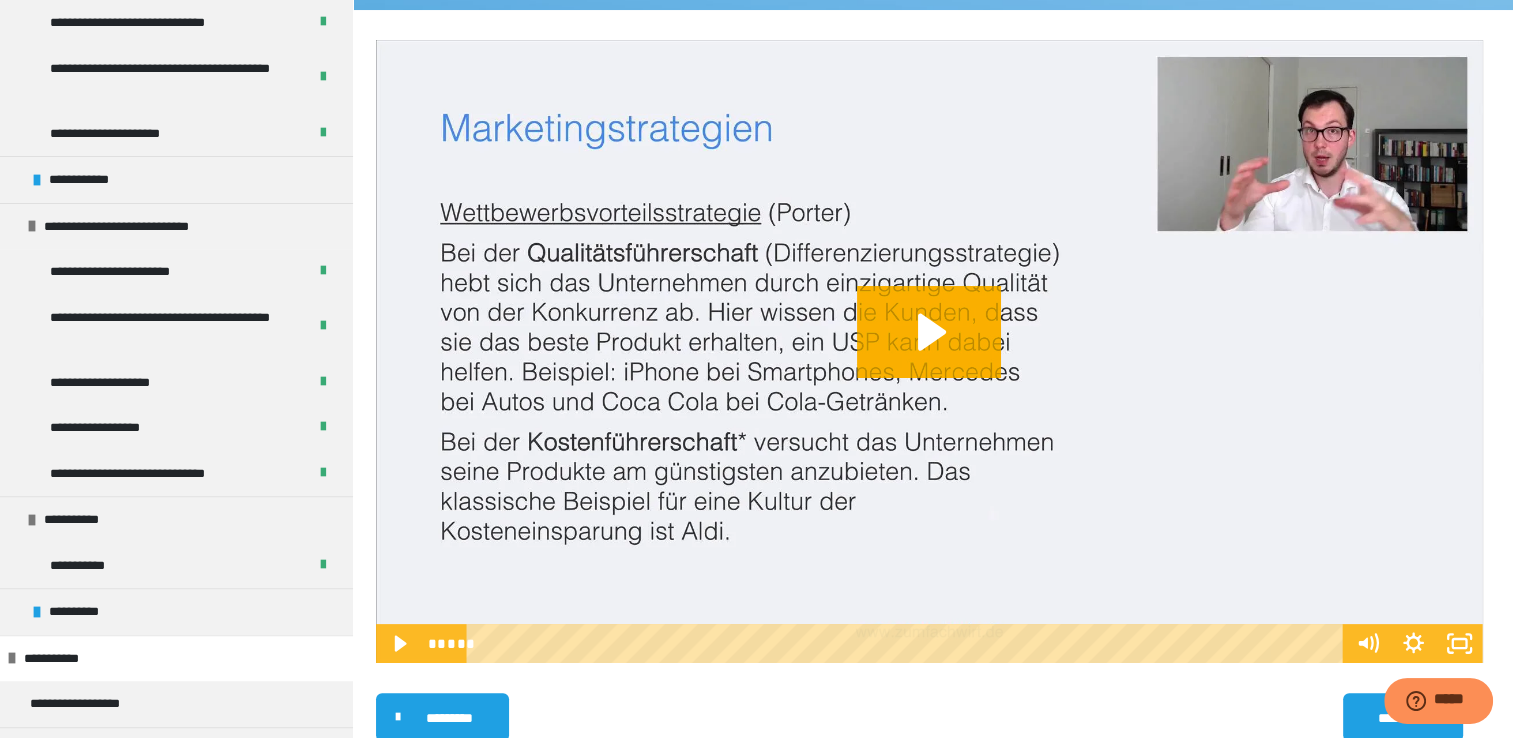 scroll, scrollTop: 517, scrollLeft: 0, axis: vertical 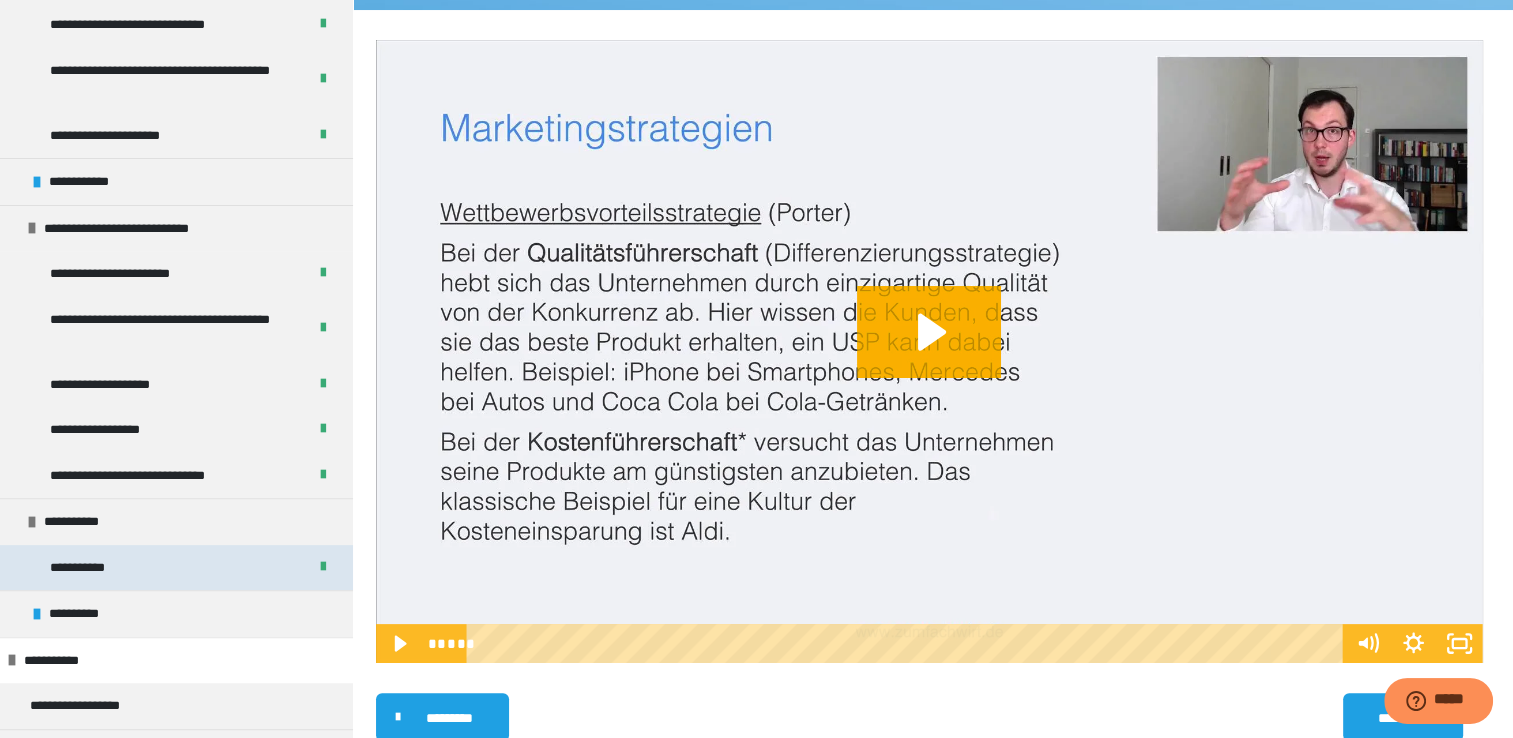 click on "**********" at bounding box center (83, 568) 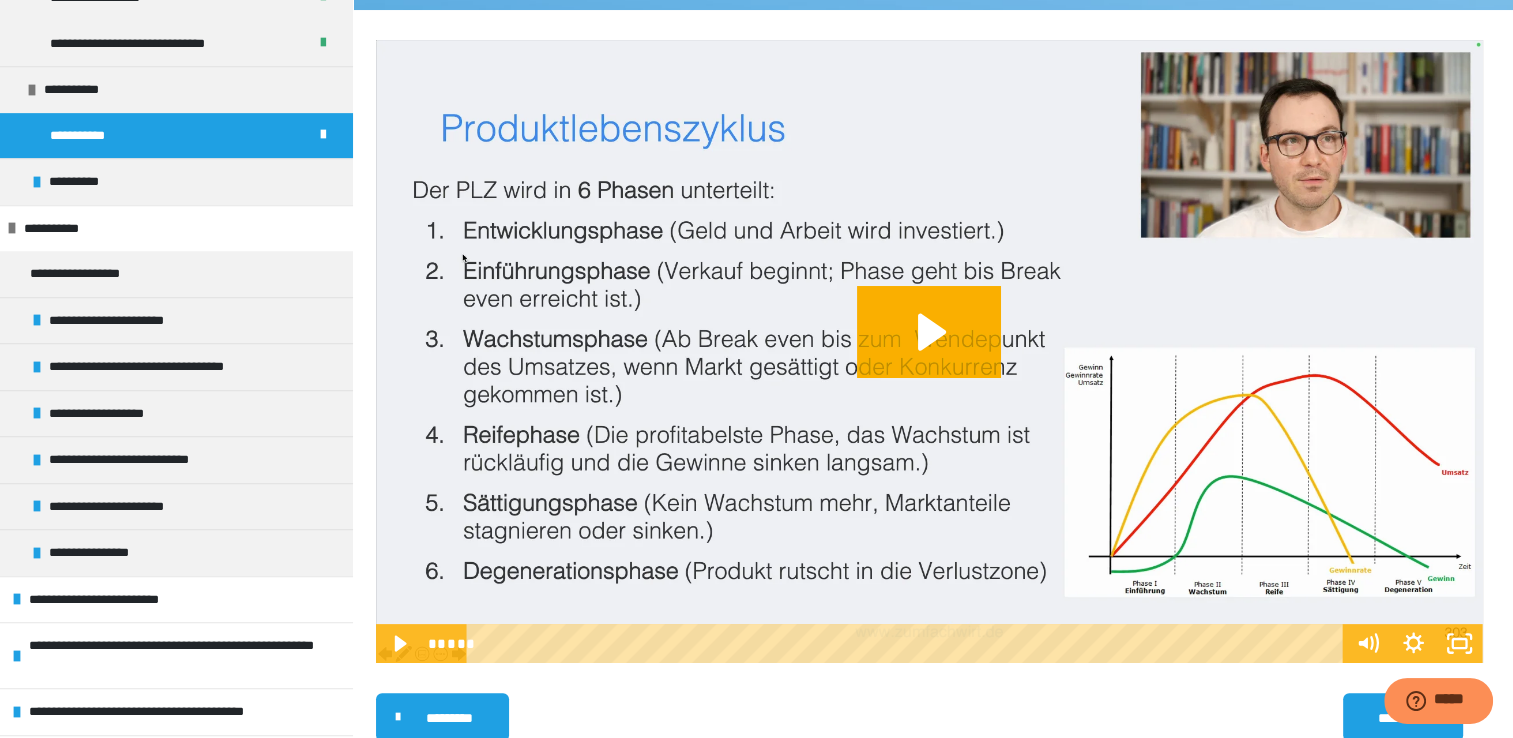 scroll, scrollTop: 1028, scrollLeft: 0, axis: vertical 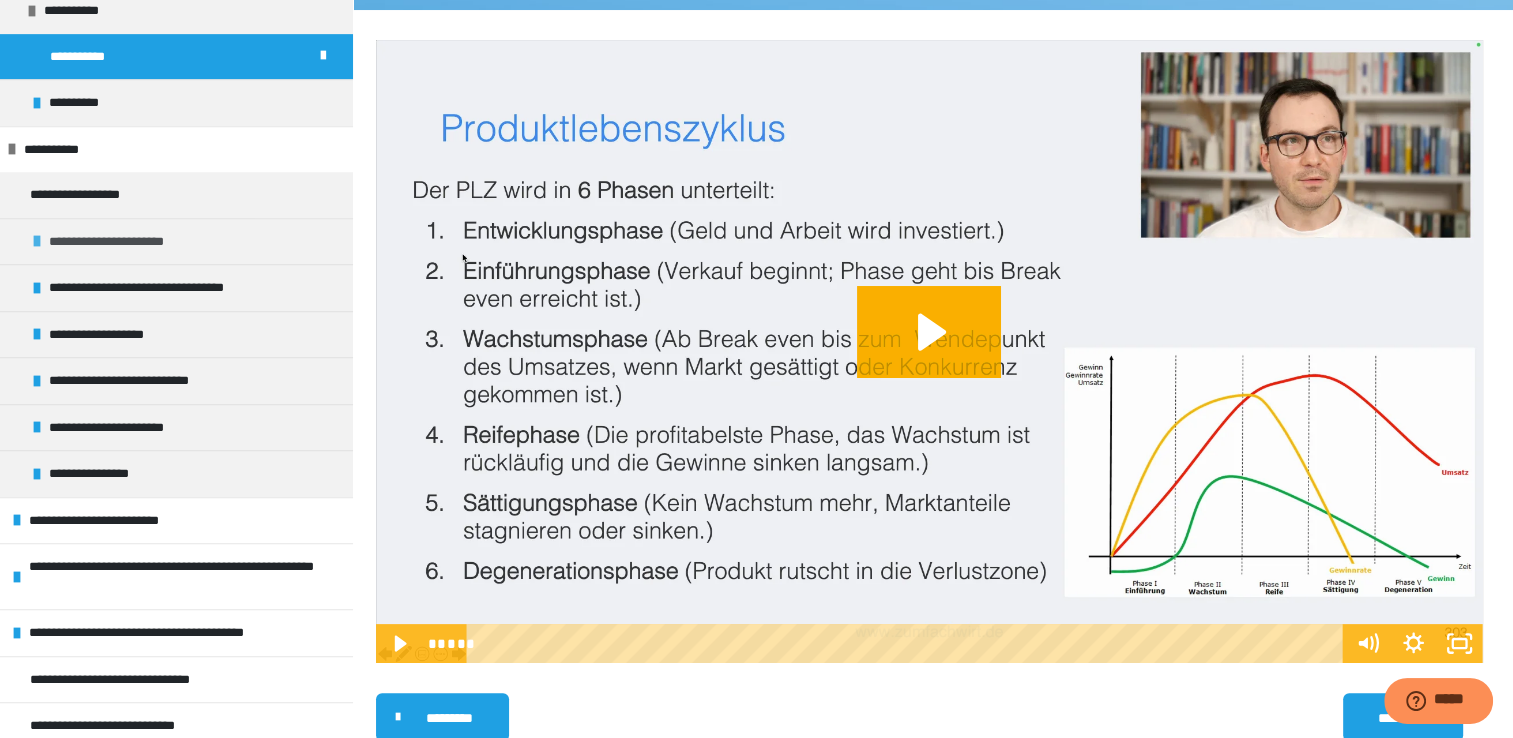 click on "**********" at bounding box center [123, 242] 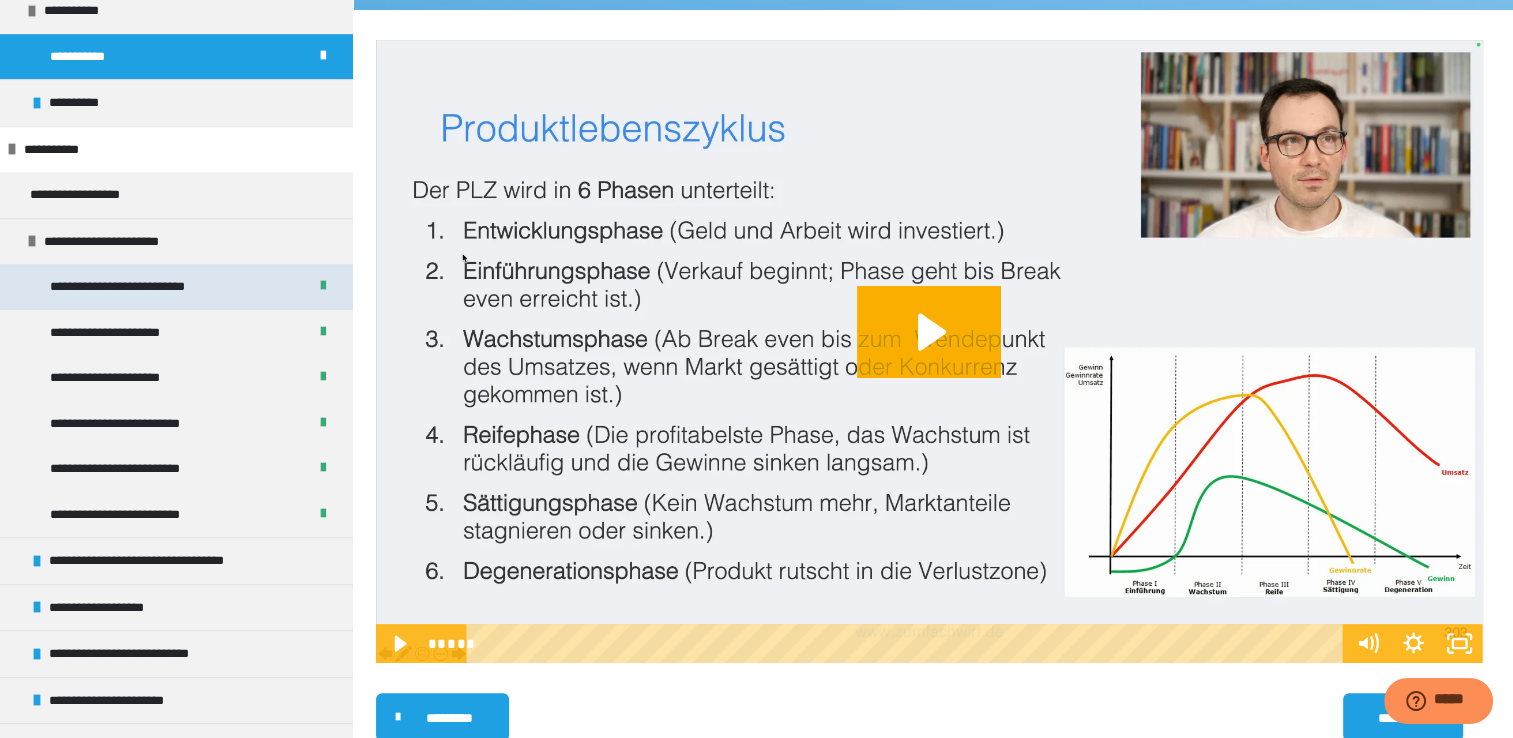 click on "**********" at bounding box center (128, 287) 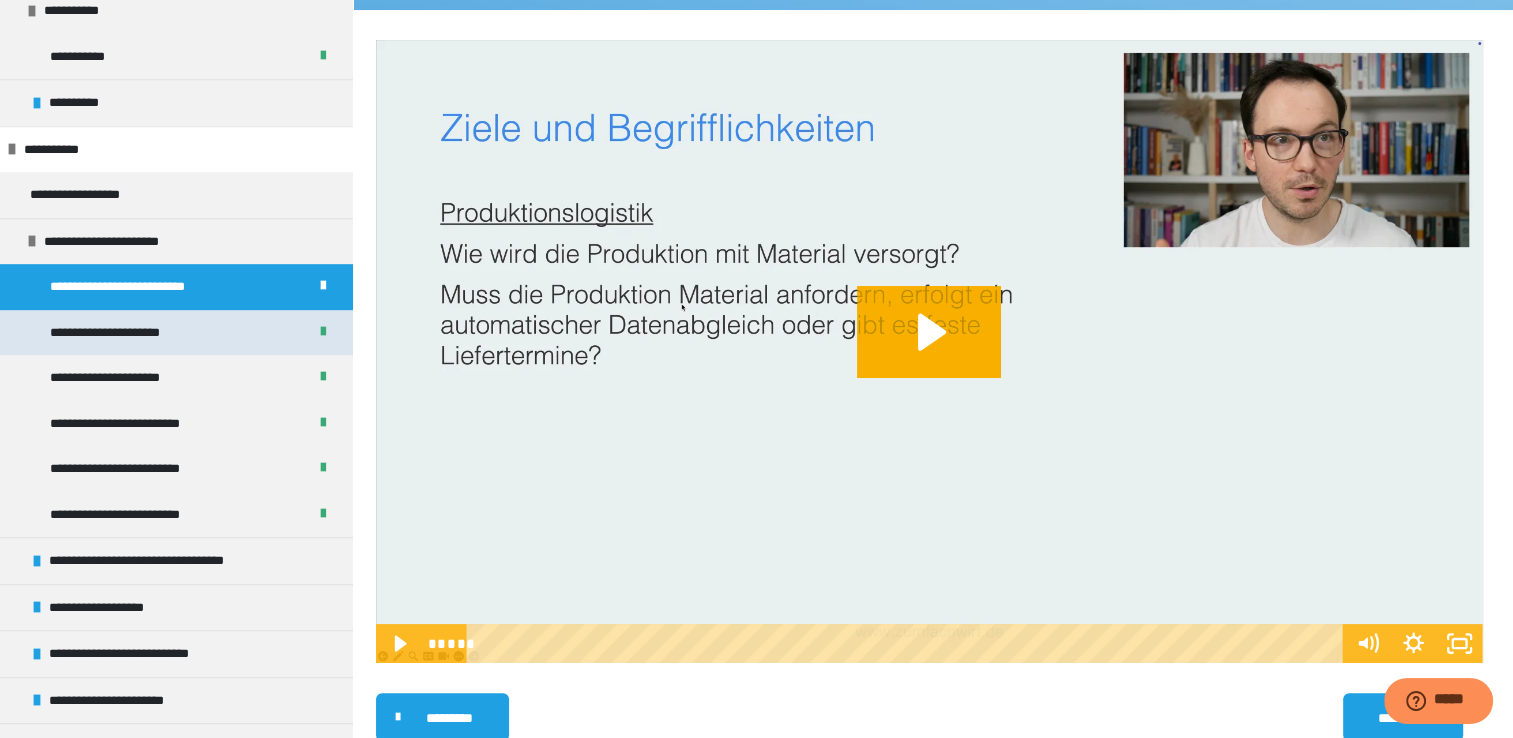 click on "**********" at bounding box center [114, 333] 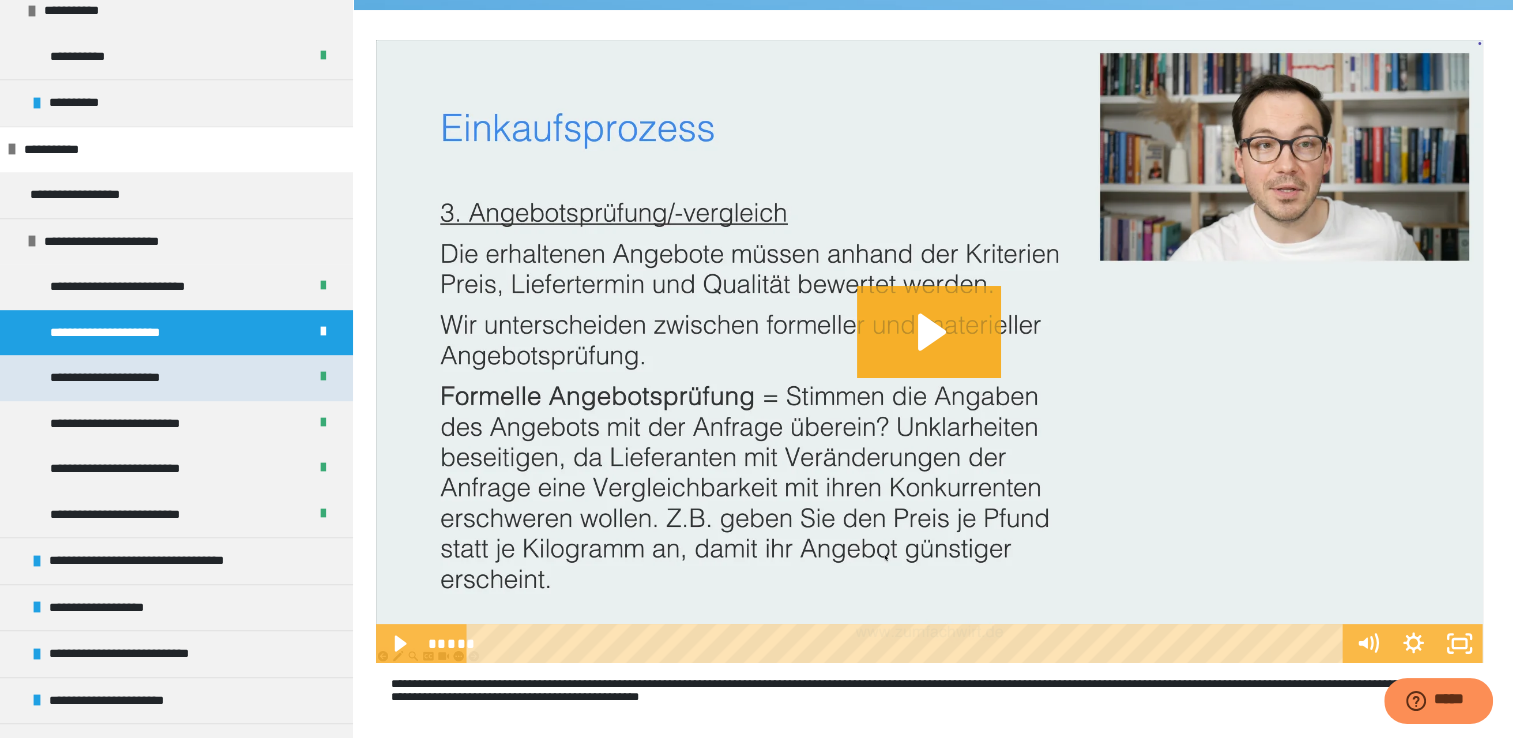 click on "**********" at bounding box center (115, 378) 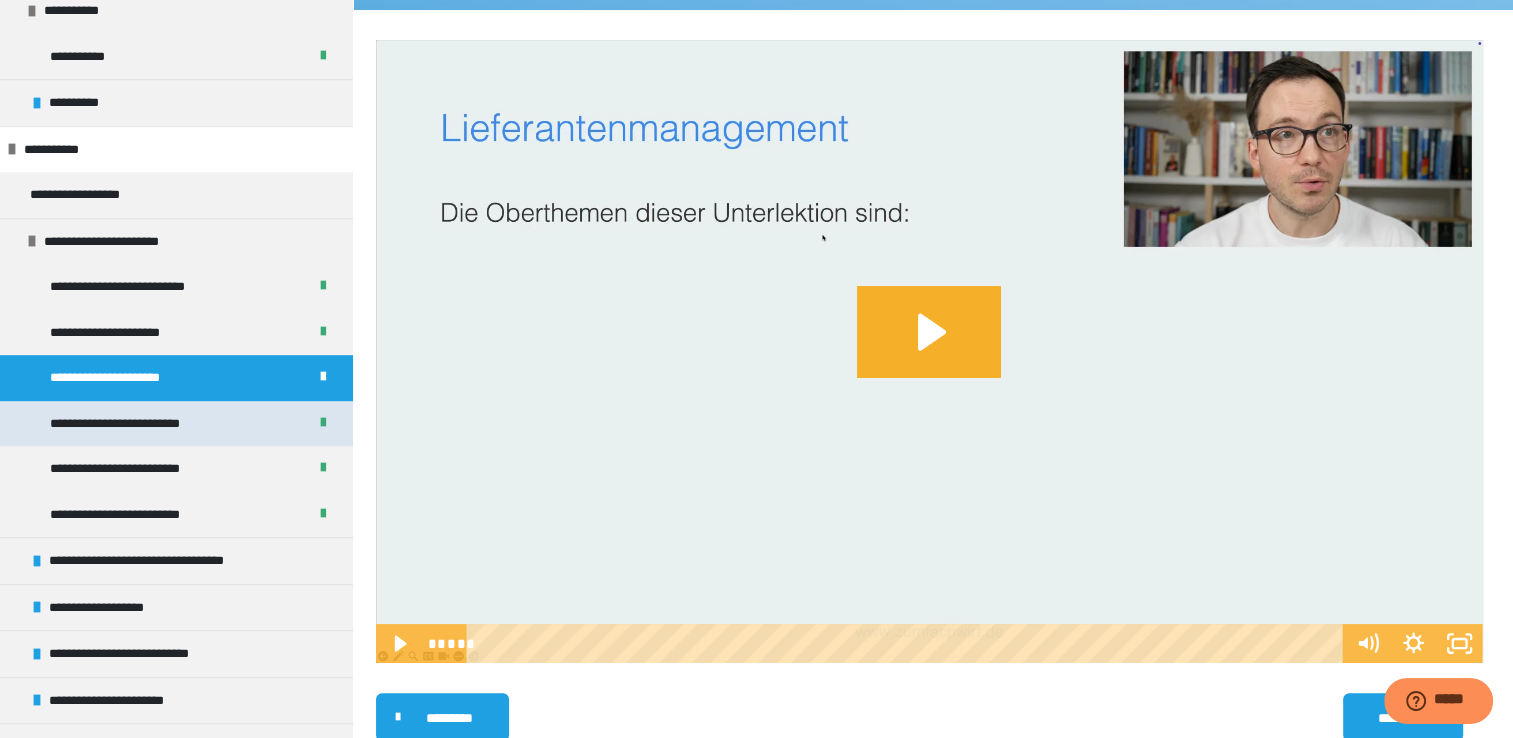 click on "**********" at bounding box center (130, 424) 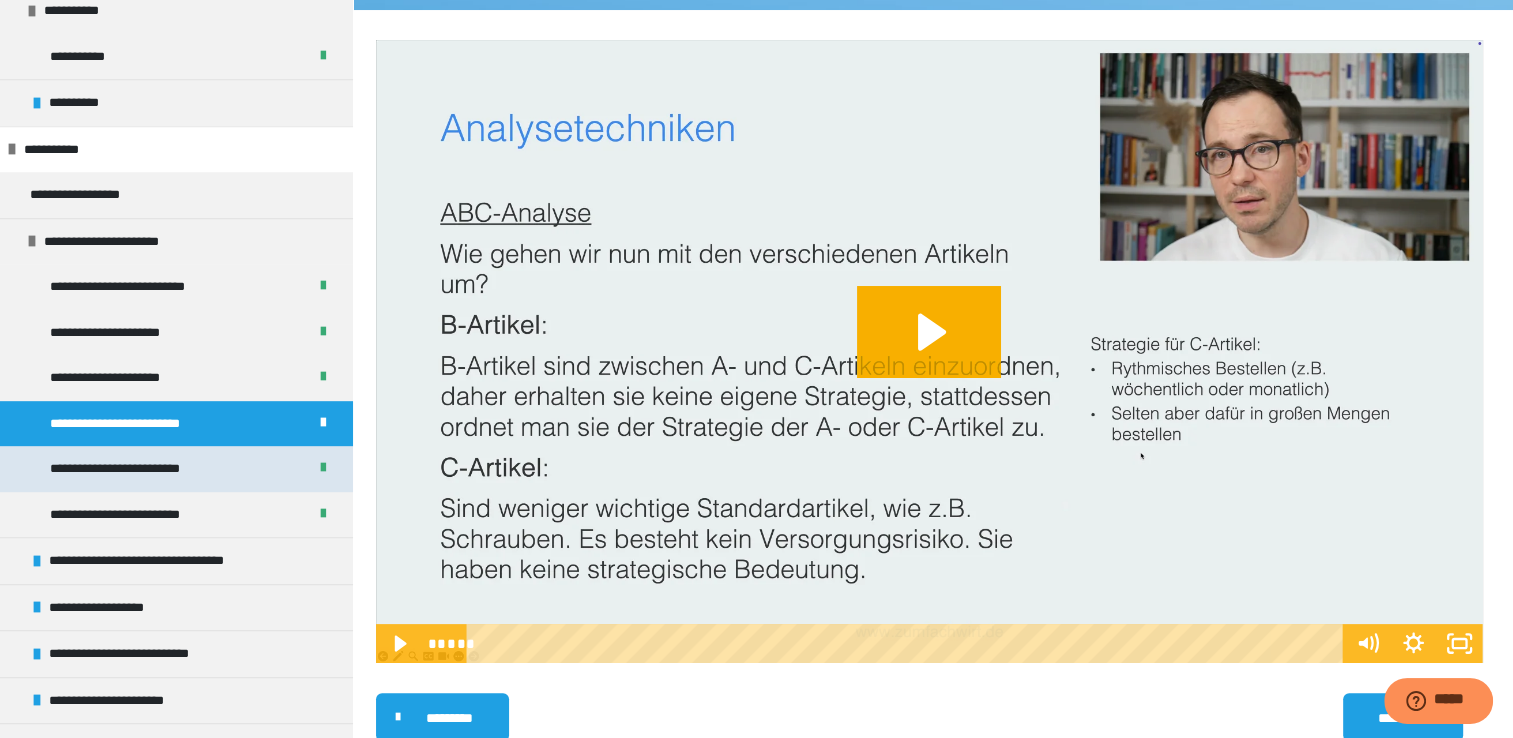 click on "**********" at bounding box center (130, 469) 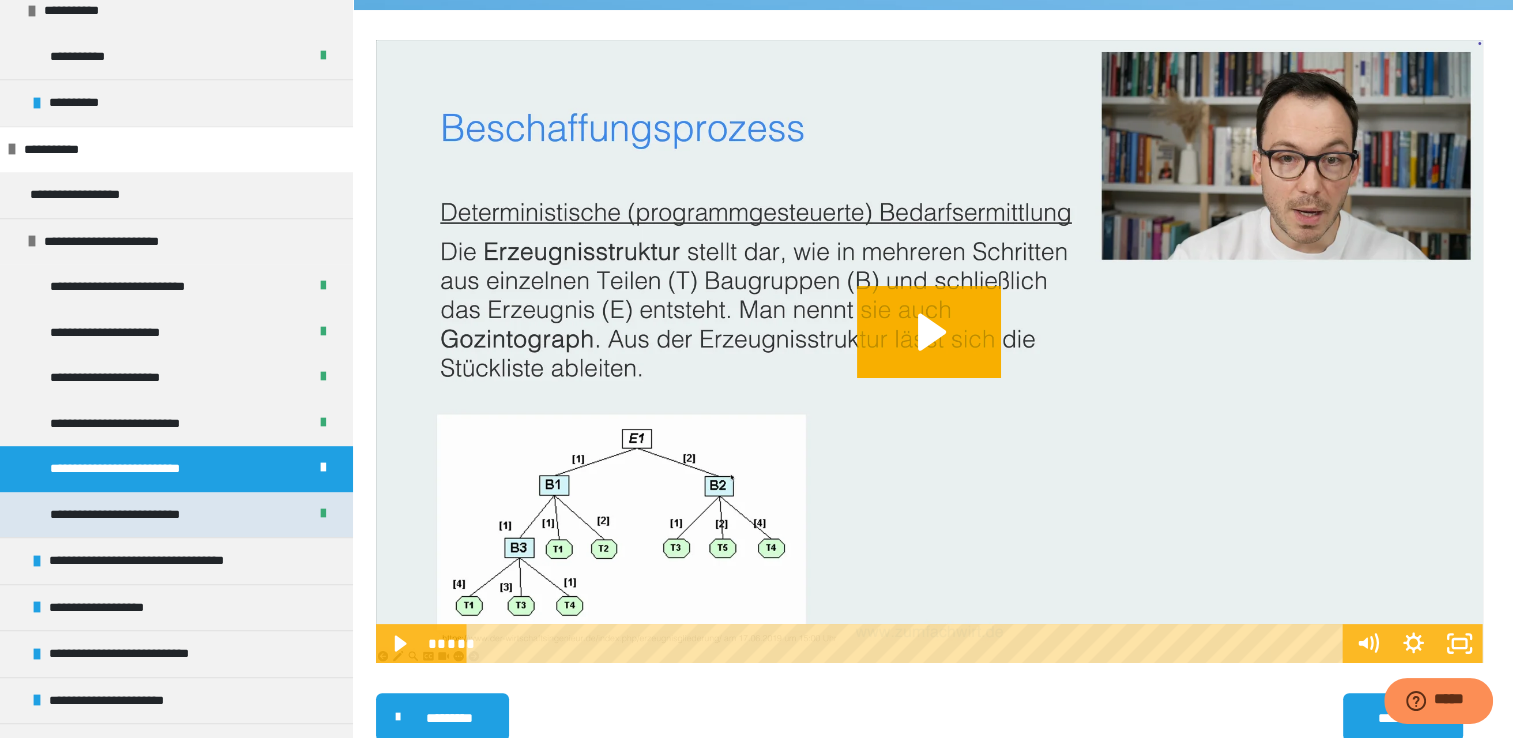 click on "**********" at bounding box center [130, 515] 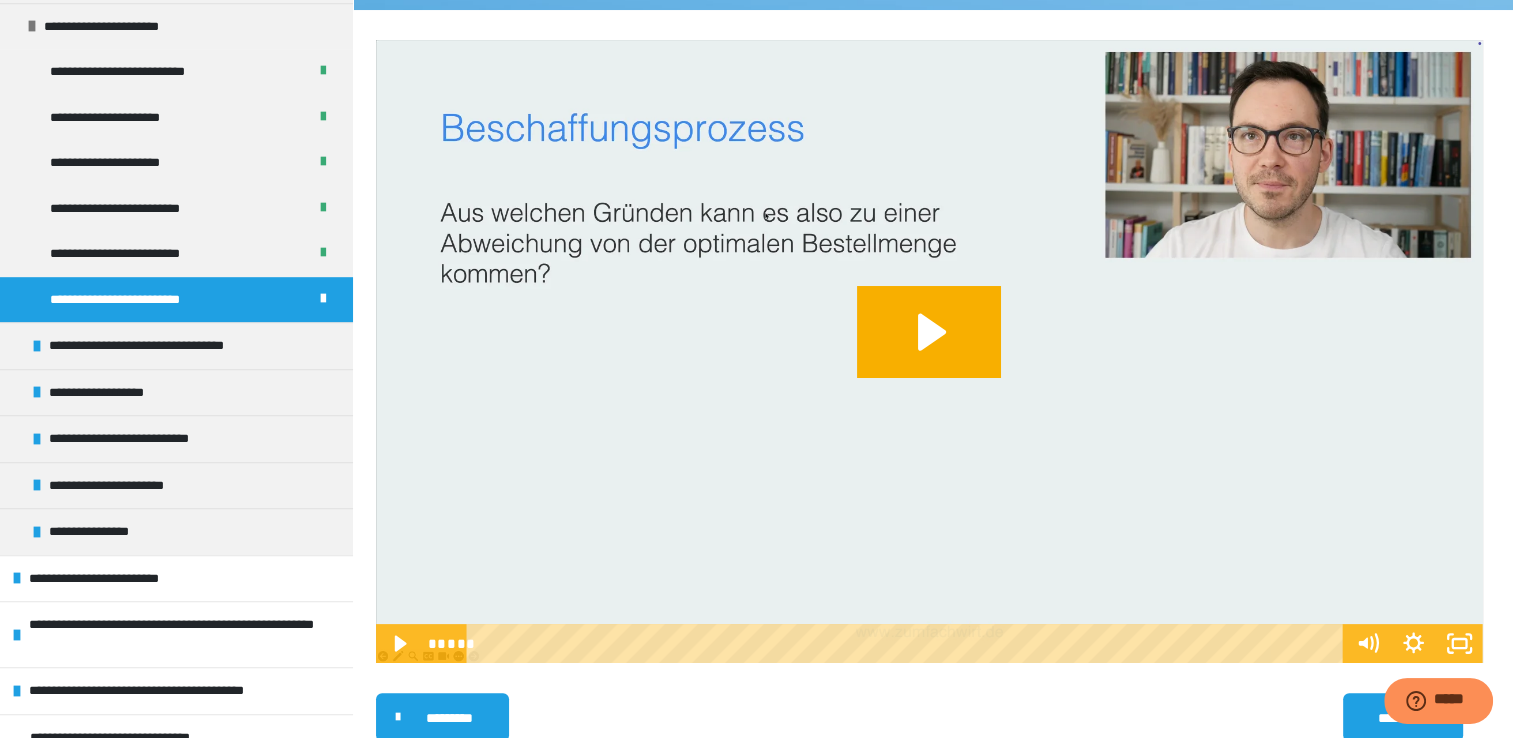 scroll, scrollTop: 1272, scrollLeft: 0, axis: vertical 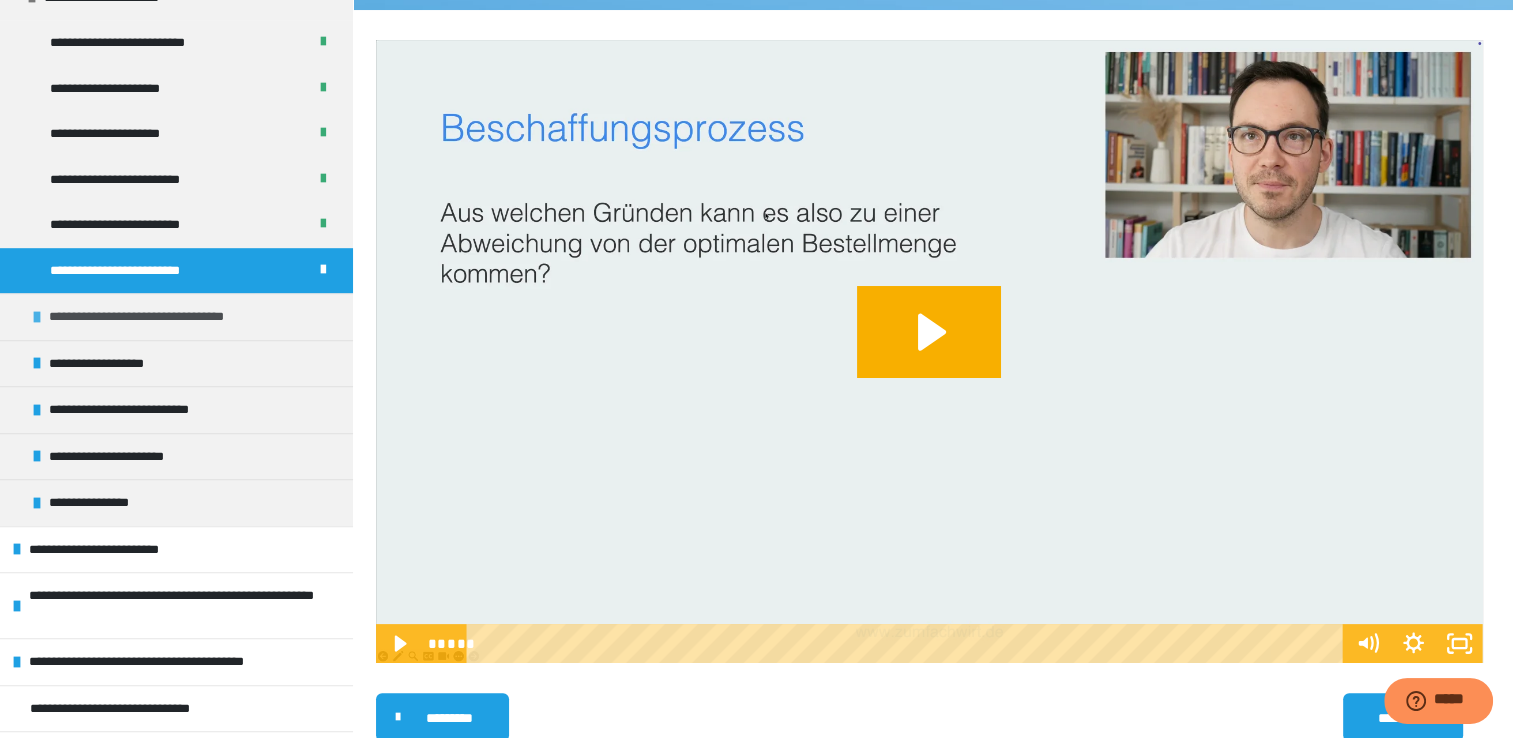 click on "**********" at bounding box center (158, 317) 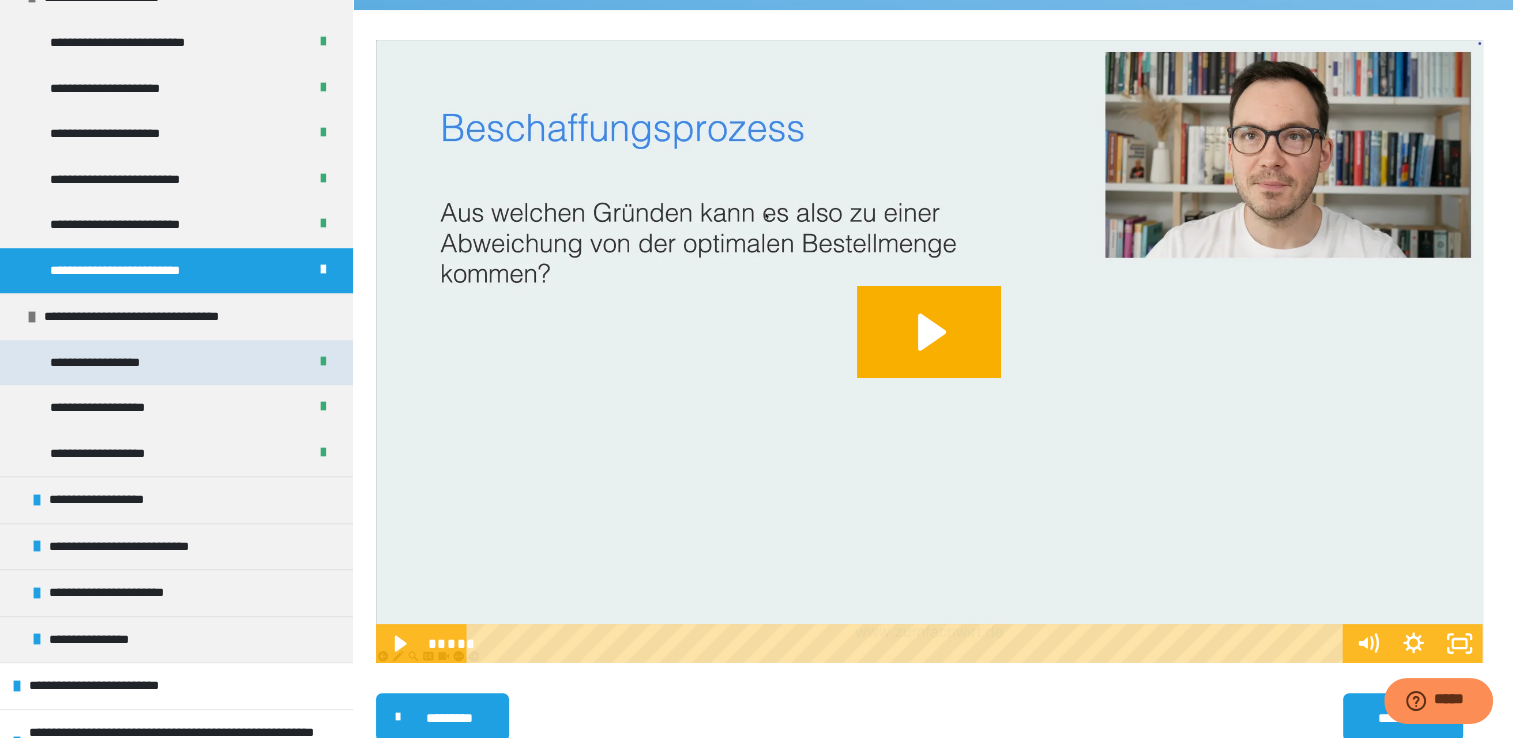 click on "**********" at bounding box center (176, 363) 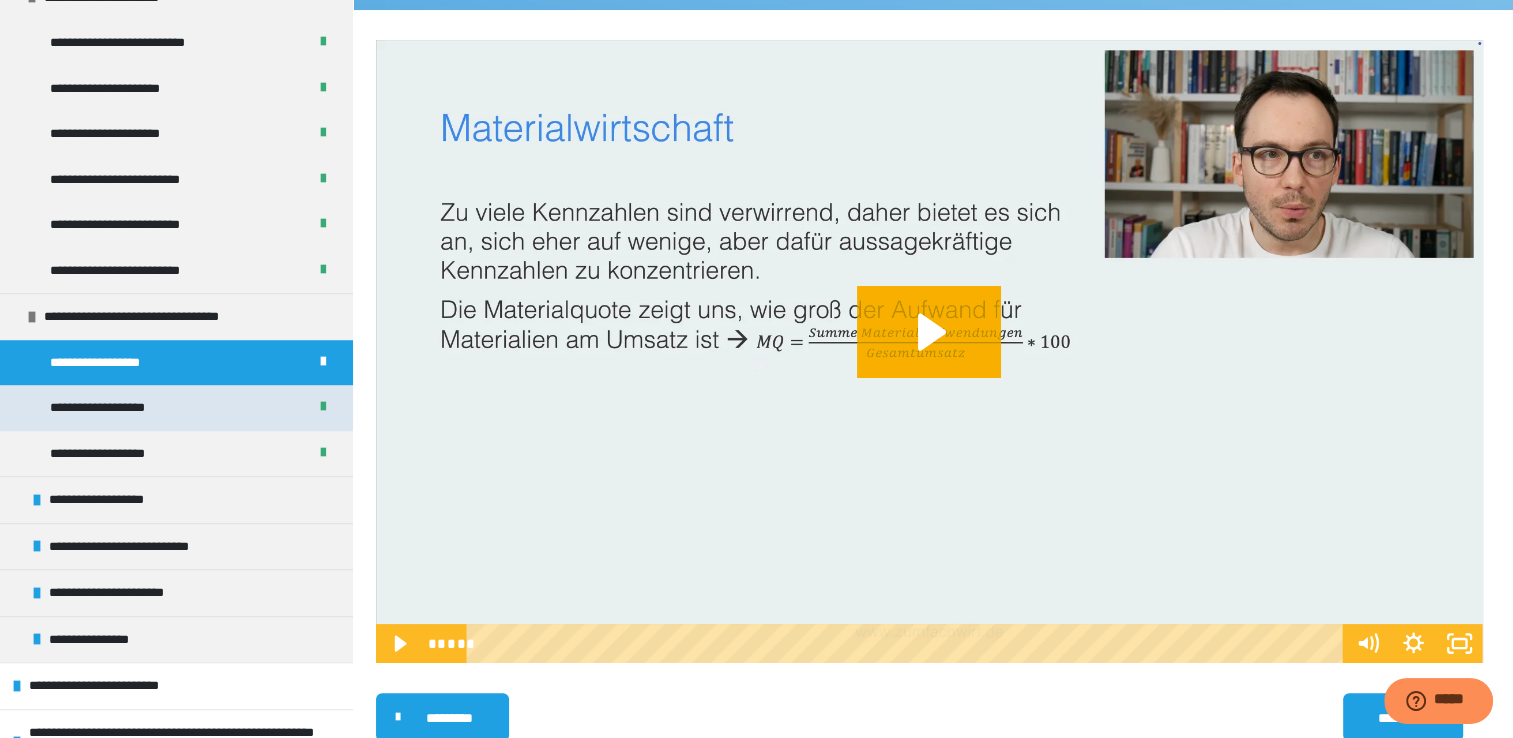 click on "**********" at bounding box center [106, 408] 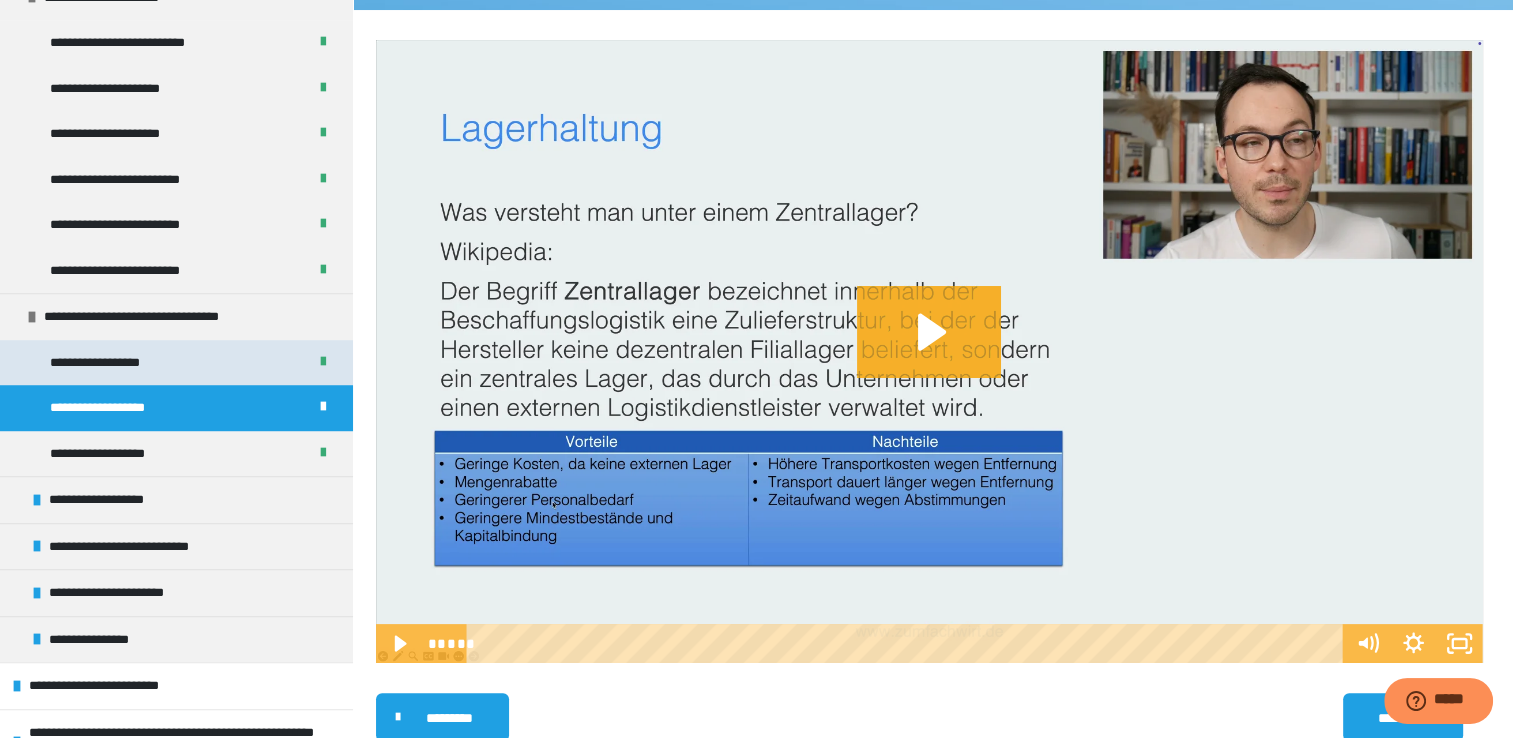 click on "**********" at bounding box center (103, 363) 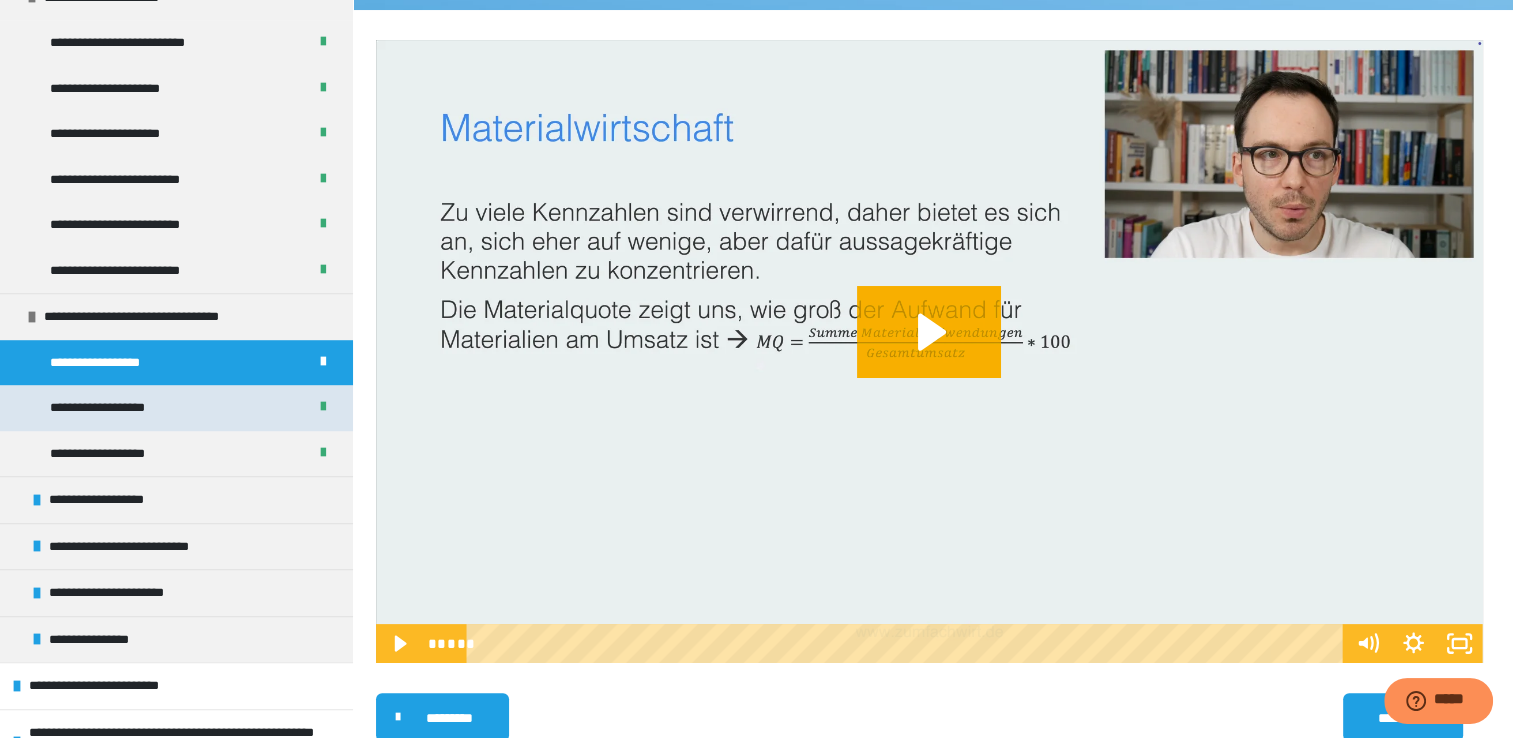 click on "**********" at bounding box center [106, 408] 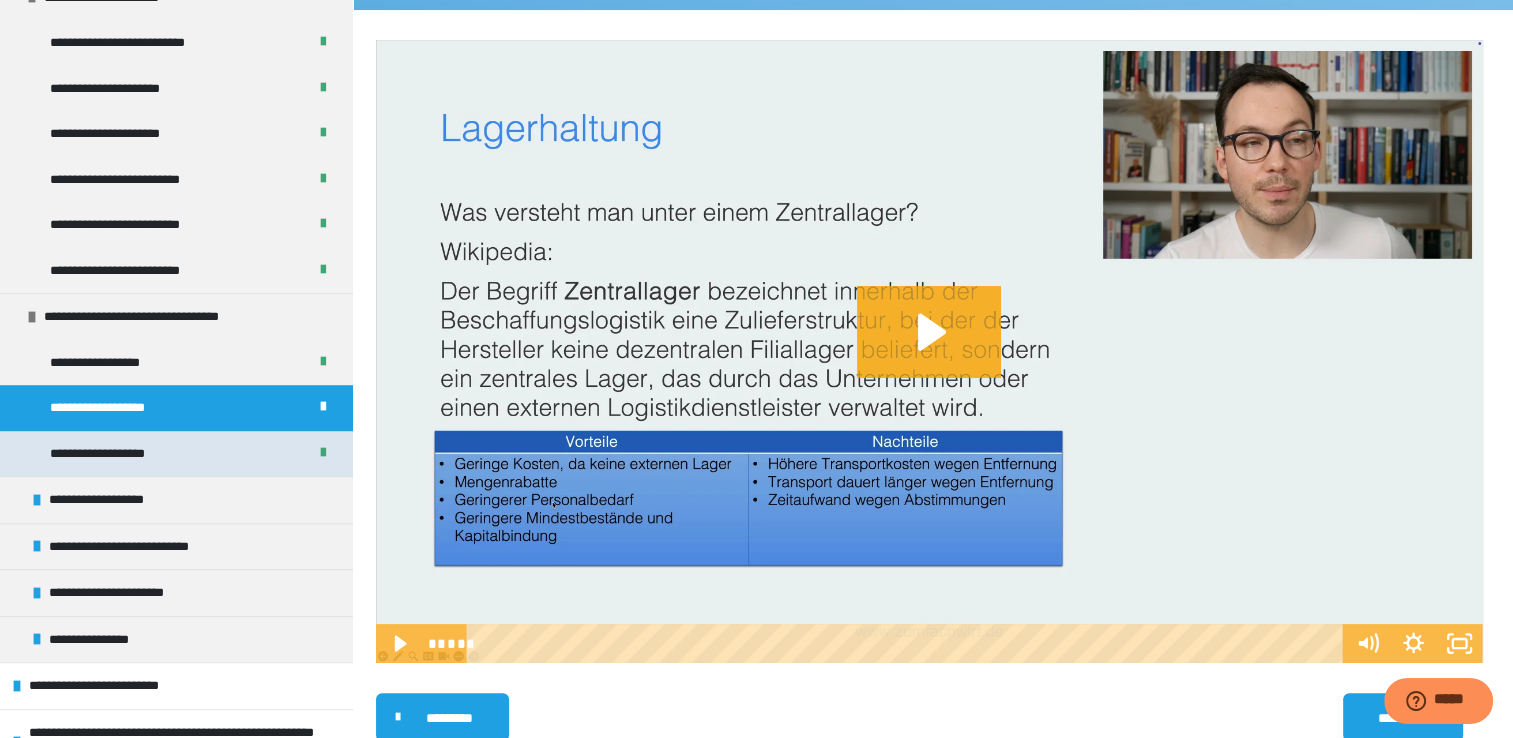 click on "**********" at bounding box center [107, 454] 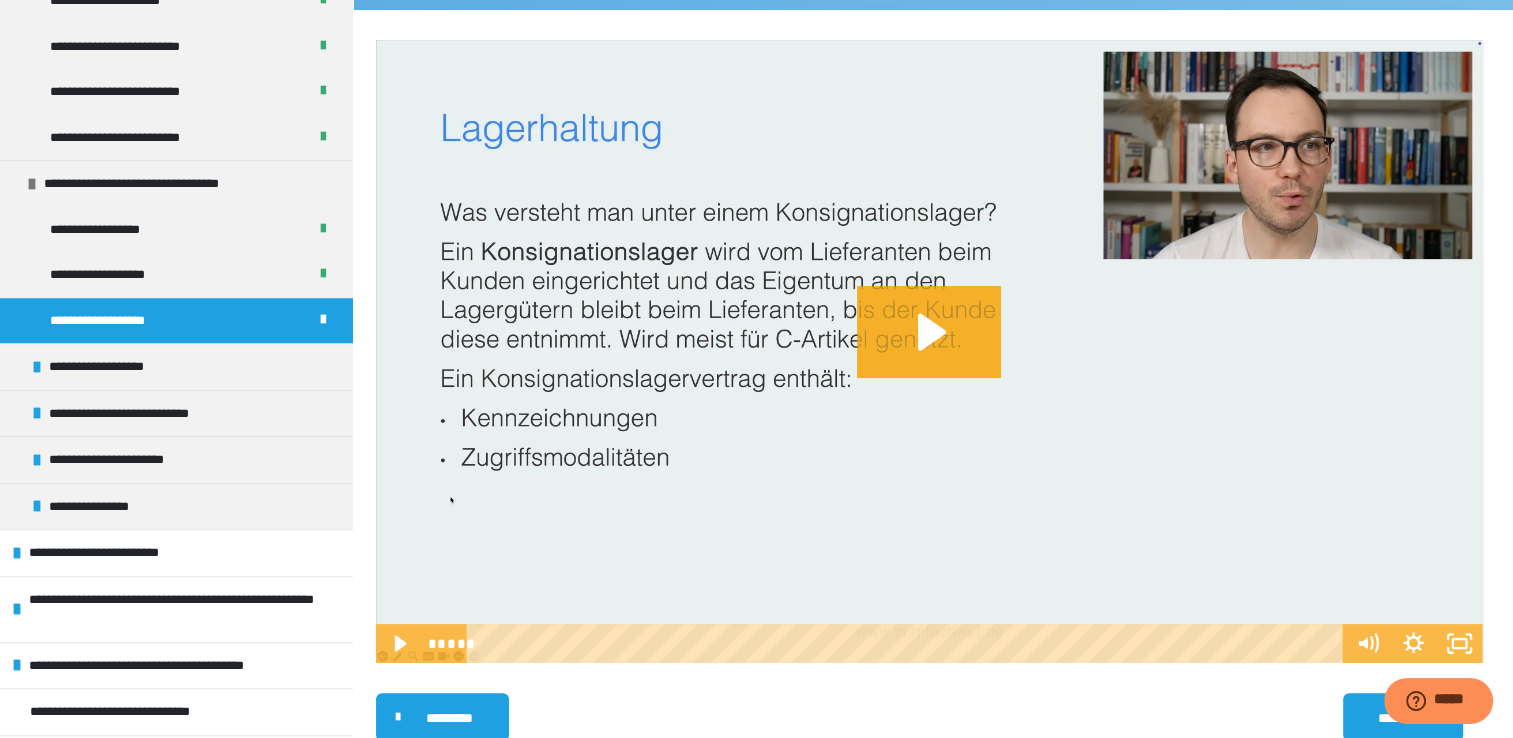 scroll, scrollTop: 1418, scrollLeft: 0, axis: vertical 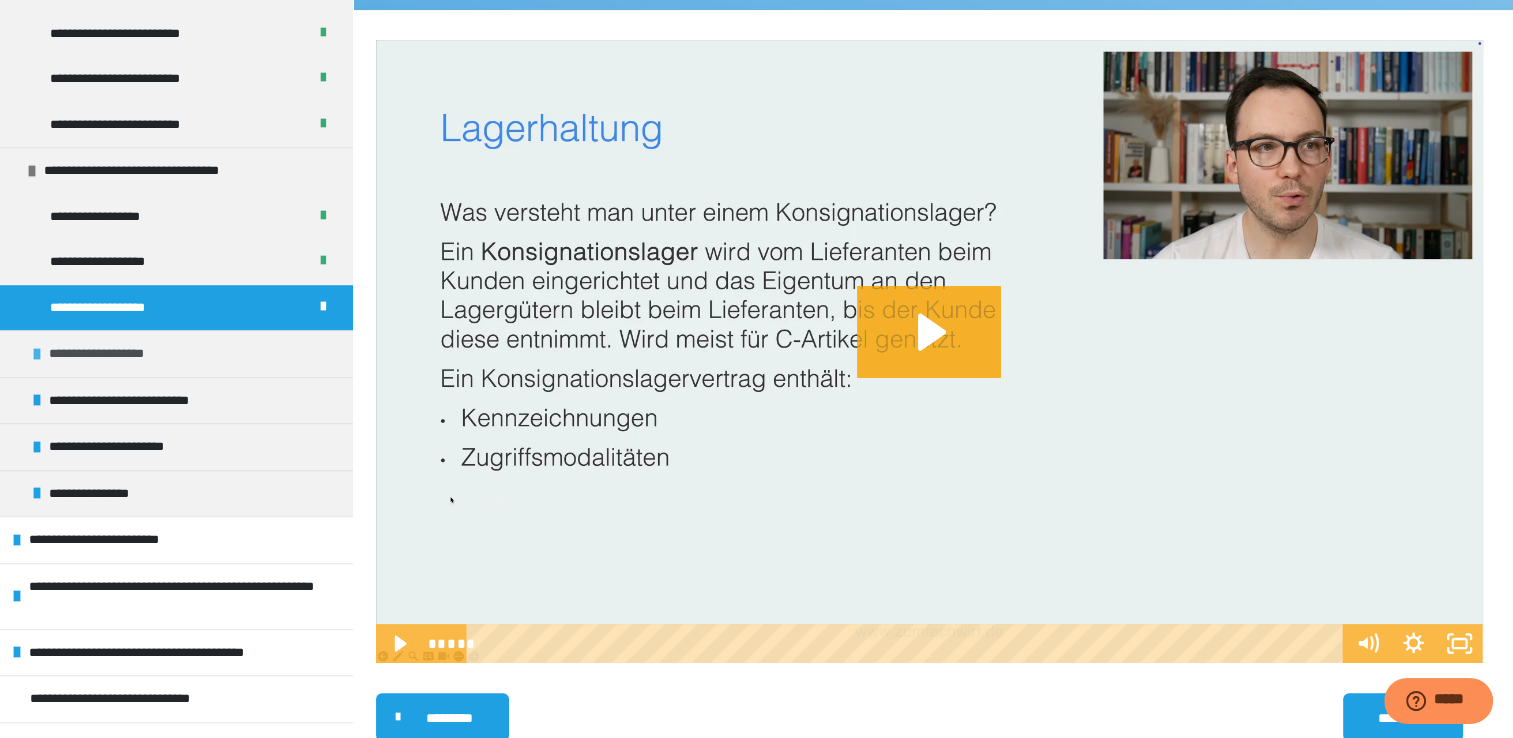 click on "**********" at bounding box center (114, 354) 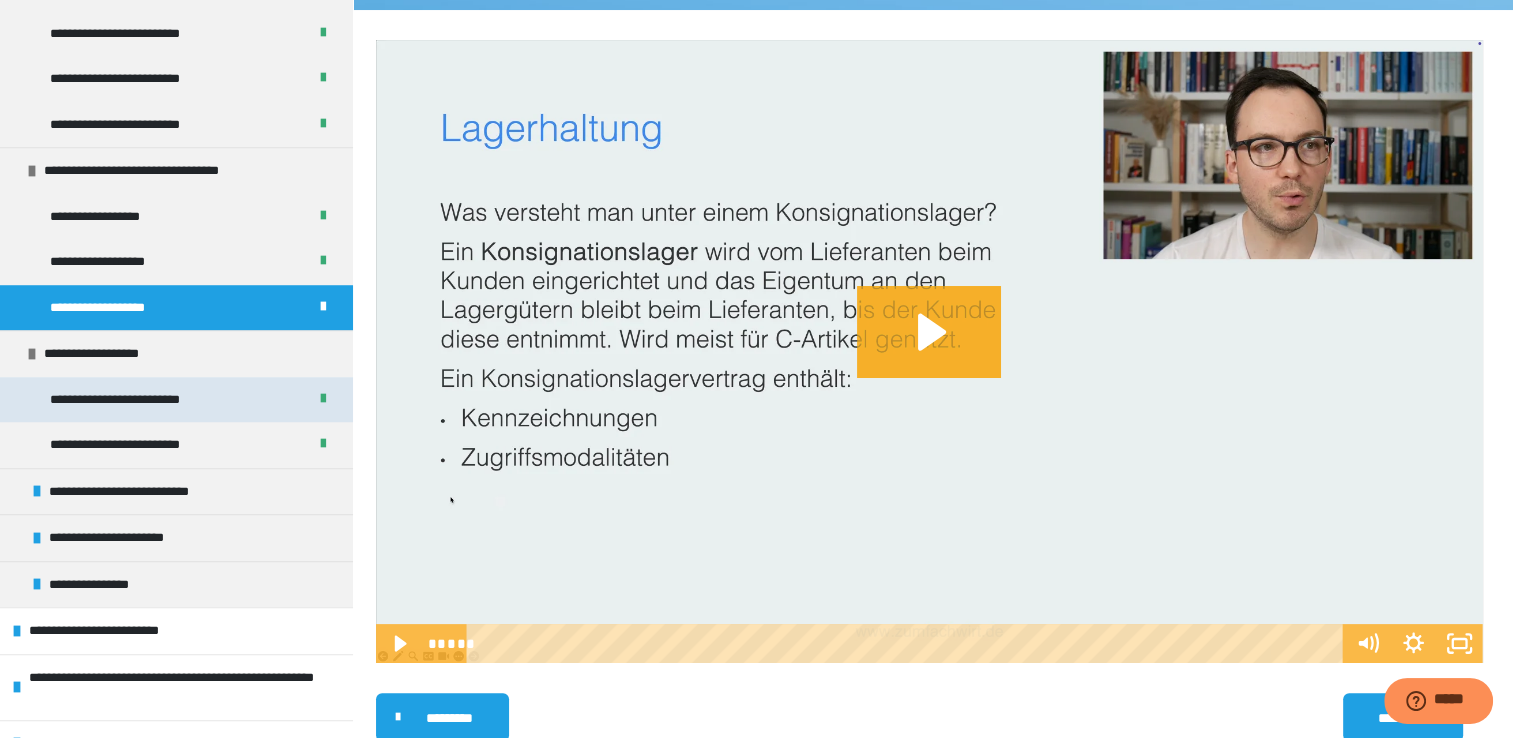 click on "**********" at bounding box center [131, 400] 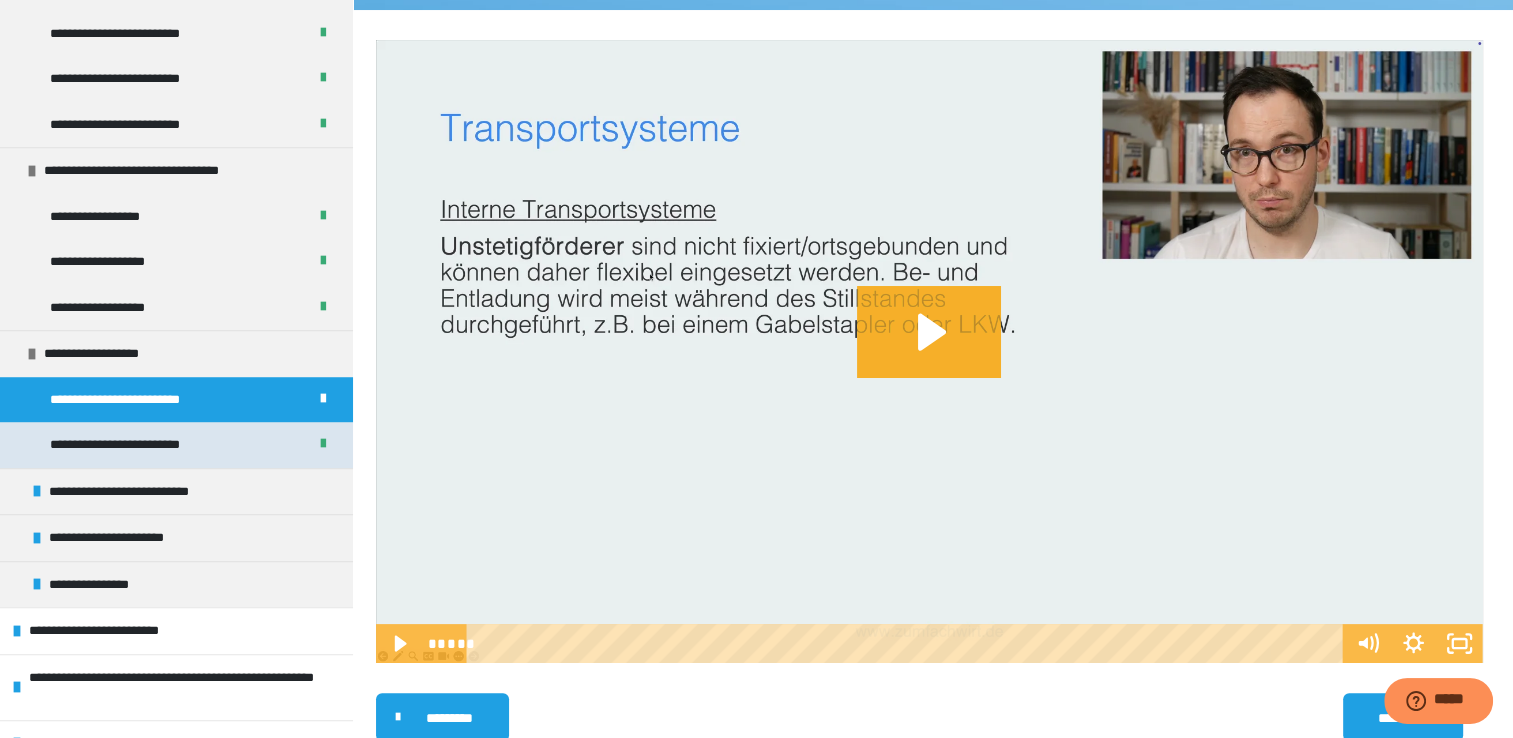 click on "**********" at bounding box center (131, 445) 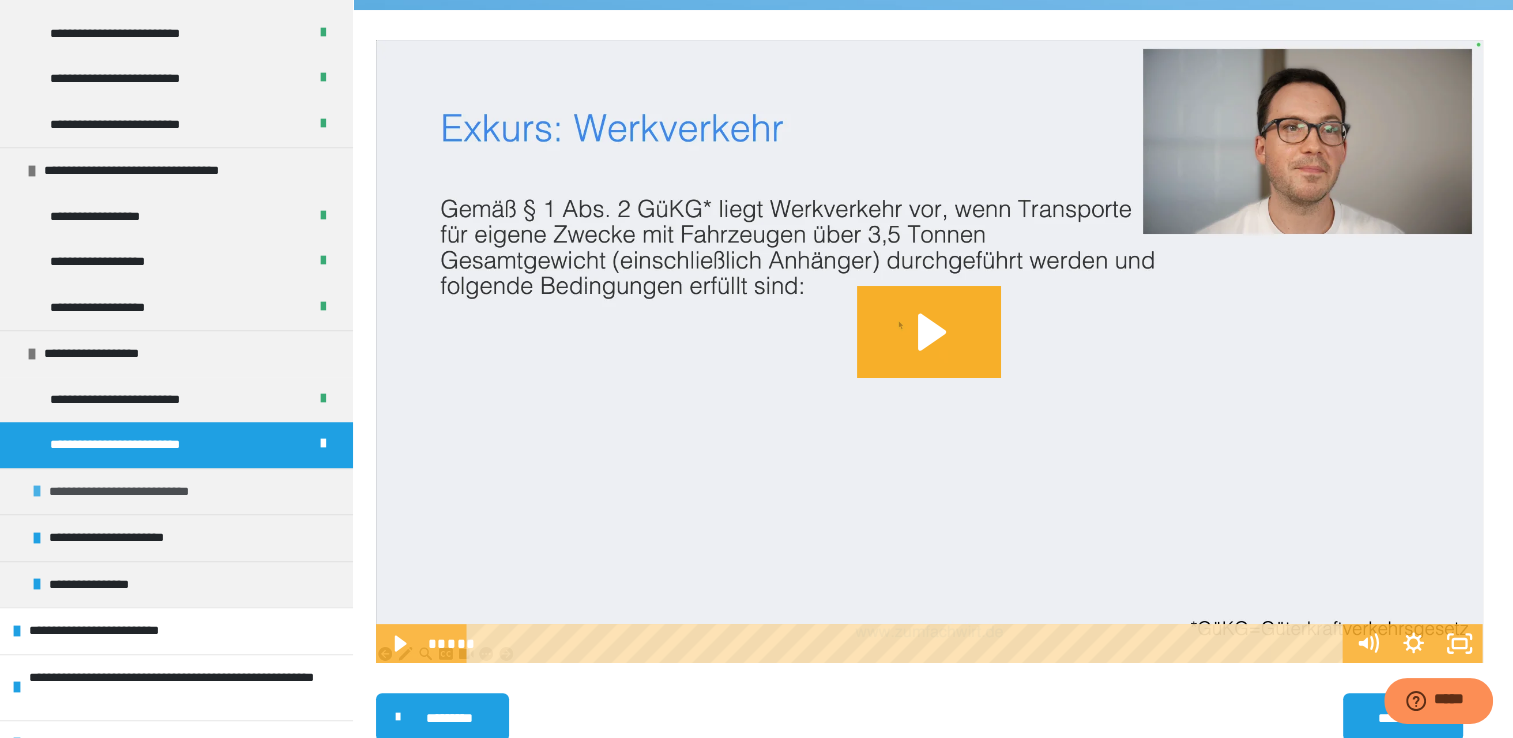 click on "**********" at bounding box center (135, 492) 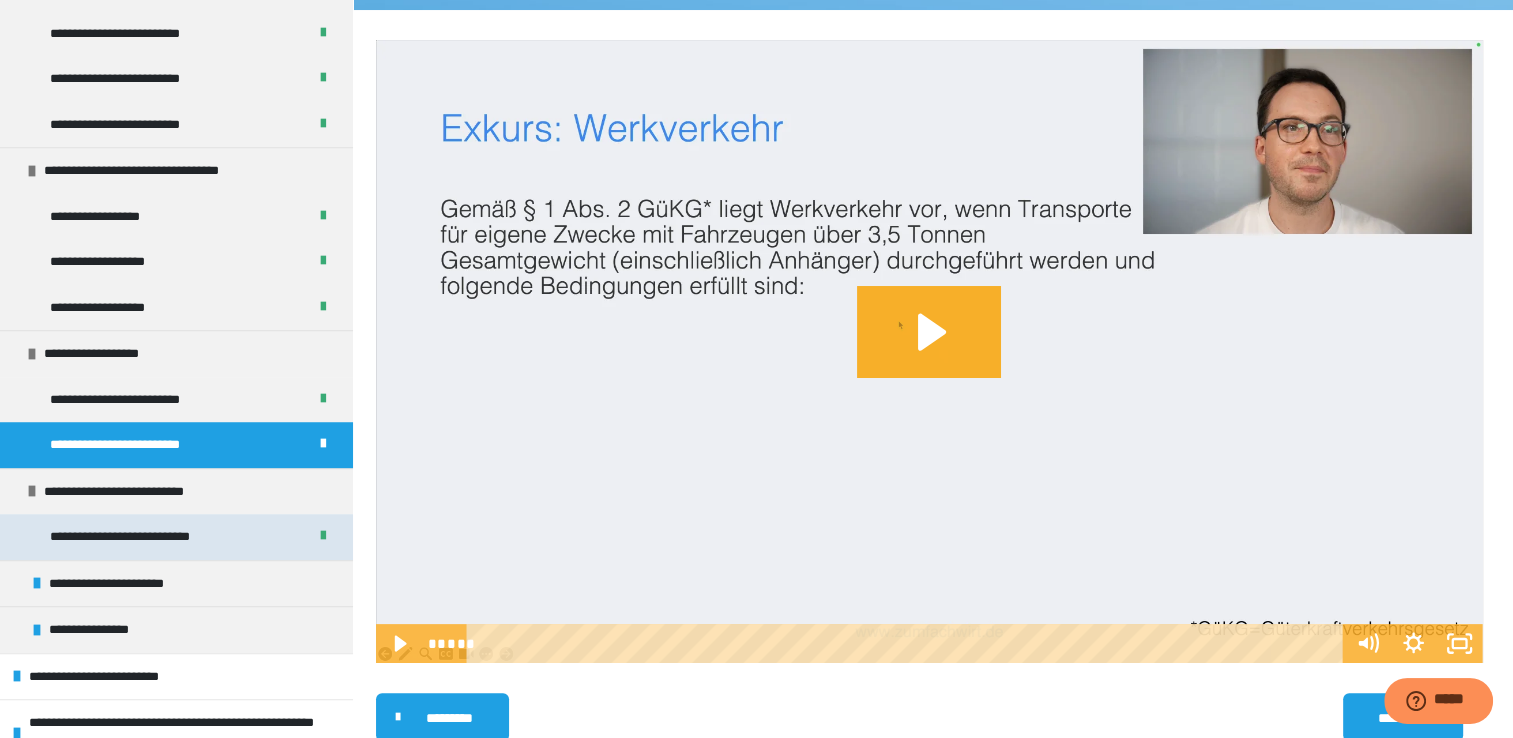 click on "**********" at bounding box center (136, 537) 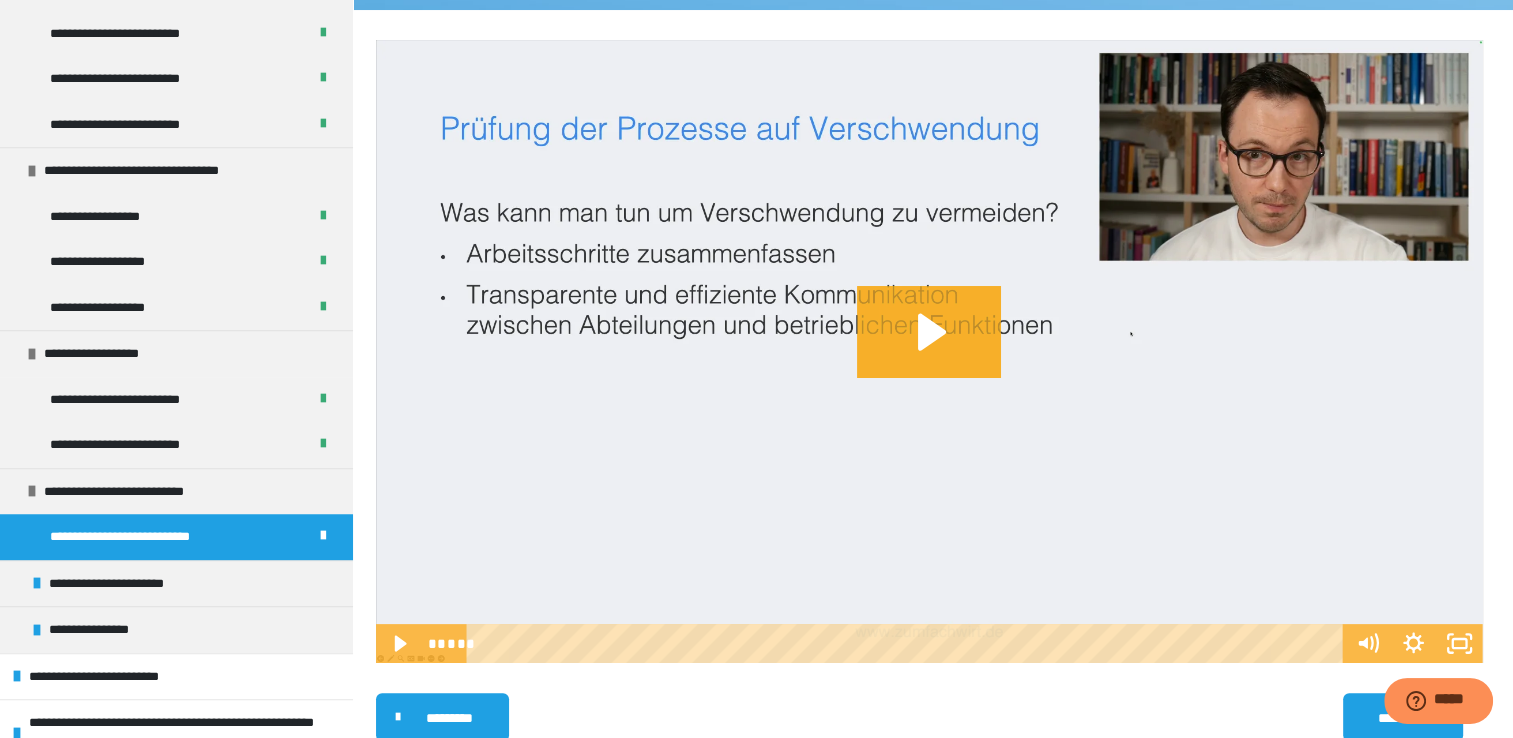 scroll, scrollTop: 1575, scrollLeft: 0, axis: vertical 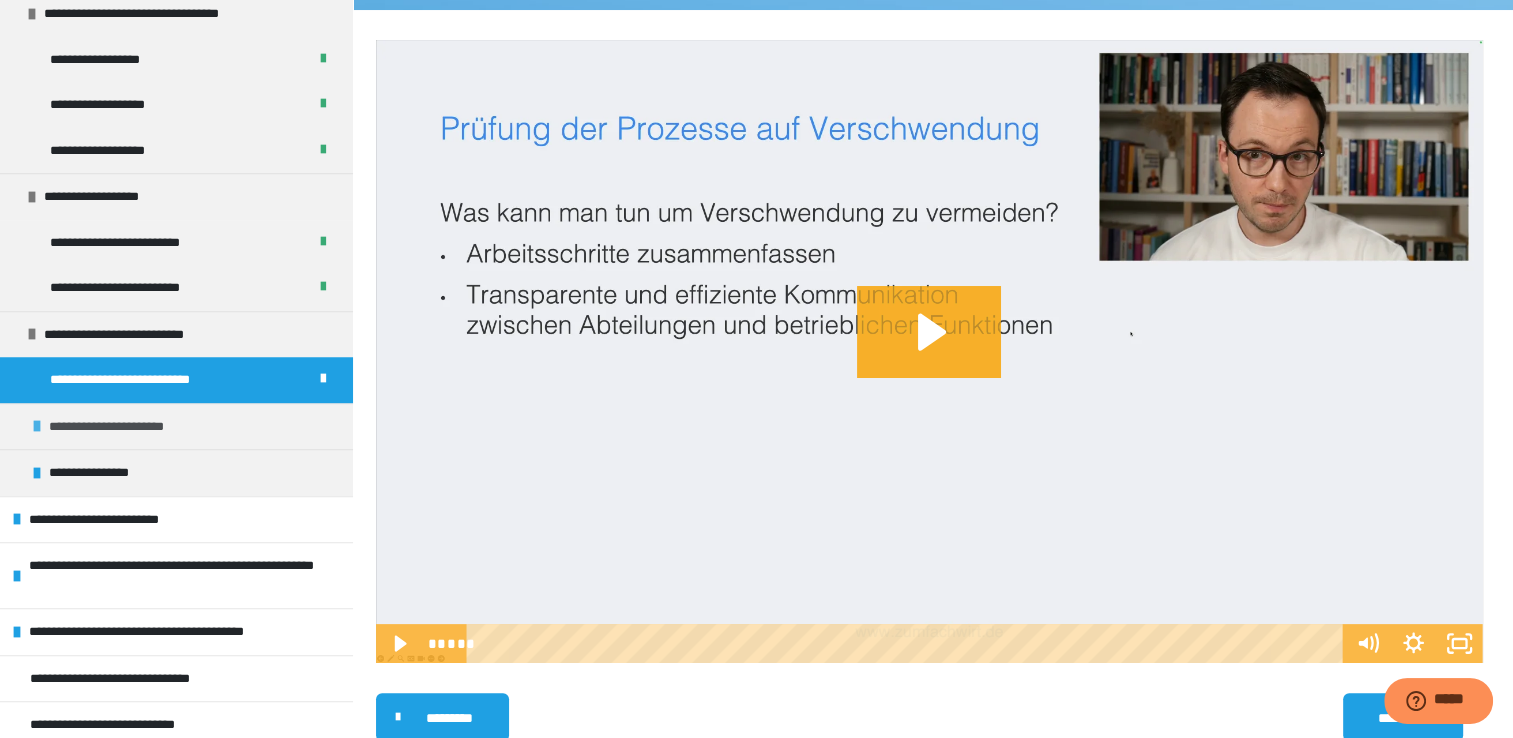 click on "**********" at bounding box center [122, 427] 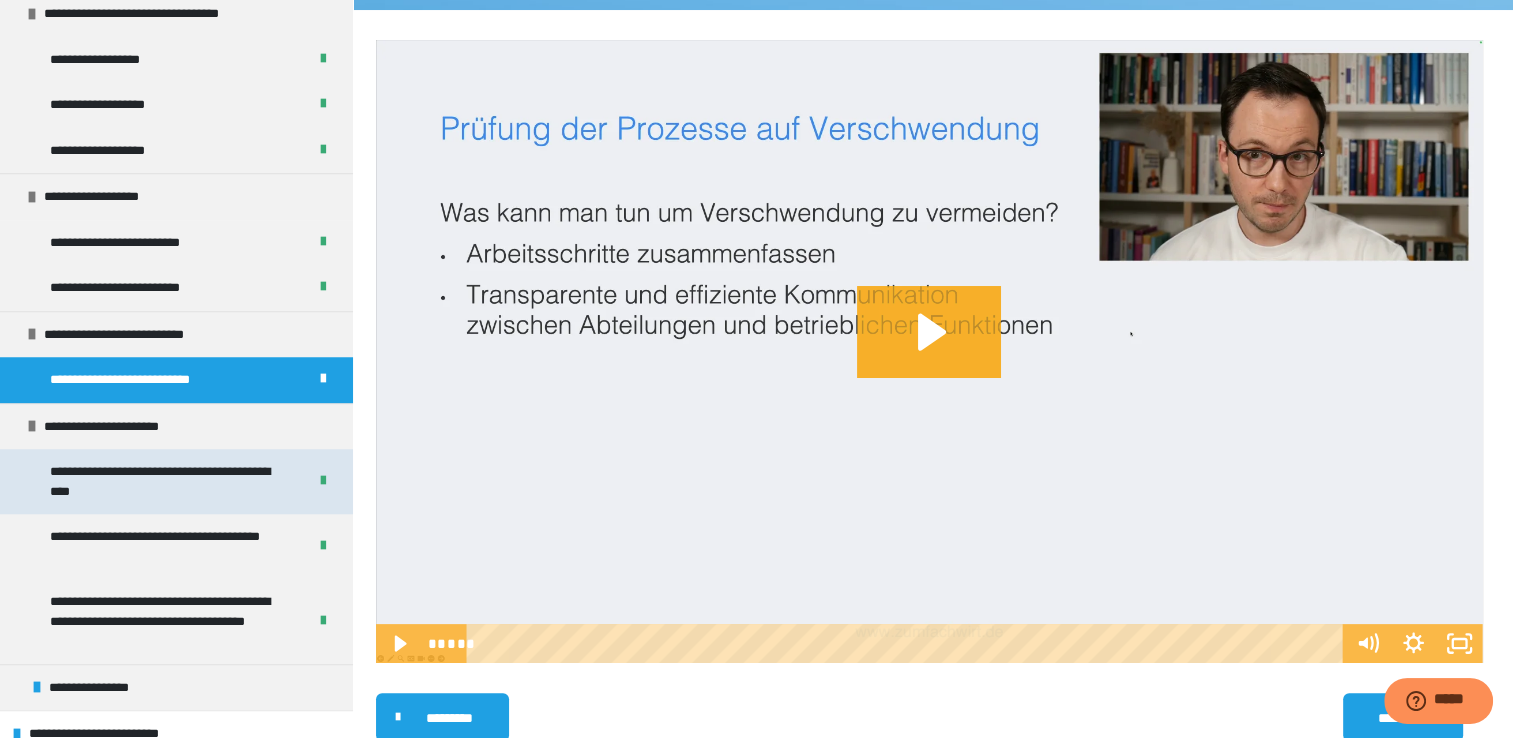 click on "**********" at bounding box center (163, 481) 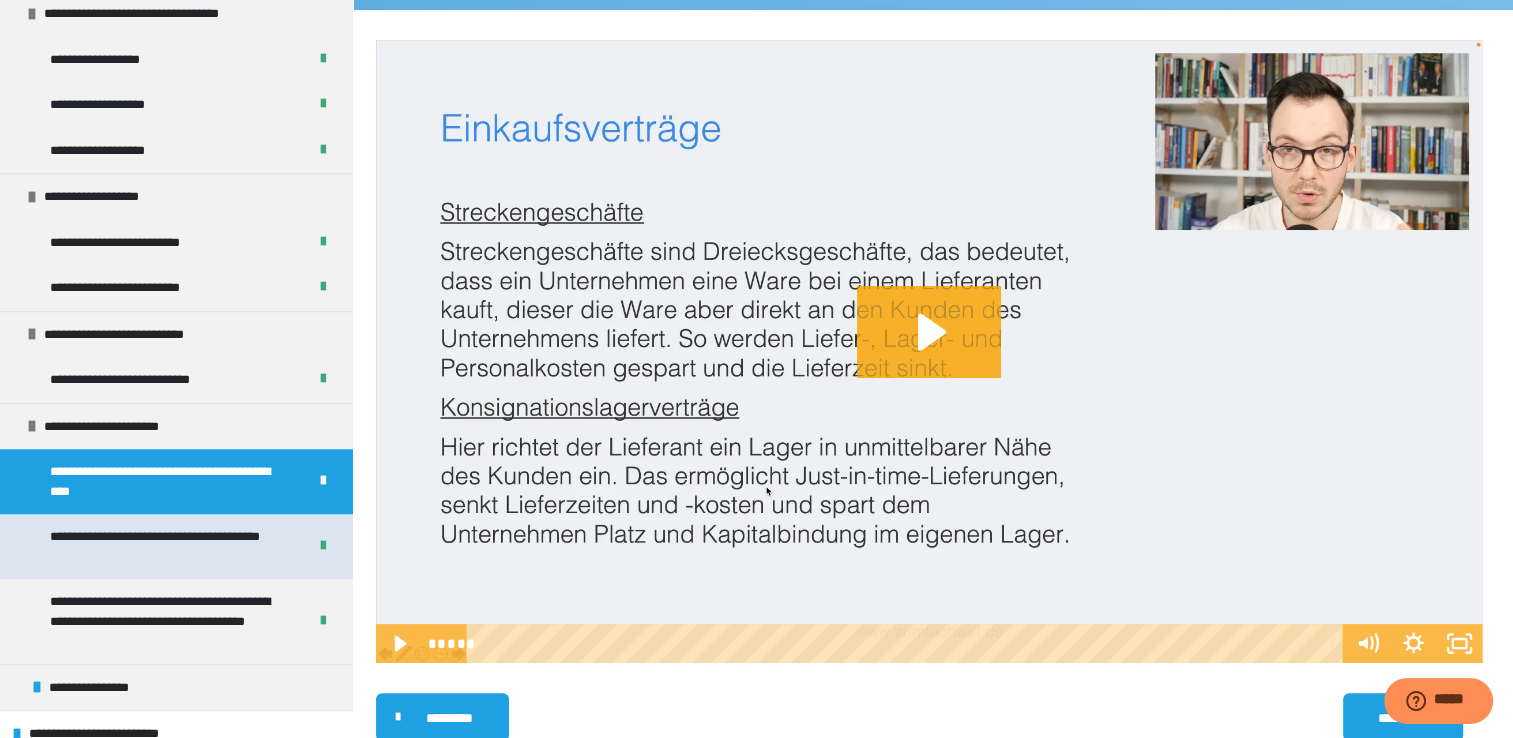 click on "**********" at bounding box center (163, 546) 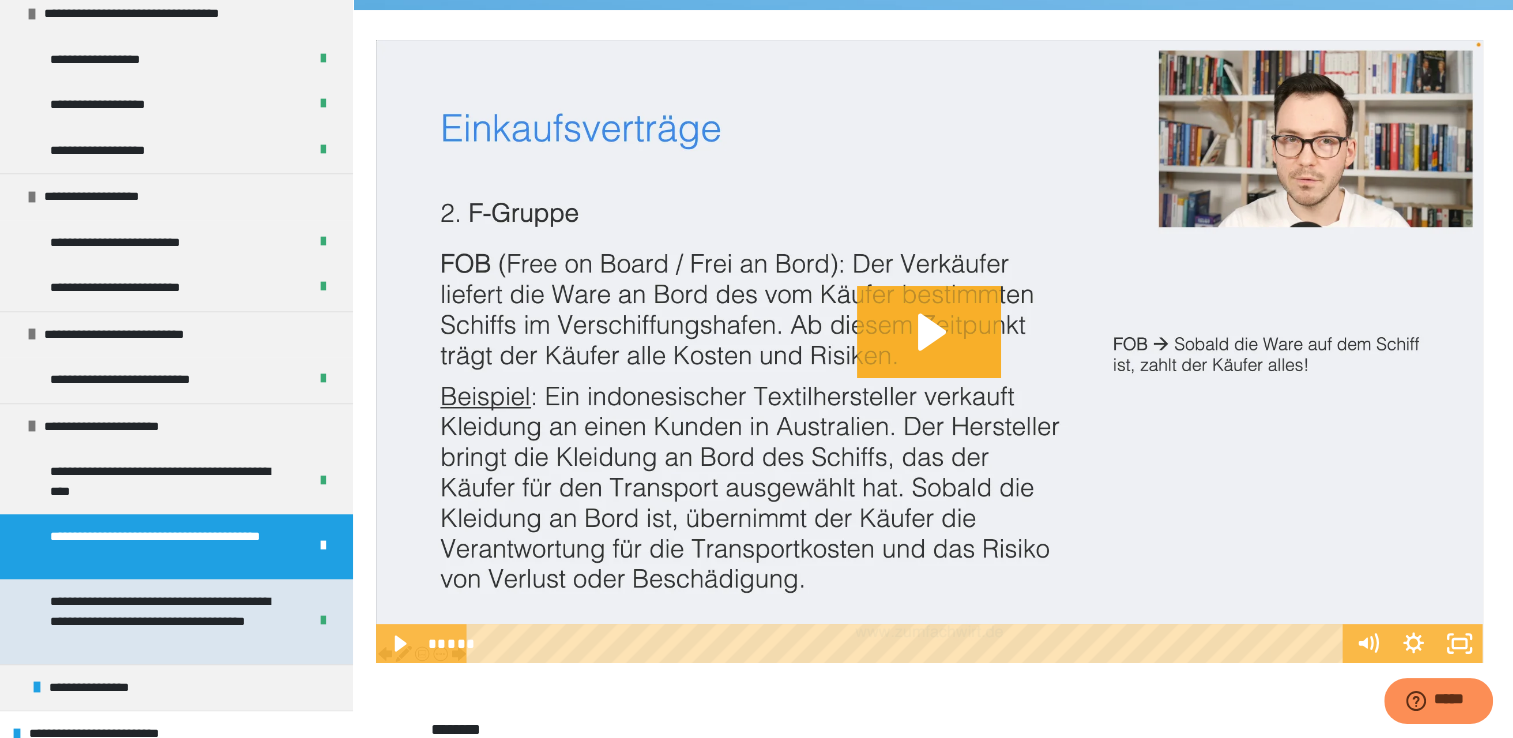 click on "**********" at bounding box center [163, 621] 